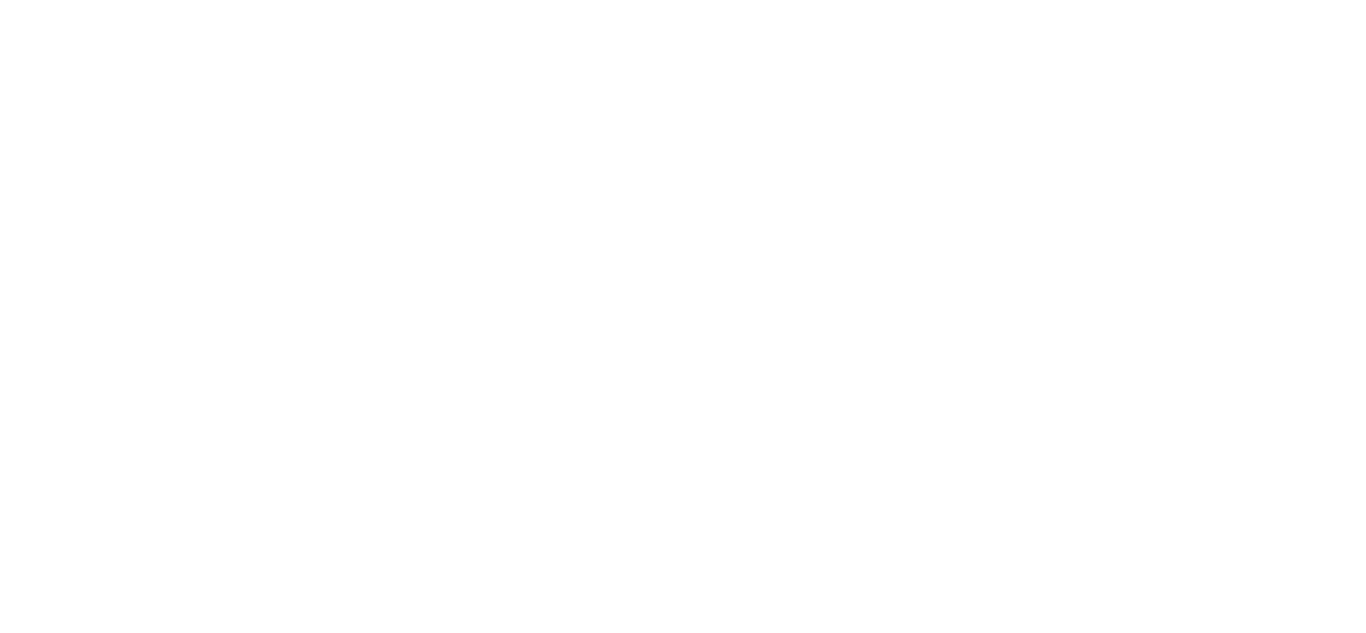 scroll, scrollTop: 0, scrollLeft: 0, axis: both 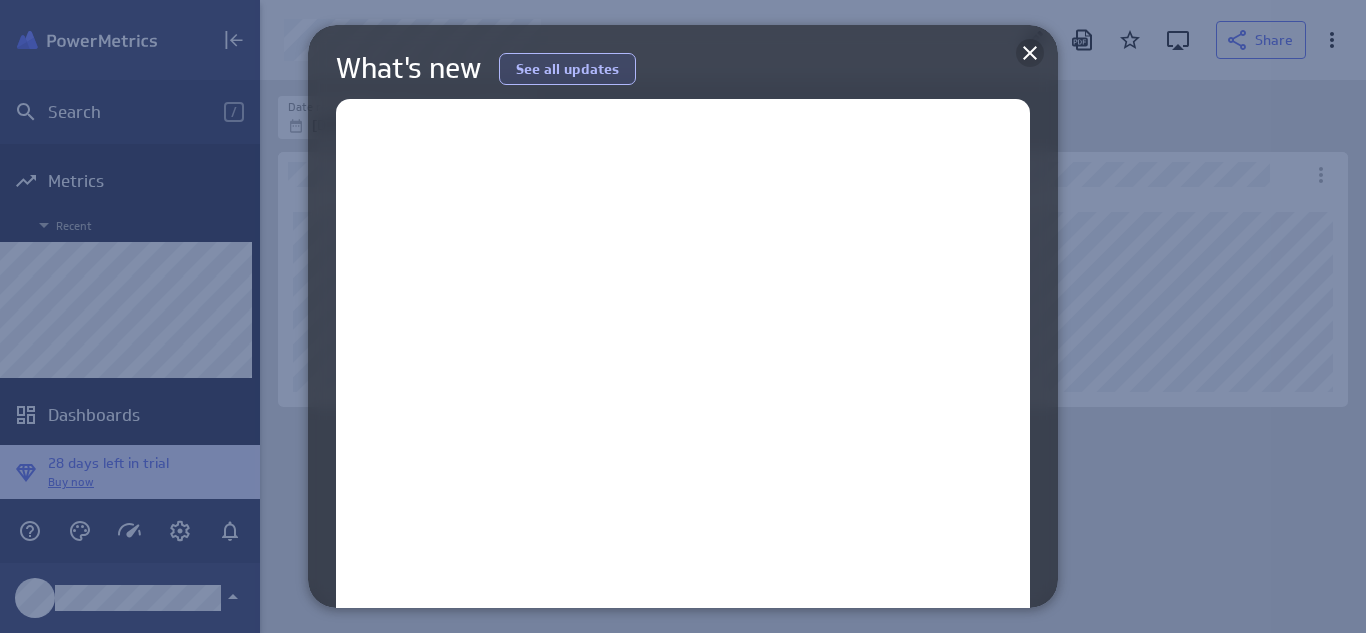 click 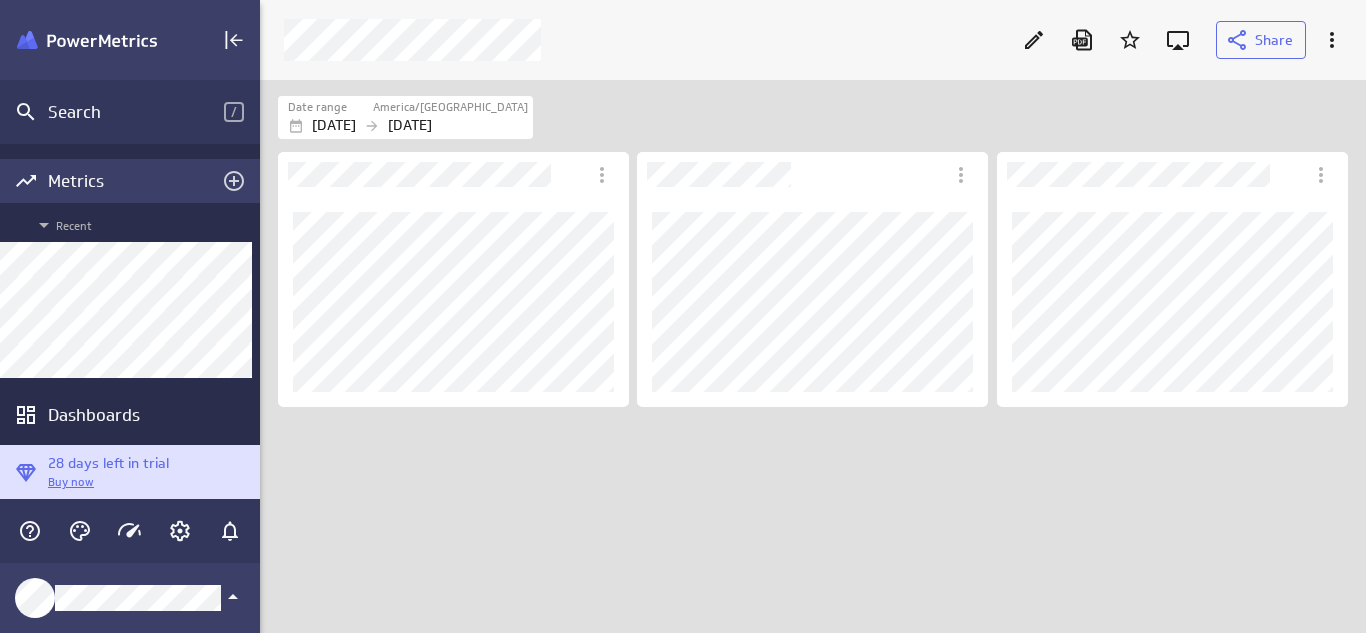 click on "Metrics" at bounding box center (130, 181) 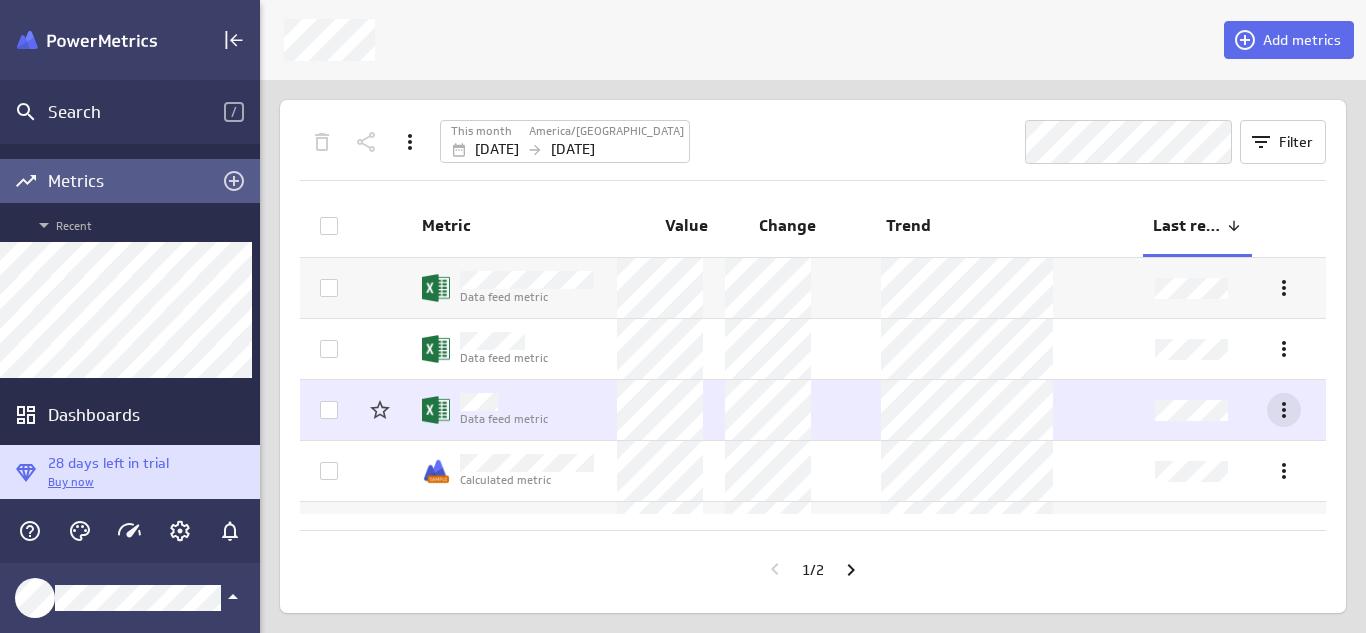 click 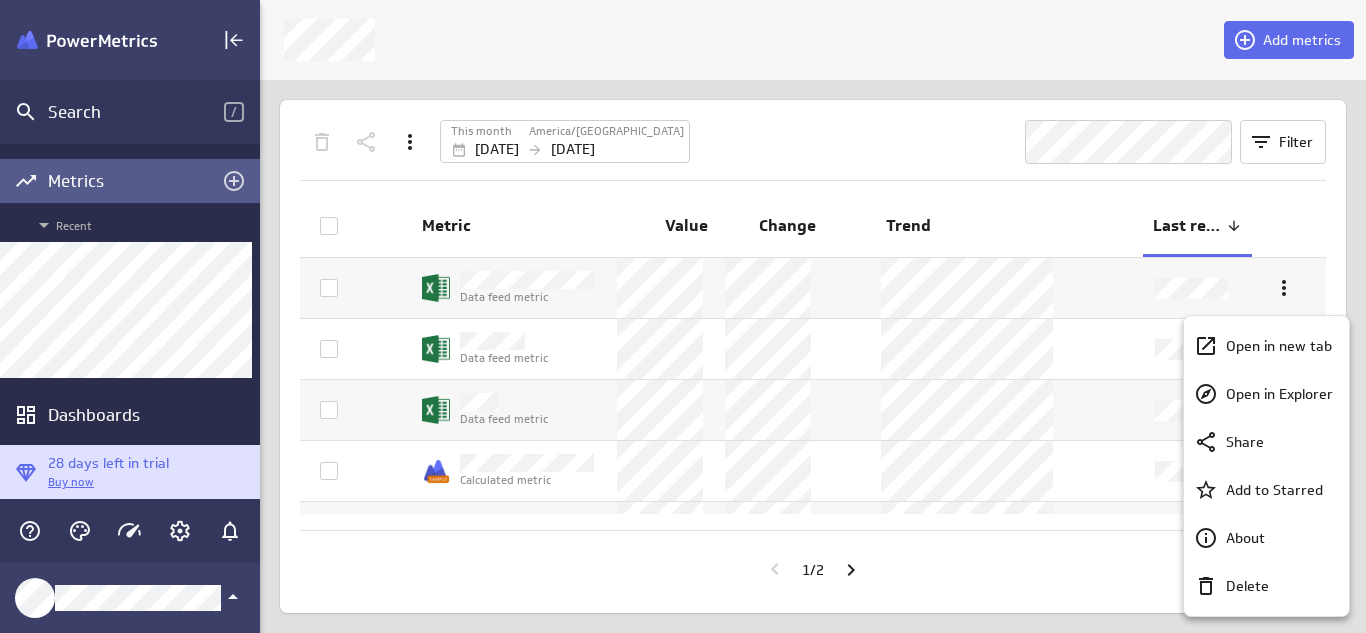 click at bounding box center [683, 316] 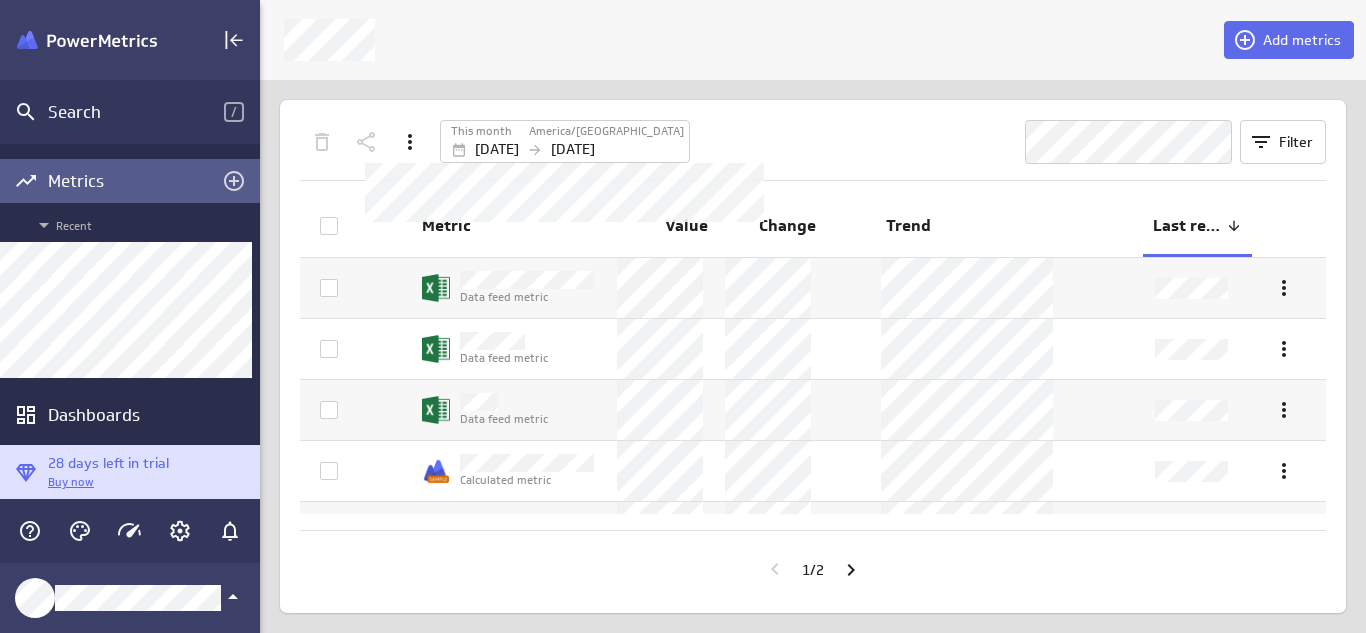 click on "America/[GEOGRAPHIC_DATA]" at bounding box center (606, 131) 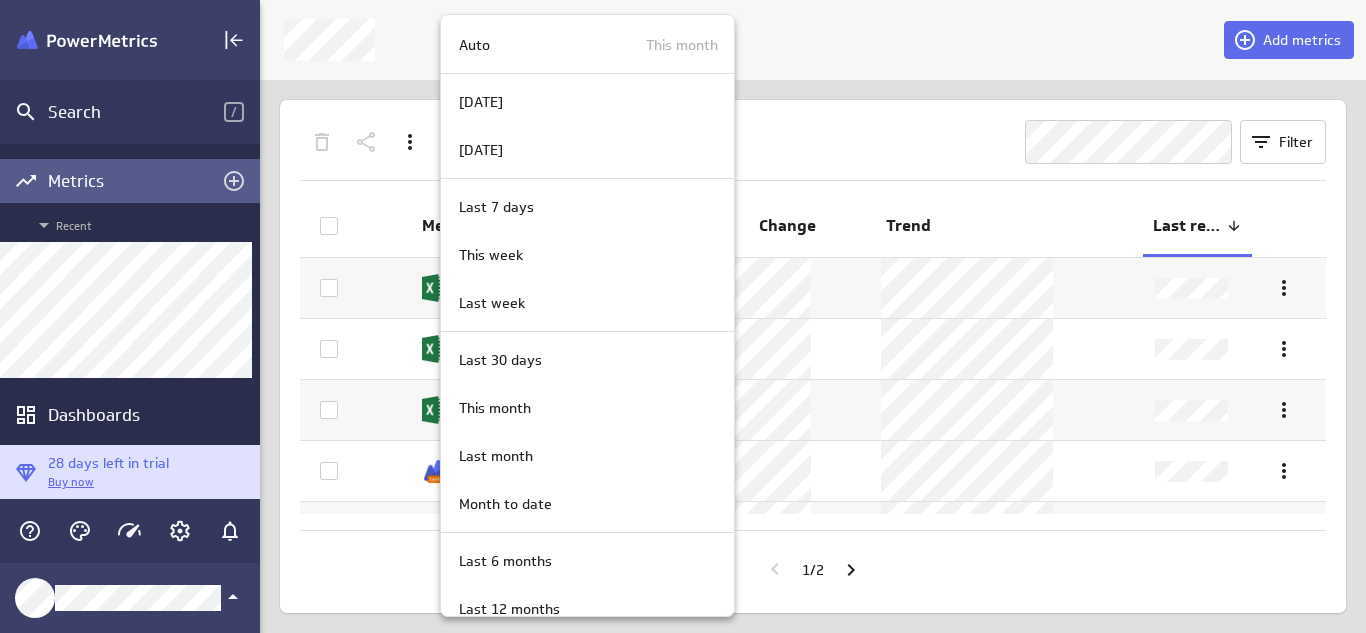 click at bounding box center (683, 316) 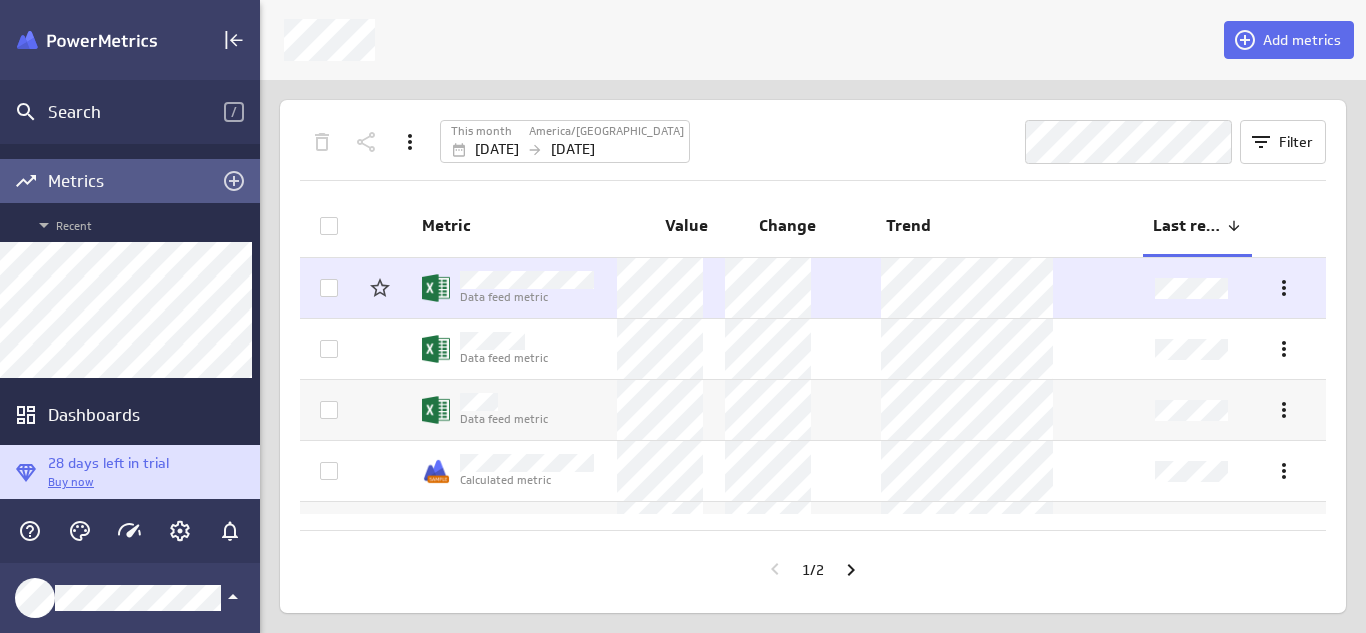 click 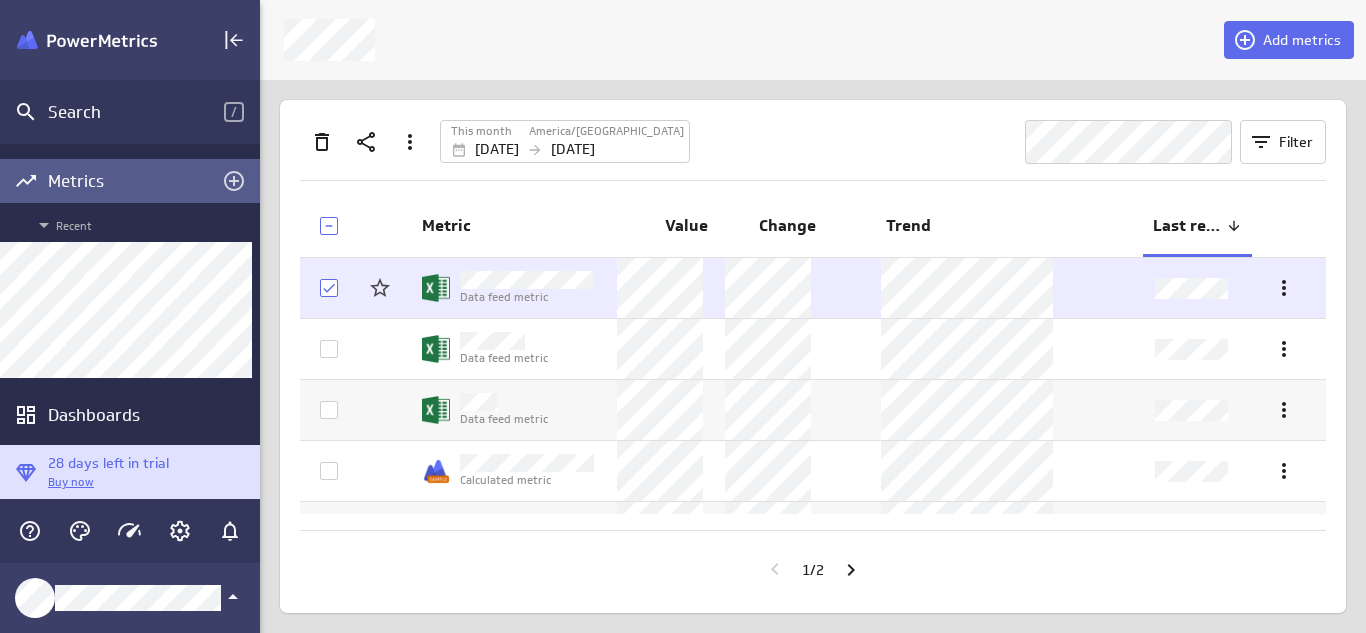 click 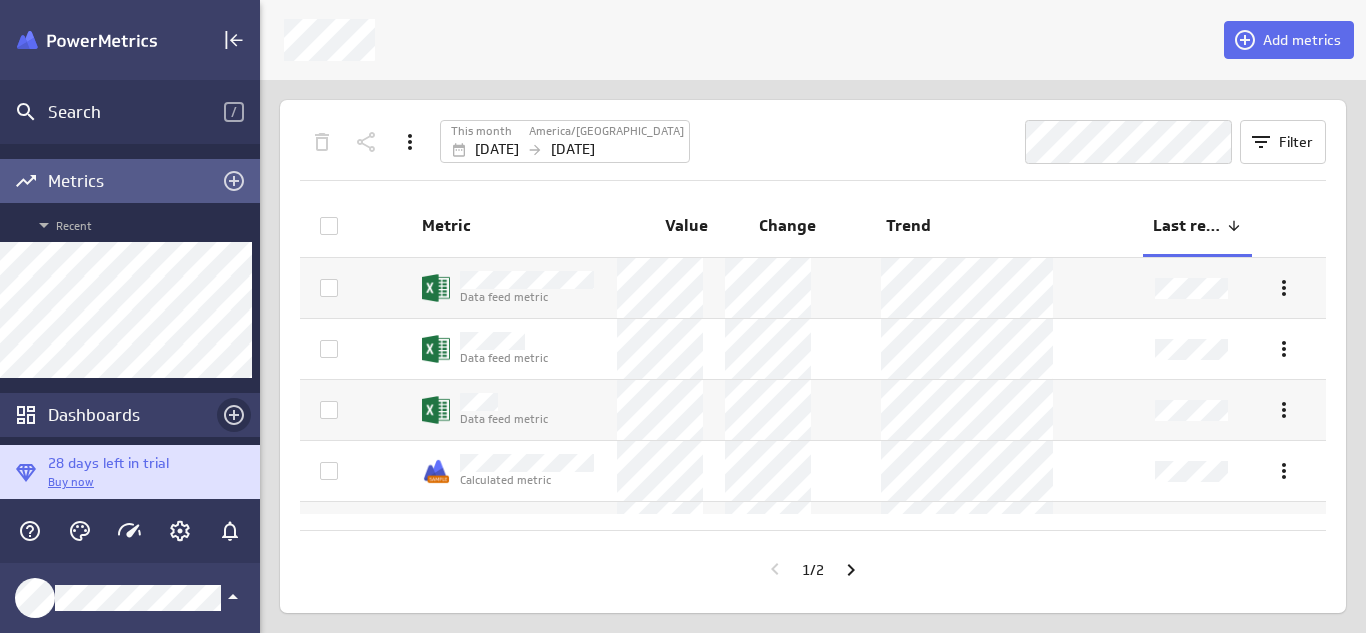 click 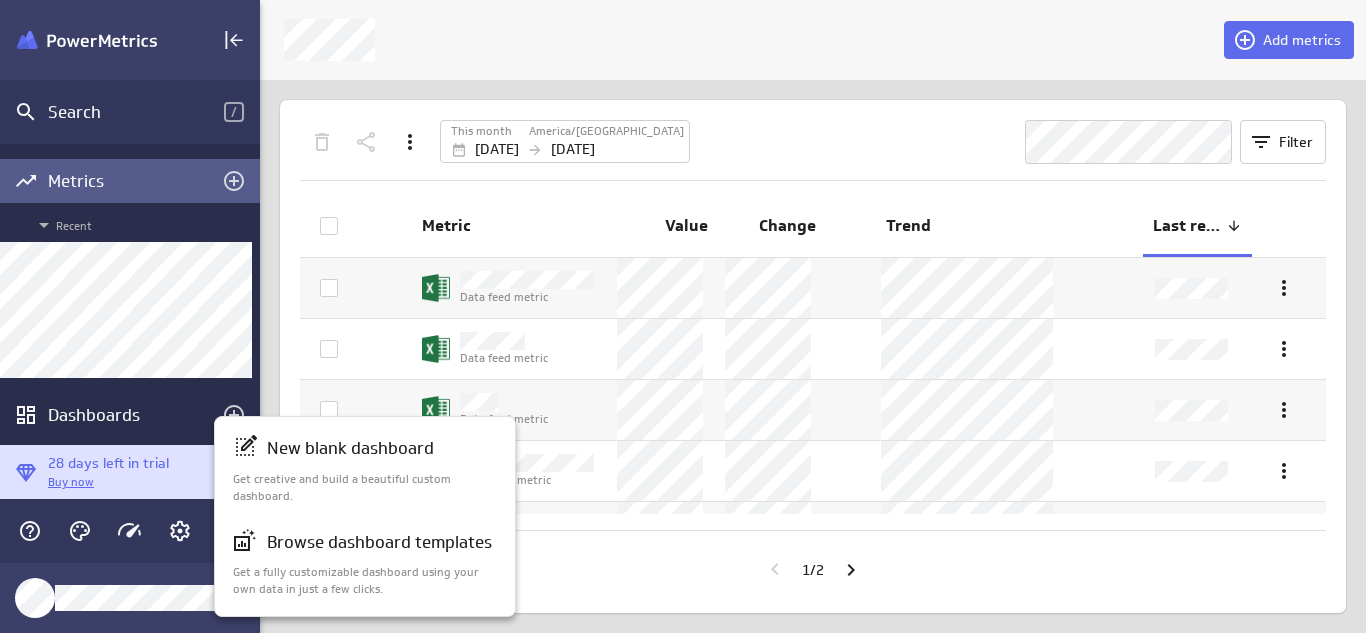 click at bounding box center [683, 316] 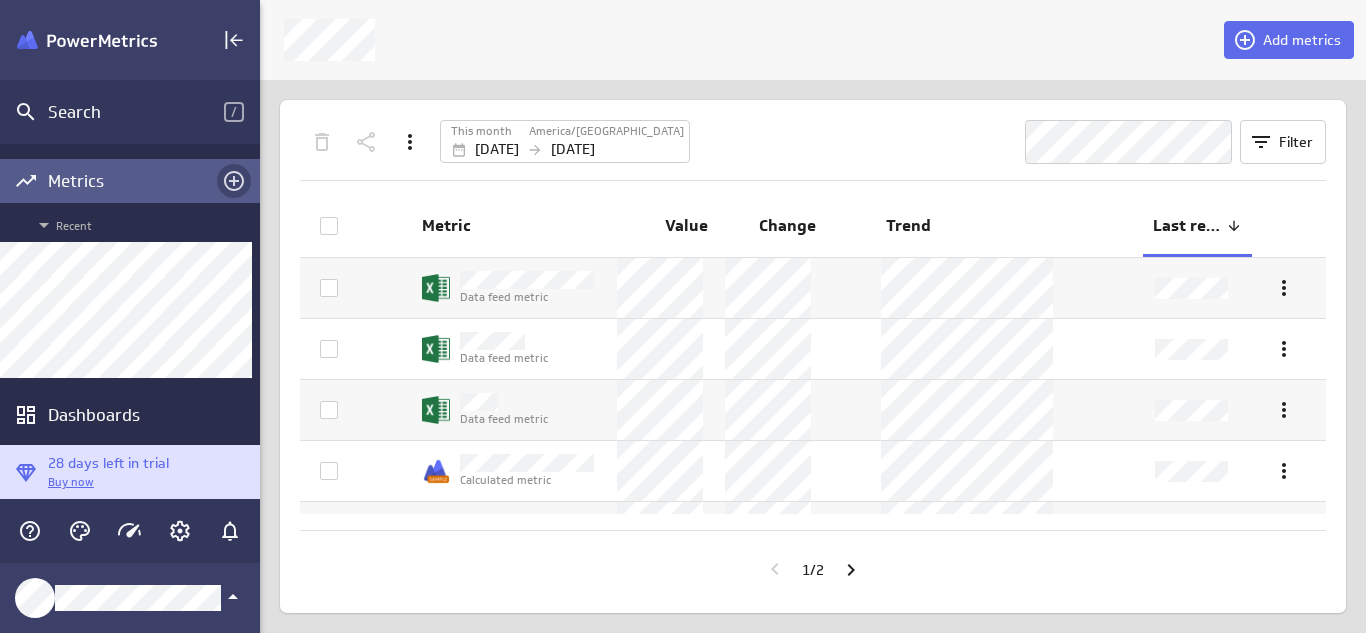 click 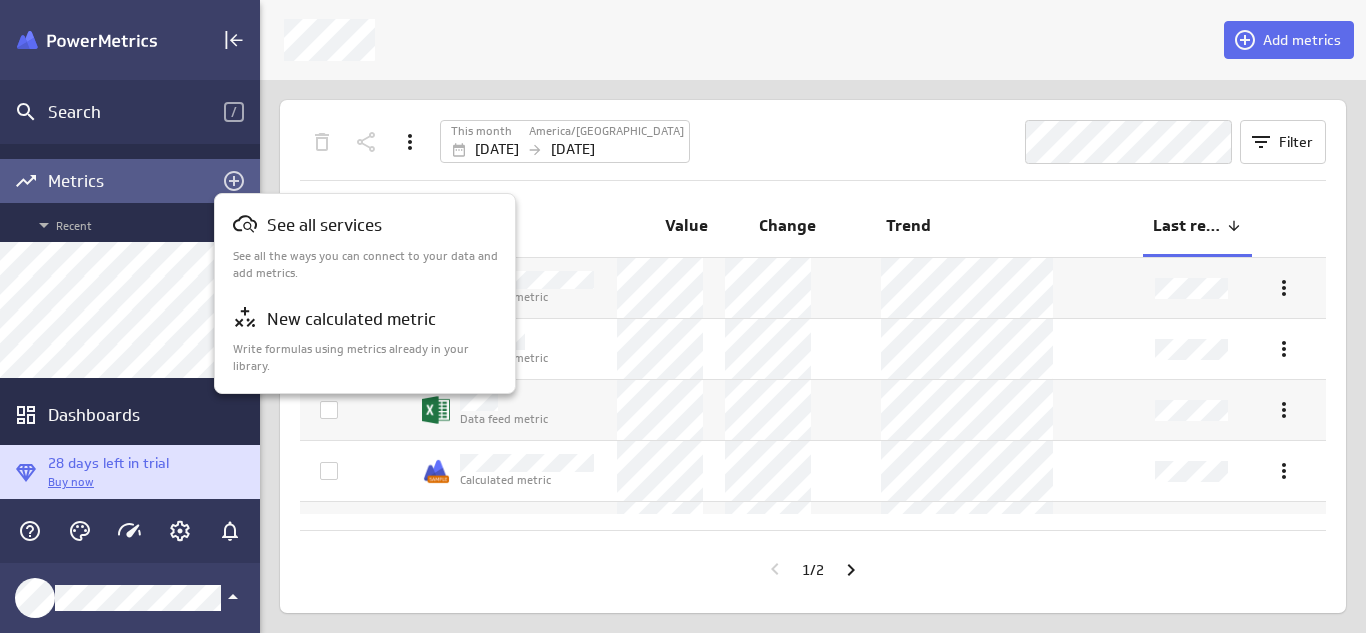 click at bounding box center (683, 316) 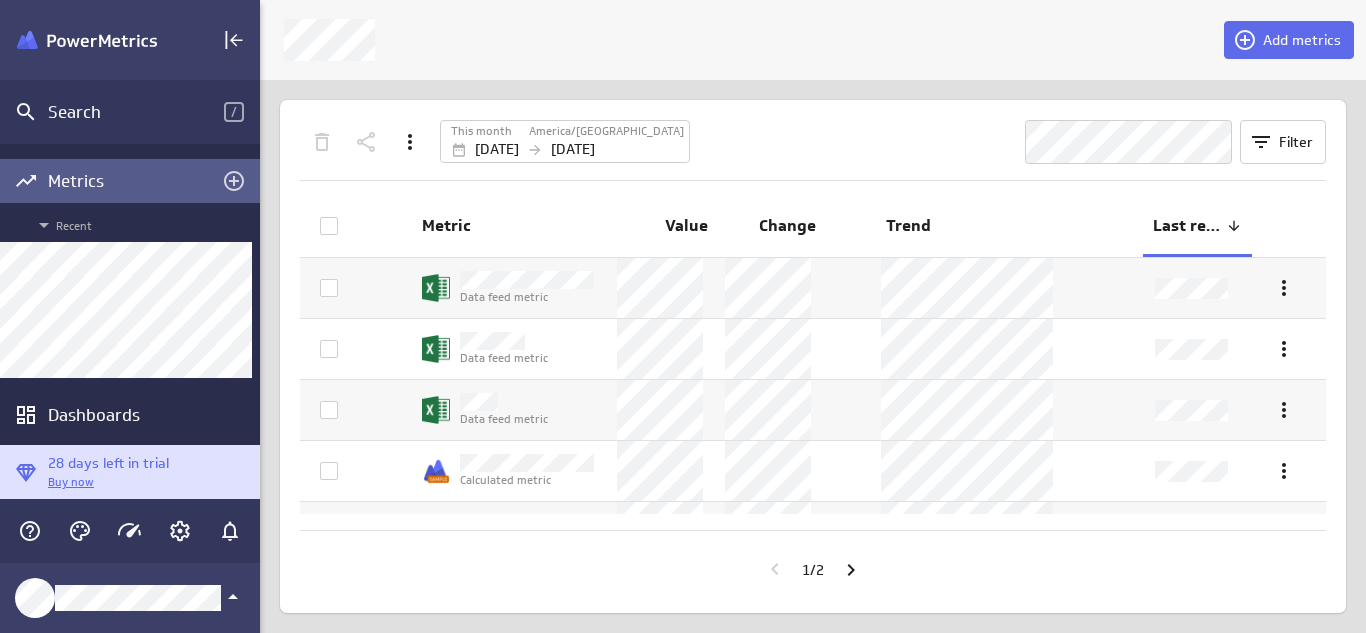 click on "Add metrics" at bounding box center (1302, 40) 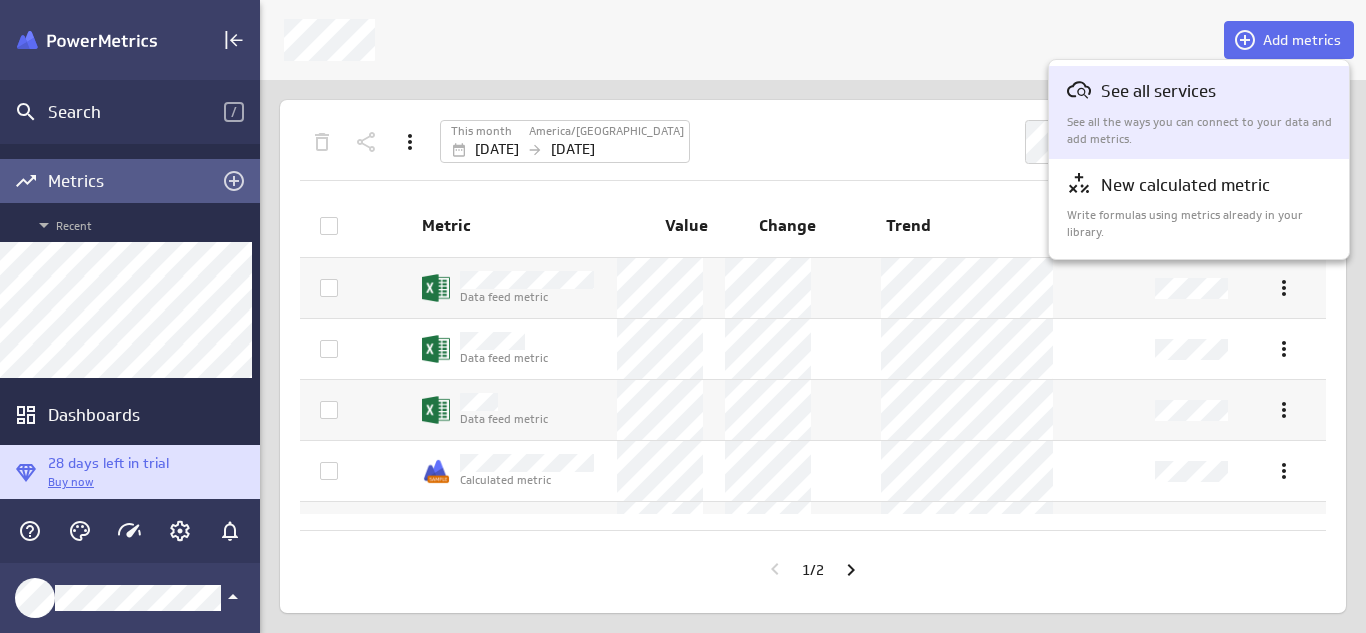 click on "See all services" at bounding box center [1200, 92] 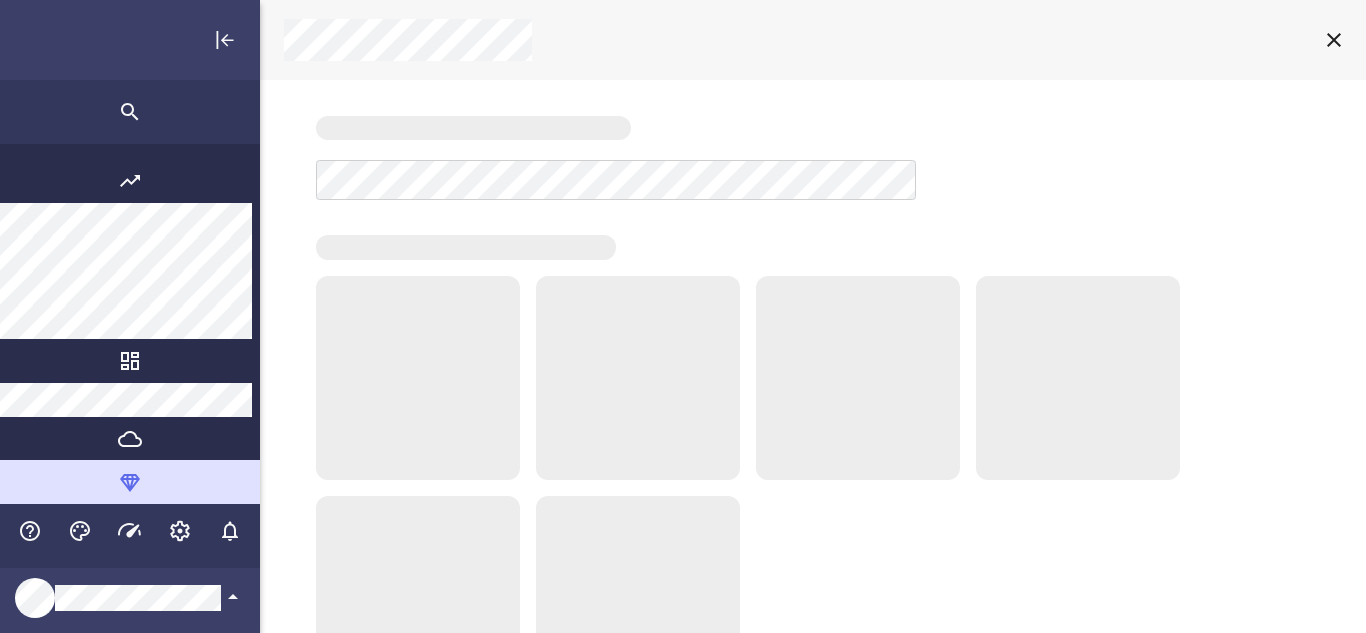 scroll, scrollTop: 10, scrollLeft: 9, axis: both 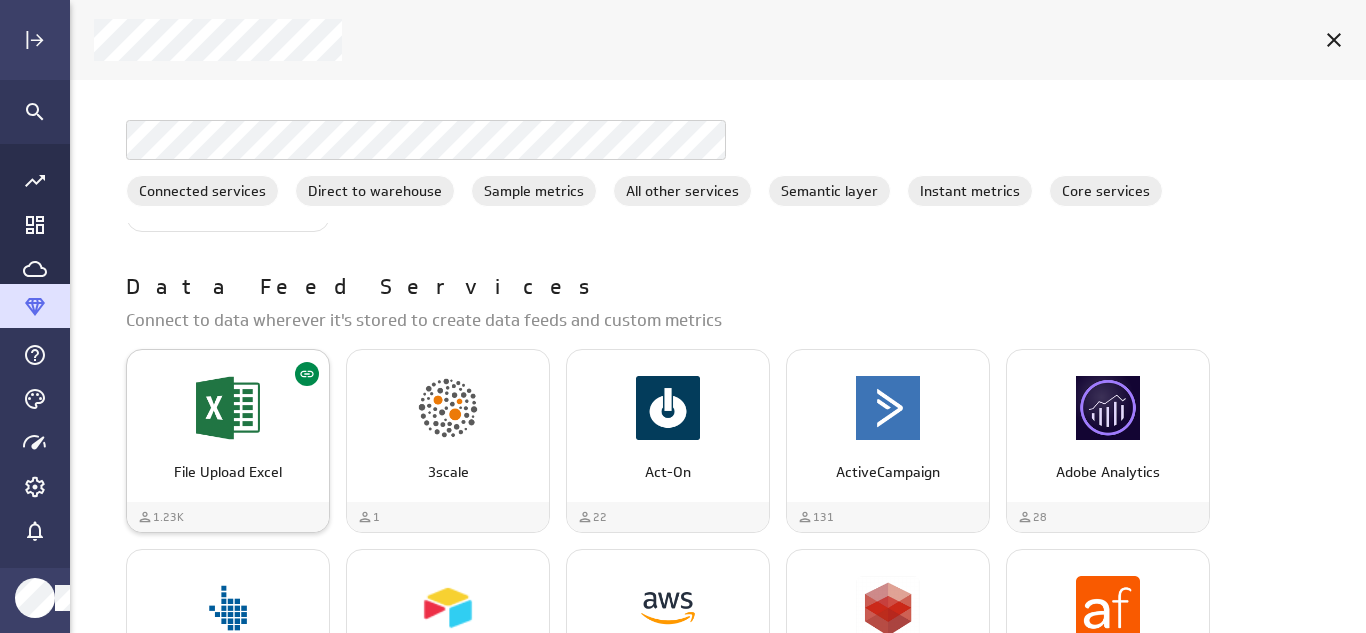 click at bounding box center (228, 408) 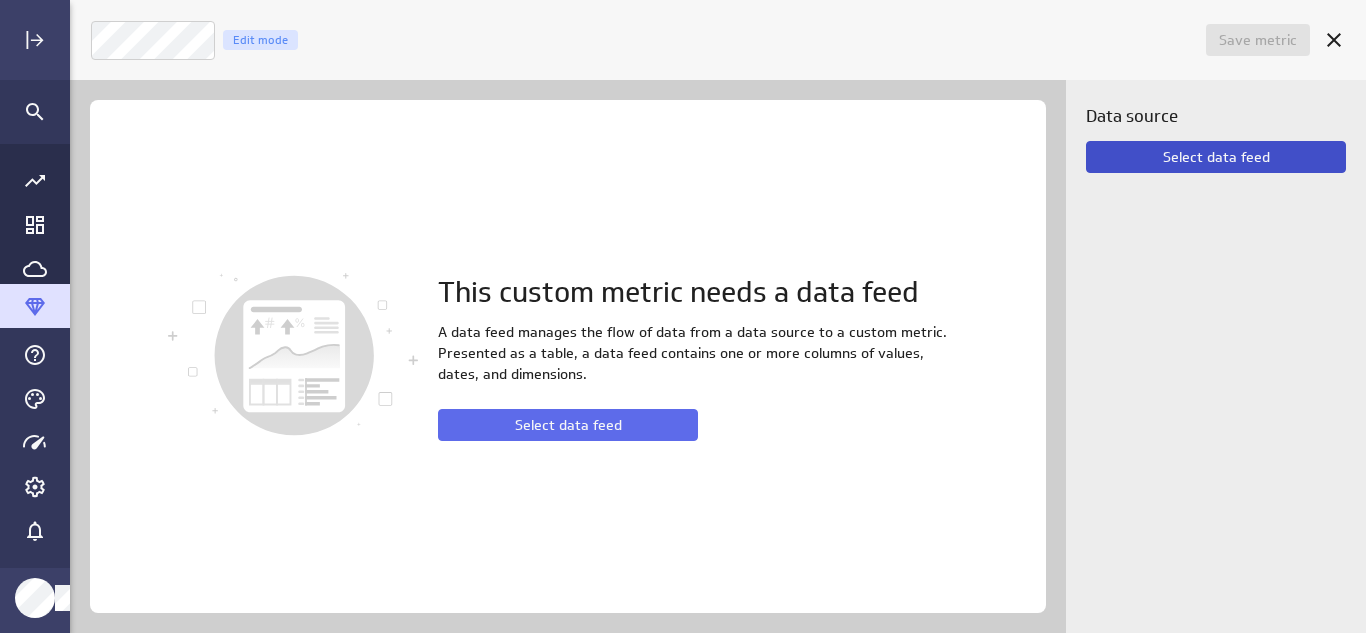 click on "Select data feed" at bounding box center (1216, 157) 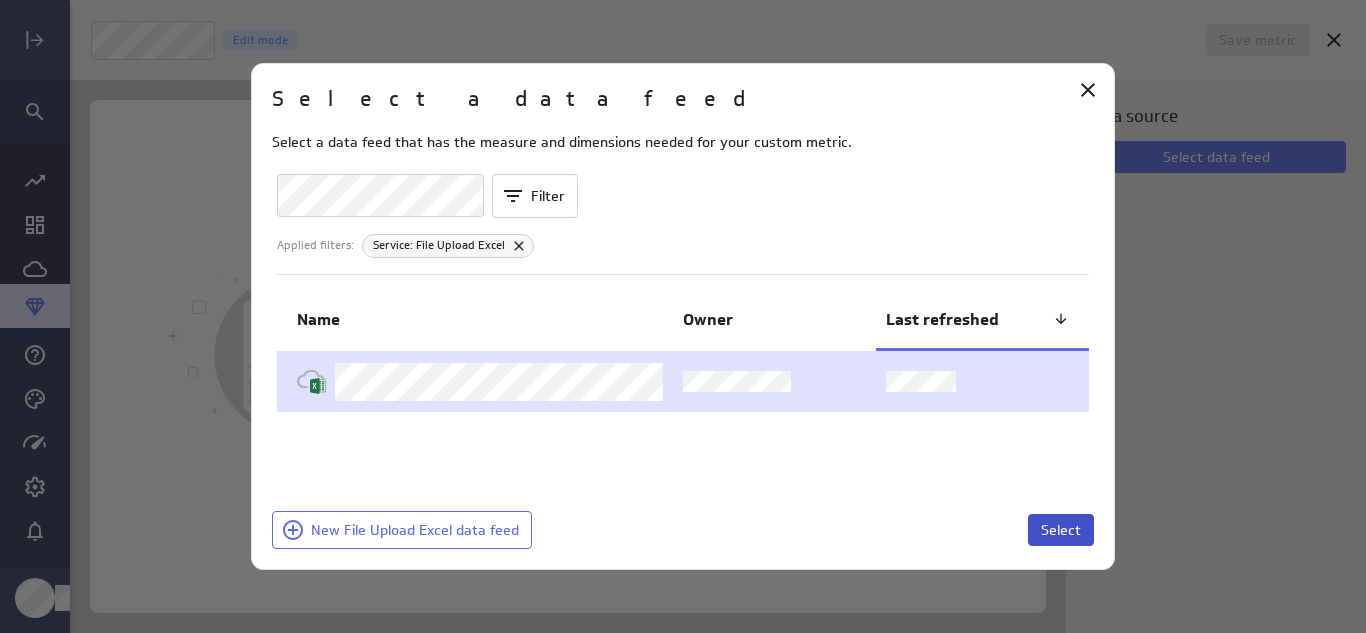 click on "Select" at bounding box center (1061, 530) 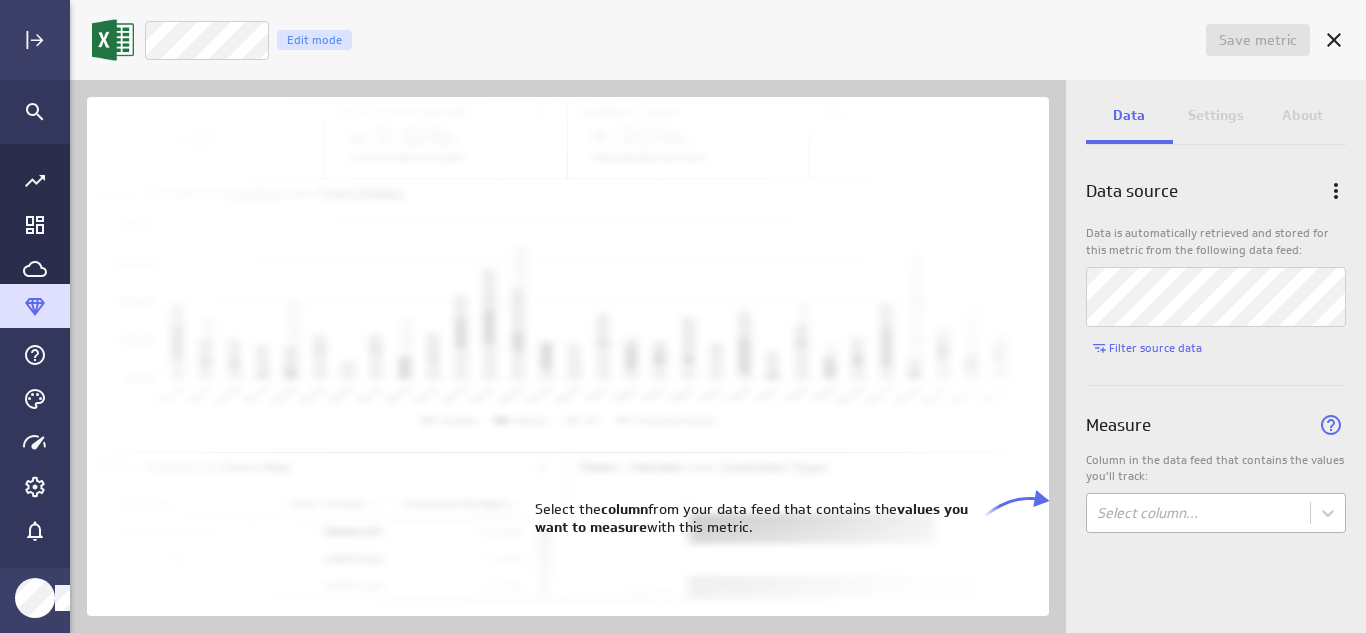 click on "Save metric Untitled Edit mode Data Settings About Data source Data is automatically retrieved and stored for this metric from the following data feed: Filter source data Measure Column in the data feed that contains the values you'll track: Select column... (no message) PowerMetrics Assistant Hey [PERSON_NAME]. I’m your PowerMetrics Assistant. If I can’t answer your question, try searching in our  Help Center  (that’s what I do!) You can also contact the  Support Team . How can I help you [DATE]?
Select the  column  from your data feed that contains the  values you want to measure  with this metric." at bounding box center [683, 316] 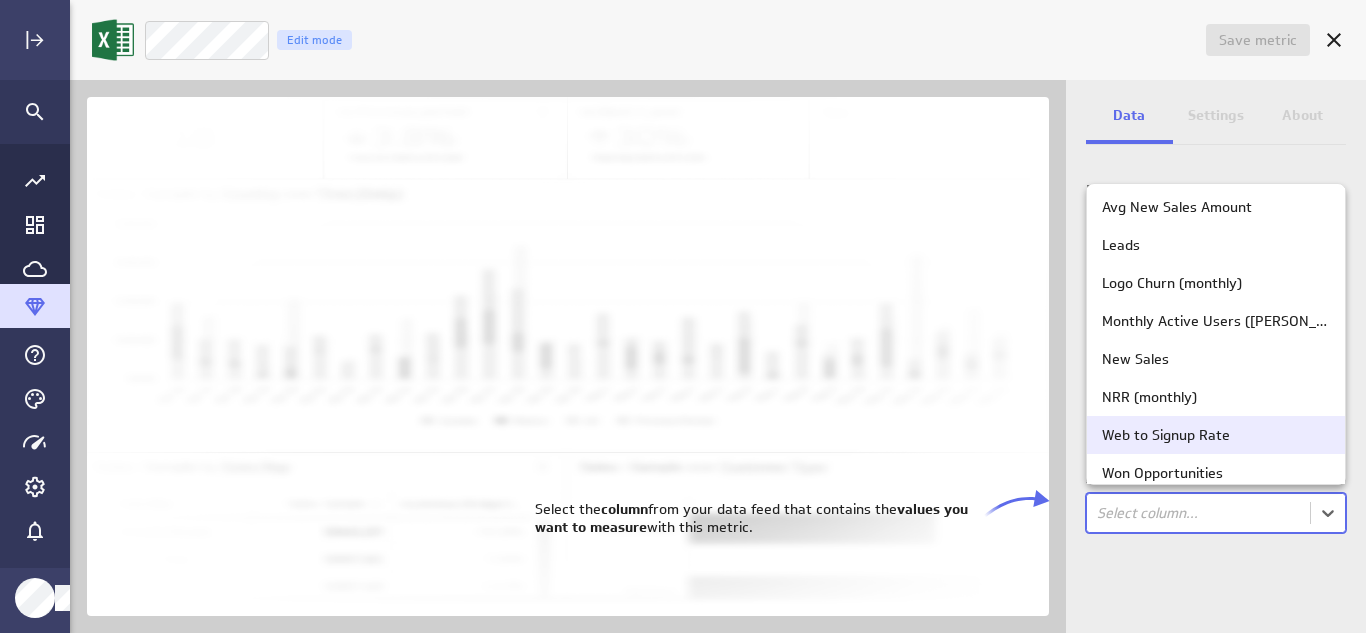 scroll, scrollTop: 20, scrollLeft: 0, axis: vertical 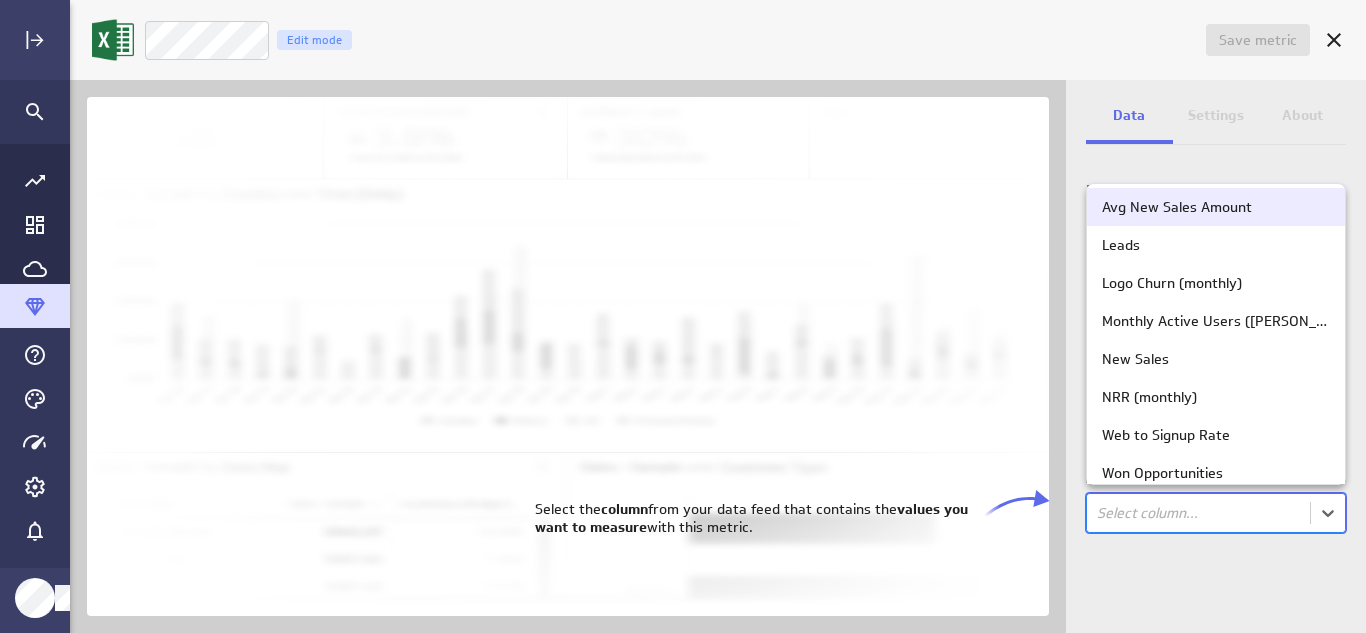 click on "Save metric Untitled Edit mode Data Settings About Data source Data is automatically retrieved and stored for this metric from the following data feed: Filter source data Measure Column in the data feed that contains the values you'll track: option Avg New Sales Amount focused, 1 of 12. 12 results available. Use Up and Down to choose options, press Enter to select the currently focused option, press Escape to exit the menu, press Tab to select the option and exit the menu. Select column... (no message) PowerMetrics Assistant Hey [PERSON_NAME]. I’m your PowerMetrics Assistant. If I can’t answer your question, try searching in our  Help Center  (that’s what I do!) You can also contact the  Support Team . How can I help you [DATE]?
Select the  column  from your data feed that contains the  values you want to measure  with this metric. Avg New Sales Amount Leads Logo Churn (monthly) Monthly Active Users ([PERSON_NAME]) New Sales NRR (monthly) Web to Signup Rate Channel" at bounding box center [683, 316] 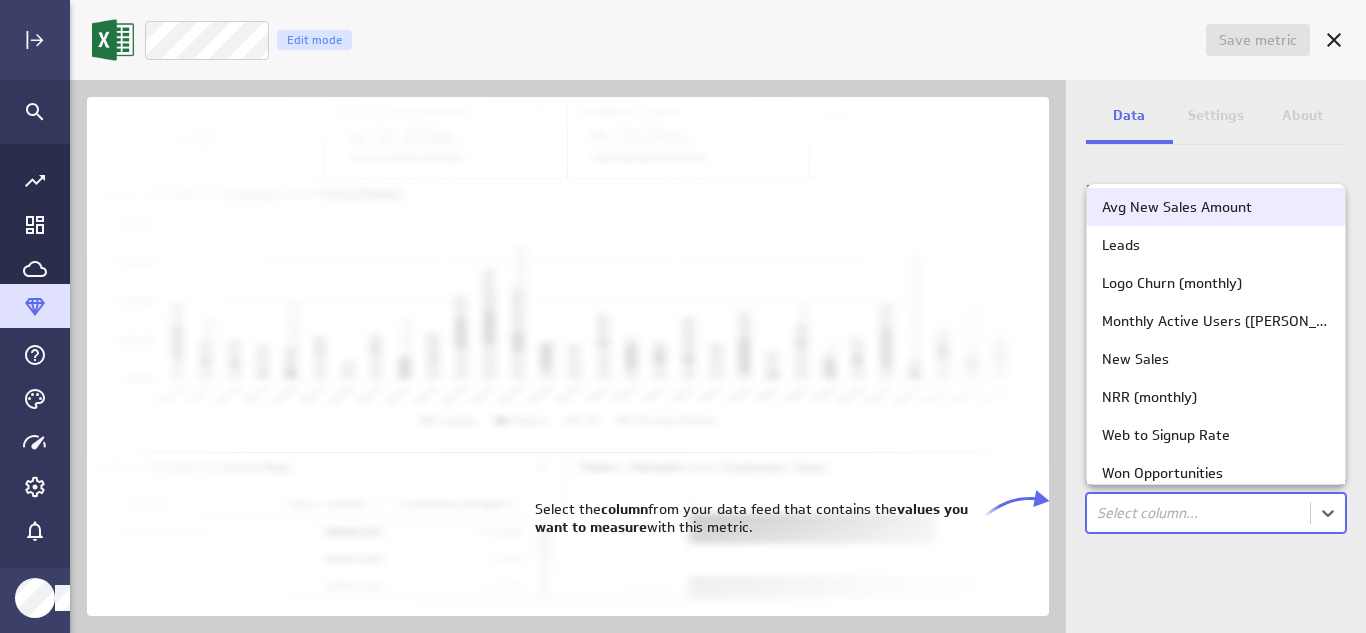 scroll, scrollTop: 20, scrollLeft: 0, axis: vertical 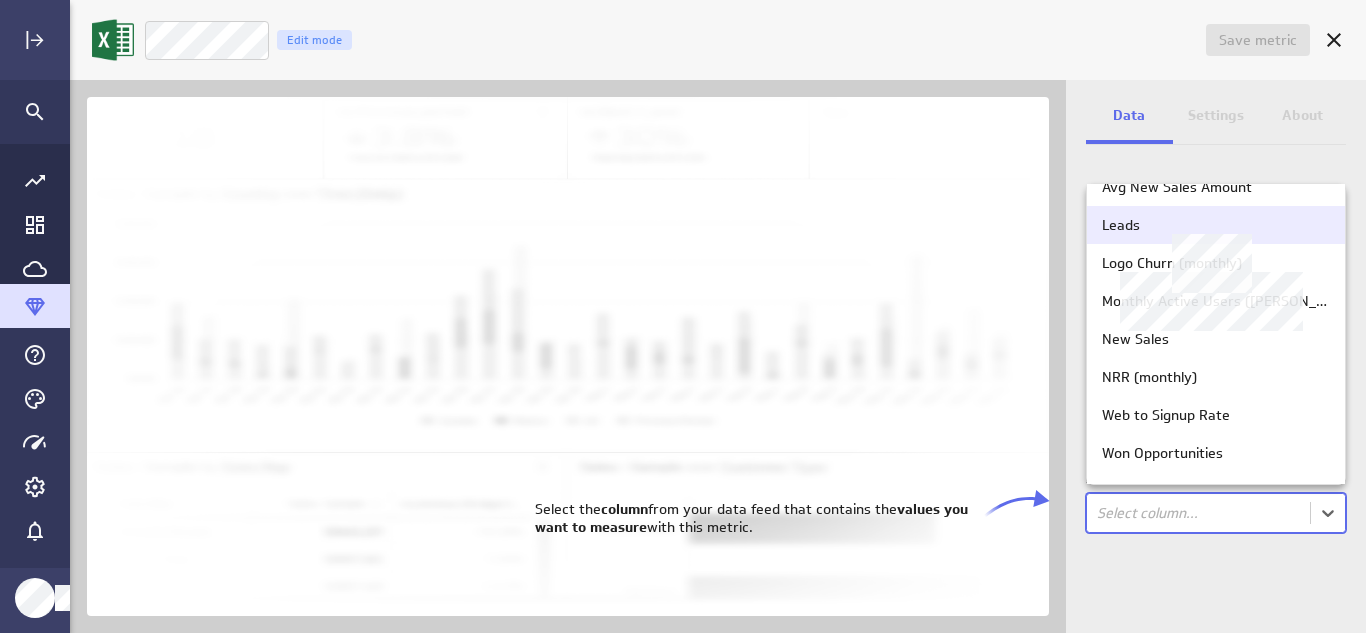 click on "Leads" at bounding box center (1216, 225) 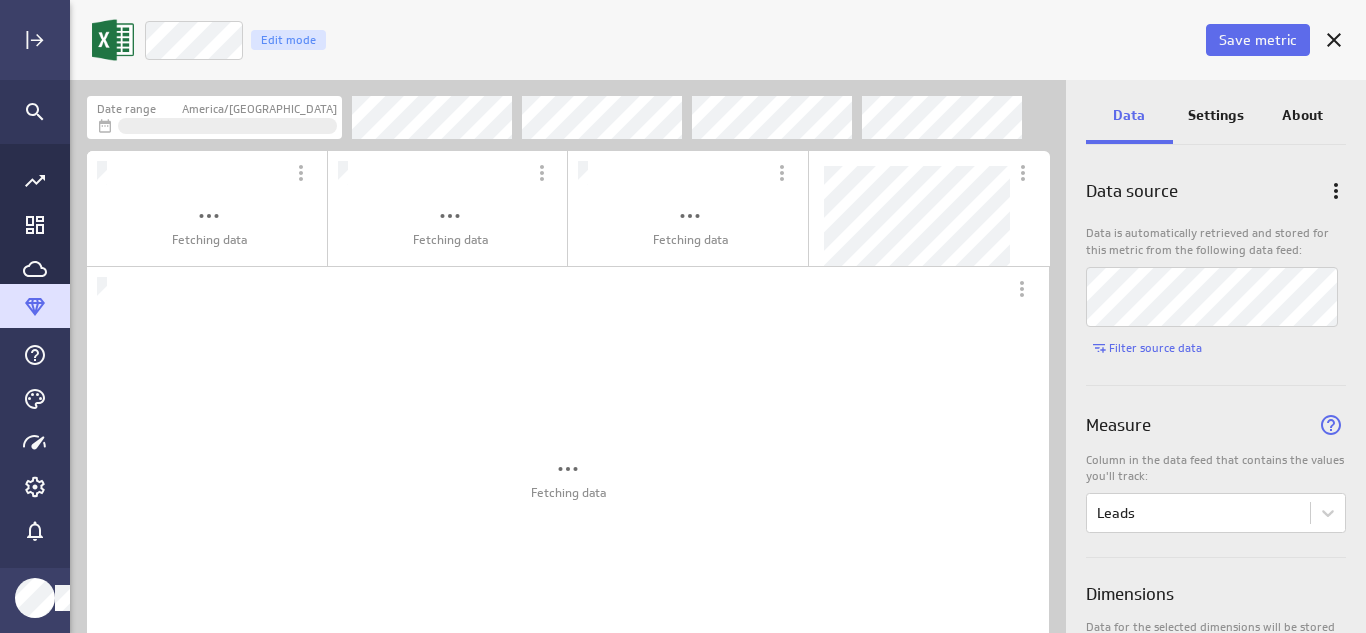scroll, scrollTop: 10, scrollLeft: 10, axis: both 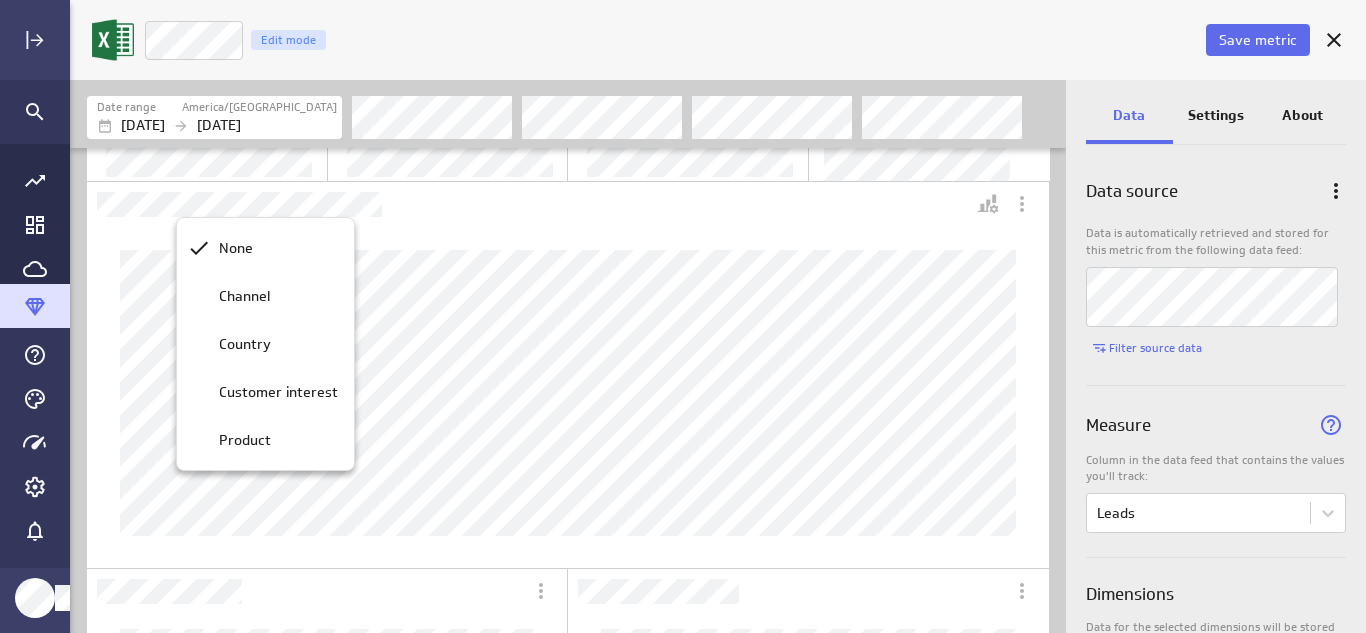 drag, startPoint x: 204, startPoint y: 191, endPoint x: 199, endPoint y: 204, distance: 13.928389 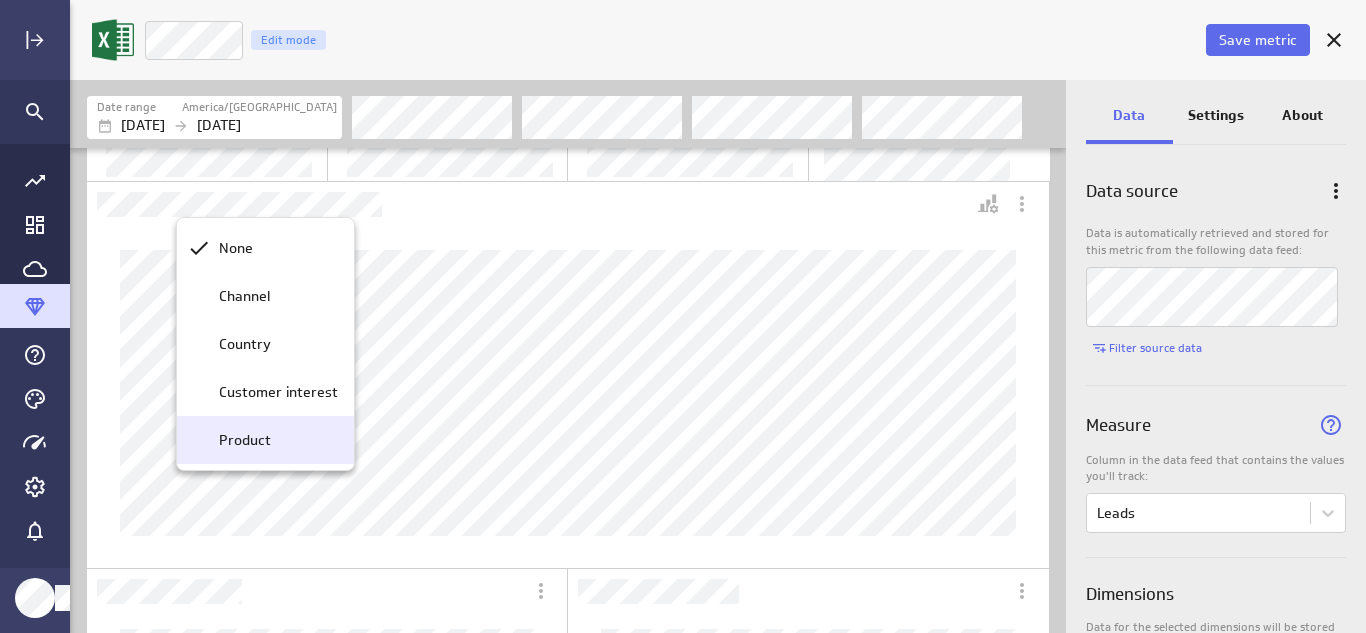 click on "Product" at bounding box center (274, 440) 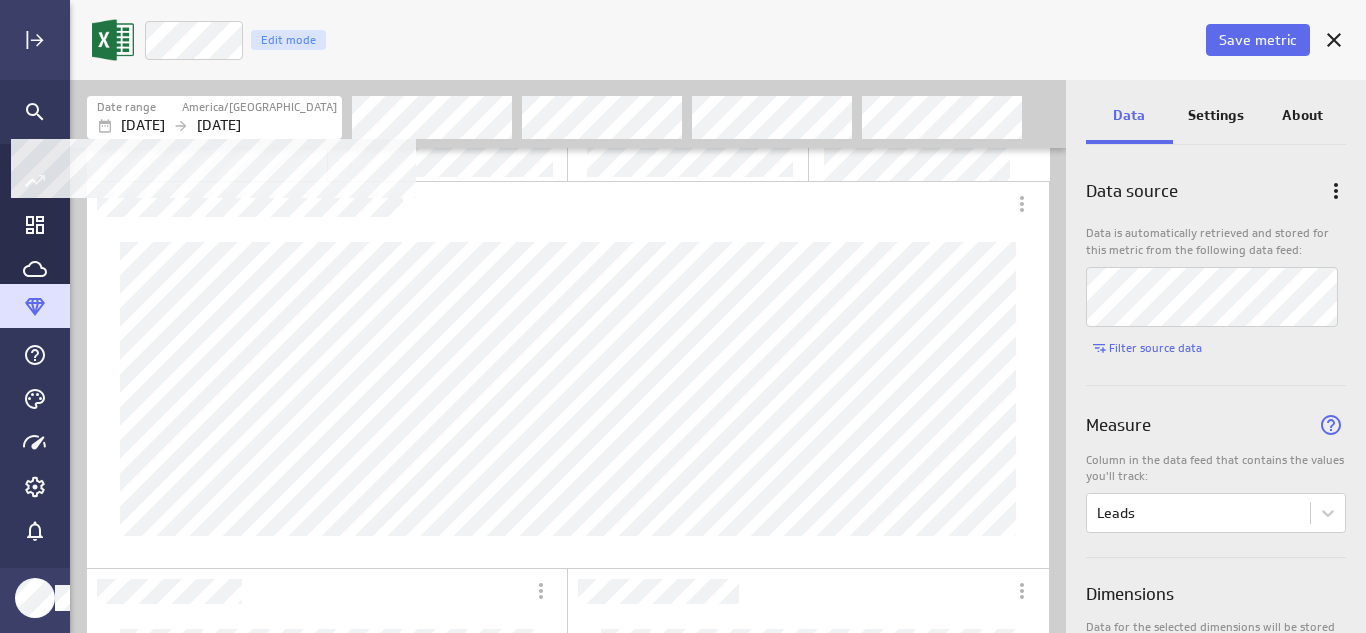 click on "[DATE]" at bounding box center [219, 125] 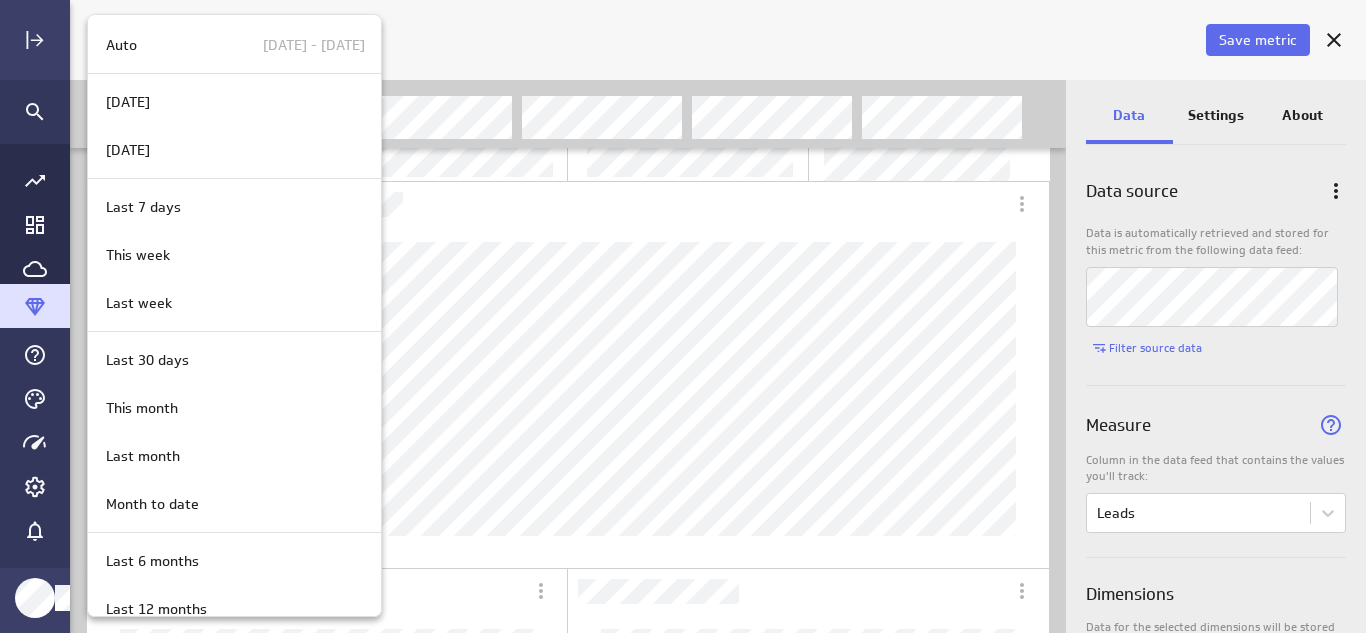 click at bounding box center (683, 316) 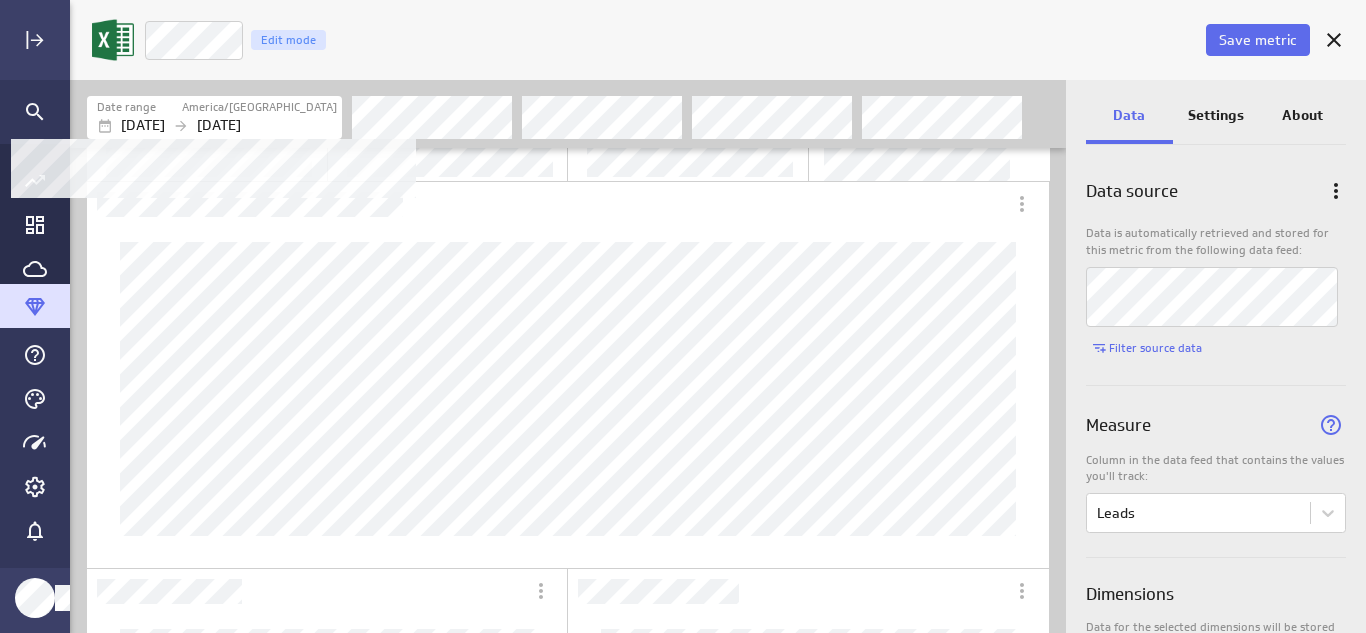 click on "[DATE] [DATE]" at bounding box center [217, 125] 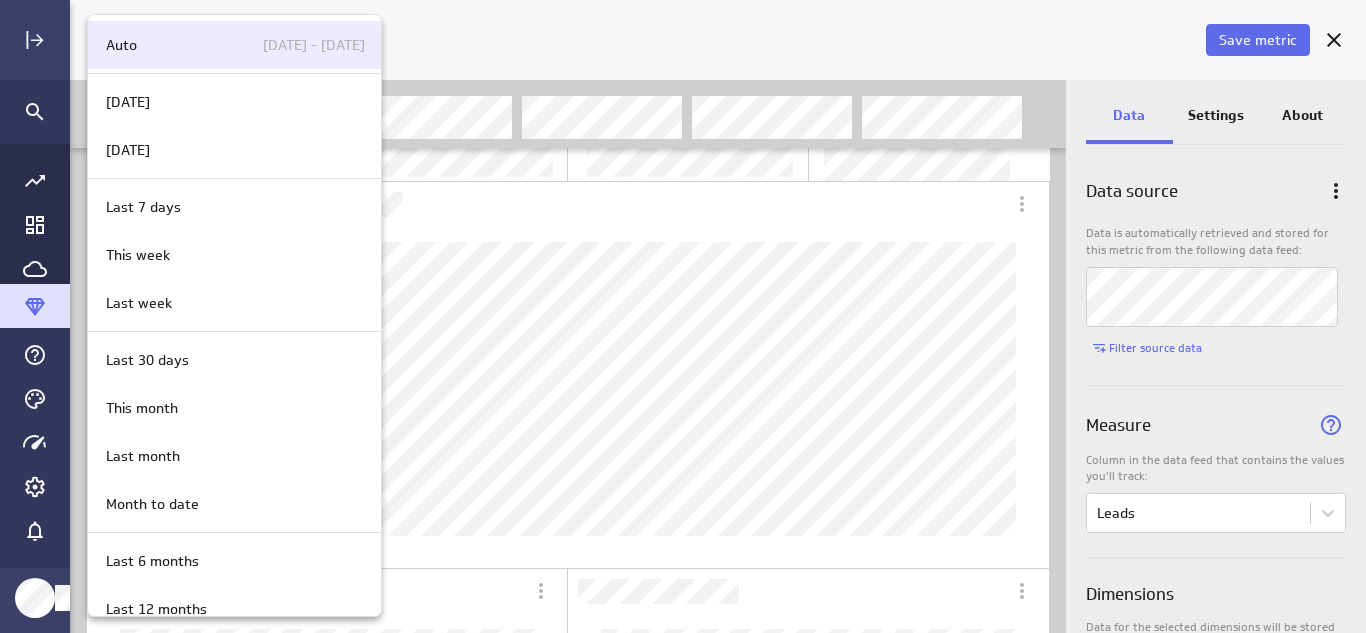 click on "Auto [DATE] - [DATE]" at bounding box center [234, 45] 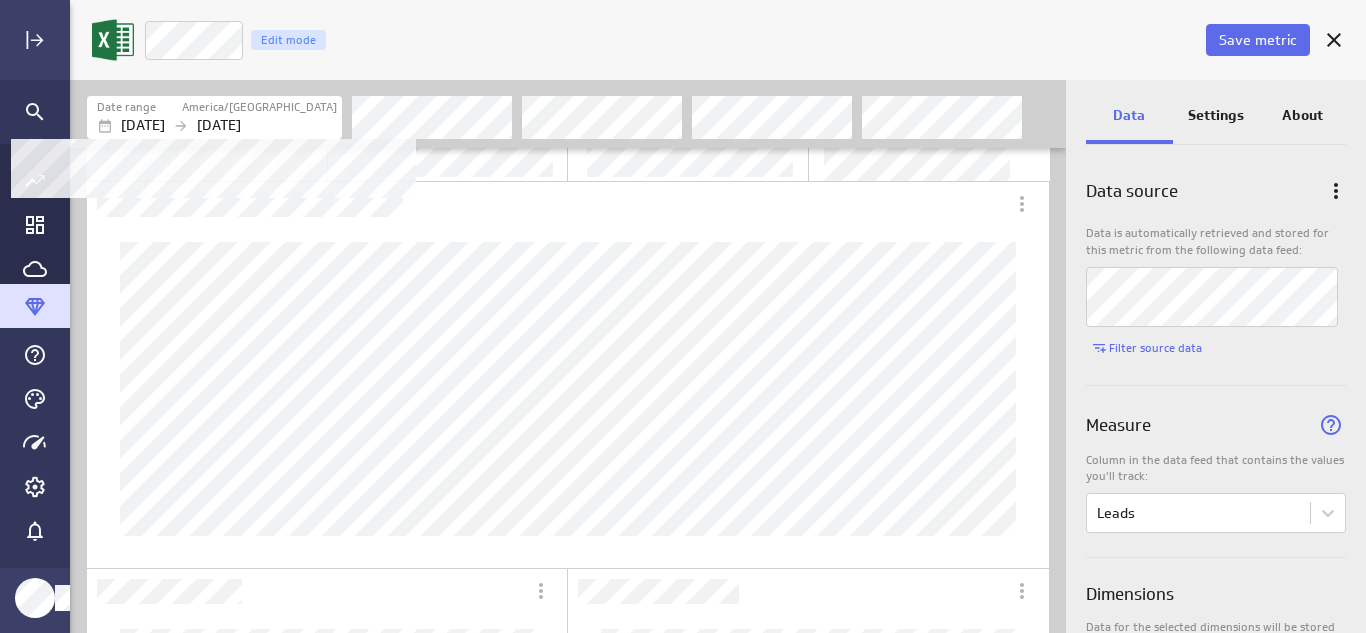 click on "[DATE]" at bounding box center (219, 125) 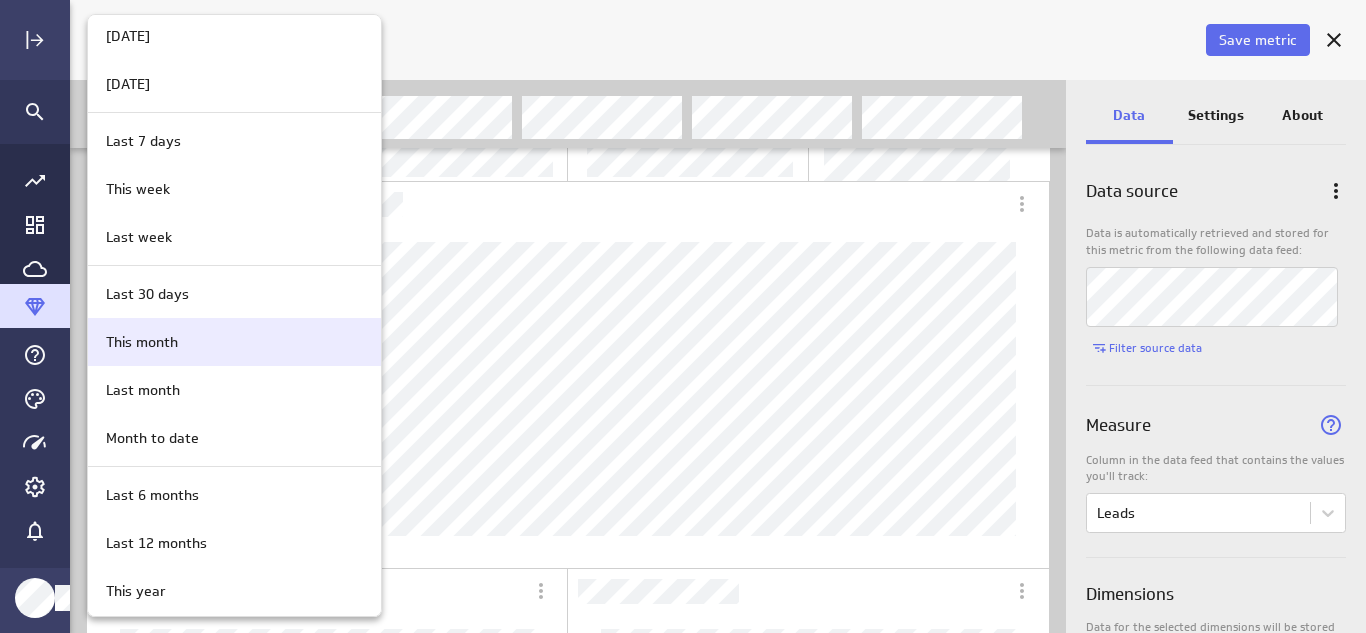 scroll, scrollTop: 100, scrollLeft: 0, axis: vertical 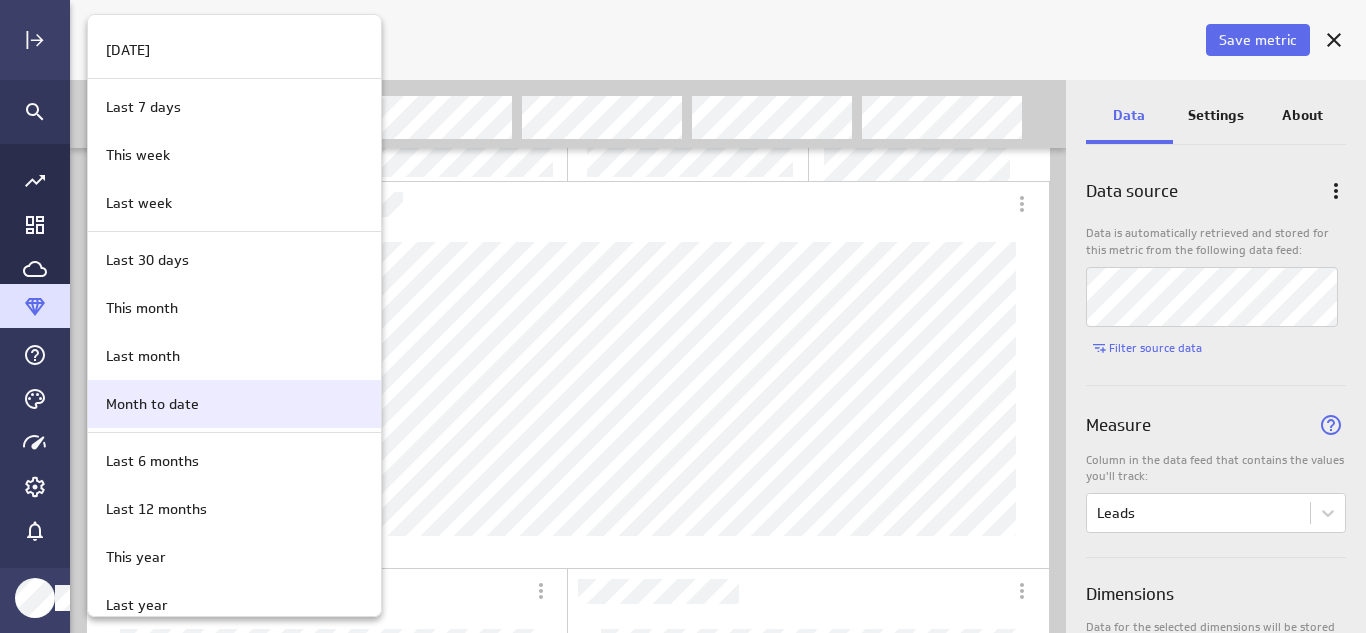 click on "Month to date" at bounding box center (231, 404) 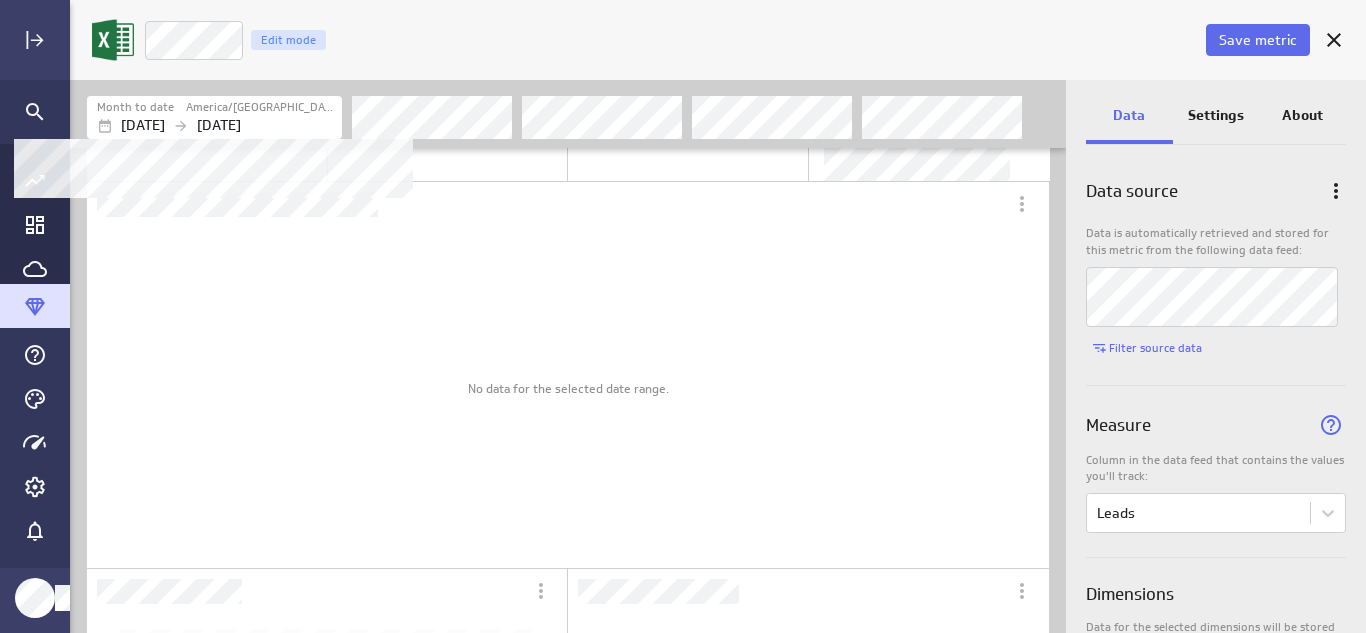 click on "Month to date [GEOGRAPHIC_DATA]/[GEOGRAPHIC_DATA] [DATE] [DATE]" at bounding box center [214, 117] 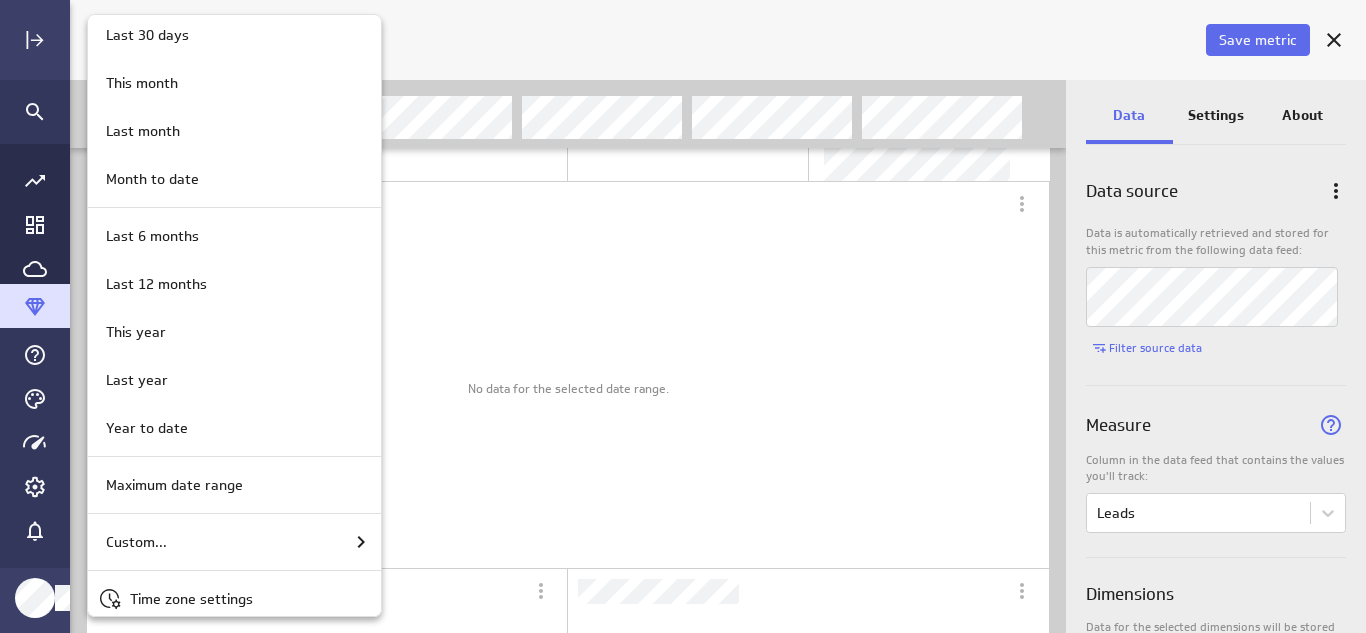 scroll, scrollTop: 338, scrollLeft: 0, axis: vertical 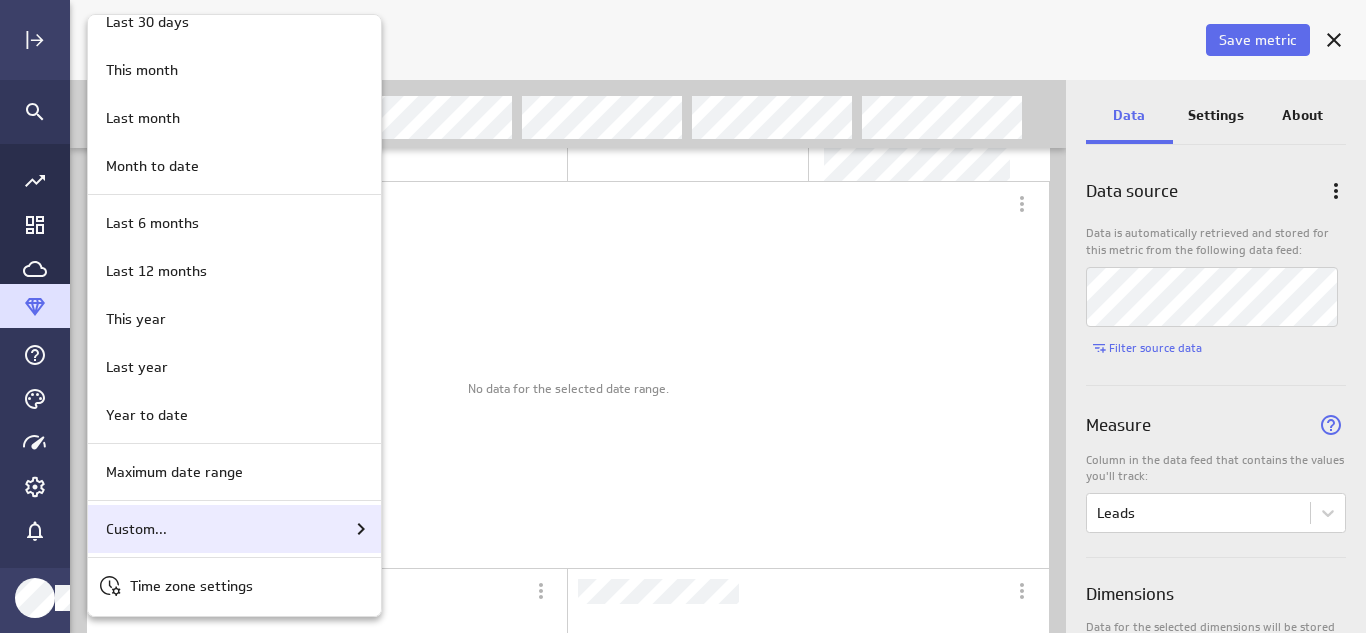 click on "Custom..." at bounding box center [235, 529] 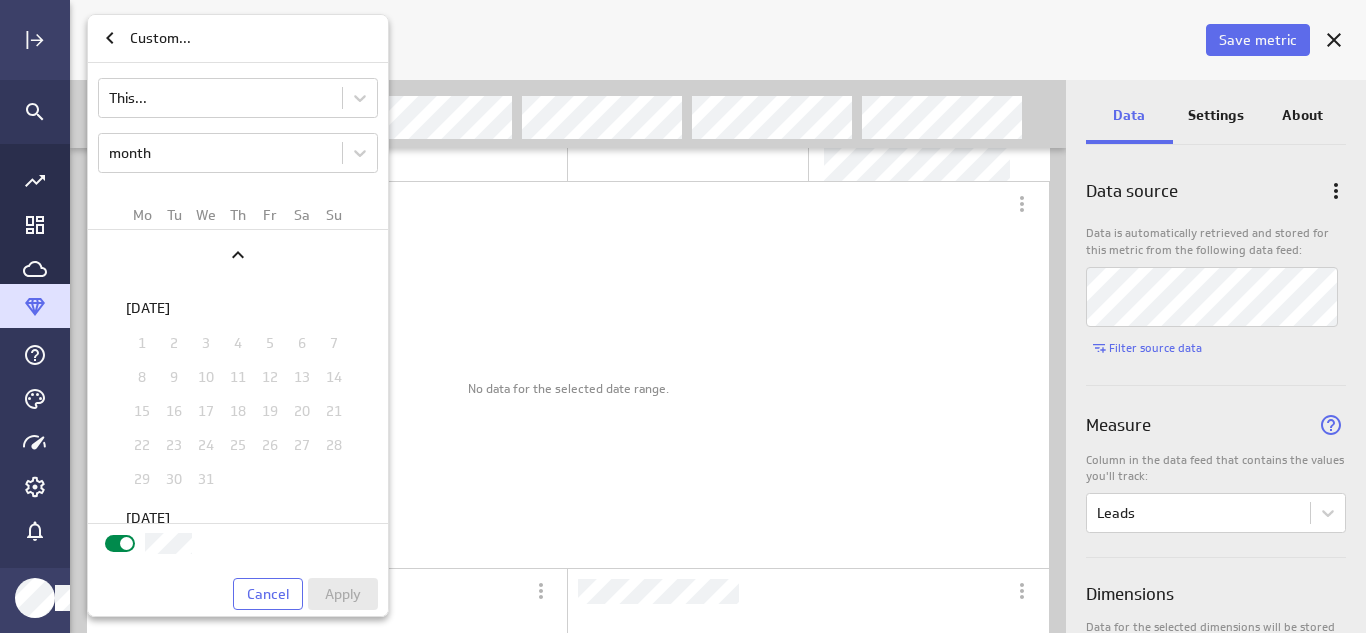 scroll, scrollTop: 7, scrollLeft: 0, axis: vertical 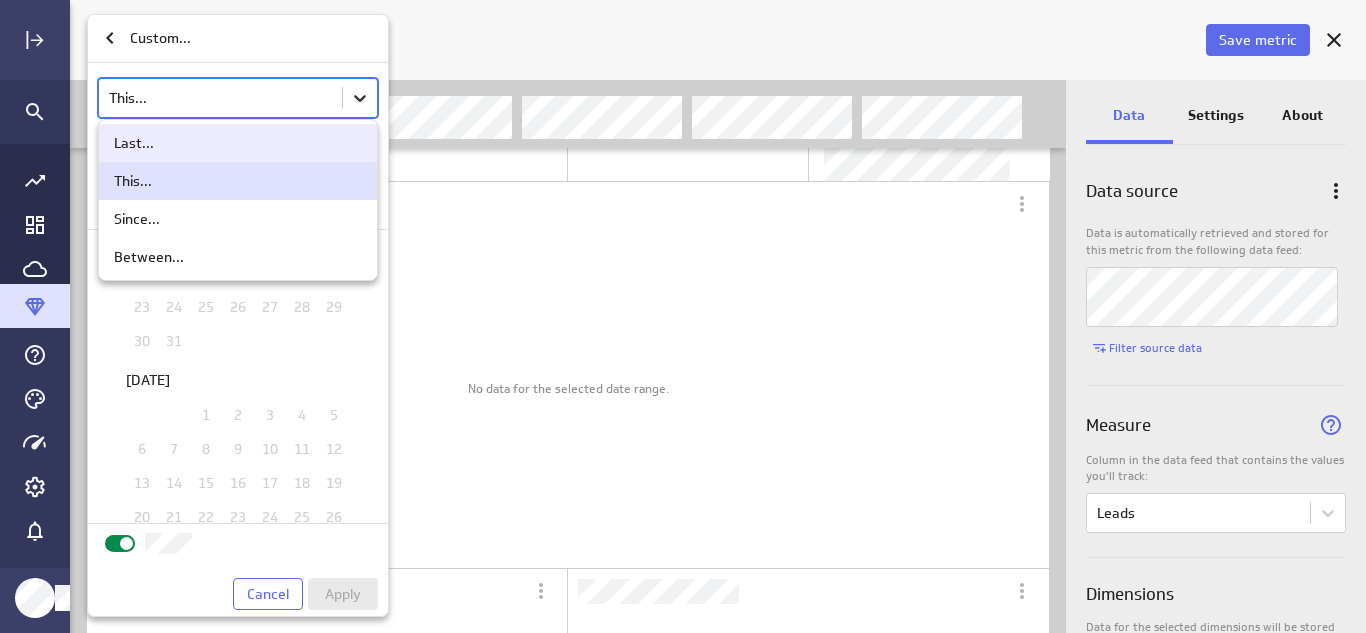 click on "Save metric Leads Edit mode Month to date [GEOGRAPHIC_DATA]/[GEOGRAPHIC_DATA] [DATE] [DATE] No data for the selected date range. No data for the selected date range. No data for the selected date range. No data for the selected date range. No data for the selected date range. No data for the selected date range. Data Settings About Data source Data is automatically retrieved and stored for this metric from the following data feed: Filter source data Measure Column in the data feed that contains the values you'll track: Leads Dimensions Data for the selected dimensions will be stored in the metric history. 4 of maximum 10 dimensions selected Date and Time Column in the data feed that contains the date/time associated with each value: Date (no message) PowerMetrics Assistant Hey [PERSON_NAME]. I’m your PowerMetrics Assistant. If I can’t answer your question, try searching in our  Help Center  (that’s what I do!) You can also contact the  Support Team . How can I help you [DATE]?" at bounding box center (683, 316) 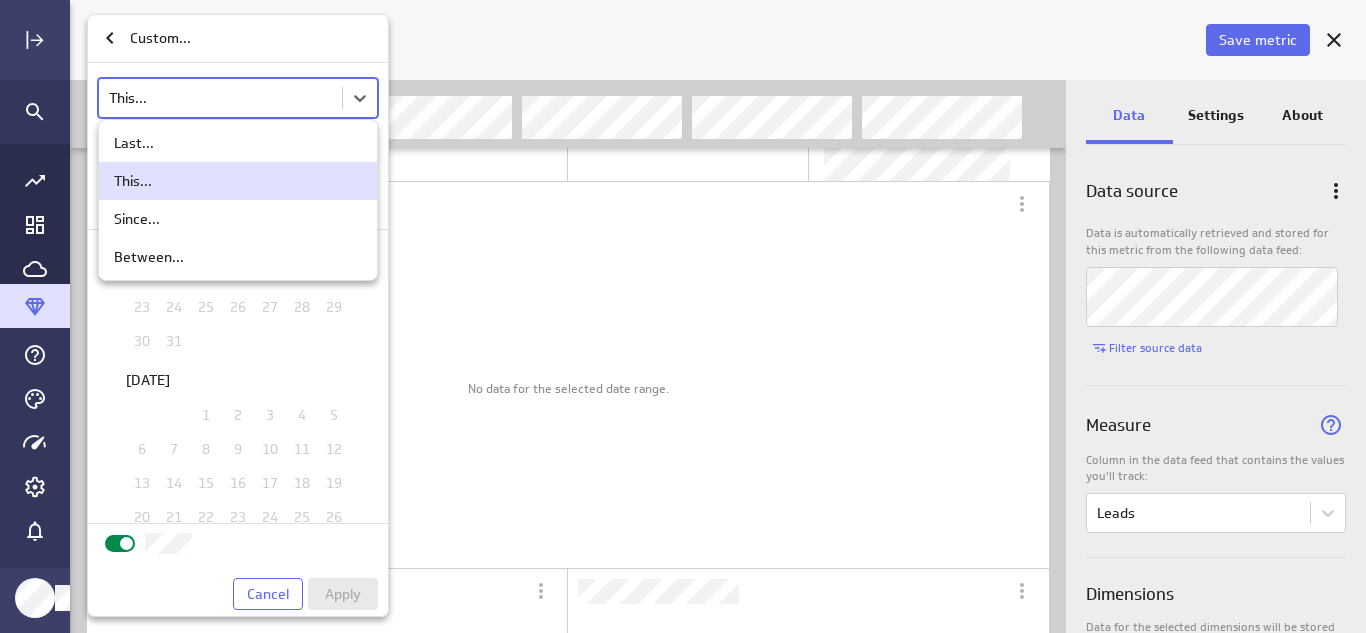 click at bounding box center (683, 316) 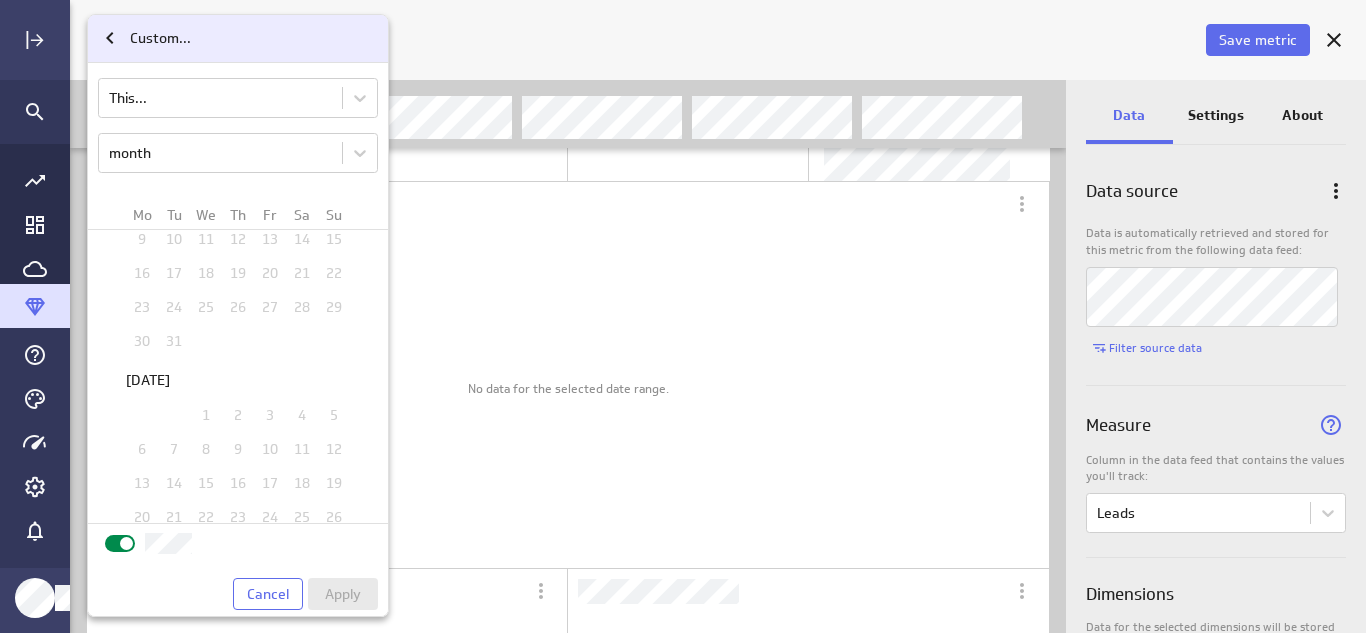 click 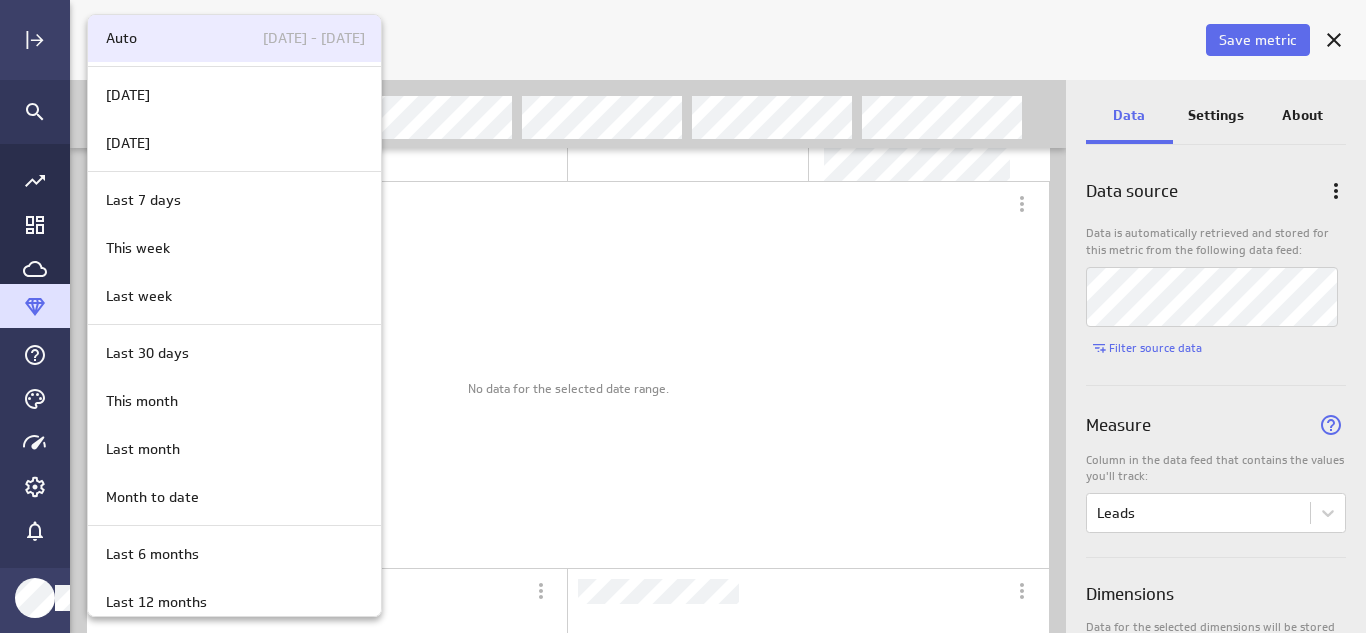 click on "[DATE] - [DATE]" at bounding box center [301, 38] 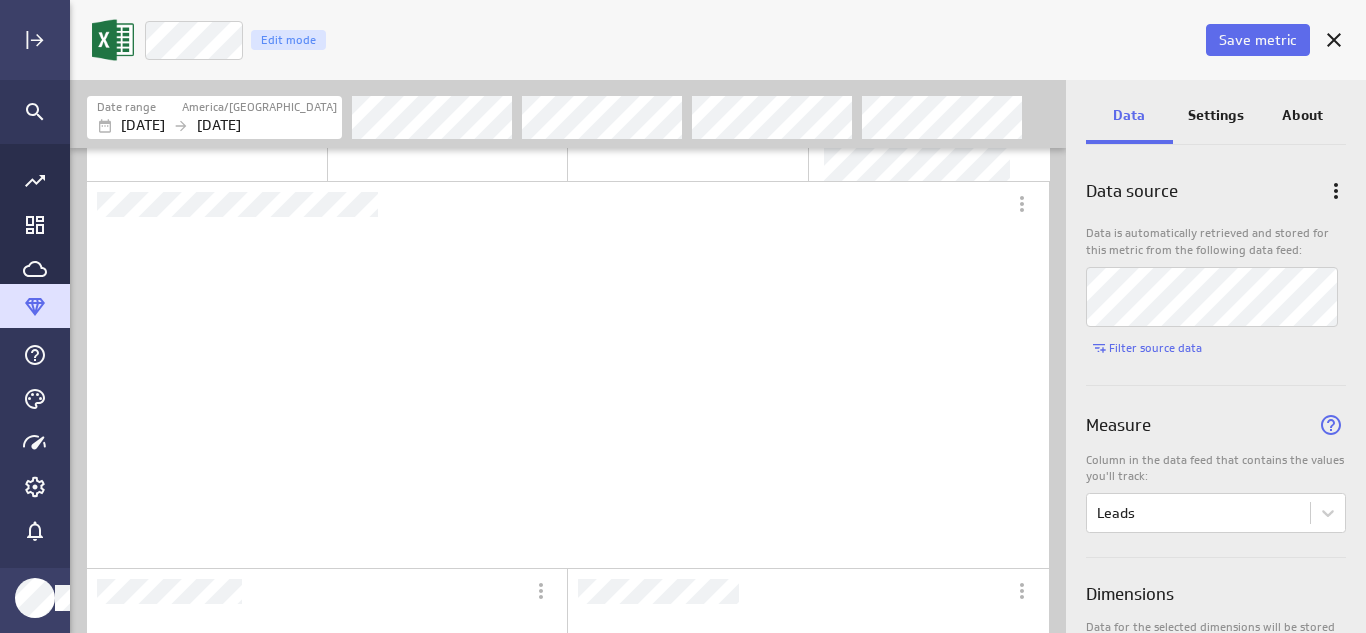 scroll, scrollTop: 10, scrollLeft: 10, axis: both 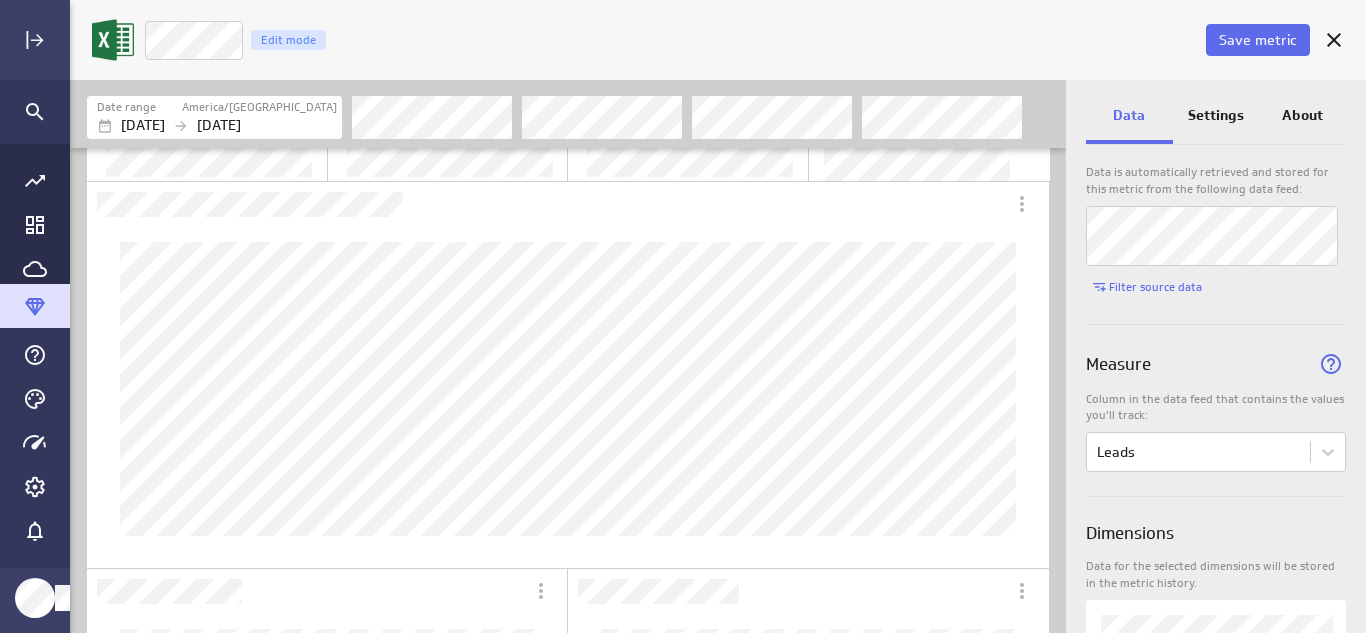 drag, startPoint x: 1057, startPoint y: 230, endPoint x: 1055, endPoint y: 315, distance: 85.02353 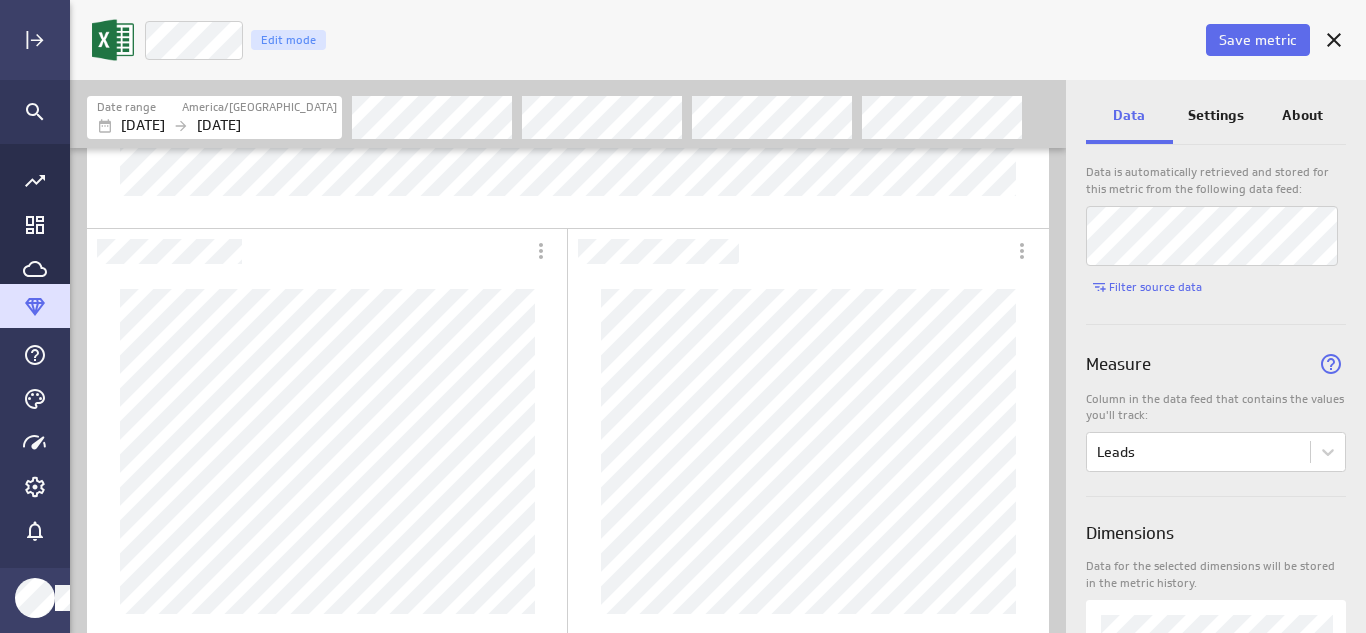 scroll, scrollTop: 435, scrollLeft: 0, axis: vertical 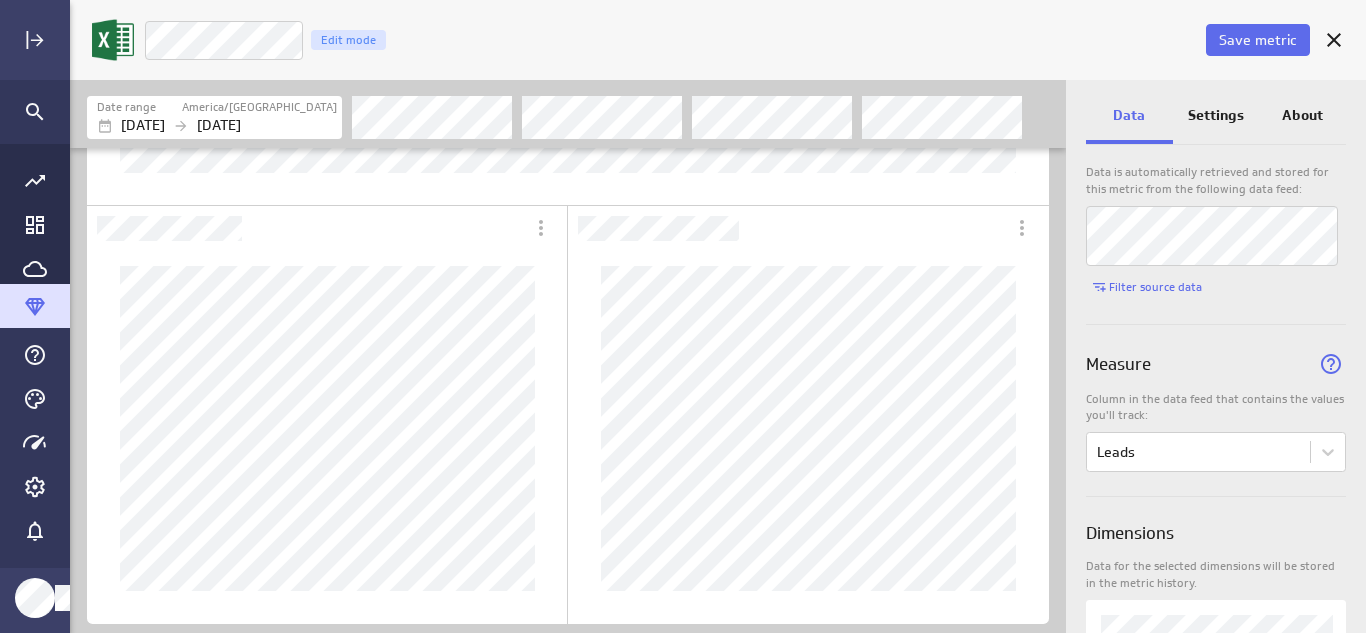 click on "Total leads Edit mode" at bounding box center [673, 40] 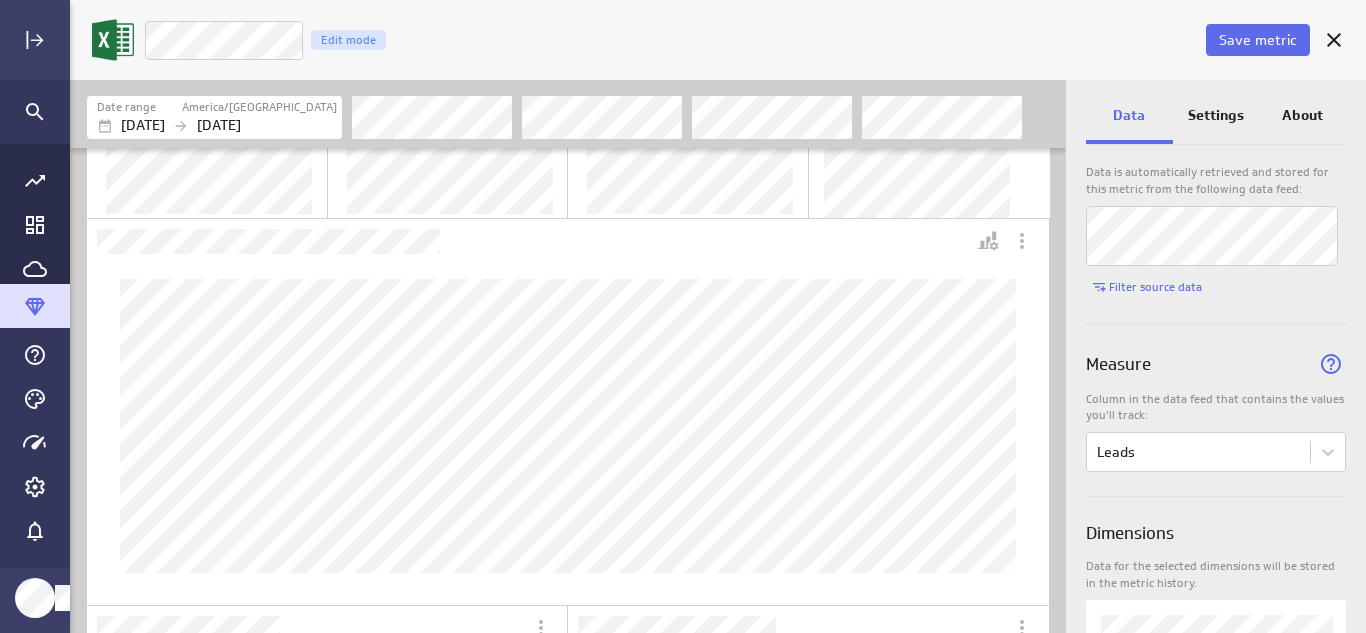 scroll, scrollTop: 0, scrollLeft: 0, axis: both 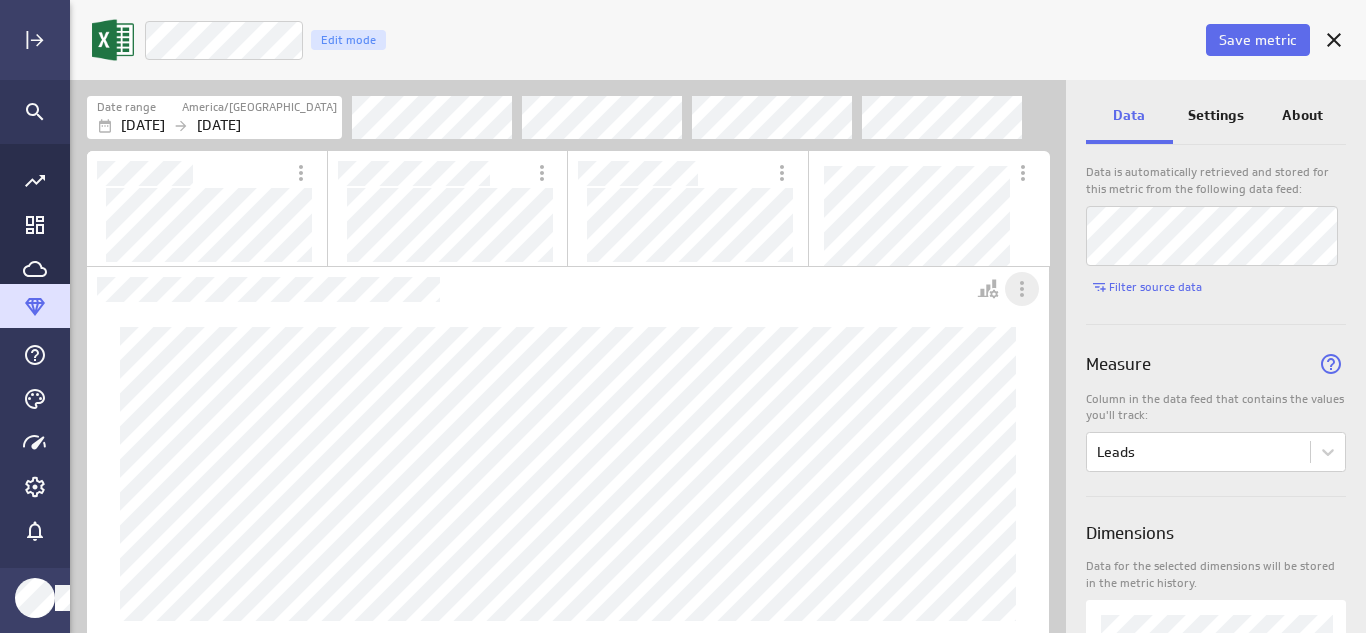 click 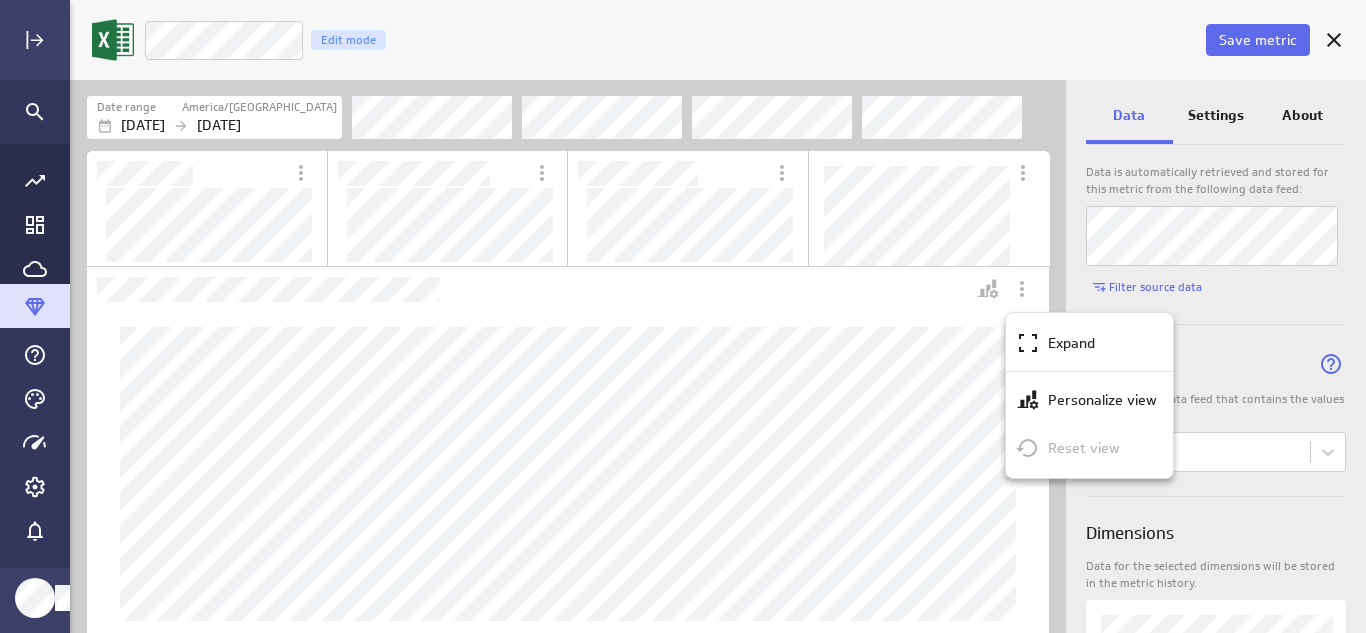 click at bounding box center [683, 316] 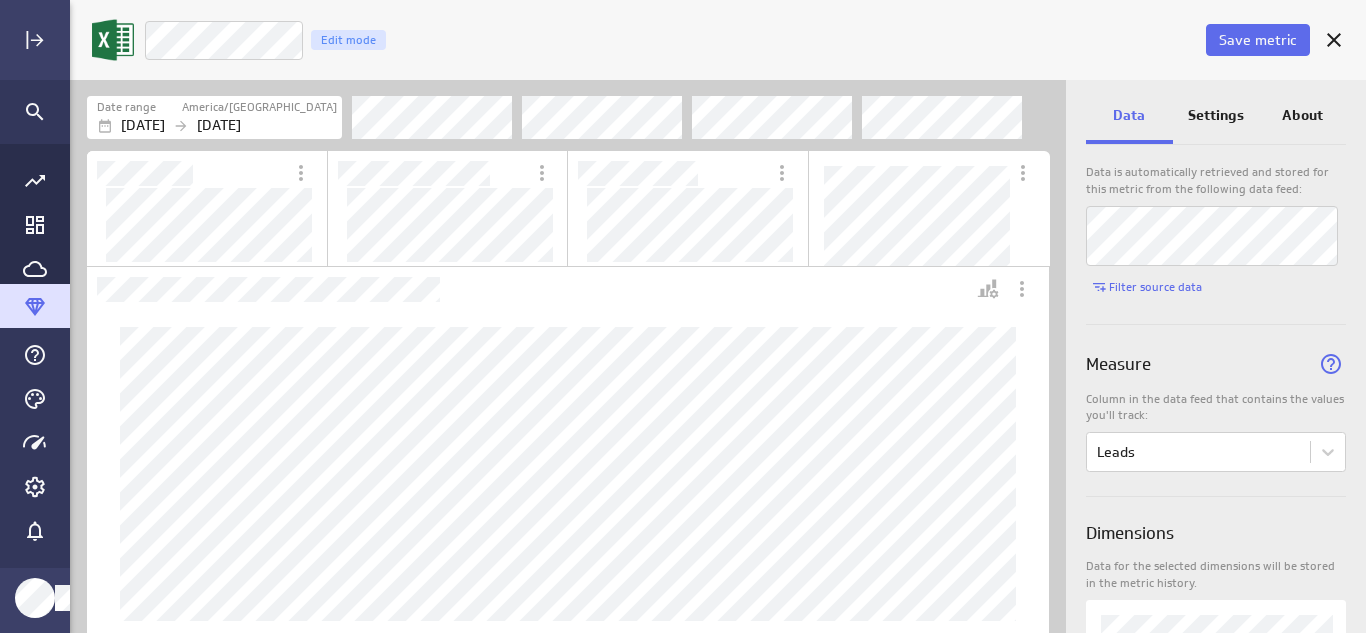 click 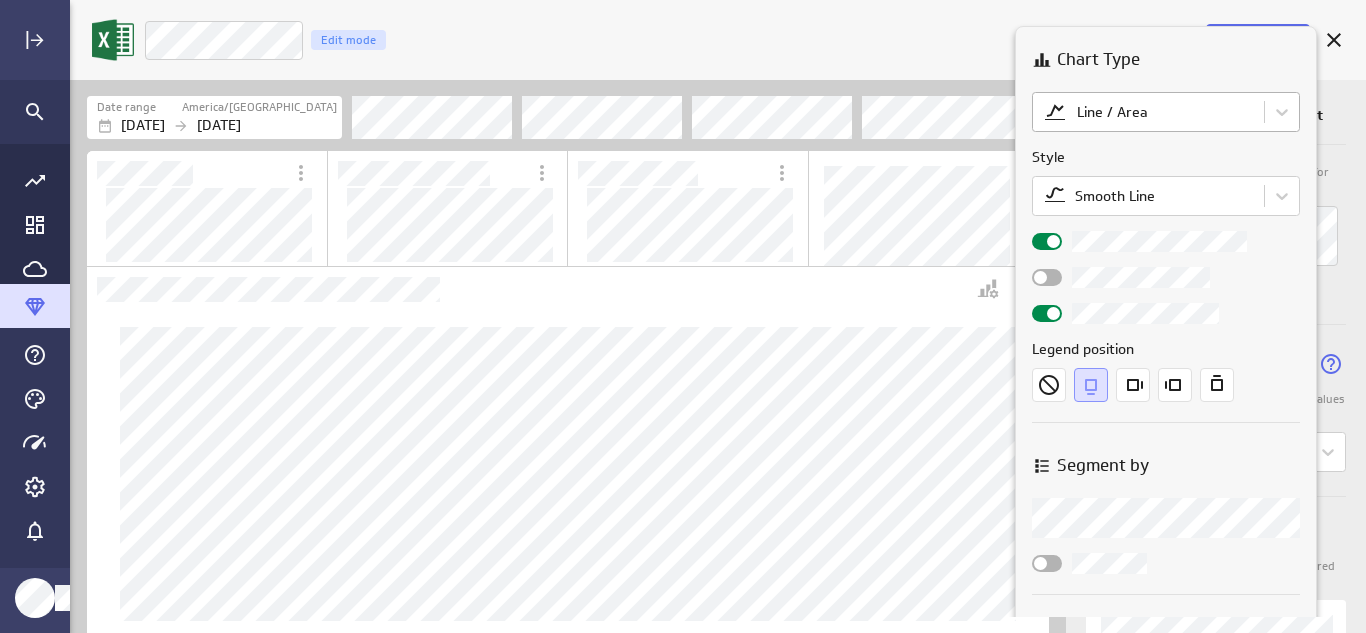 click on "Save metric Total leads Edit mode Date range America/[GEOGRAPHIC_DATA] [DATE] [DATE] Data Settings About Data source Data is automatically retrieved and stored for this metric from the following data feed: Filter source data Measure Column in the data feed that contains the values you'll track: Leads Dimensions Data for the selected dimensions will be stored in the metric history. 4 of maximum 10 dimensions selected Date and Time Column in the data feed that contains the date/time associated with each value: Date (no message) PowerMetrics Assistant Hey [PERSON_NAME]. I’m your PowerMetrics Assistant. If I can’t answer your question, try searching in our  Help Center  (that’s what I do!) You can also contact the  Support Team . How can I help you [DATE]?
Select the  column  from your data feed that contains the  values you want to measure  with this metric. Created with Highcharts 9.0.1 Created with Highcharts 9.0.1   Chart Type   Line / Area Style" at bounding box center [683, 316] 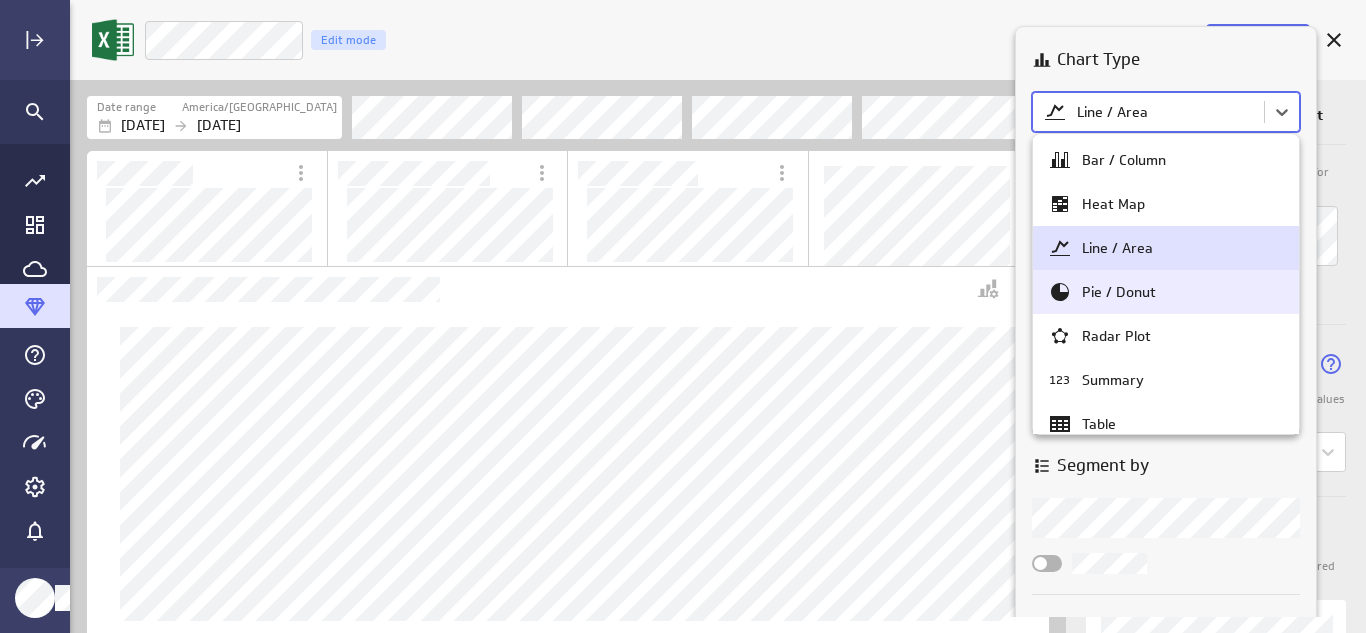 click on "Pie / Donut" at bounding box center [1119, 292] 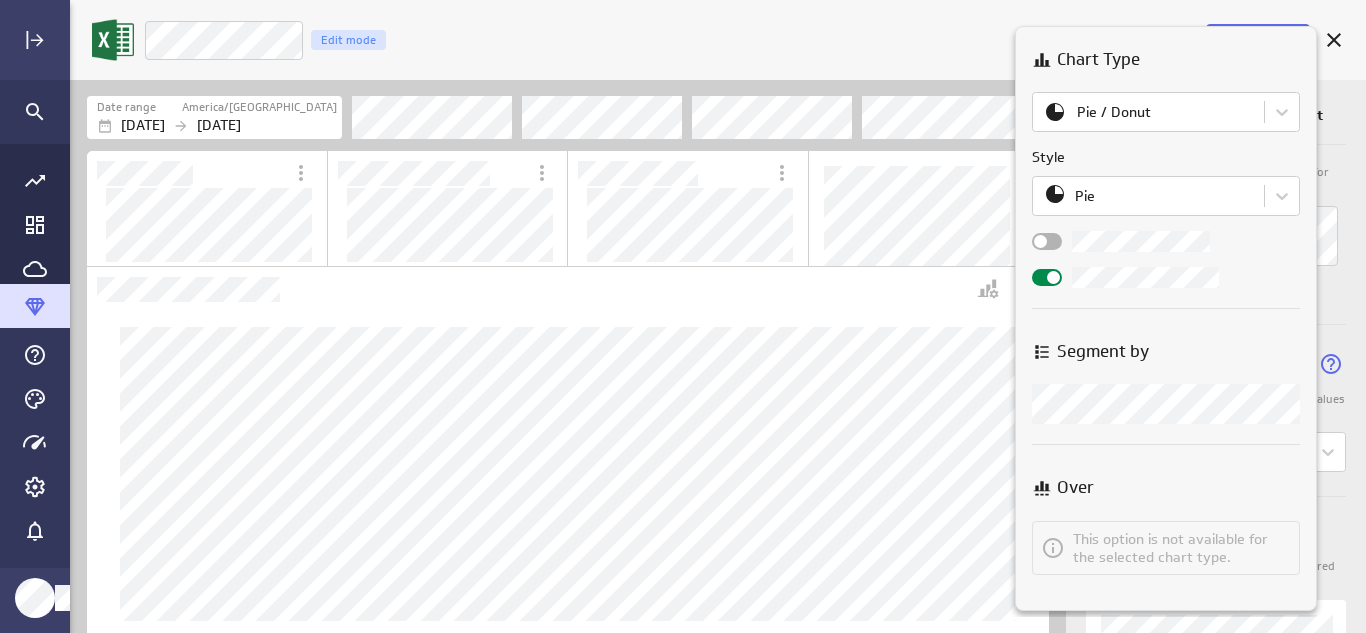 drag, startPoint x: 1364, startPoint y: 231, endPoint x: 1364, endPoint y: 252, distance: 21 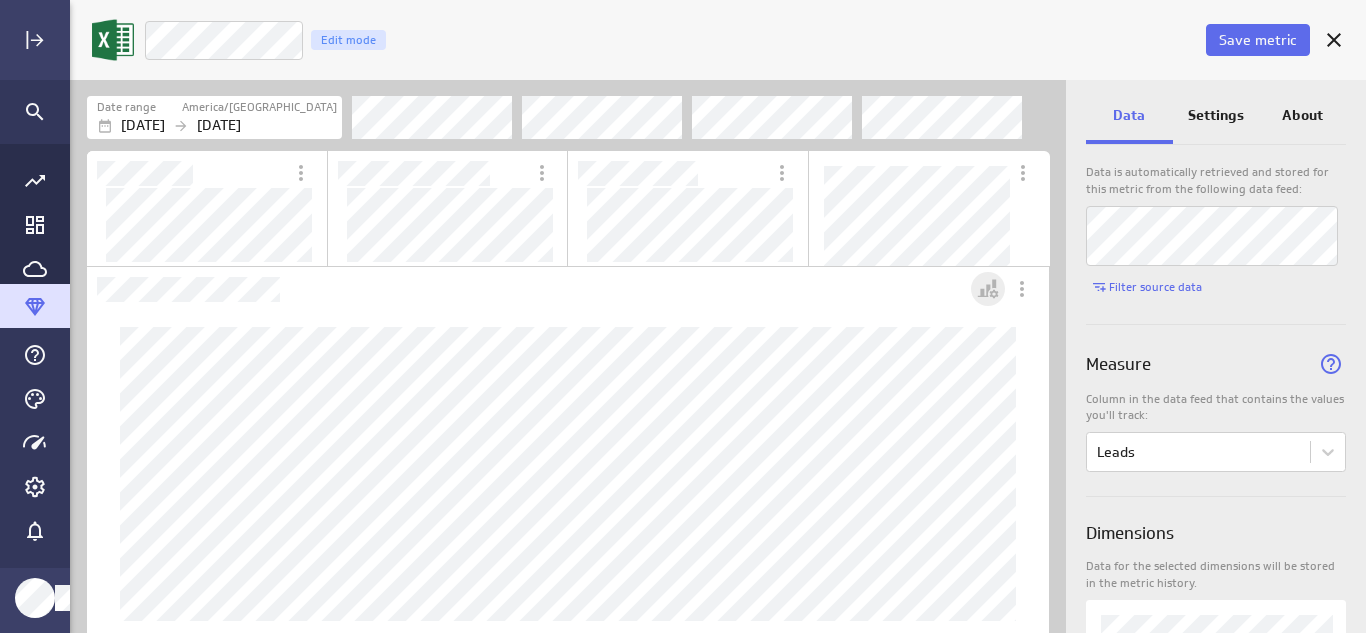 click 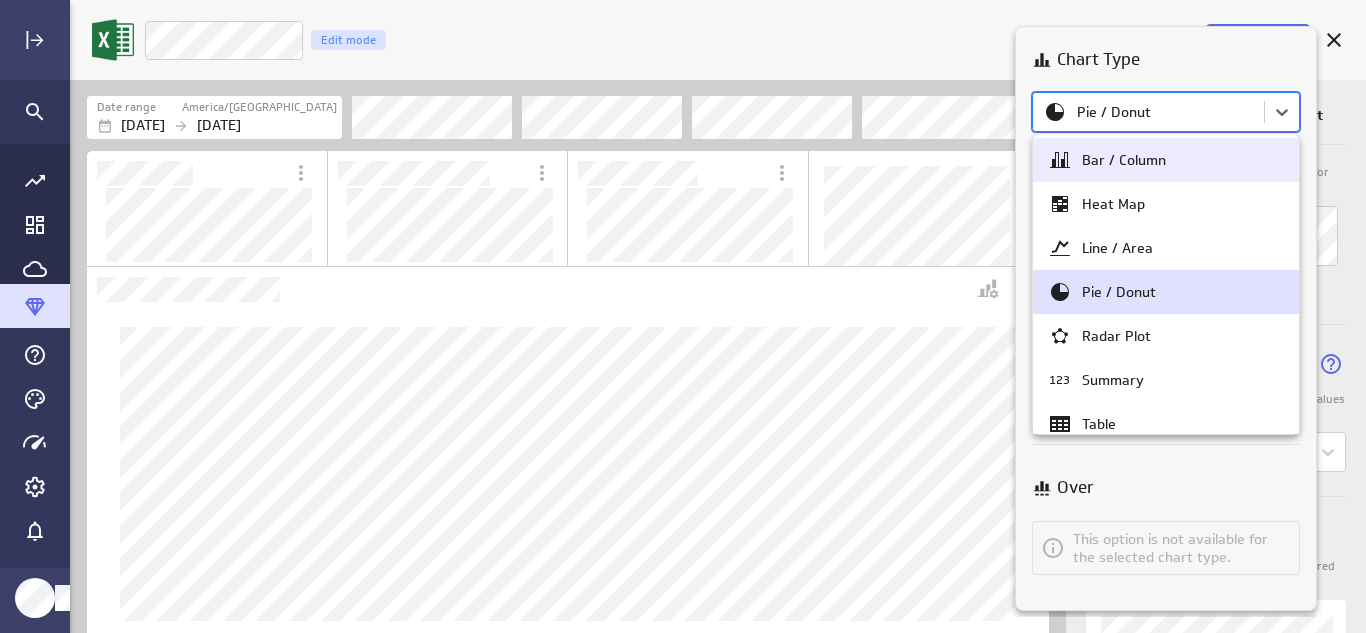 click on "Save metric Total leads Edit mode Date range America/[GEOGRAPHIC_DATA] [DATE] [DATE] Data Settings About Data source Data is automatically retrieved and stored for this metric from the following data feed: Filter source data Measure Column in the data feed that contains the values you'll track: Leads Dimensions Data for the selected dimensions will be stored in the metric history. 4 of maximum 10 dimensions selected Date and Time Column in the data feed that contains the date/time associated with each value: Date (no message) PowerMetrics Assistant Hey [PERSON_NAME]. I’m your PowerMetrics Assistant. If I can’t answer your question, try searching in our  Help Center  (that’s what I do!) You can also contact the  Support Team . How can I help you [DATE]?
Select the  column  from your data feed that contains the  values you want to measure  with this metric.   Chart Type   Pie / Donut Style Pie   Segment by   Segment by   Over   Bar / Column Heat Map 123" at bounding box center (683, 316) 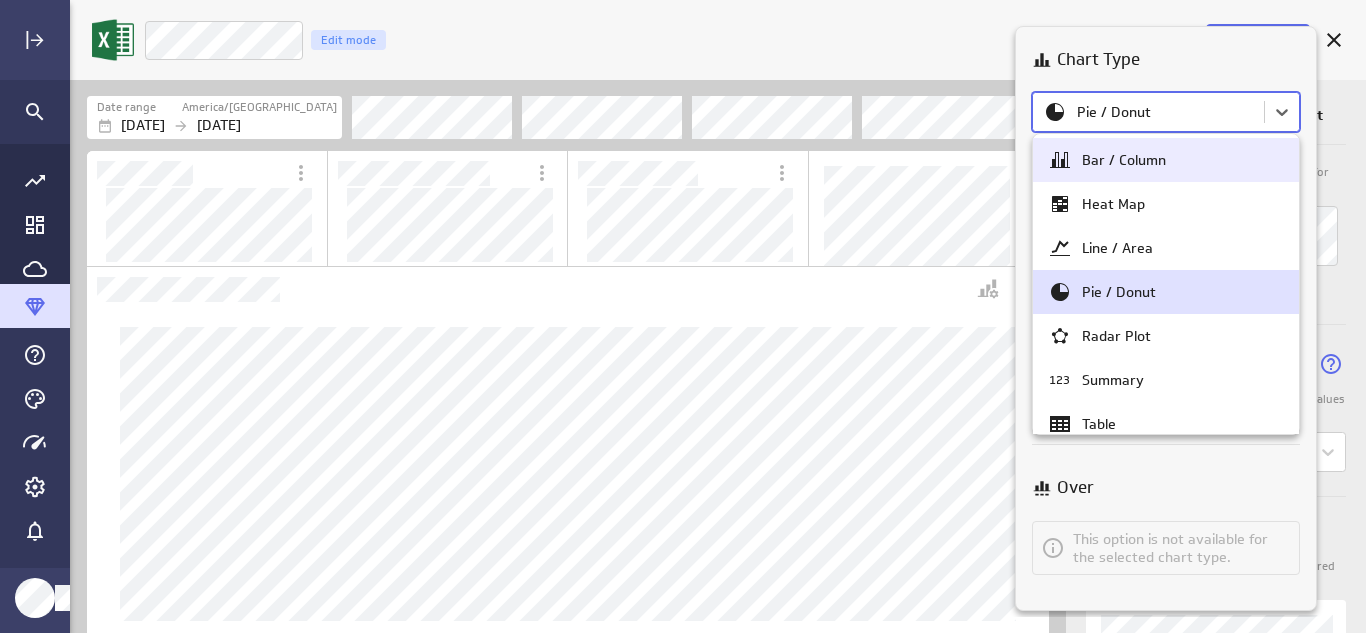 click on "Bar / Column" at bounding box center (1166, 160) 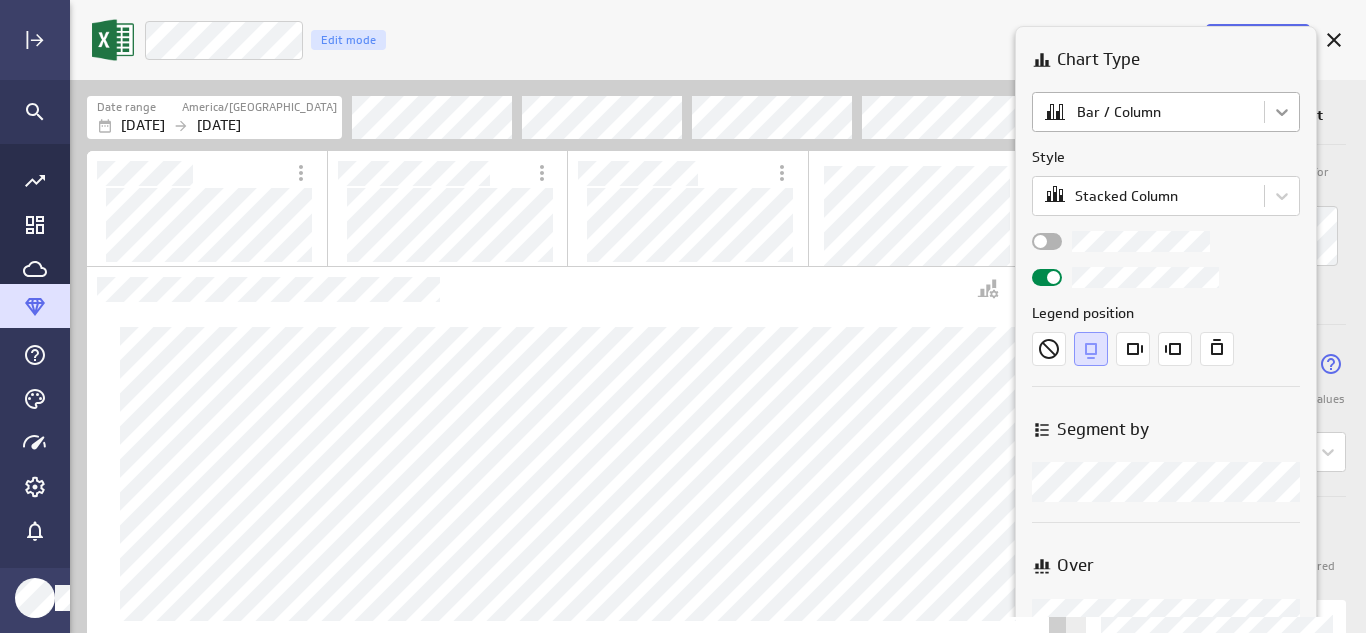 click on "Save metric Total leads Edit mode Date range America/[GEOGRAPHIC_DATA] [DATE] [DATE] Data Settings About Data source Data is automatically retrieved and stored for this metric from the following data feed: Filter source data Measure Column in the data feed that contains the values you'll track: Leads Dimensions Data for the selected dimensions will be stored in the metric history. 4 of maximum 10 dimensions selected Date and Time Column in the data feed that contains the date/time associated with each value: Date (no message) PowerMetrics Assistant Hey [PERSON_NAME]. I’m your PowerMetrics Assistant. If I can’t answer your question, try searching in our  Help Center  (that’s what I do!) You can also contact the  Support Team . How can I help you [DATE]?
Select the  column  from your data feed that contains the  values you want to measure  with this metric.   Chart Type   Bar / Column Style Stacked Column Legend position   Segment by   Segment by   Over" at bounding box center (683, 316) 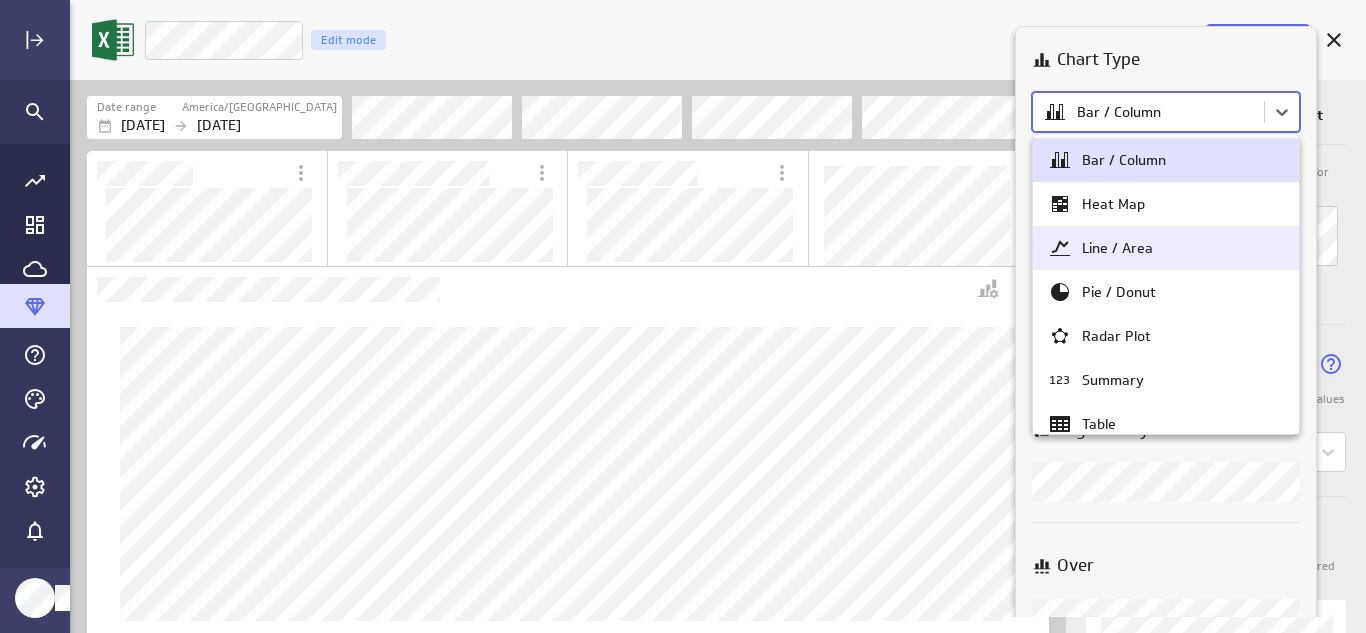click on "Line / Area" at bounding box center [1166, 248] 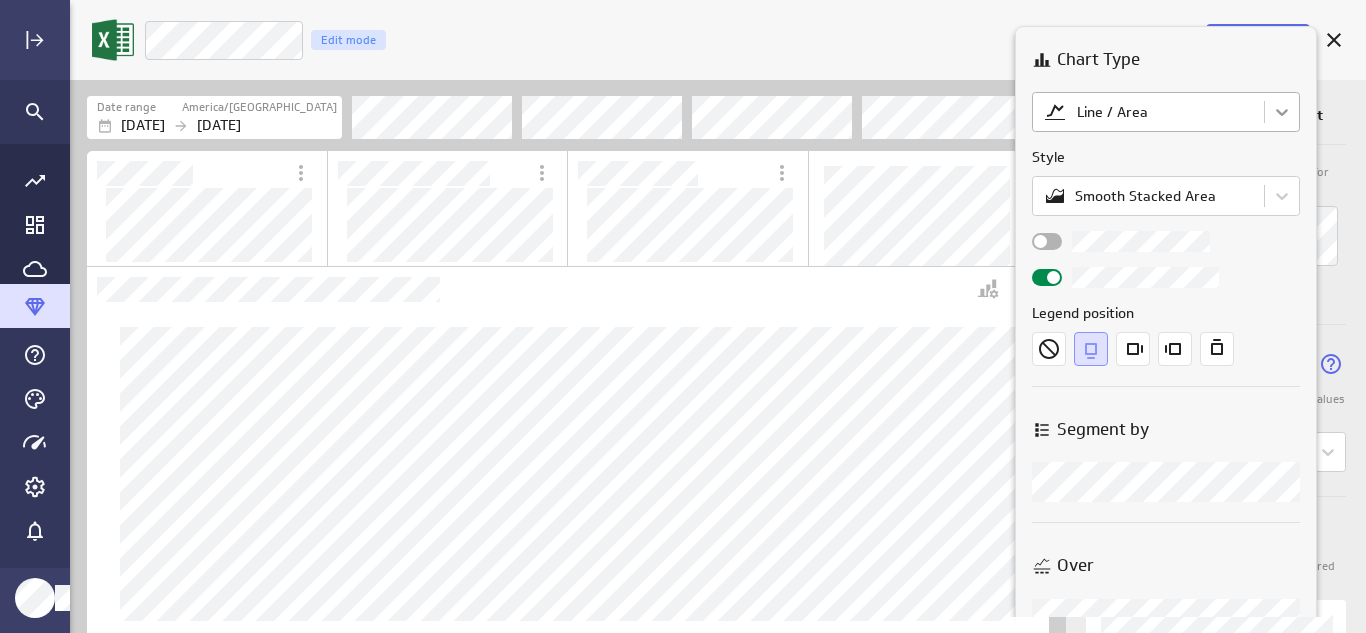 click on "Save metric Total leads Edit mode Date range America/[GEOGRAPHIC_DATA] [DATE] [DATE] Data Settings About Data source Data is automatically retrieved and stored for this metric from the following data feed: Filter source data Measure Column in the data feed that contains the values you'll track: Leads Dimensions Data for the selected dimensions will be stored in the metric history. 4 of maximum 10 dimensions selected Date and Time Column in the data feed that contains the date/time associated with each value: Date (no message) PowerMetrics Assistant Hey [PERSON_NAME]. I’m your PowerMetrics Assistant. If I can’t answer your question, try searching in our  Help Center  (that’s what I do!) You can also contact the  Support Team . How can I help you [DATE]?
Select the  column  from your data feed that contains the  values you want to measure  with this metric.   Chart Type   Line / Area Style Smooth Stacked Area Legend position   Segment by   Segment by   Over" at bounding box center (683, 316) 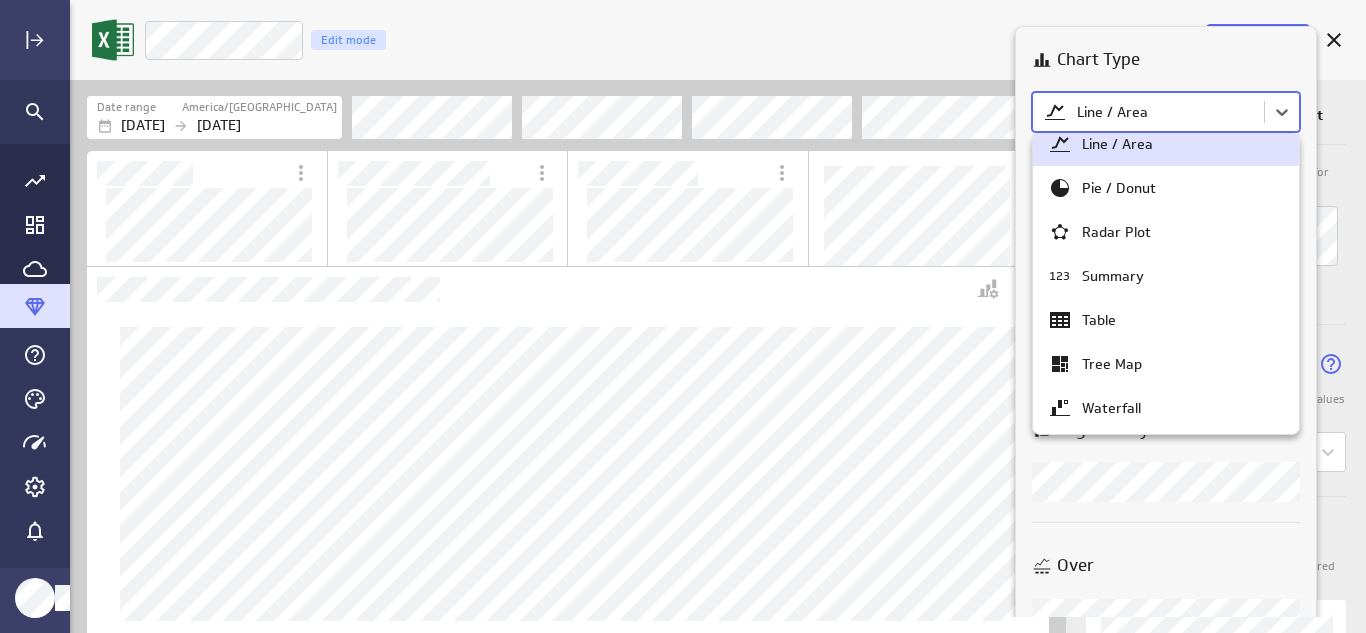 scroll, scrollTop: 0, scrollLeft: 0, axis: both 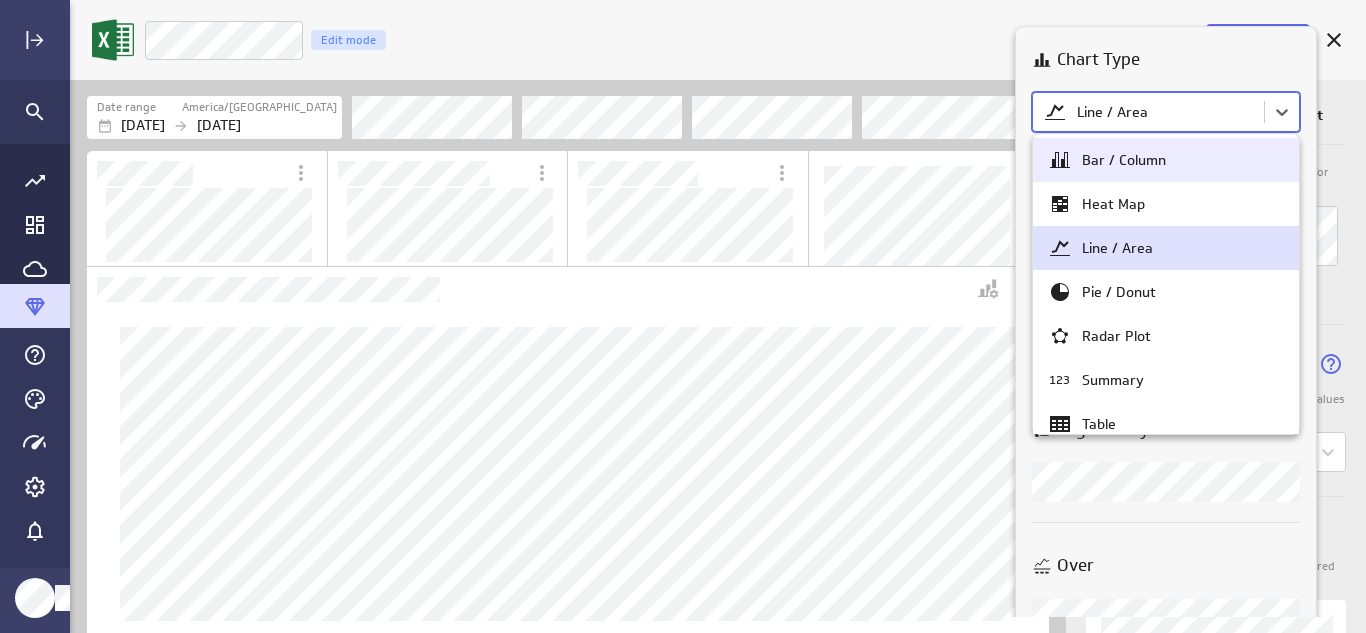 click at bounding box center (683, 316) 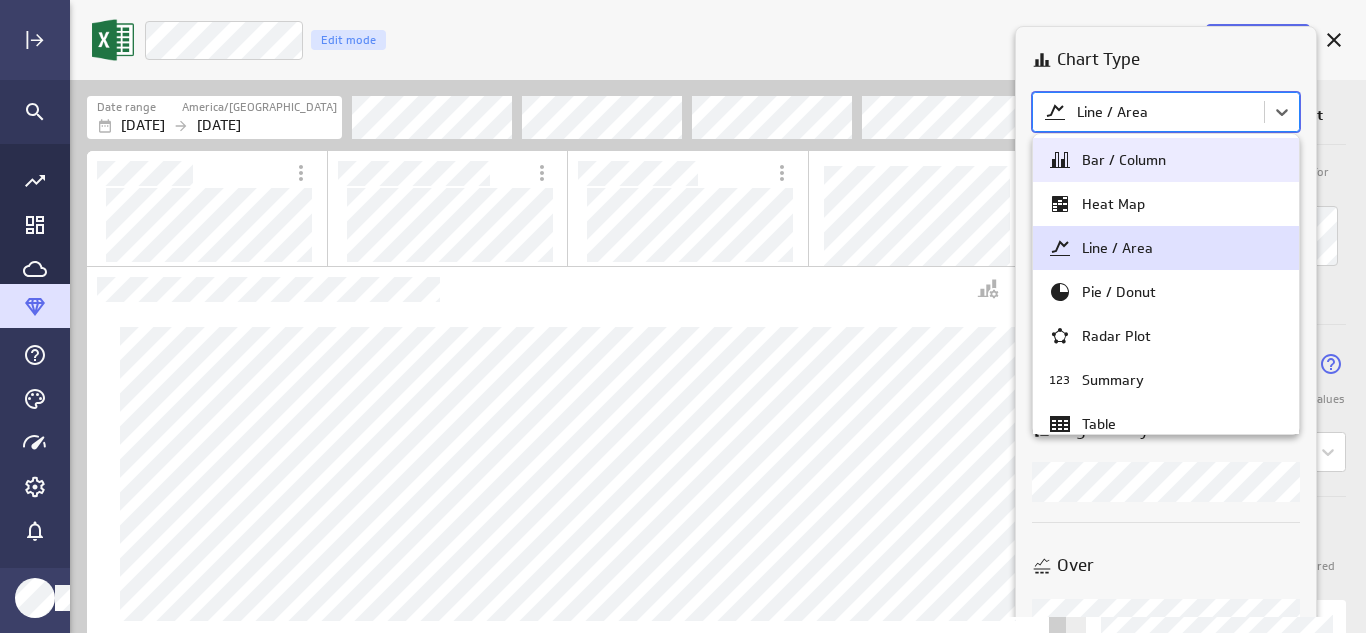 click on "Save metric Total leads Edit mode Date range America/[GEOGRAPHIC_DATA] [DATE] [DATE] Data Settings About Data source Data is automatically retrieved and stored for this metric from the following data feed: Filter source data Measure Column in the data feed that contains the values you'll track: Leads Dimensions Data for the selected dimensions will be stored in the metric history. 4 of maximum 10 dimensions selected Date and Time Column in the data feed that contains the date/time associated with each value: Date (no message) PowerMetrics Assistant Hey [PERSON_NAME]. I’m your PowerMetrics Assistant. If I can’t answer your question, try searching in our  Help Center  (that’s what I do!) You can also contact the  Support Team . How can I help you [DATE]?
Select the  column  from your data feed that contains the  values you want to measure  with this metric.   Chart Type   Line / Area Style Smooth Stacked Area Legend position   Segment by   Segment by   Over" at bounding box center [683, 316] 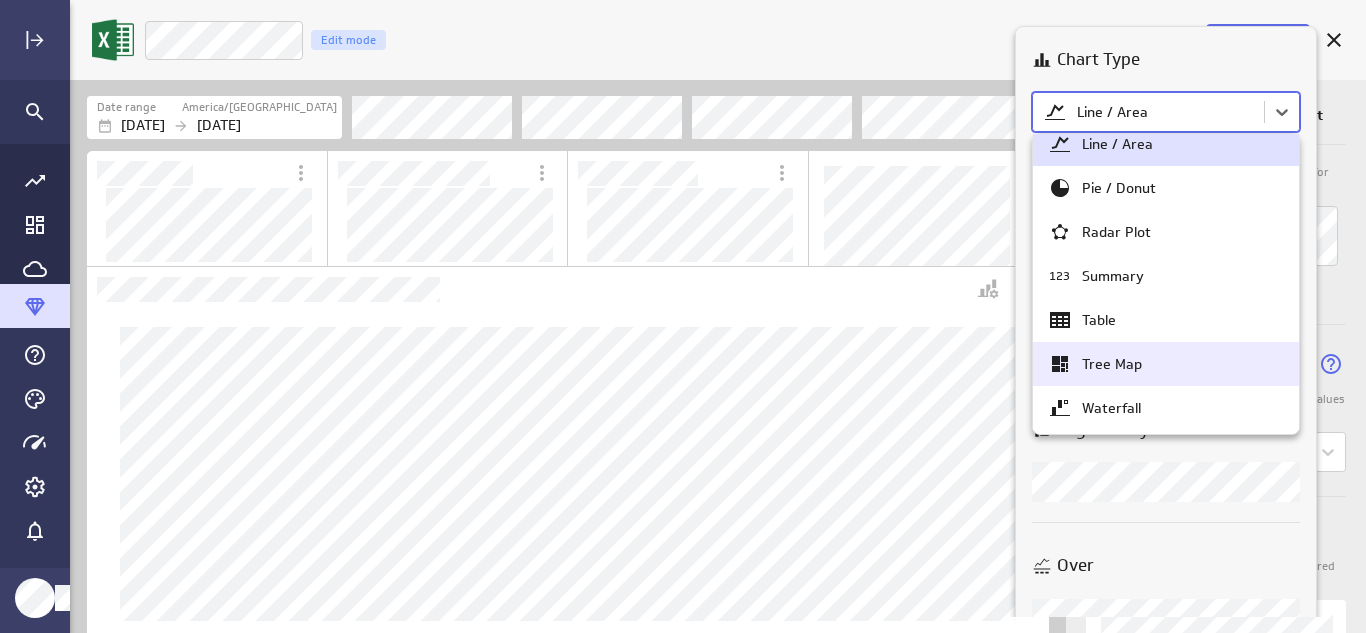 scroll, scrollTop: 0, scrollLeft: 0, axis: both 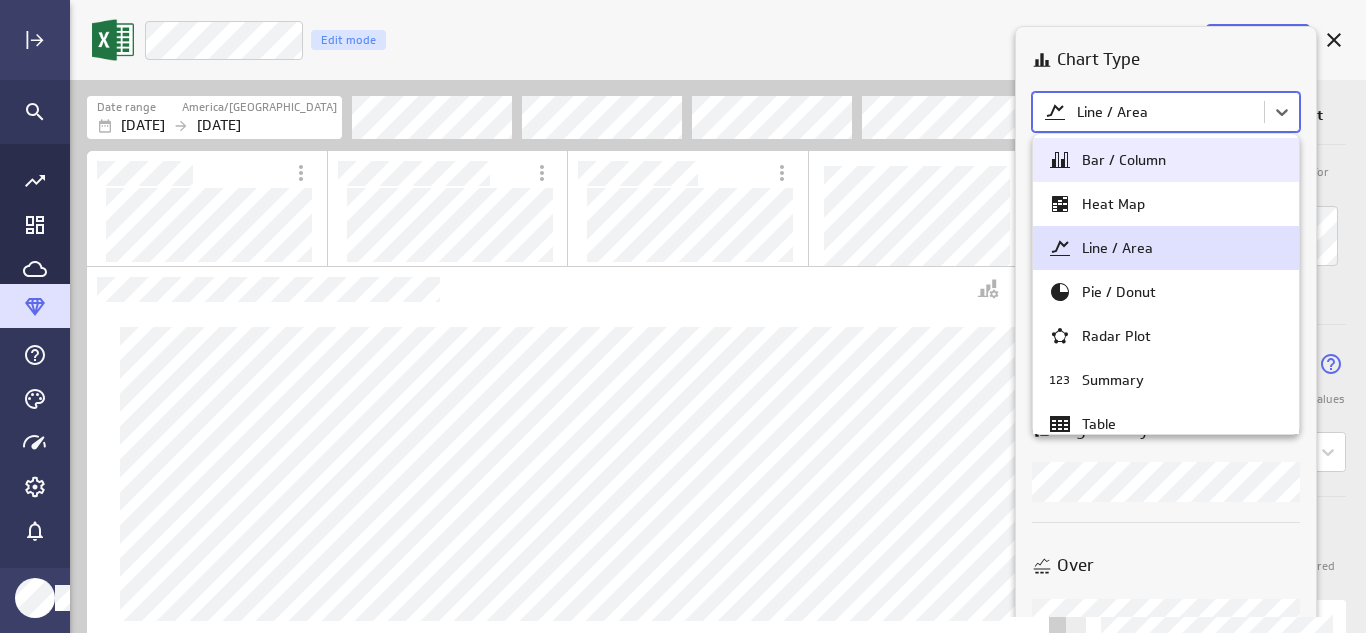 click on "Bar / Column" at bounding box center [1166, 160] 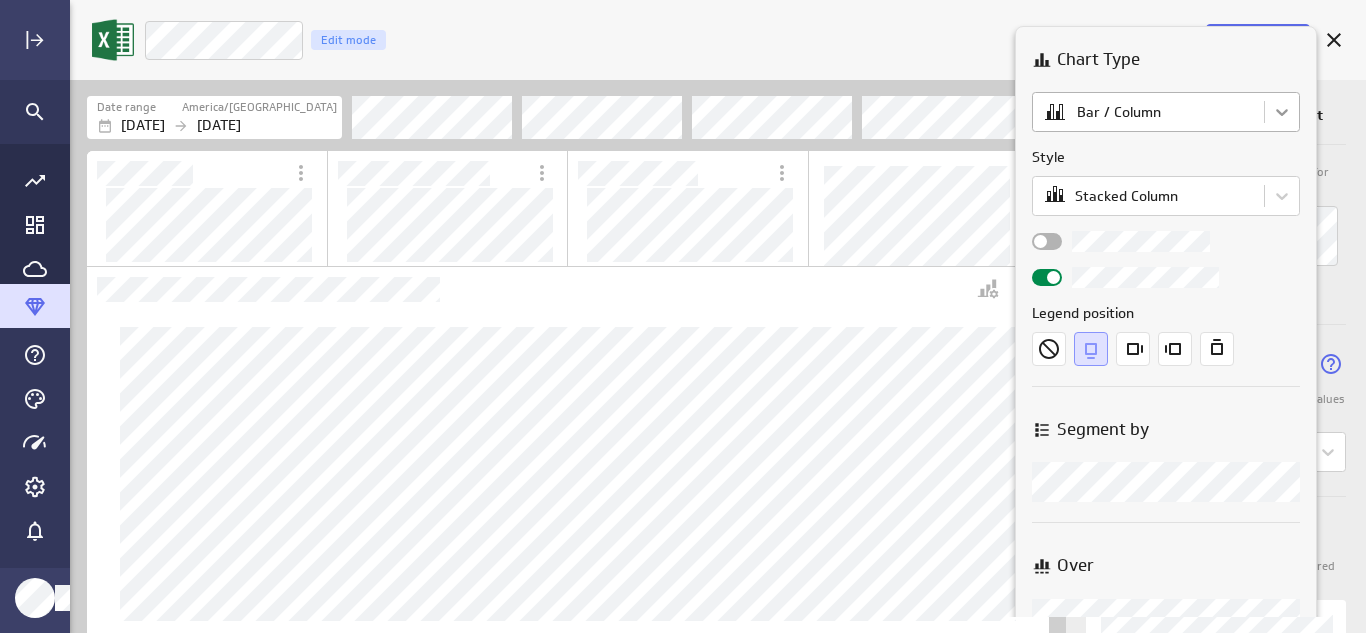 click on "Save metric Total leads Edit mode Date range America/[GEOGRAPHIC_DATA] [DATE] [DATE] Data Settings About Data source Data is automatically retrieved and stored for this metric from the following data feed: Filter source data Measure Column in the data feed that contains the values you'll track: Leads Dimensions Data for the selected dimensions will be stored in the metric history. 4 of maximum 10 dimensions selected Date and Time Column in the data feed that contains the date/time associated with each value: Date (no message) PowerMetrics Assistant Hey [PERSON_NAME]. I’m your PowerMetrics Assistant. If I can’t answer your question, try searching in our  Help Center  (that’s what I do!) You can also contact the  Support Team . How can I help you [DATE]?
Select the  column  from your data feed that contains the  values you want to measure  with this metric.   Chart Type   Bar / Column Style Stacked Column Legend position   Segment by   Segment by   Over" at bounding box center (683, 316) 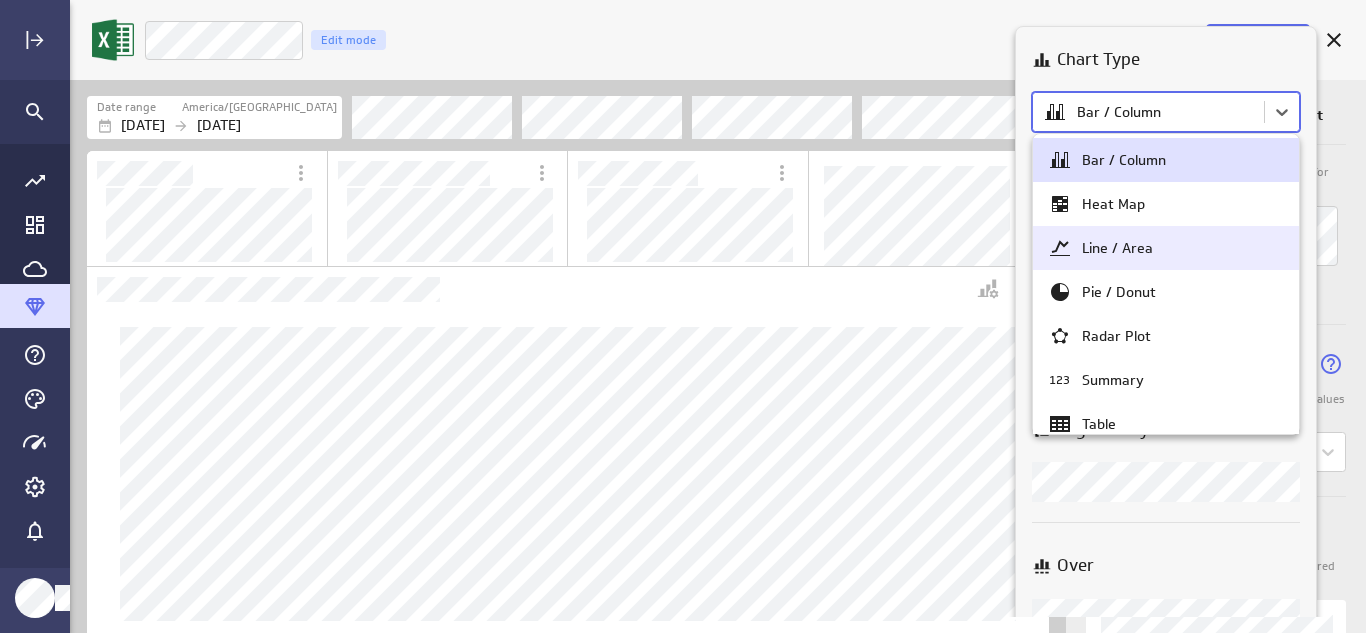 click on "Line / Area" at bounding box center [1166, 248] 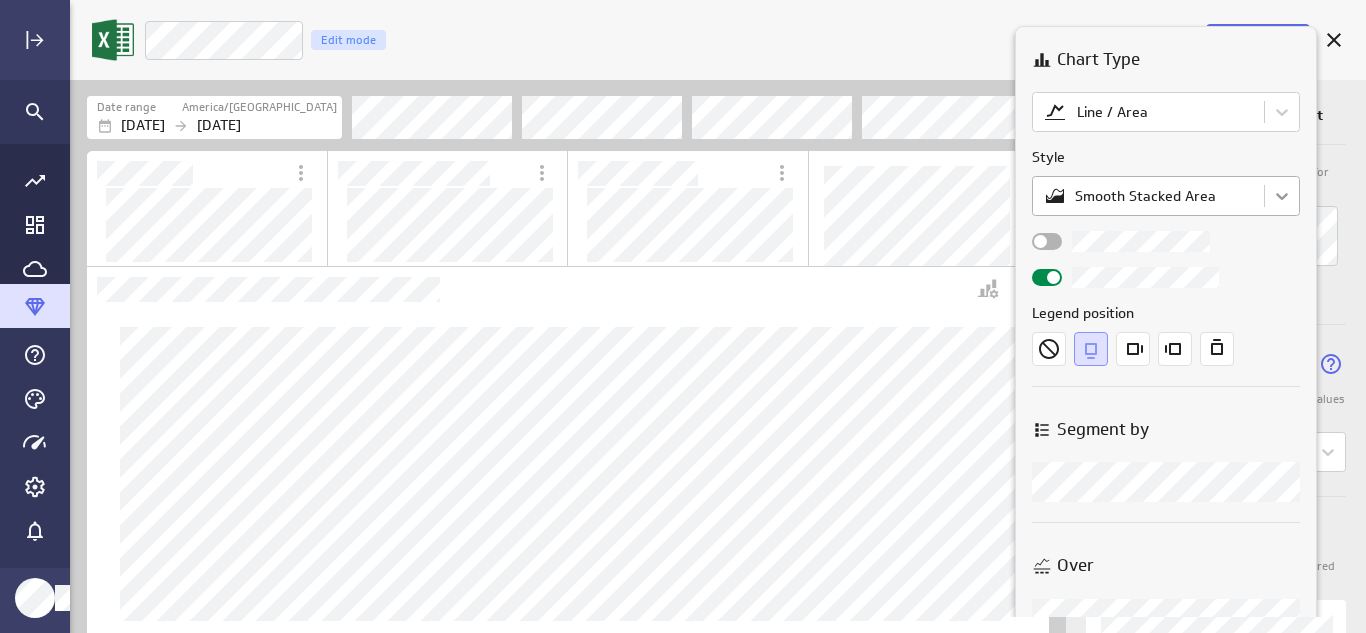 click on "Save metric Total leads Edit mode Date range America/[GEOGRAPHIC_DATA] [DATE] [DATE] Data Settings About Data source Data is automatically retrieved and stored for this metric from the following data feed: Filter source data Measure Column in the data feed that contains the values you'll track: Leads Dimensions Data for the selected dimensions will be stored in the metric history. 4 of maximum 10 dimensions selected Date and Time Column in the data feed that contains the date/time associated with each value: Date (no message) PowerMetrics Assistant Hey [PERSON_NAME]. I’m your PowerMetrics Assistant. If I can’t answer your question, try searching in our  Help Center  (that’s what I do!) You can also contact the  Support Team . How can I help you [DATE]?
Select the  column  from your data feed that contains the  values you want to measure  with this metric.   Chart Type   Line / Area Style Smooth Stacked Area Legend position   Segment by   Segment by   Over" at bounding box center [683, 316] 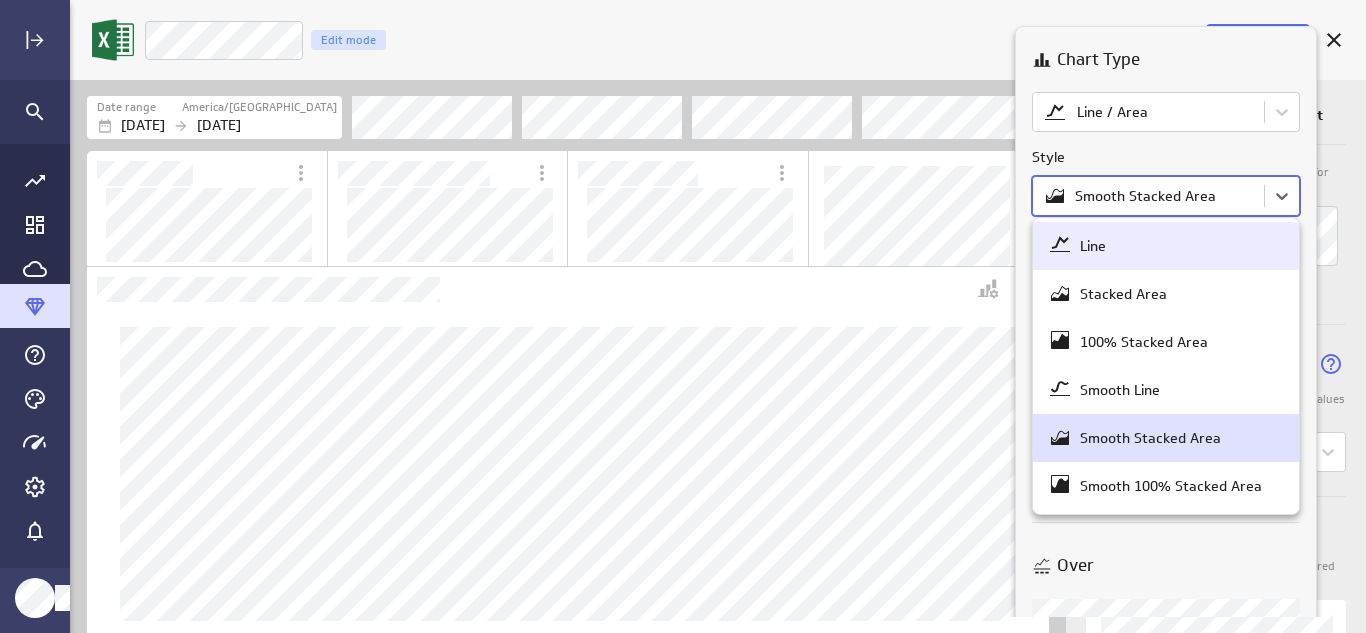 click on "Line" at bounding box center (1166, 246) 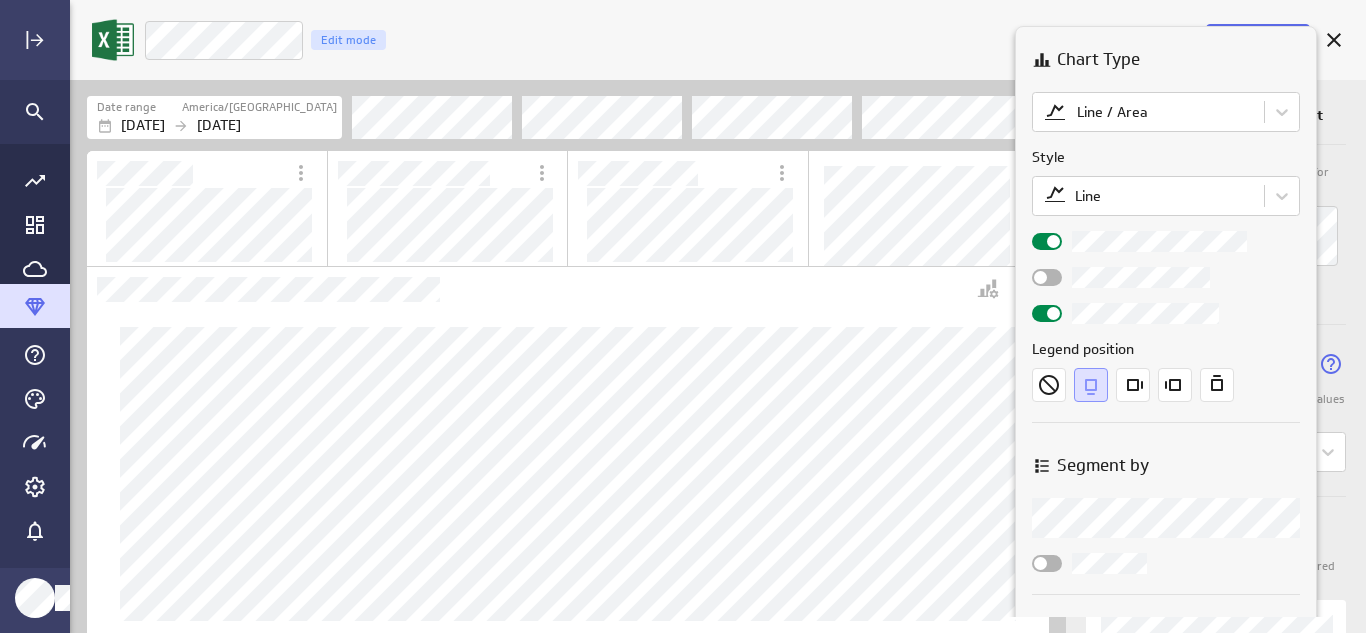 click at bounding box center (683, 316) 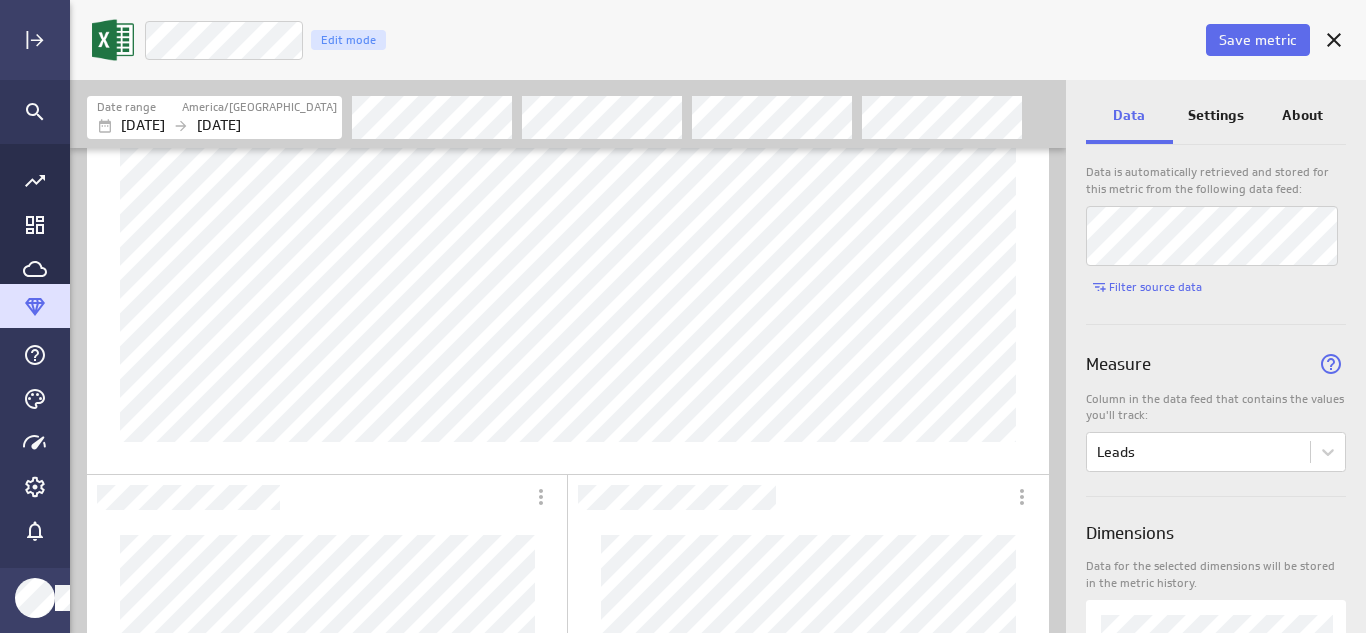 scroll, scrollTop: 182, scrollLeft: 0, axis: vertical 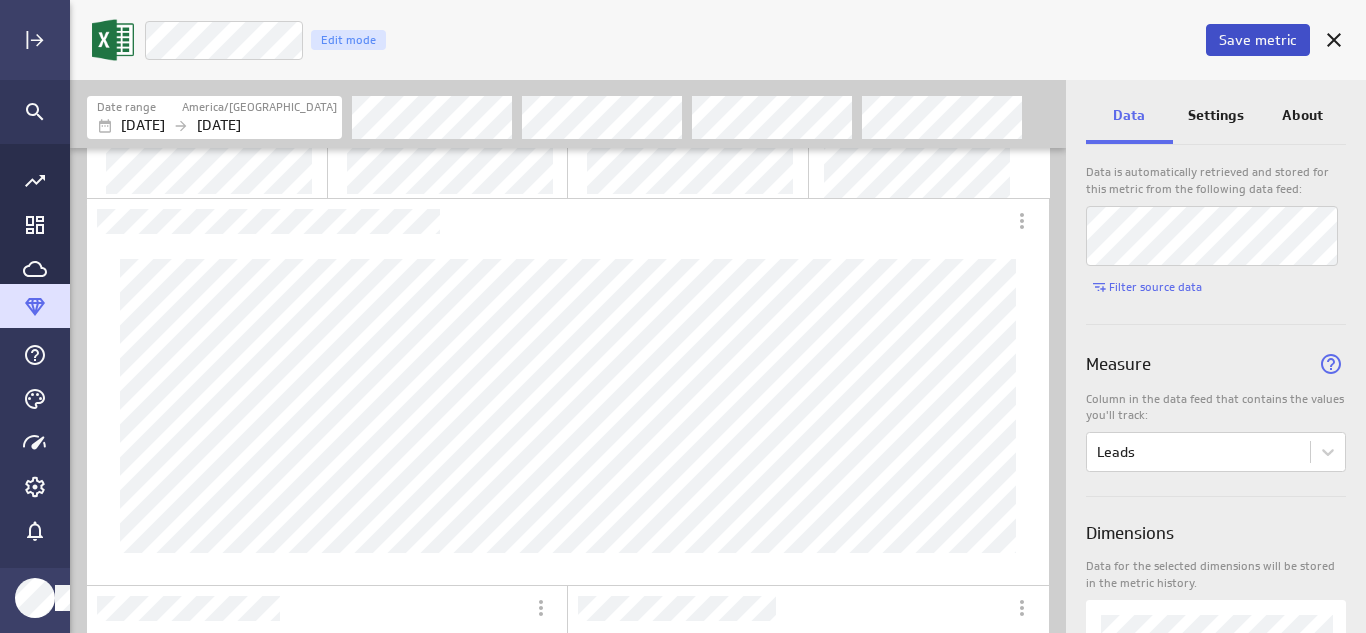 click on "Save metric" at bounding box center [1258, 40] 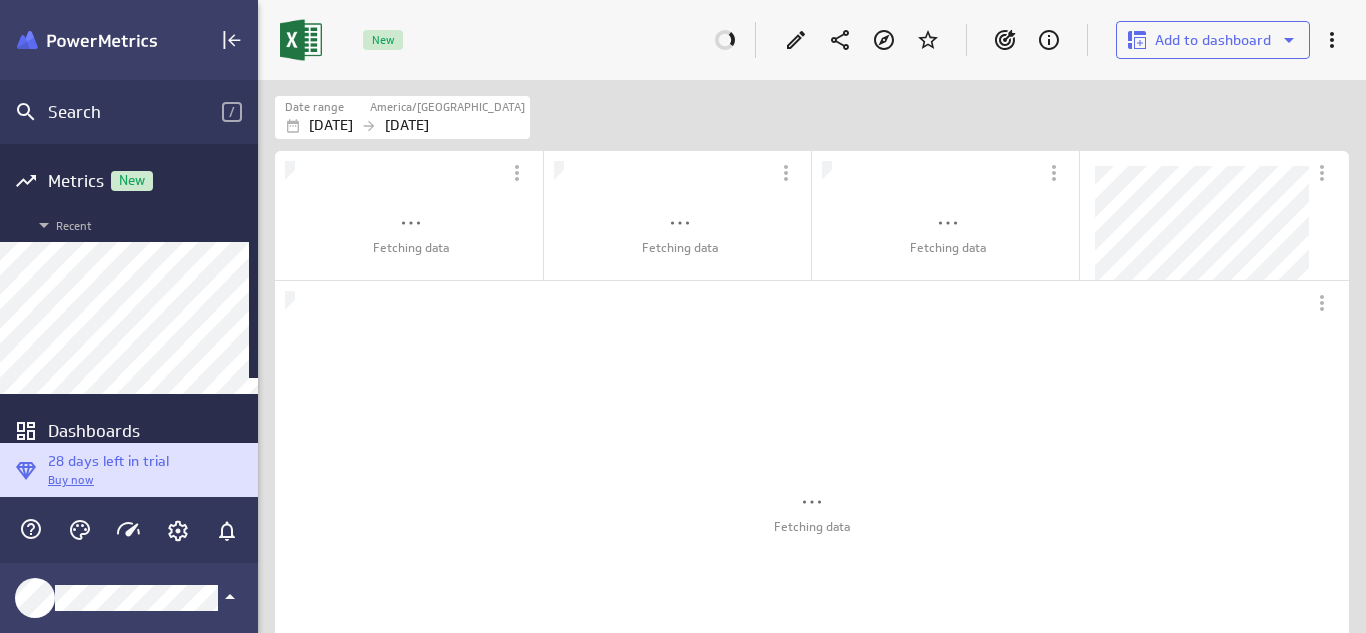 scroll, scrollTop: 668, scrollLeft: 1143, axis: both 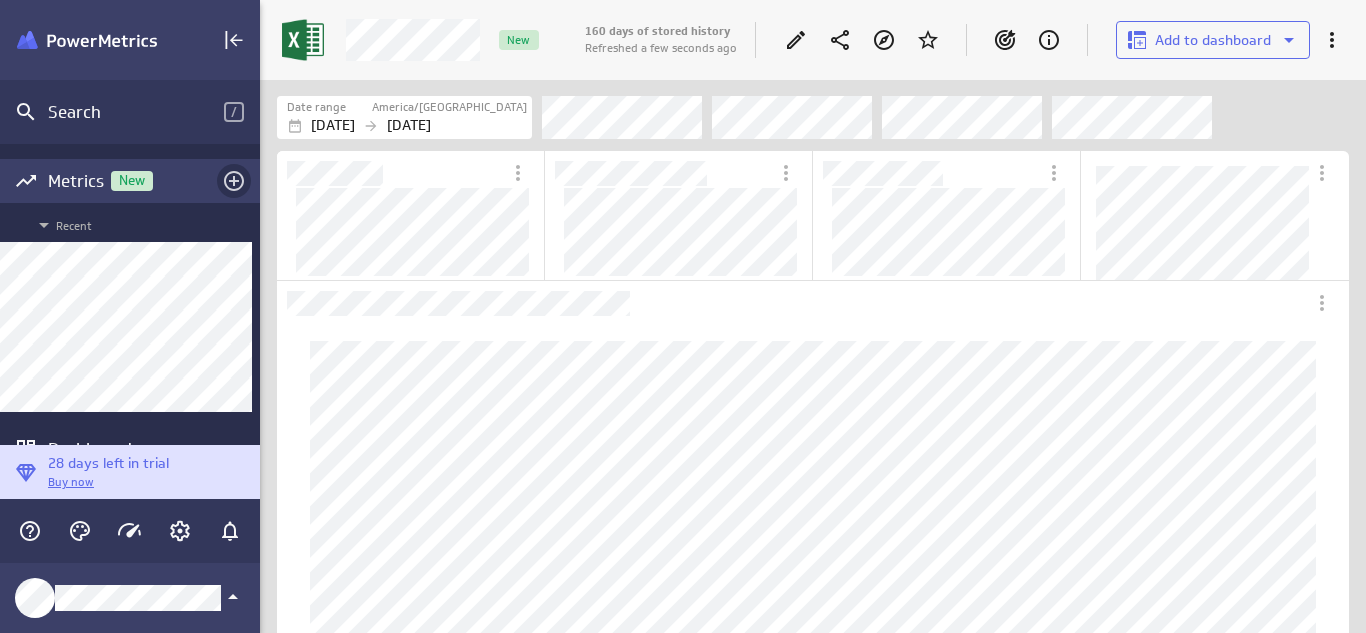 click 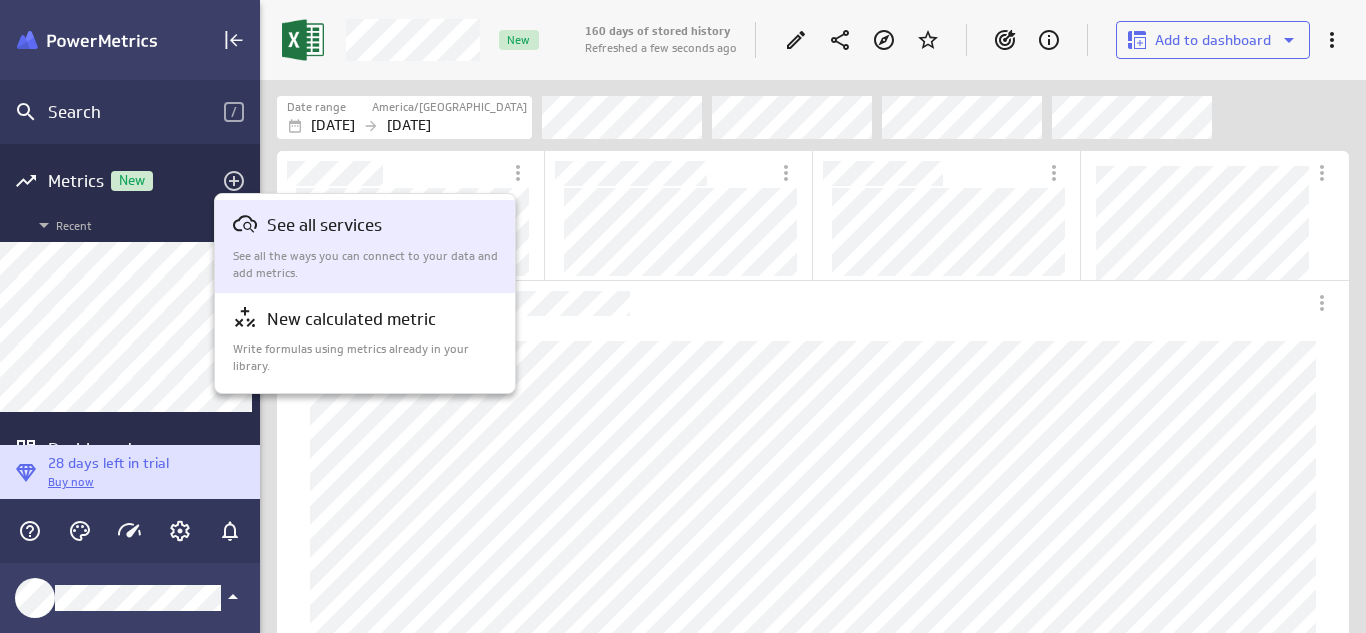 click on "See all services" at bounding box center [324, 225] 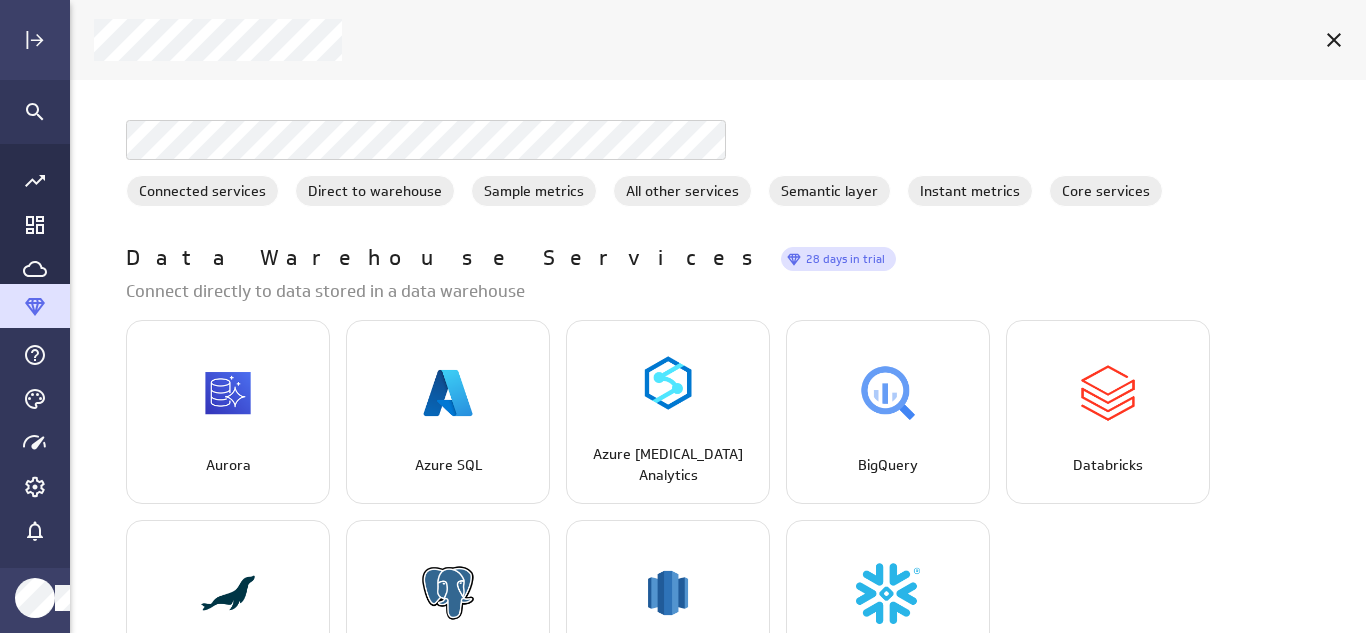 drag, startPoint x: 1356, startPoint y: 237, endPoint x: 1357, endPoint y: 255, distance: 18.027756 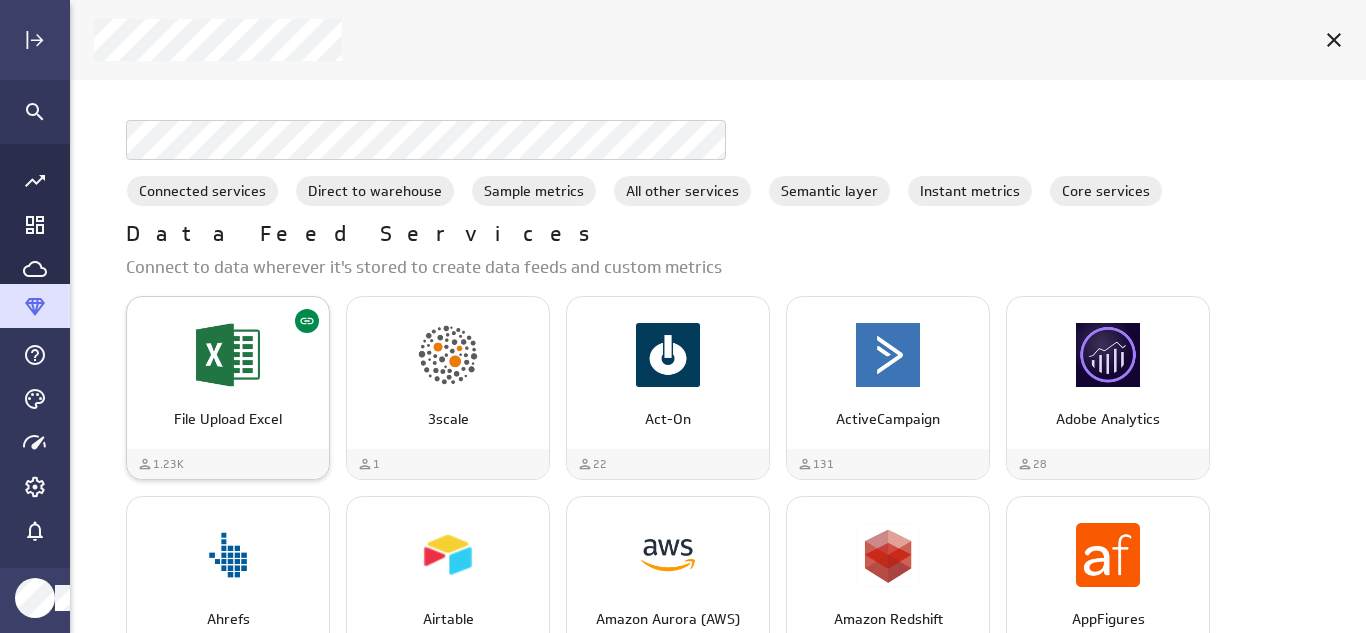 click at bounding box center (228, 355) 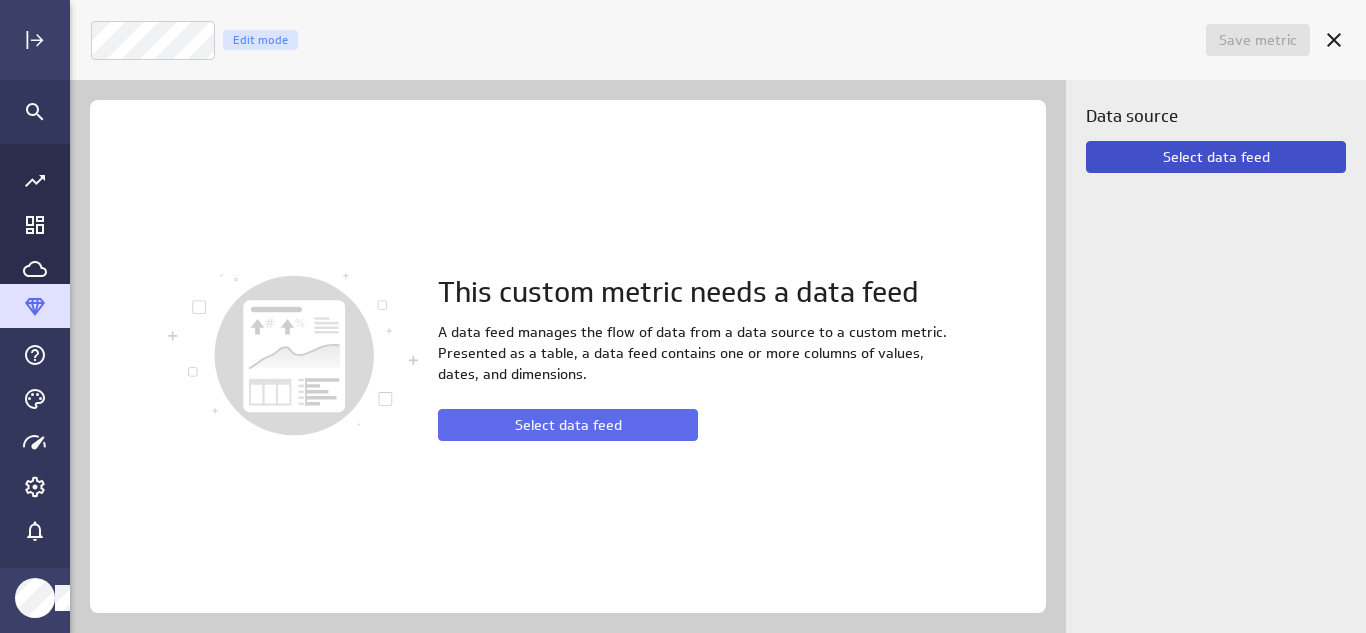 click on "Select data feed" at bounding box center (1216, 157) 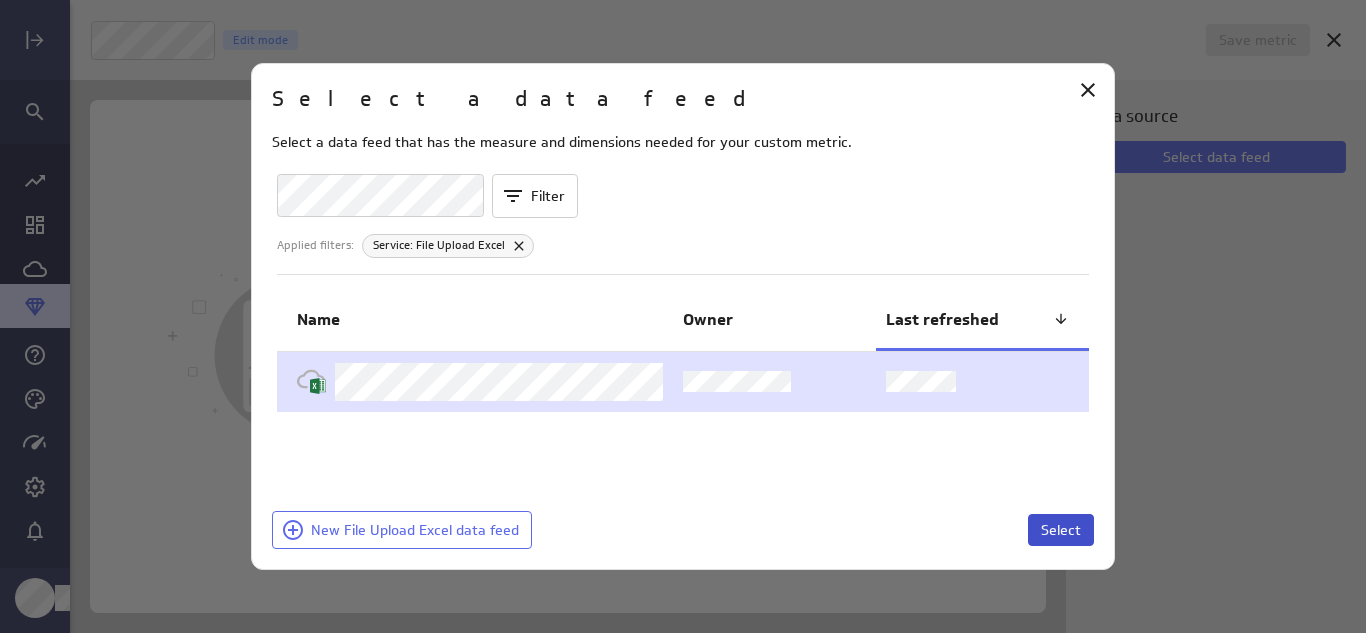 click on "Select" at bounding box center [1061, 530] 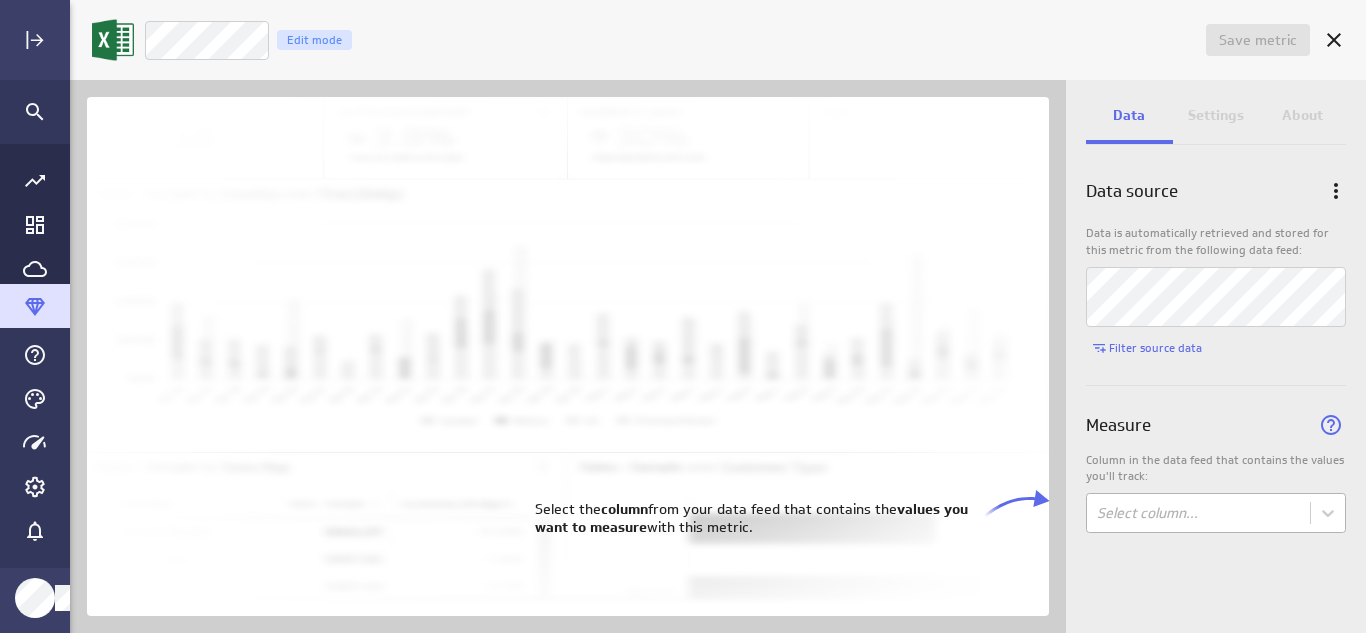 click on "Save metric Untitled Edit mode Data Settings About Data source Data is automatically retrieved and stored for this metric from the following data feed: Filter source data Measure Column in the data feed that contains the values you'll track: Select column... (no message) PowerMetrics Assistant Hey [PERSON_NAME]. I’m your PowerMetrics Assistant. If I can’t answer your question, try searching in our  Help Center  (that’s what I do!) You can also contact the  Support Team . How can I help you [DATE]?
Select the  column  from your data feed that contains the  values you want to measure  with this metric." at bounding box center [683, 316] 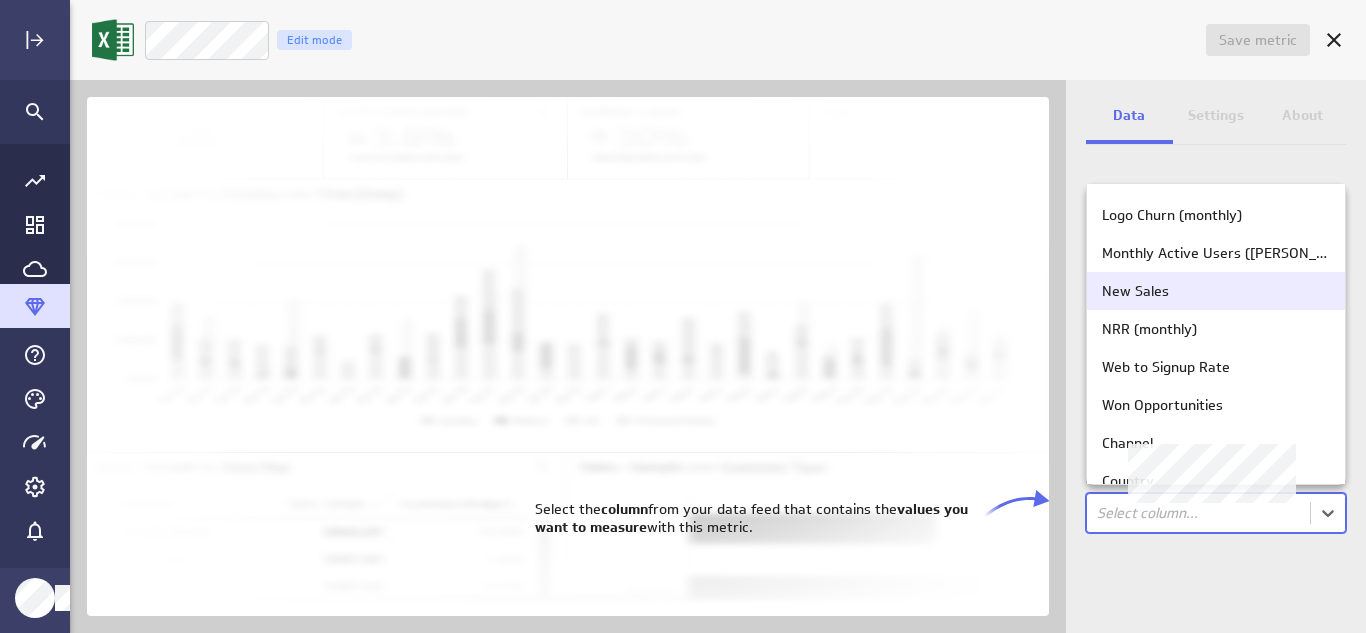 scroll, scrollTop: 0, scrollLeft: 0, axis: both 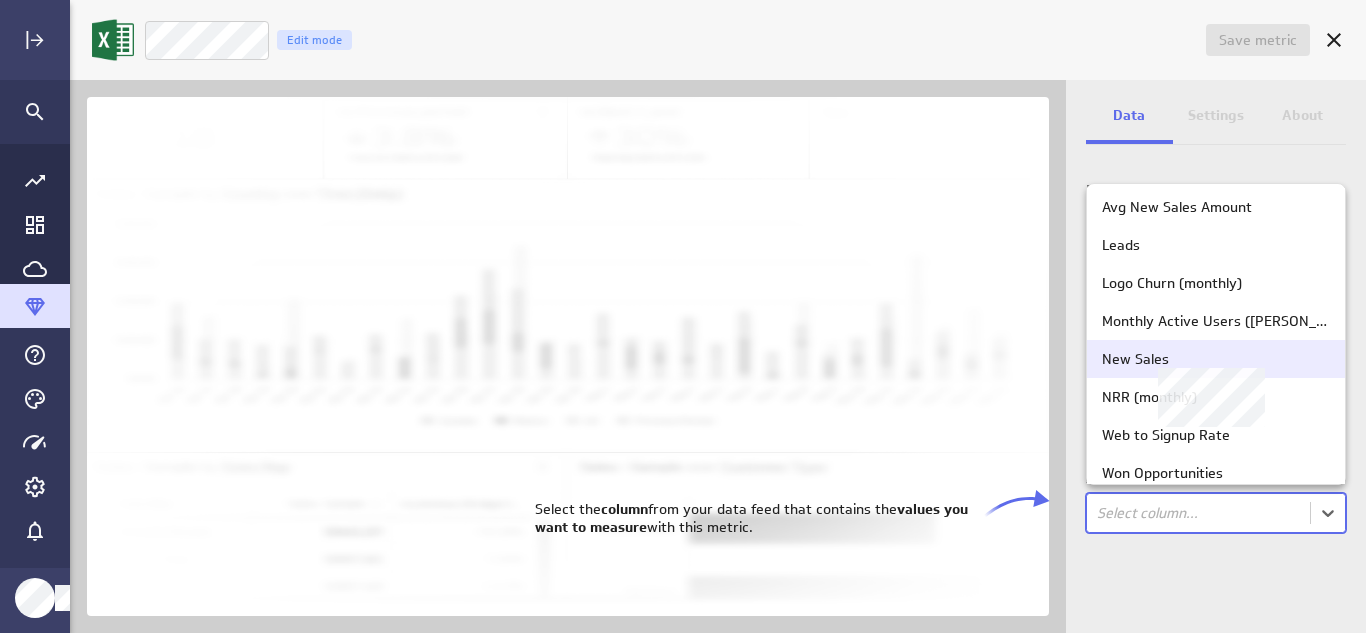click on "New Sales" at bounding box center (1216, 359) 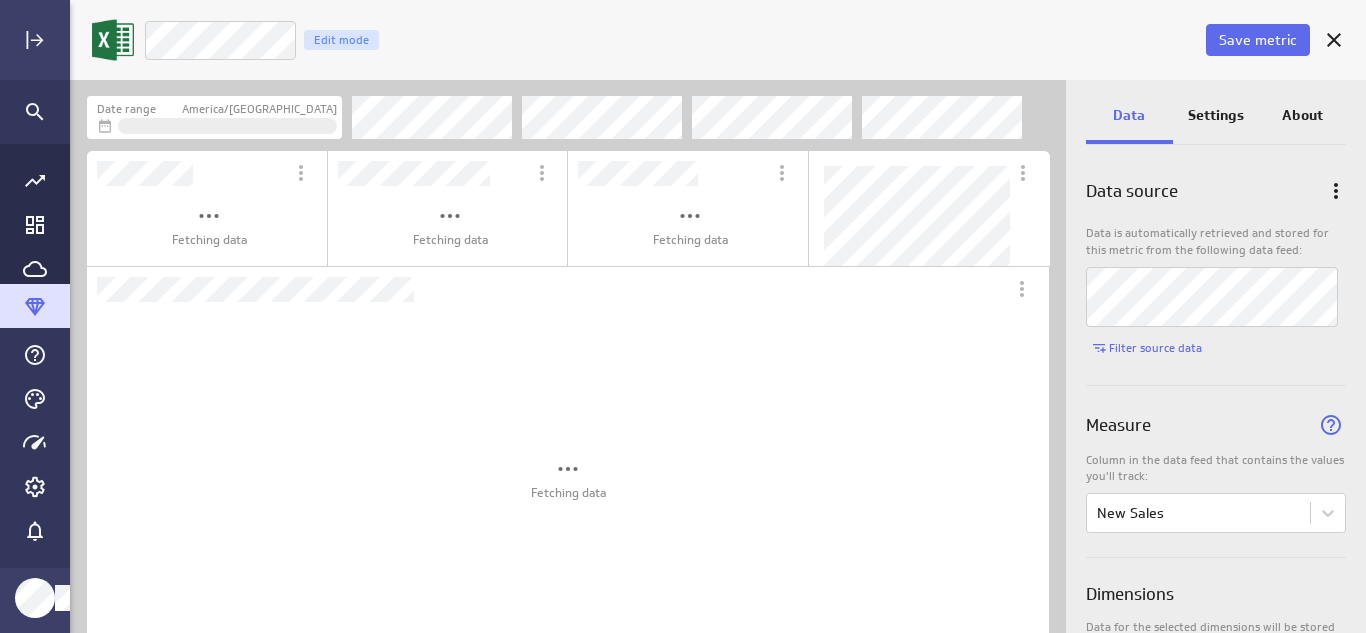 scroll, scrollTop: 10, scrollLeft: 10, axis: both 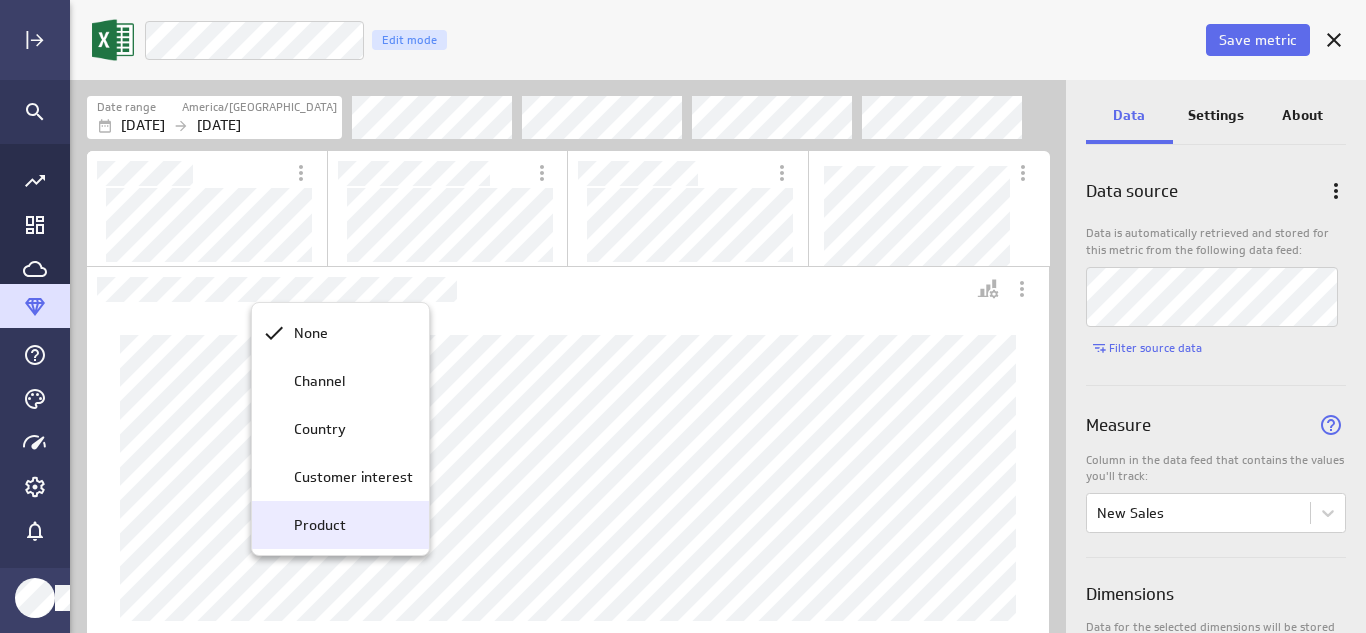 click on "Product" at bounding box center (349, 525) 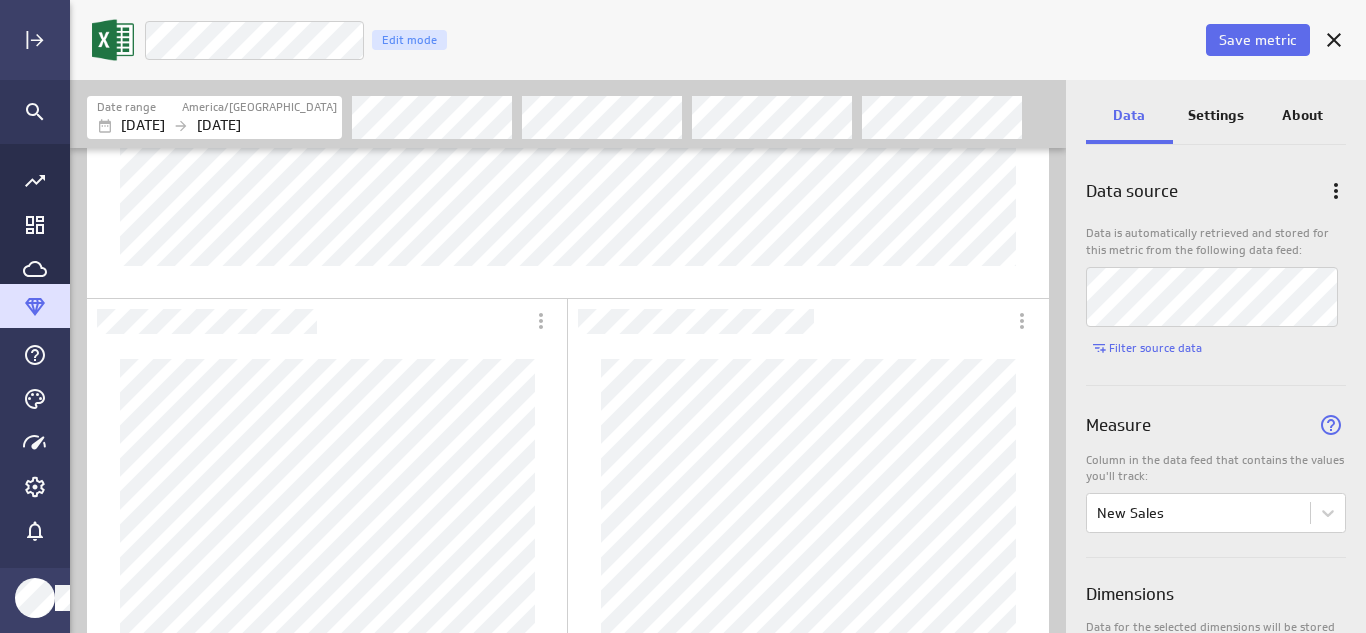 scroll, scrollTop: 357, scrollLeft: 0, axis: vertical 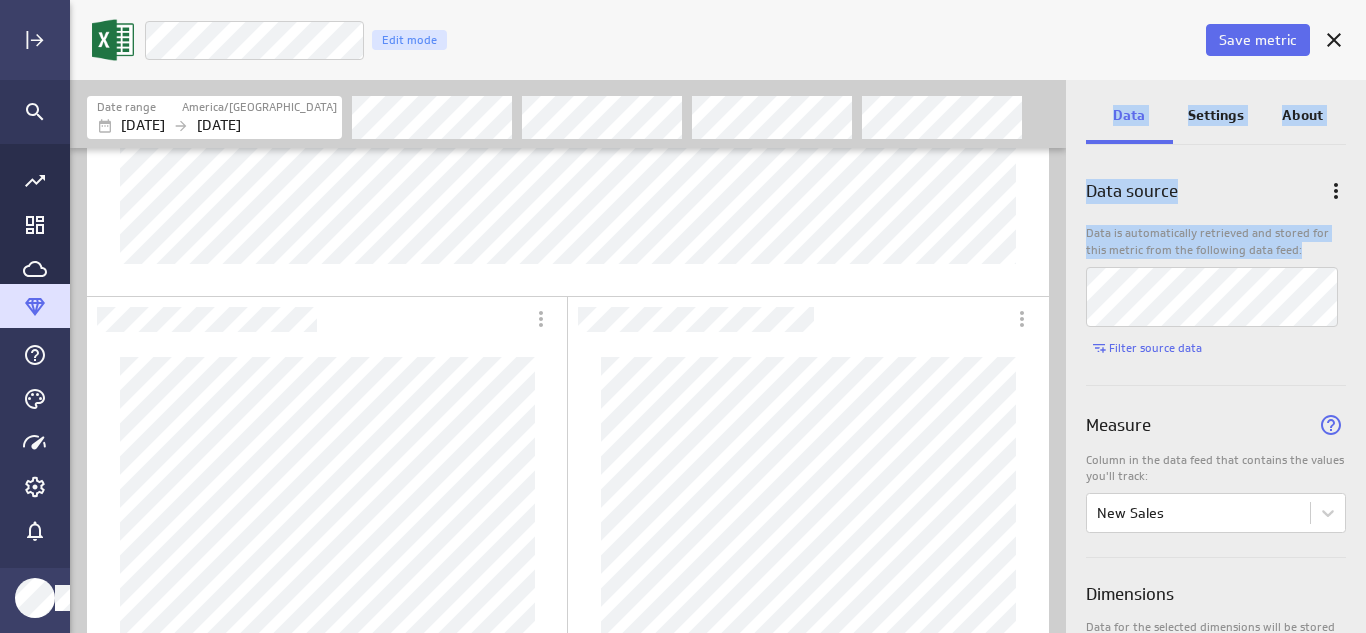 drag, startPoint x: 1057, startPoint y: 361, endPoint x: 1089, endPoint y: 263, distance: 103.09219 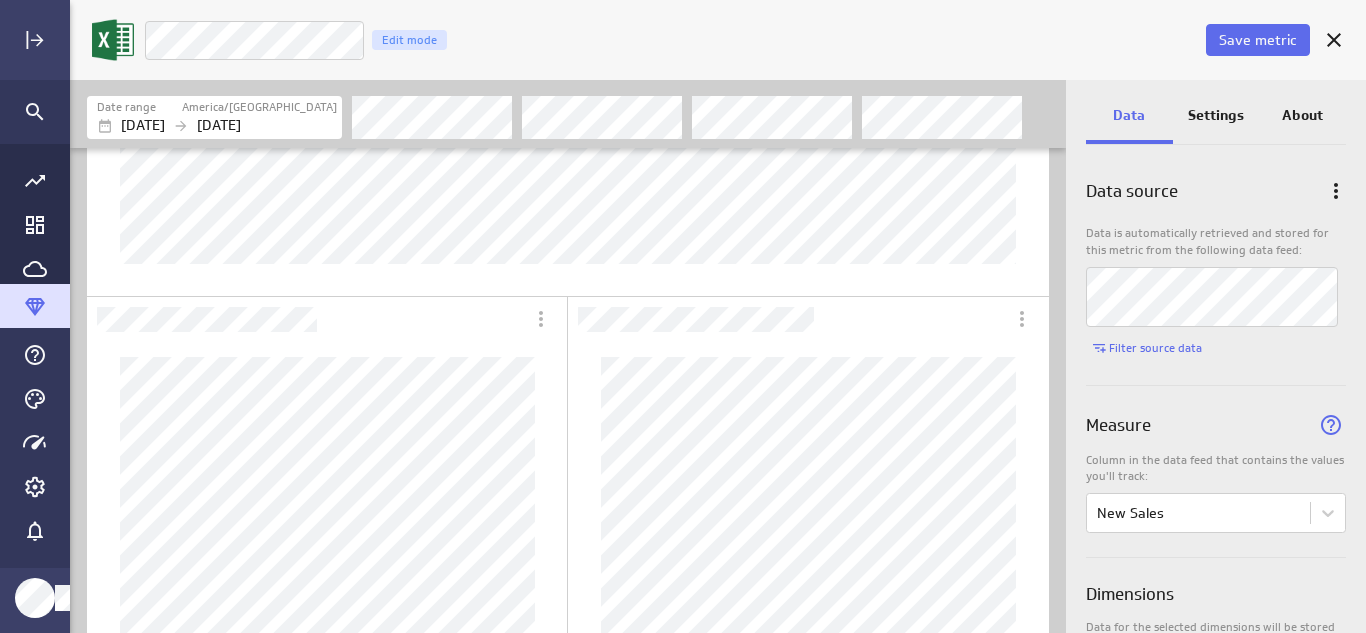 click at bounding box center (568, 390) 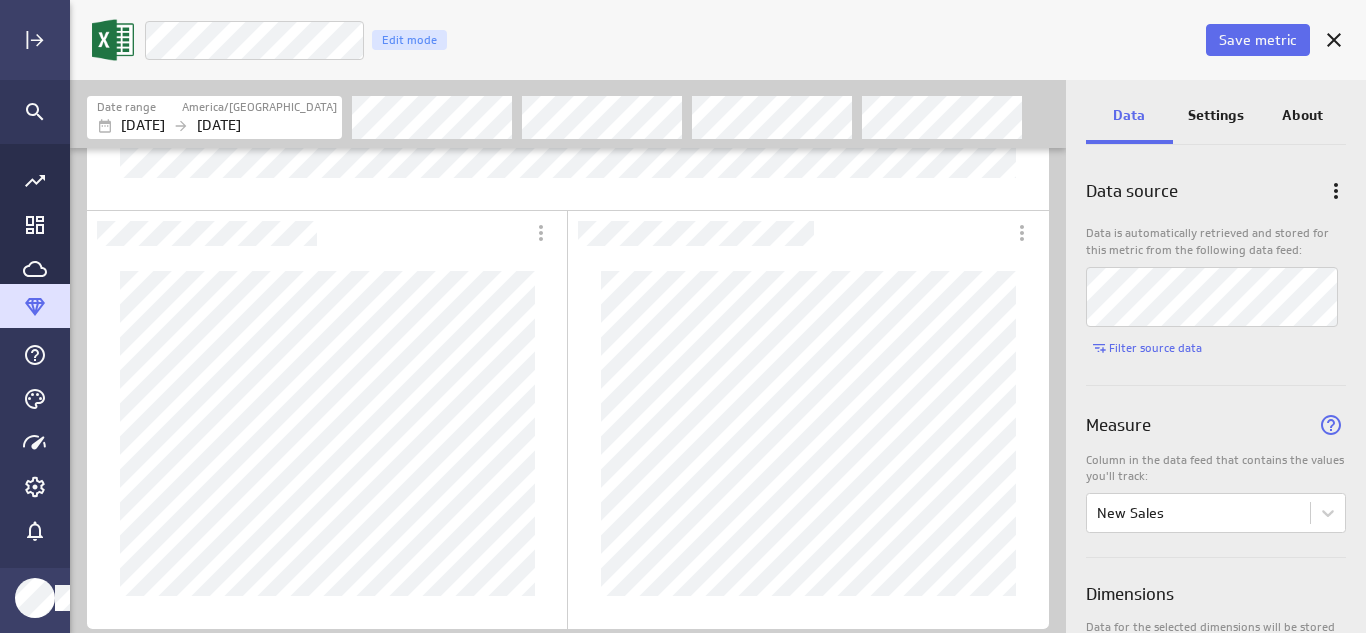 scroll, scrollTop: 452, scrollLeft: 0, axis: vertical 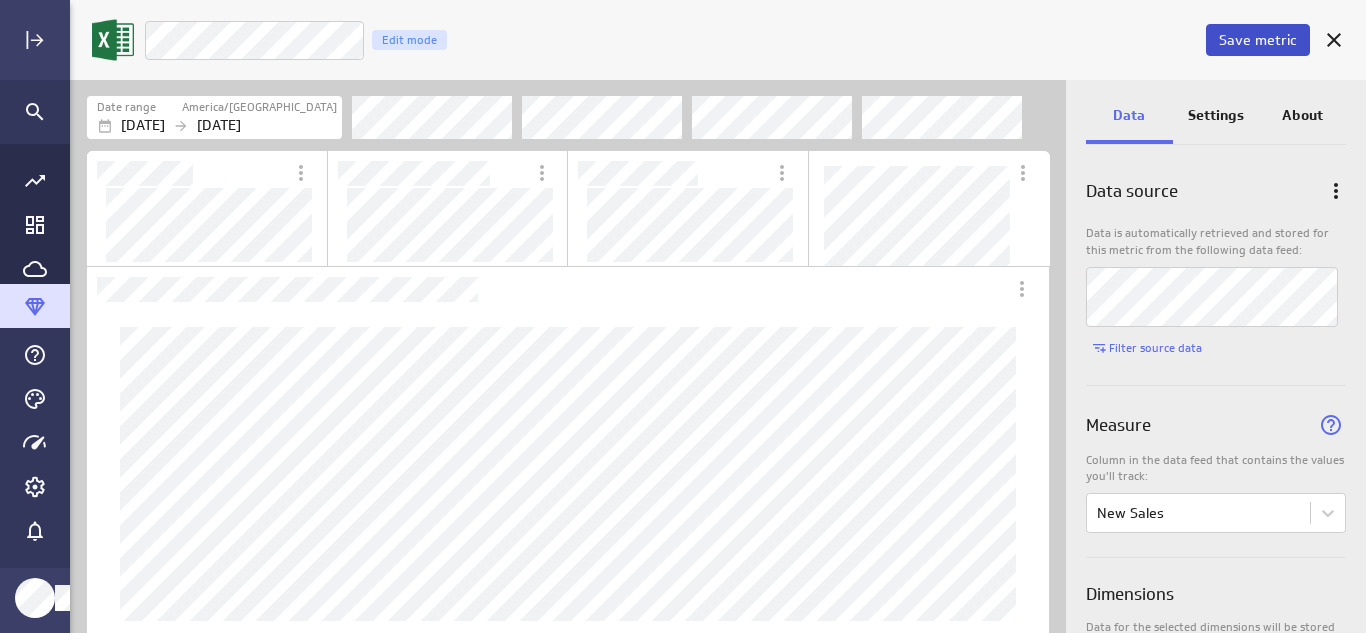 click on "Save metric" at bounding box center (1258, 40) 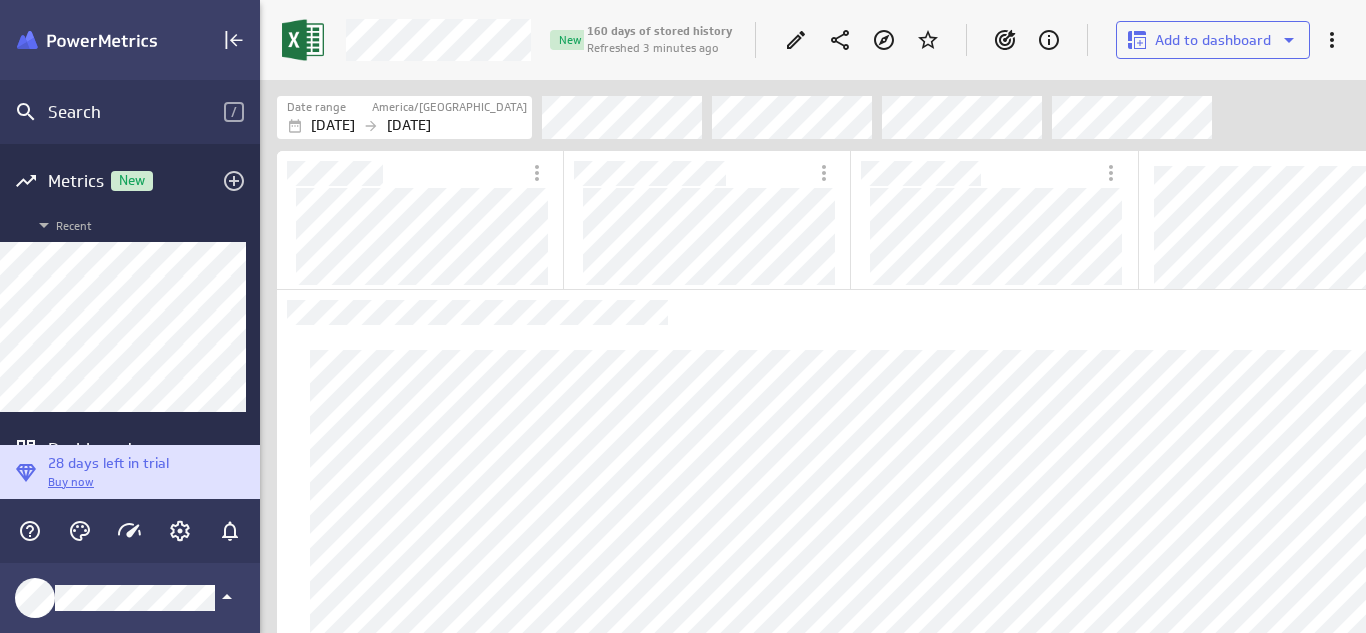 scroll, scrollTop: 10, scrollLeft: 10, axis: both 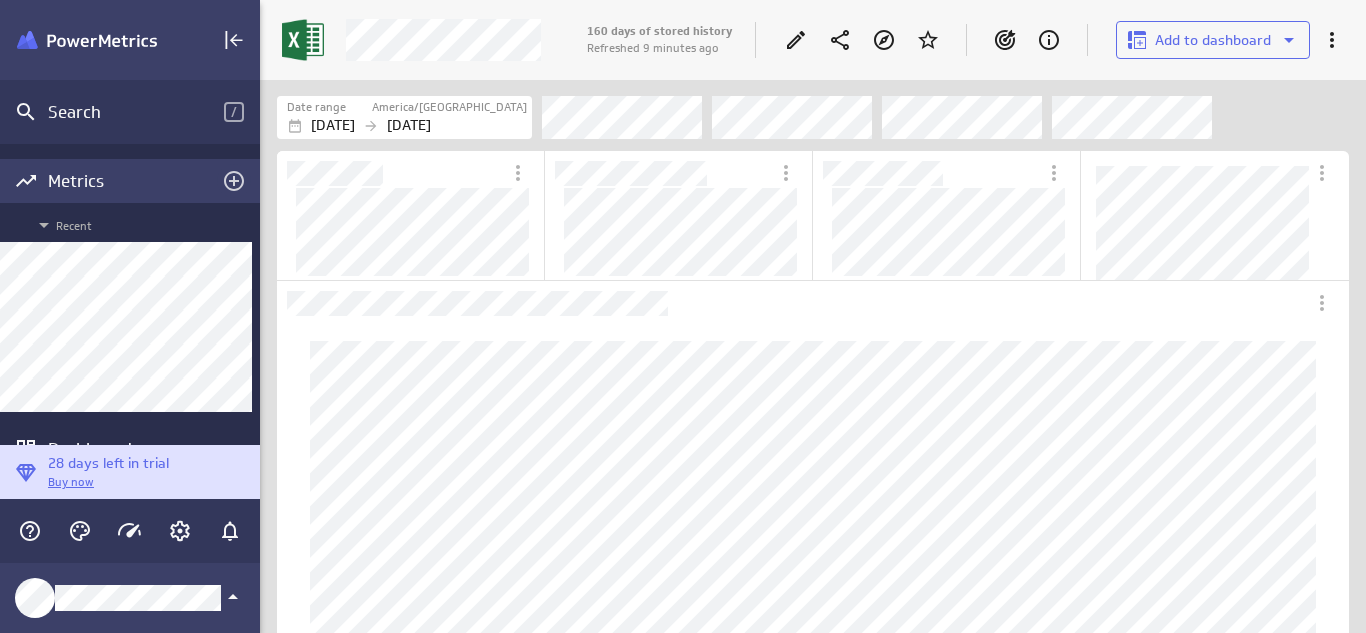 click 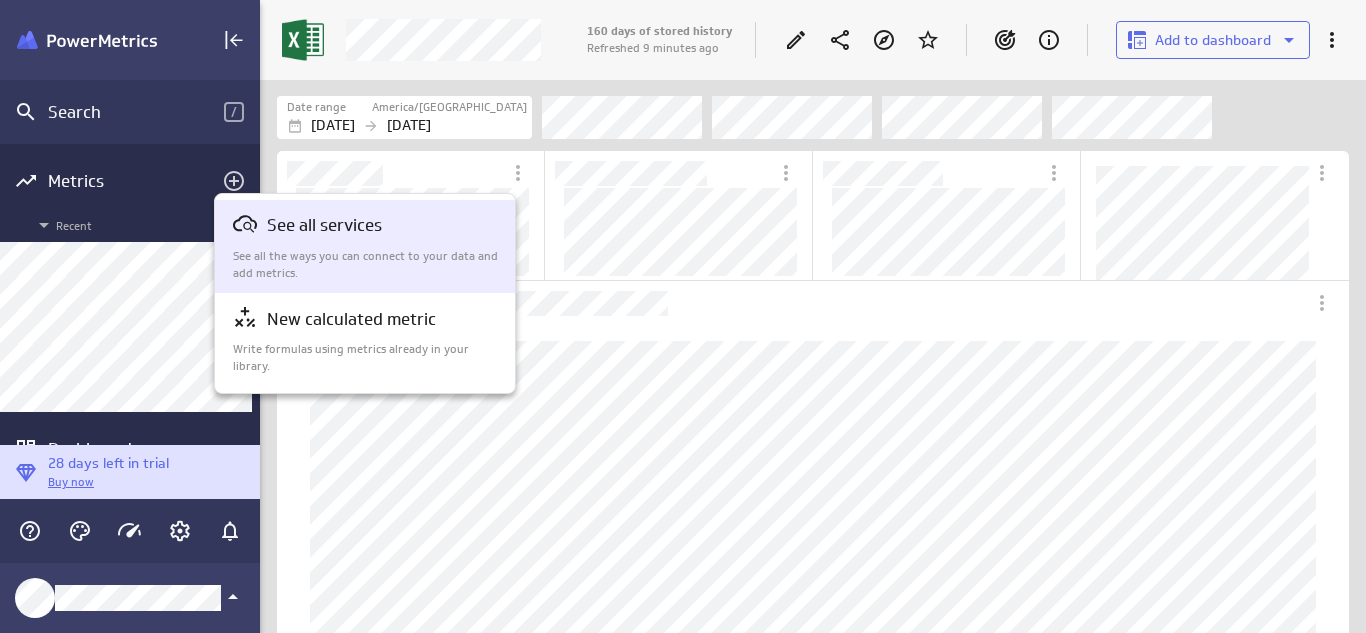 click on "See all services" at bounding box center [324, 225] 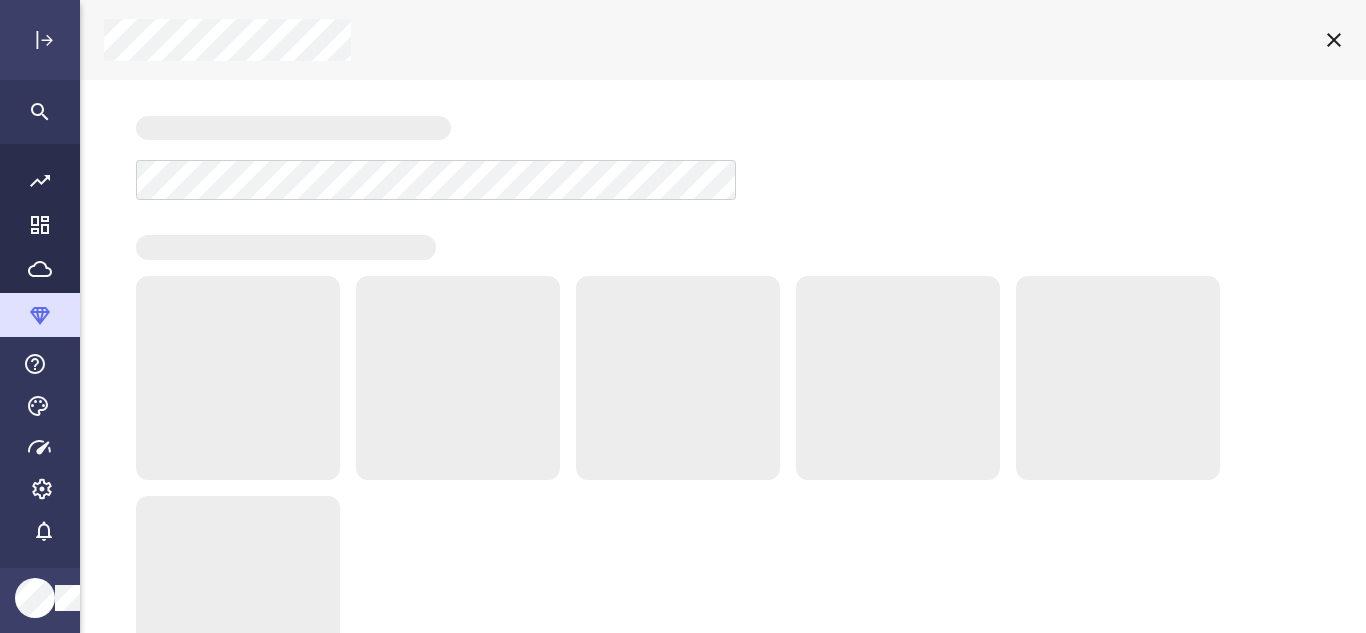 scroll, scrollTop: 10, scrollLeft: 10, axis: both 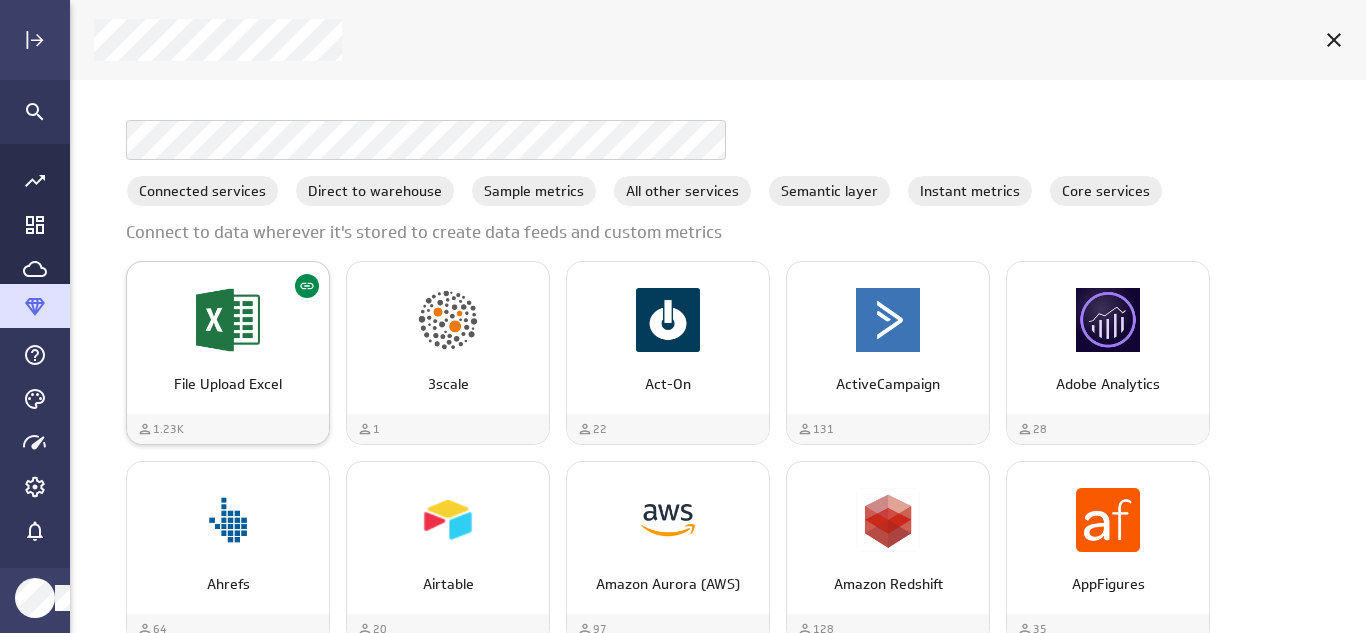 click at bounding box center [228, 320] 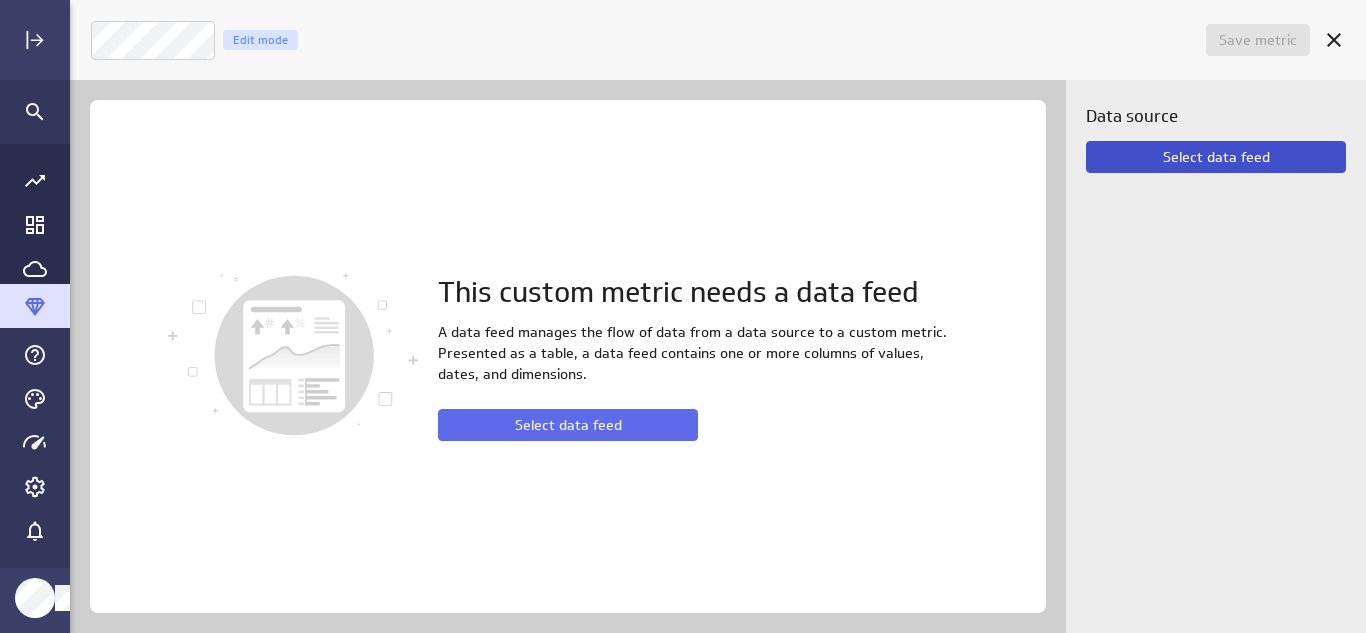 click on "Select data feed" at bounding box center (1216, 157) 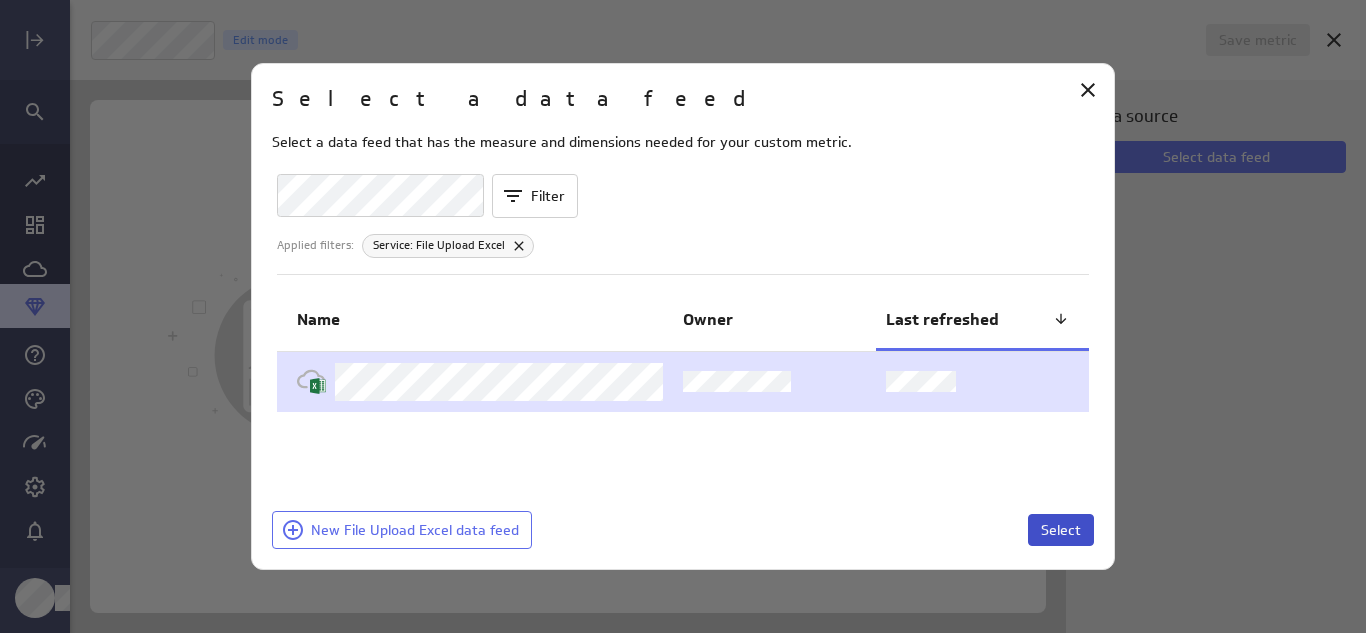 click on "Select" at bounding box center [1061, 530] 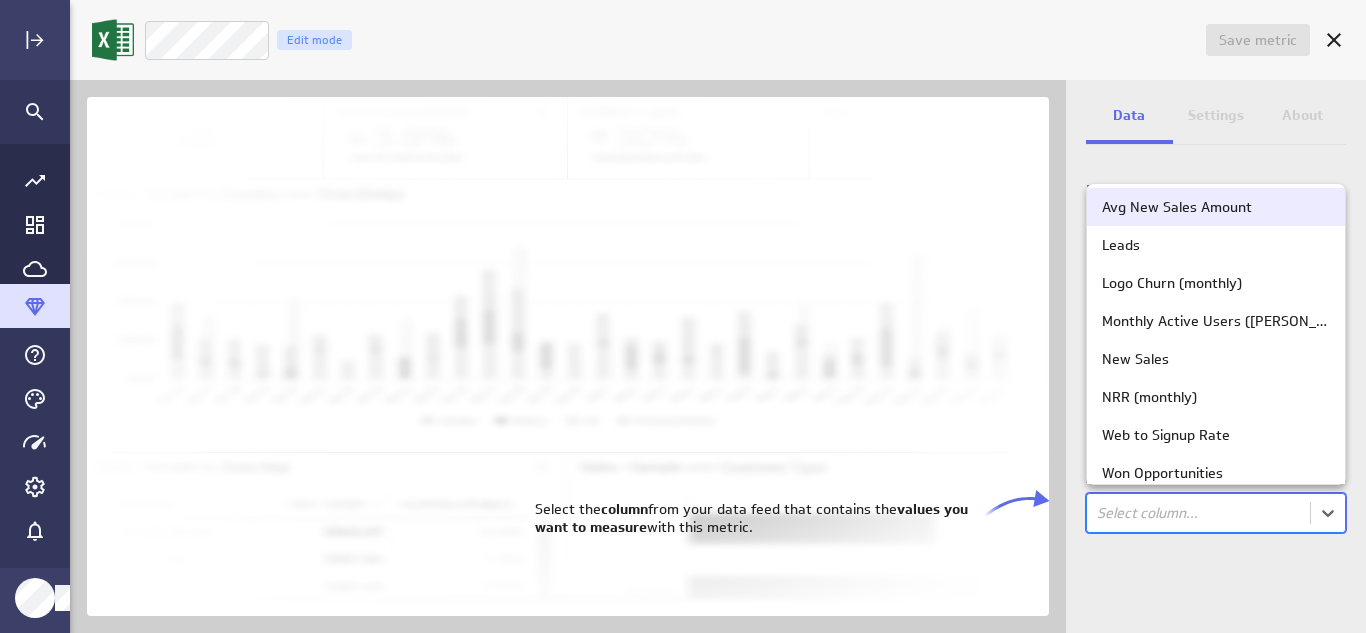 click on "Save metric Untitled Edit mode Data Settings About Data source Data is automatically retrieved and stored for this metric from the following data feed: Filter source data Measure Column in the data feed that contains the values you'll track: option Avg New Sales Amount focused, 1 of 12. 12 results available. Use Up and Down to choose options, press Enter to select the currently focused option, press Escape to exit the menu, press Tab to select the option and exit the menu. Select column... (no message) PowerMetrics Assistant Hey [PERSON_NAME]. I’m your PowerMetrics Assistant. If I can’t answer your question, try searching in our  Help Center  (that’s what I do!) You can also contact the  Support Team . How can I help you [DATE]?
Select the  column  from your data feed that contains the  values you want to measure  with this metric. Avg New Sales Amount Leads Logo Churn (monthly) Monthly Active Users ([PERSON_NAME]) New Sales NRR (monthly) Web to Signup Rate Channel" at bounding box center (683, 316) 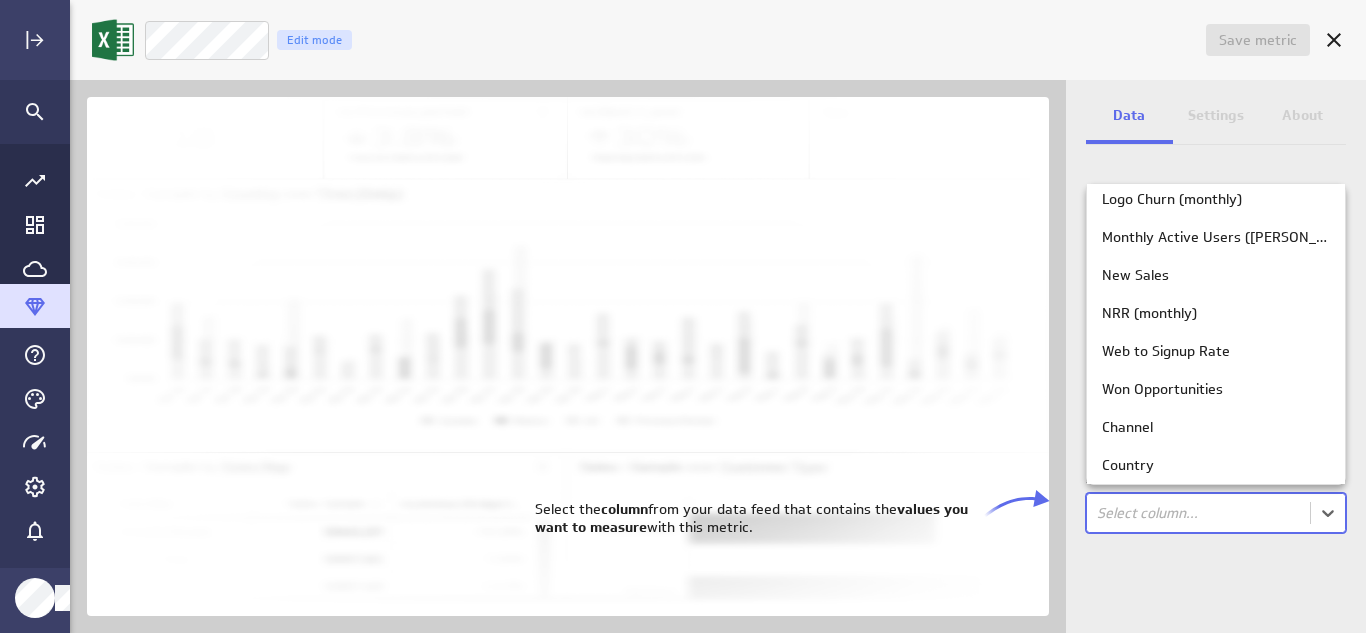 scroll, scrollTop: 0, scrollLeft: 0, axis: both 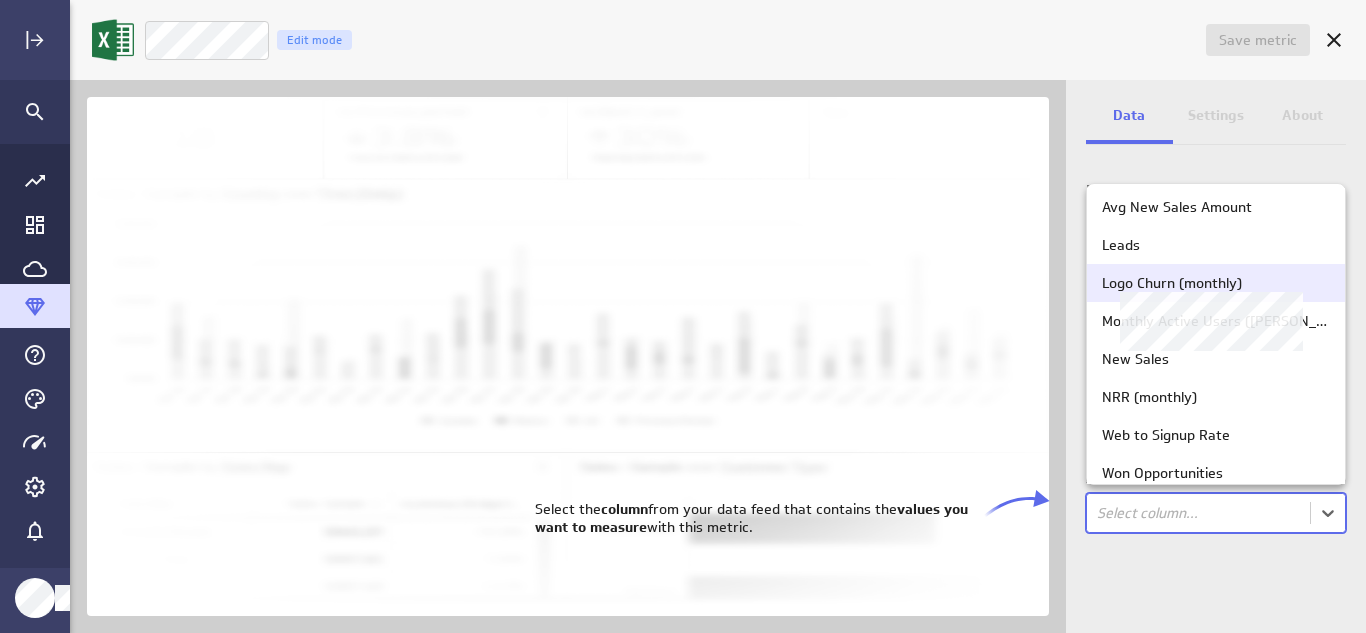 click on "Logo Churn (monthly)" at bounding box center [1172, 283] 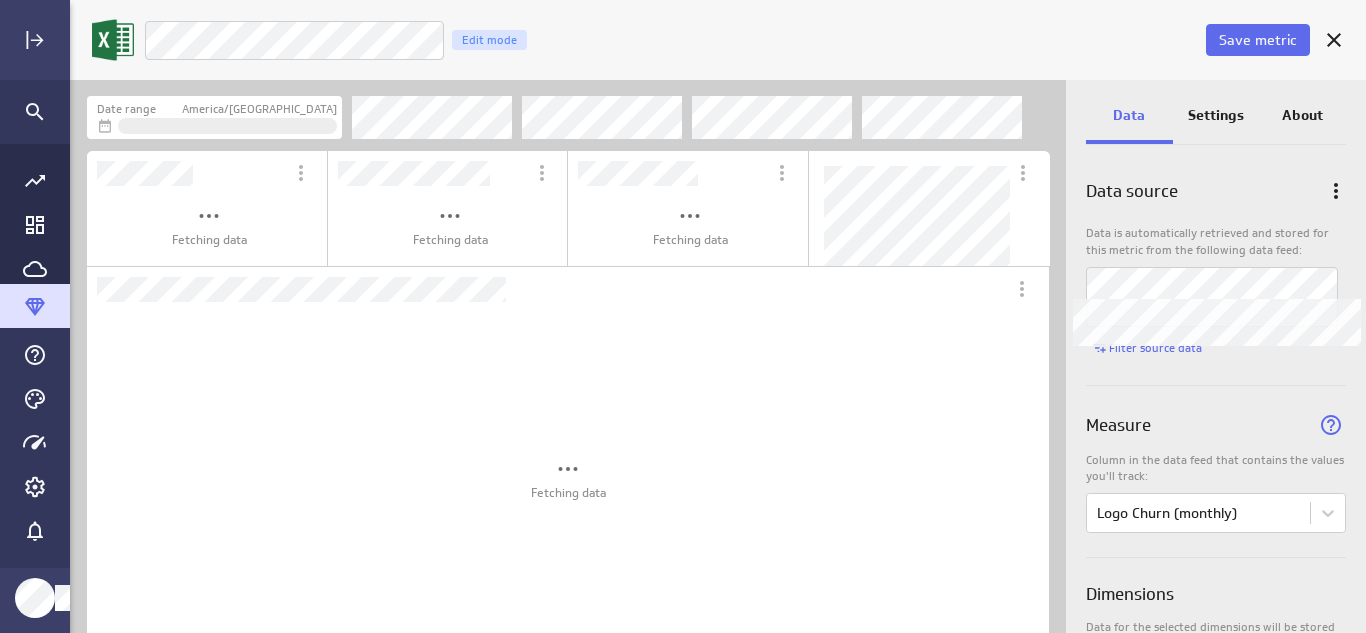 scroll, scrollTop: 10, scrollLeft: 10, axis: both 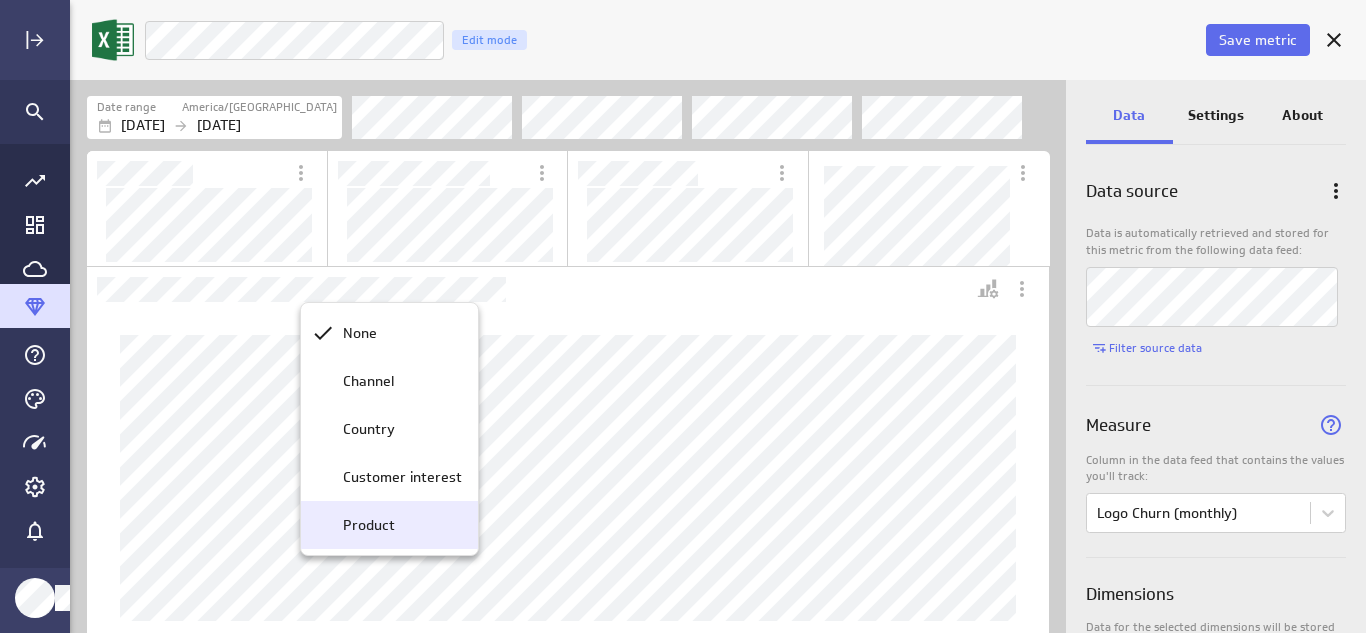 click on "Product" at bounding box center (398, 525) 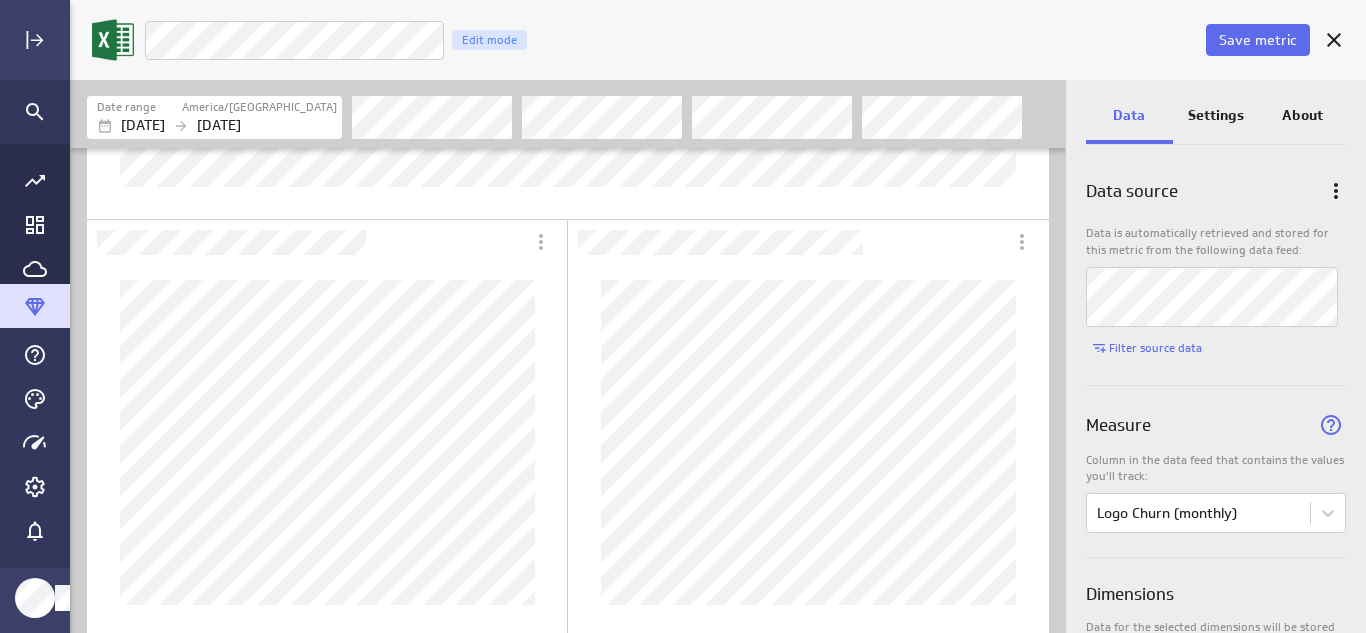 scroll, scrollTop: 452, scrollLeft: 0, axis: vertical 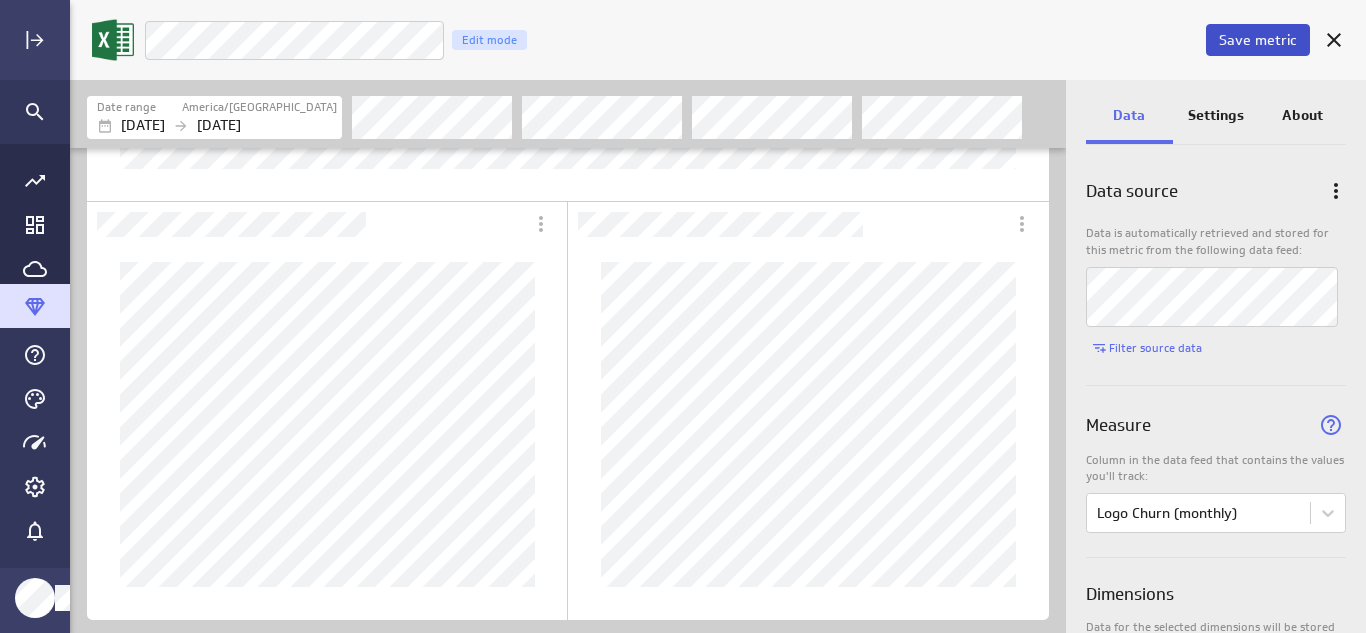 click on "Save metric" at bounding box center (1258, 40) 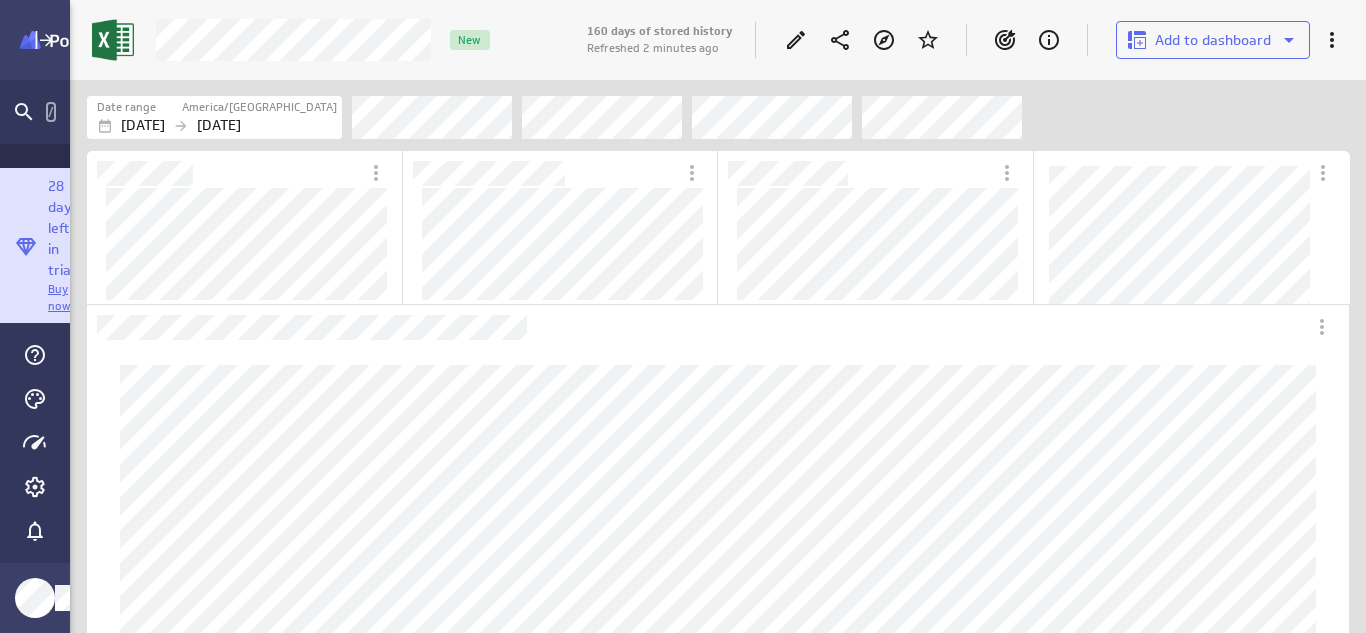 scroll, scrollTop: 10, scrollLeft: 23, axis: both 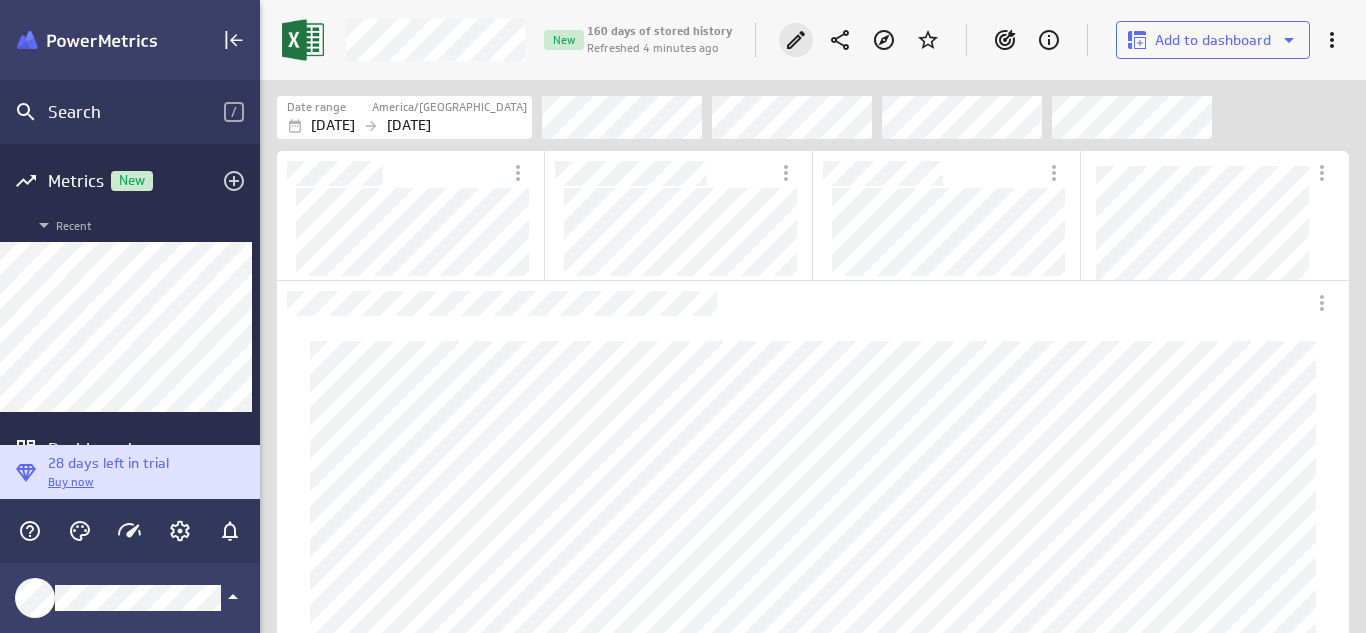click 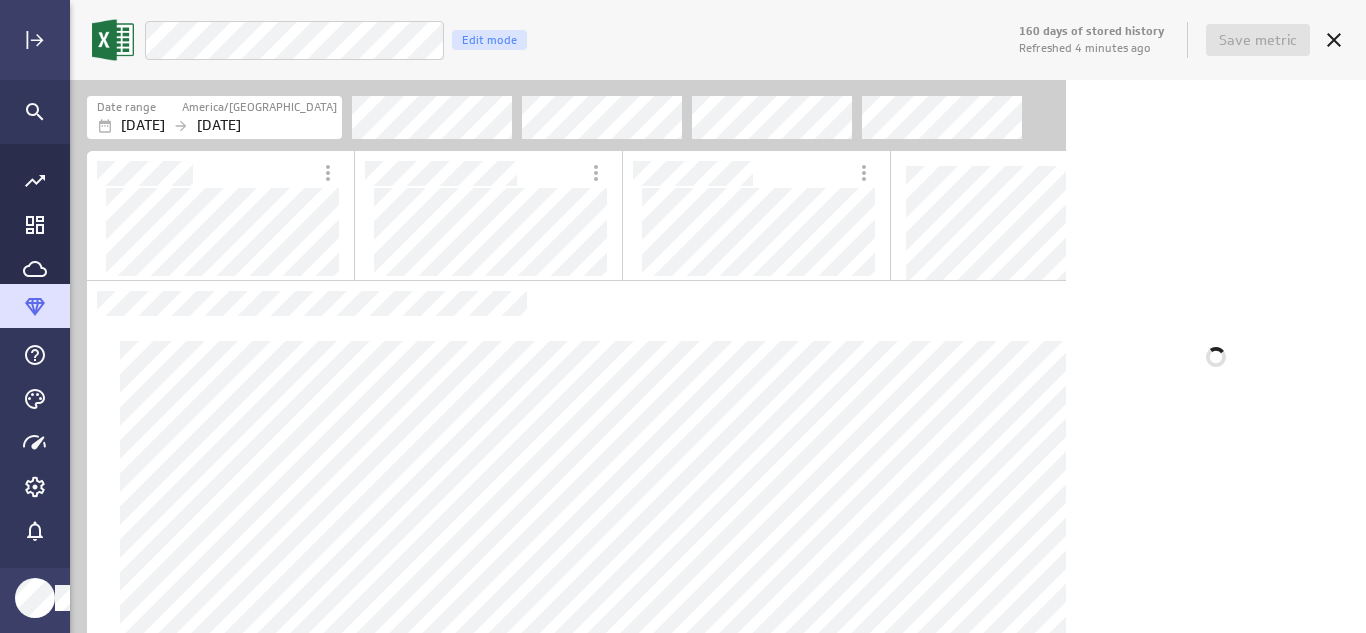 scroll, scrollTop: 79, scrollLeft: 997, axis: both 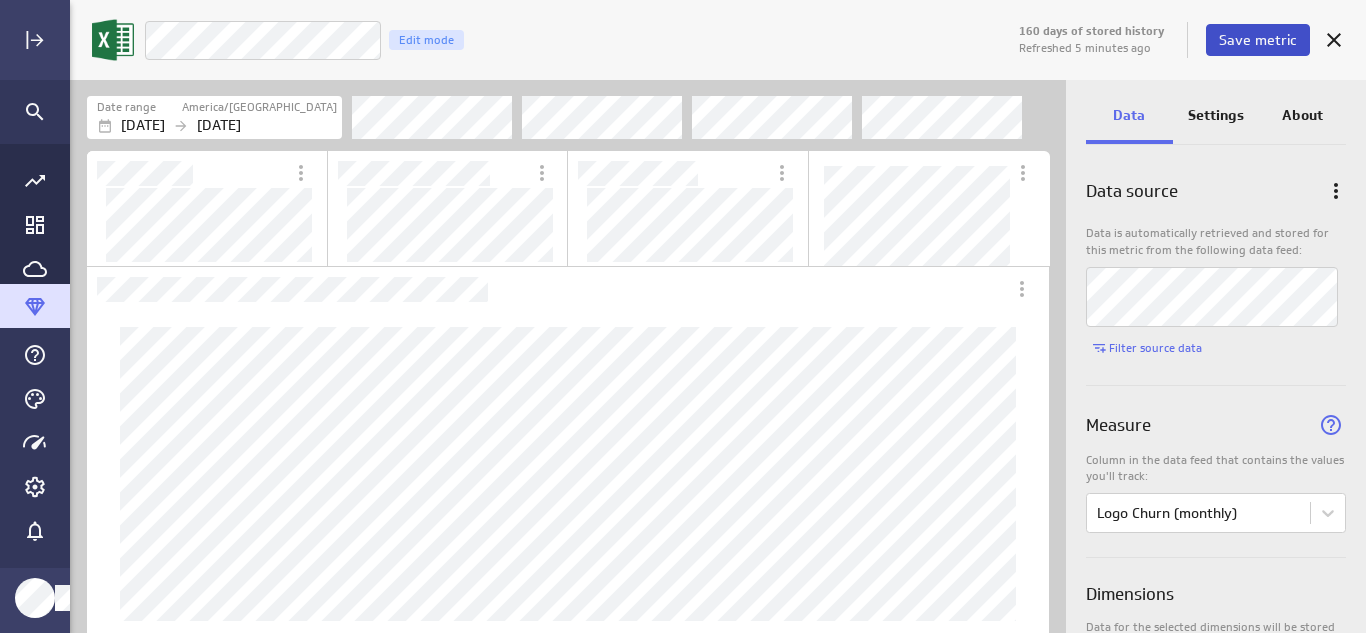 click on "Save metric" at bounding box center [1258, 40] 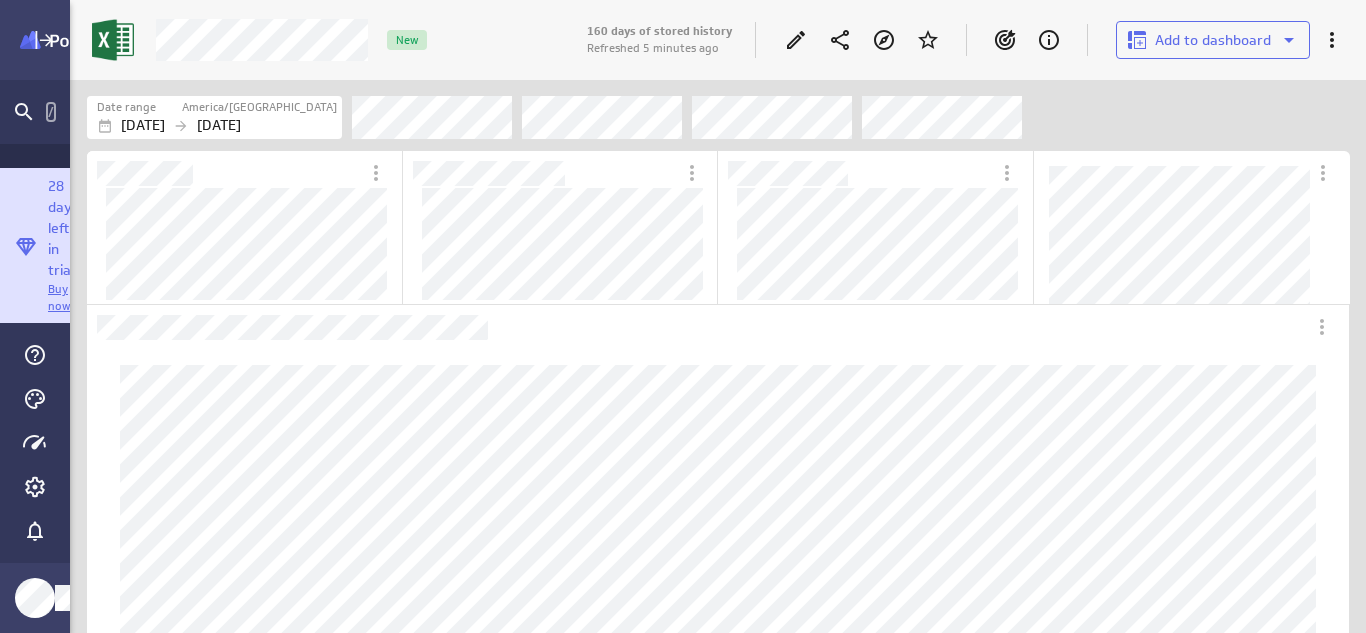 scroll, scrollTop: 10, scrollLeft: 10, axis: both 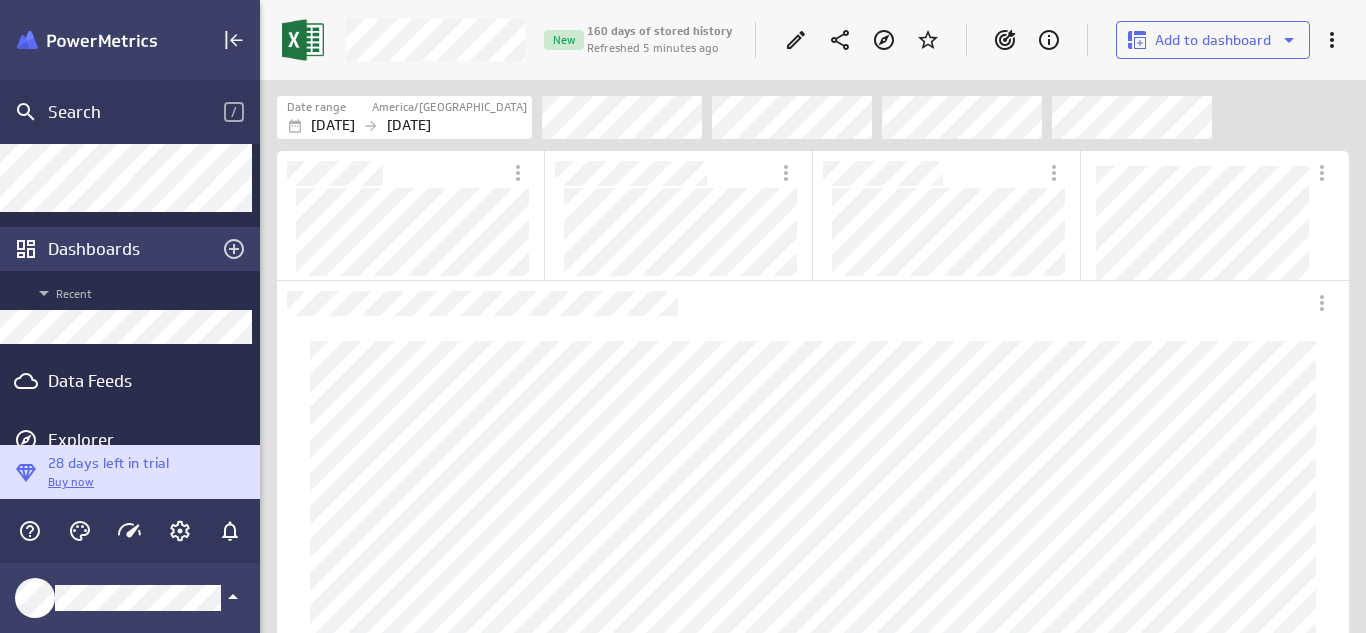 click on "Dashboards" at bounding box center (130, 249) 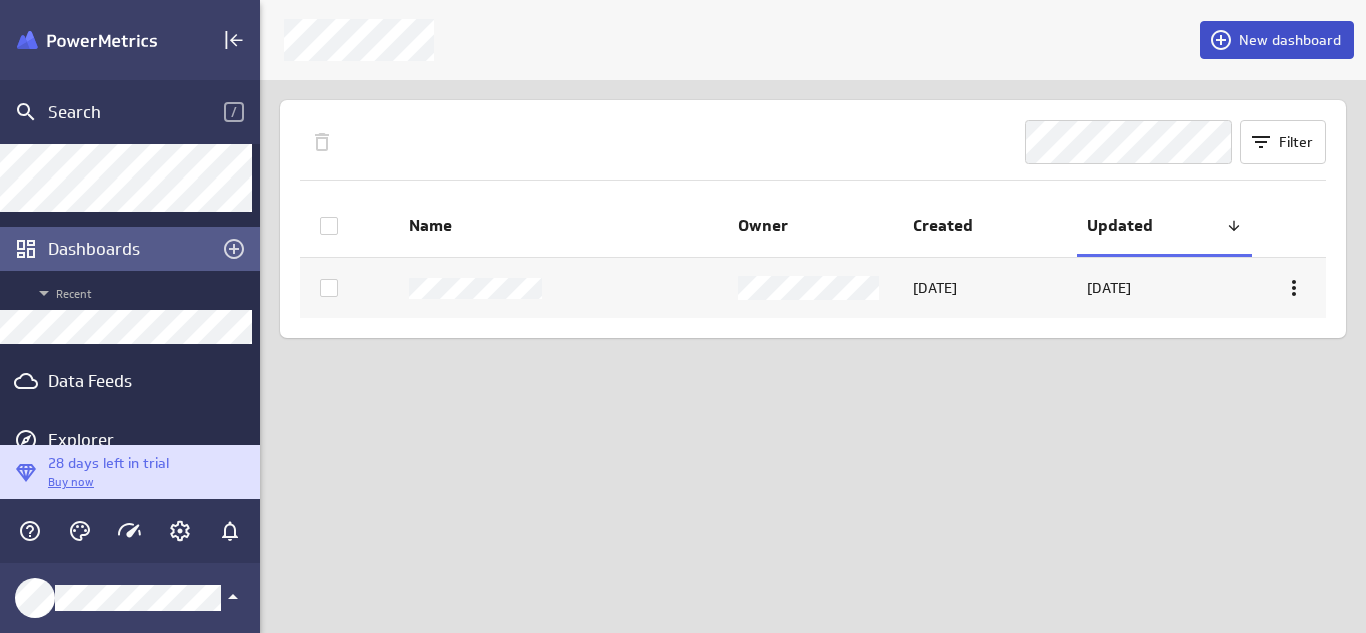 click on "New dashboard" at bounding box center (1290, 40) 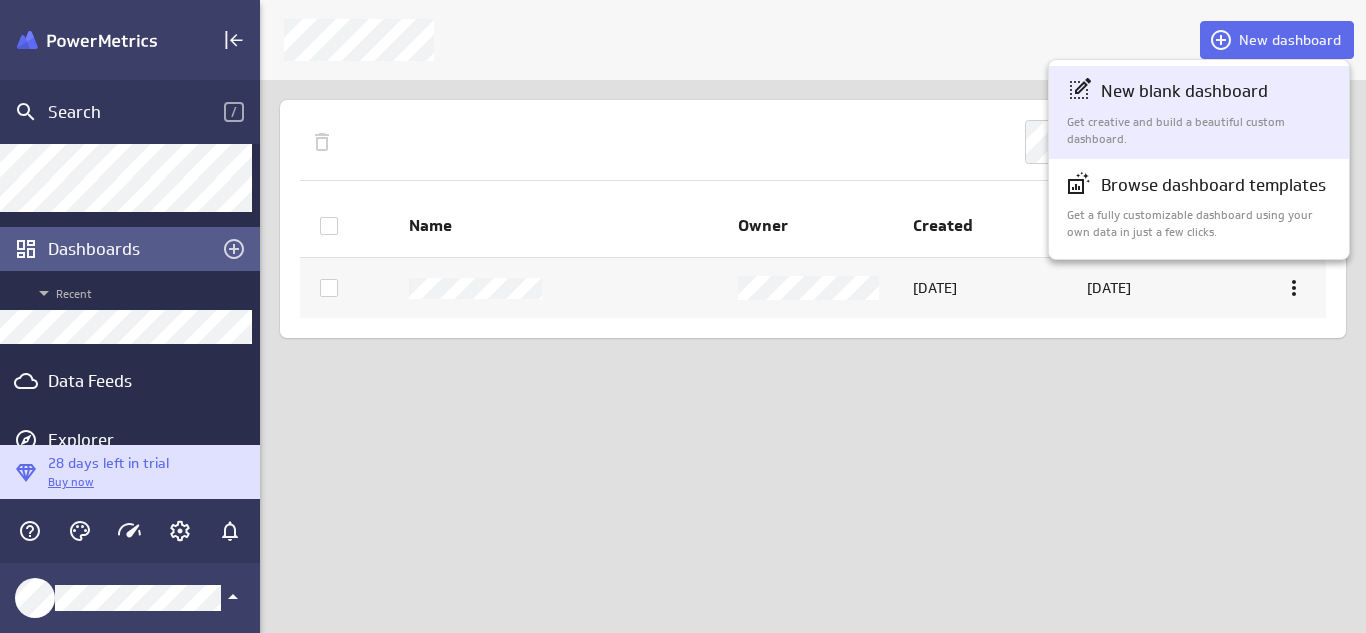 click on "New blank dashboard" at bounding box center [1184, 91] 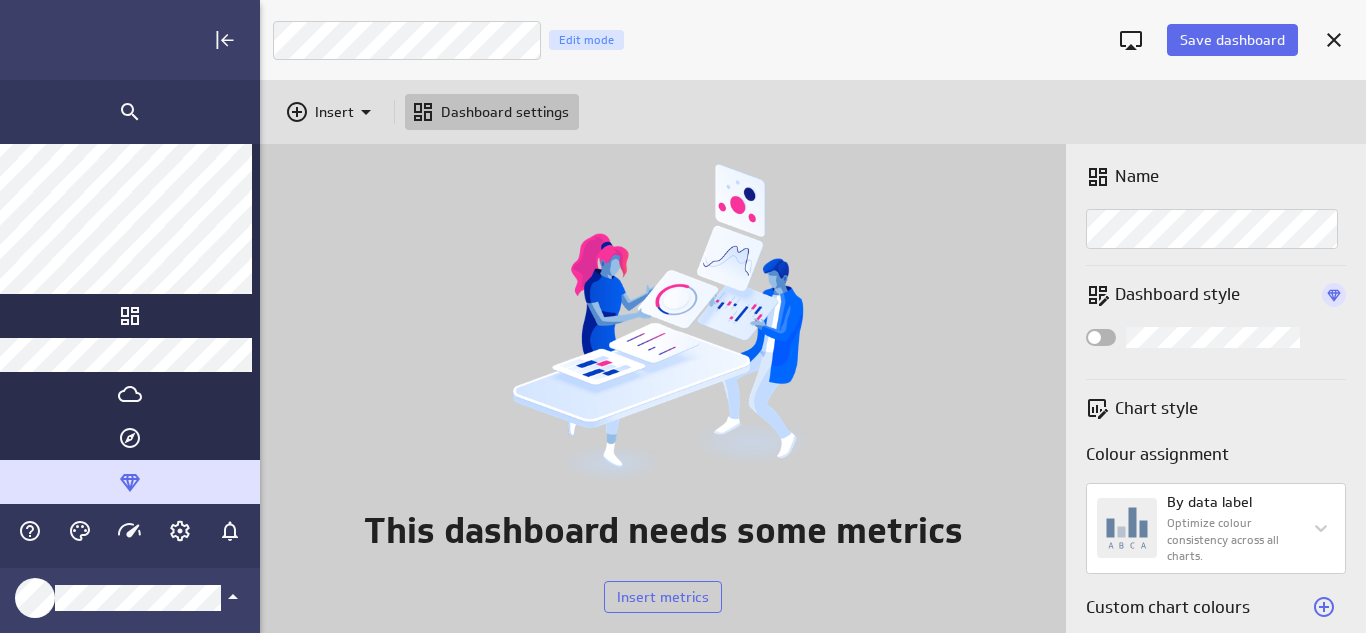scroll, scrollTop: 0, scrollLeft: 0, axis: both 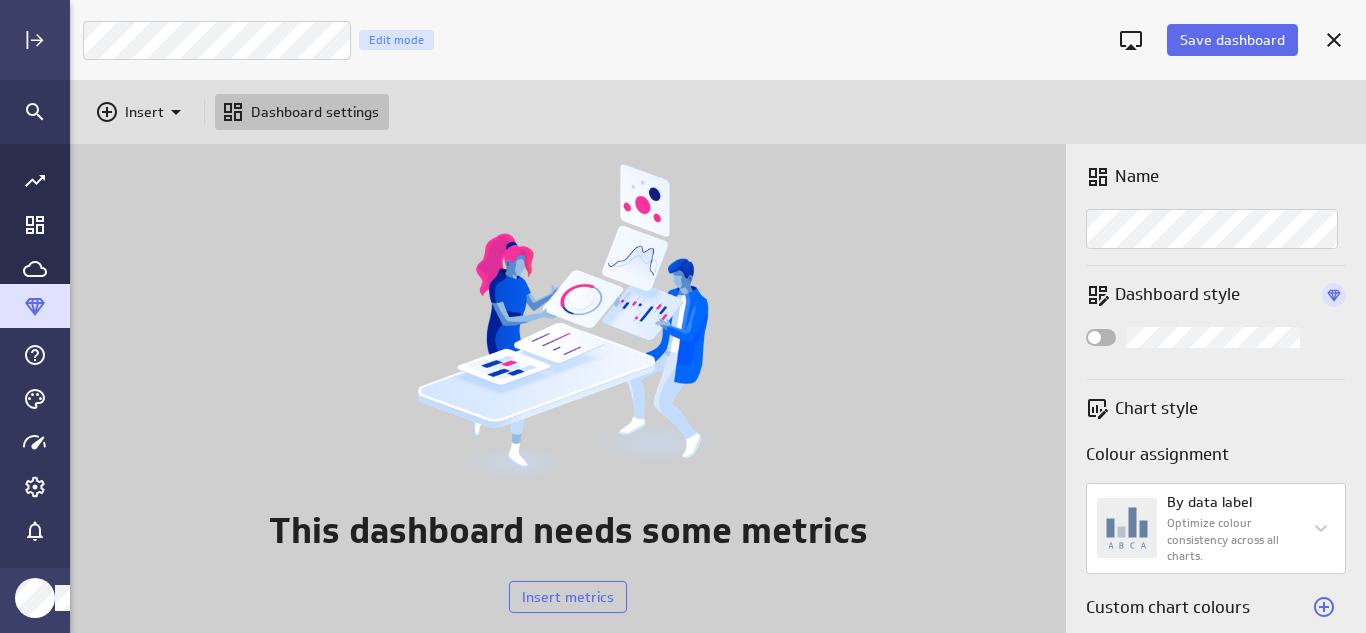 click on "This dashboard needs some metrics Insert metrics   Name   Dashboard style   Chart style   Colour assignment By data label Optimize colour consistency across all charts.   Custom chart colours   No custom chart colours added" at bounding box center [718, 388] 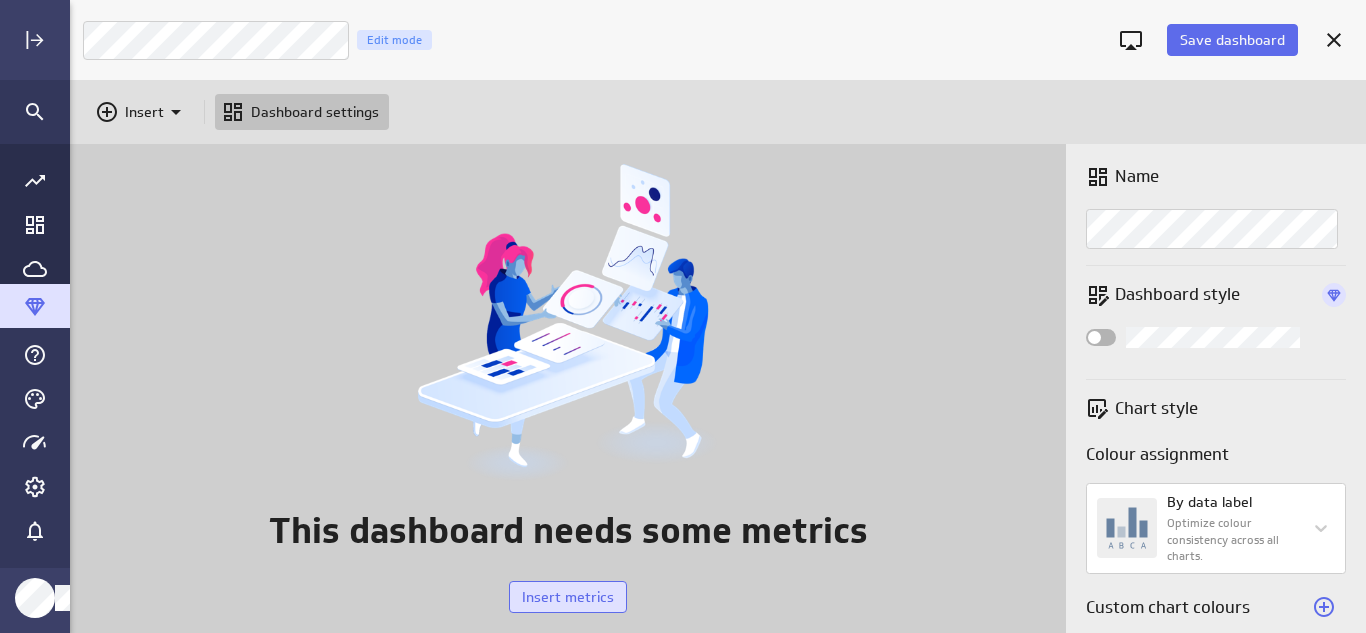 click on "Insert metrics" at bounding box center [568, 597] 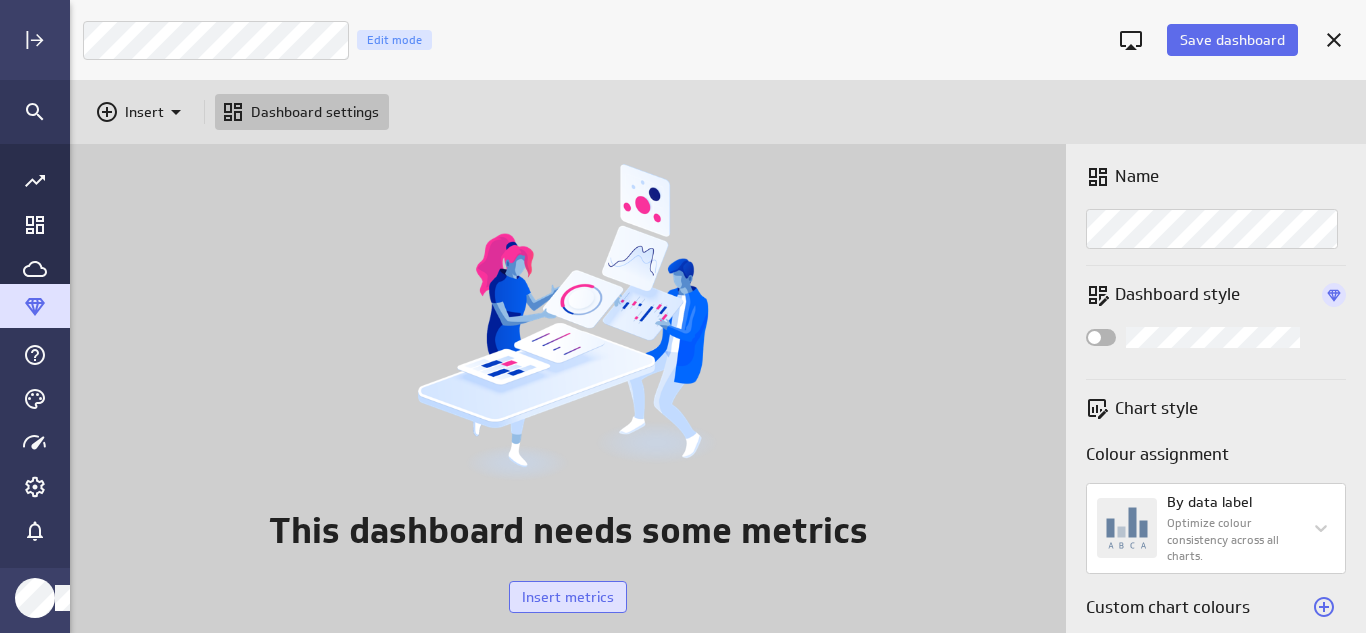 click on "Insert metrics" at bounding box center (568, 597) 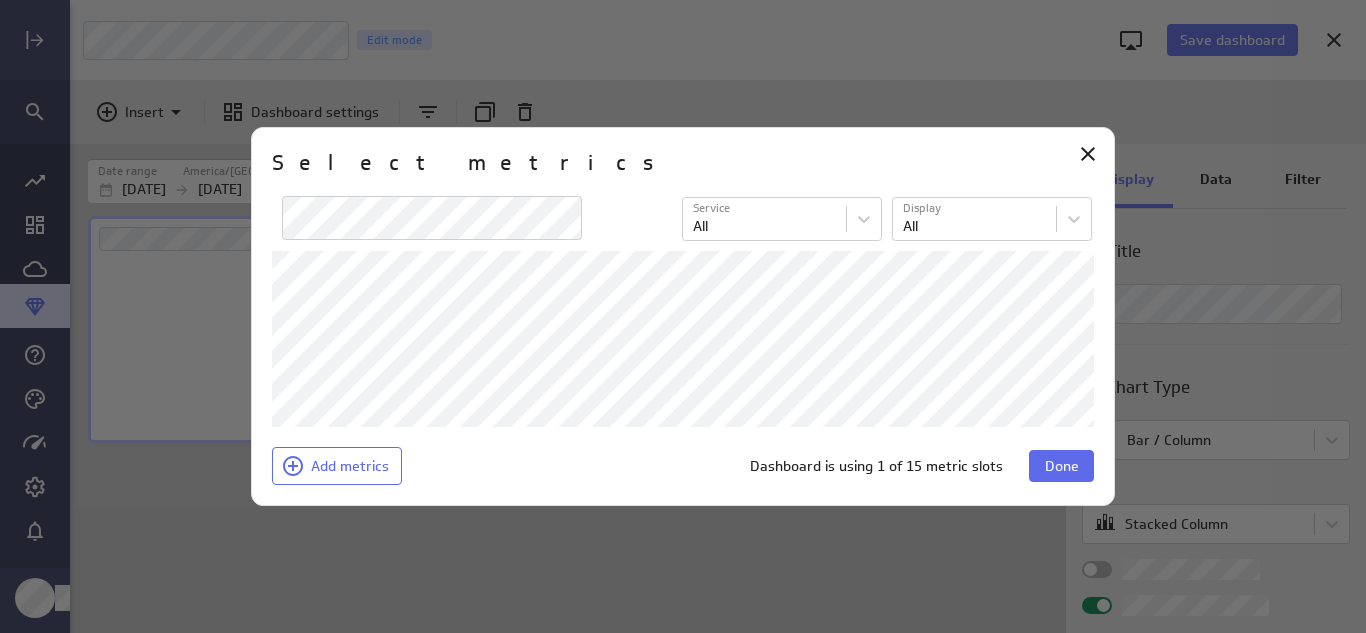 scroll, scrollTop: 10, scrollLeft: 10, axis: both 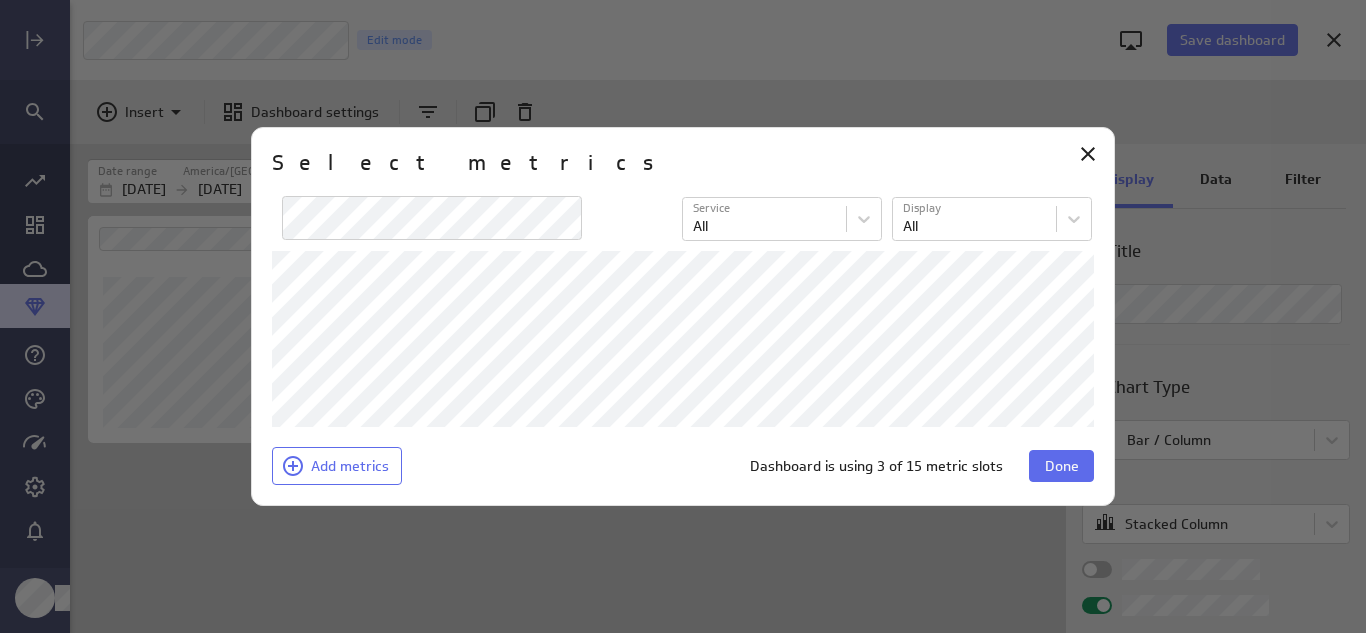 drag, startPoint x: 863, startPoint y: 151, endPoint x: 912, endPoint y: 163, distance: 50.447994 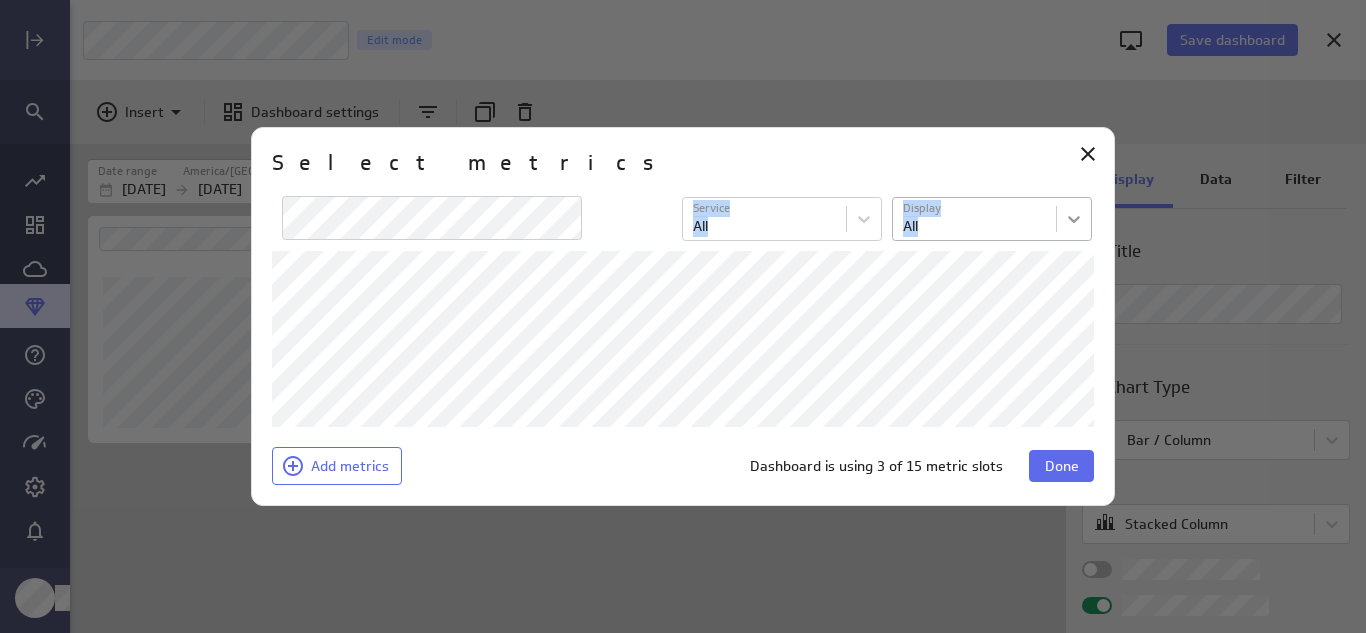 drag, startPoint x: 893, startPoint y: 150, endPoint x: 1071, endPoint y: 220, distance: 191.26944 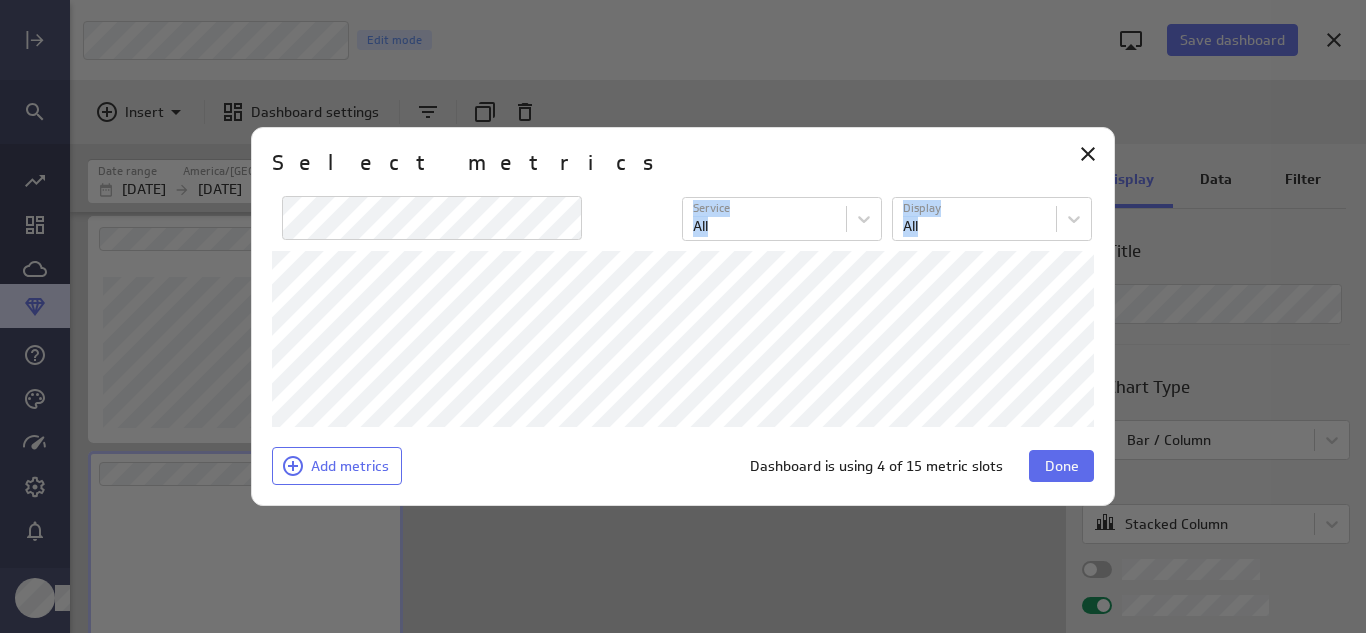 scroll, scrollTop: 45, scrollLeft: 0, axis: vertical 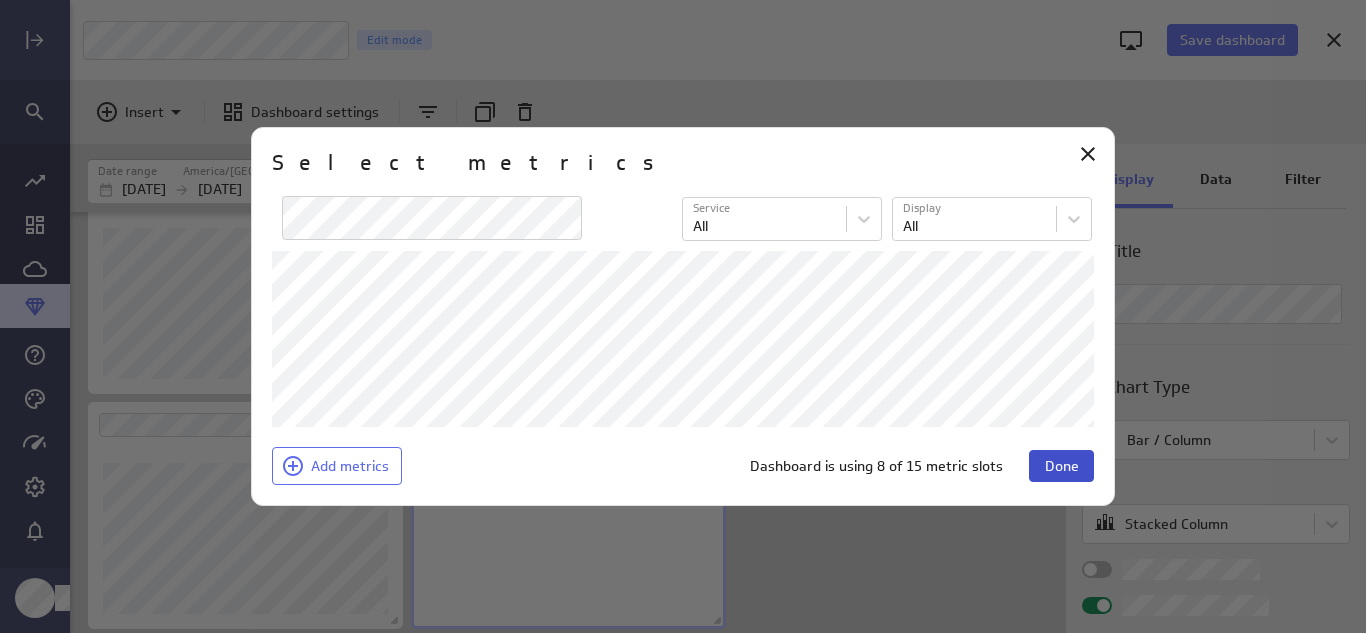 click on "Done" at bounding box center [1061, 466] 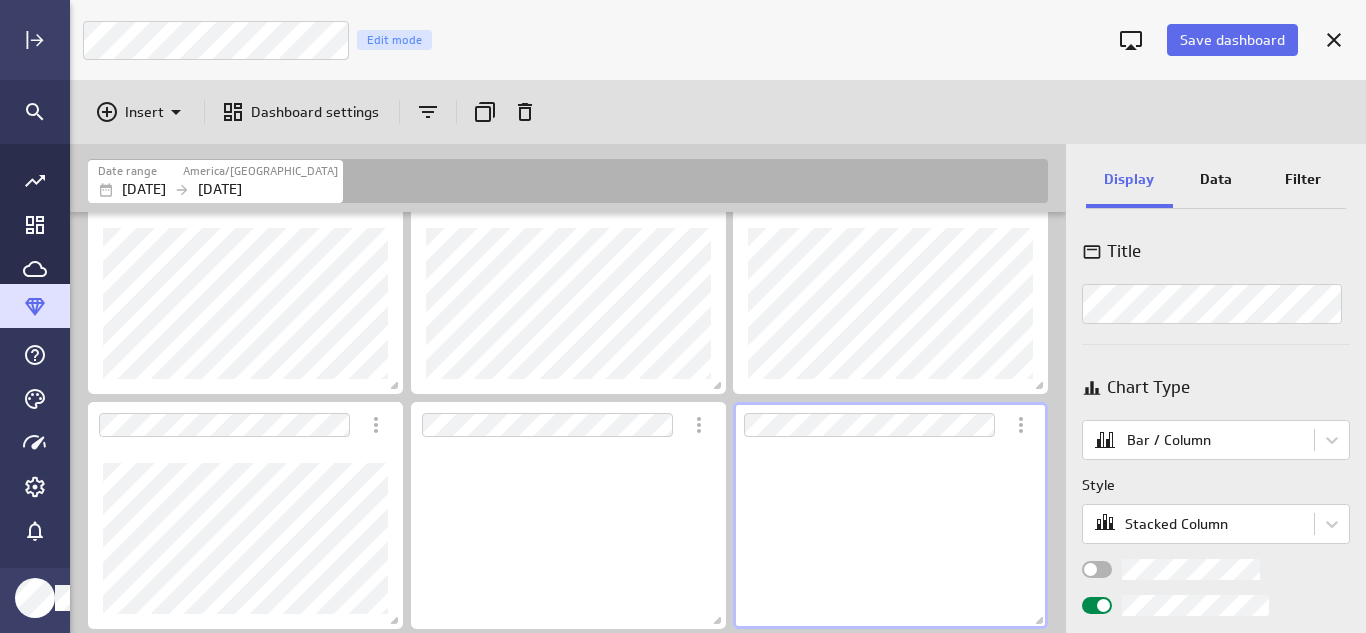 scroll, scrollTop: 10, scrollLeft: 10, axis: both 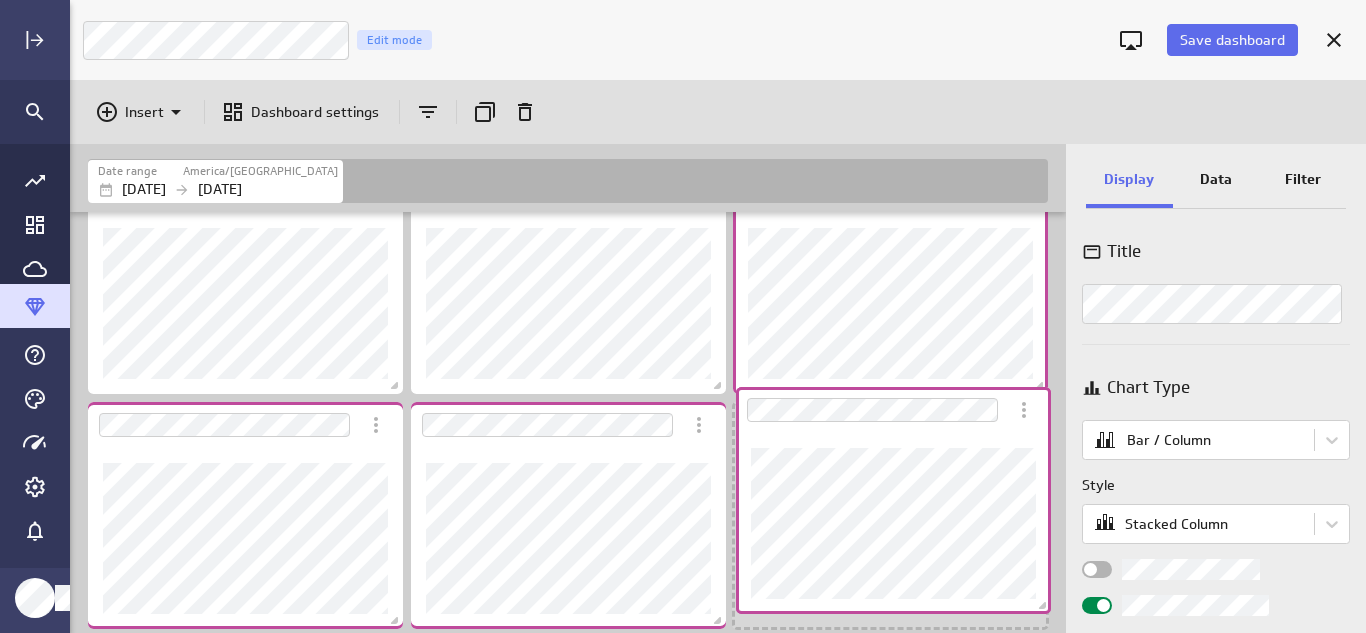 drag, startPoint x: 1051, startPoint y: 417, endPoint x: 1053, endPoint y: 406, distance: 11.18034 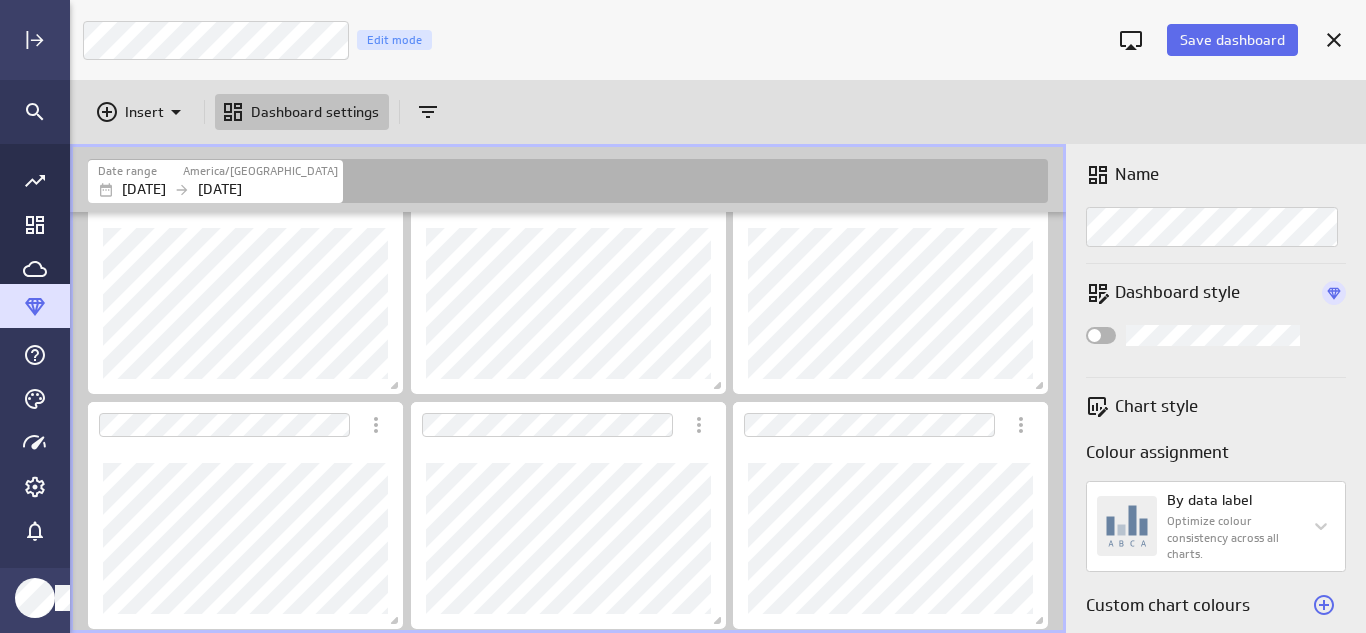 scroll, scrollTop: 0, scrollLeft: 0, axis: both 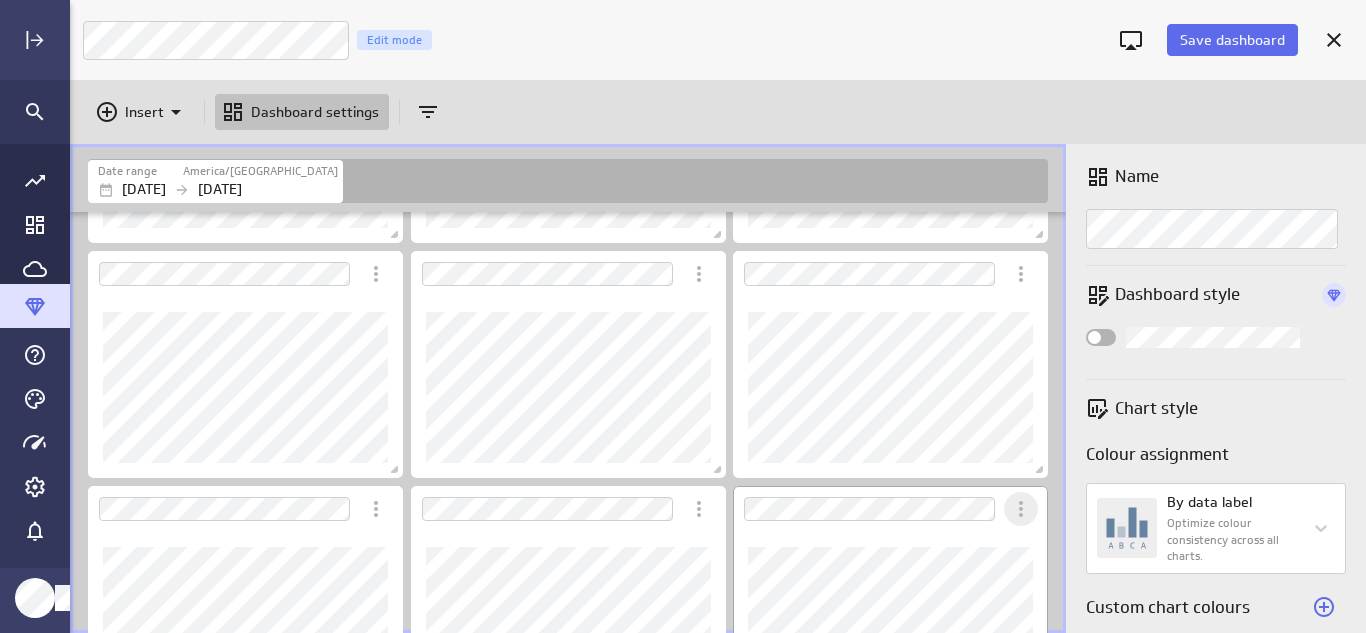 click at bounding box center (890, 599) 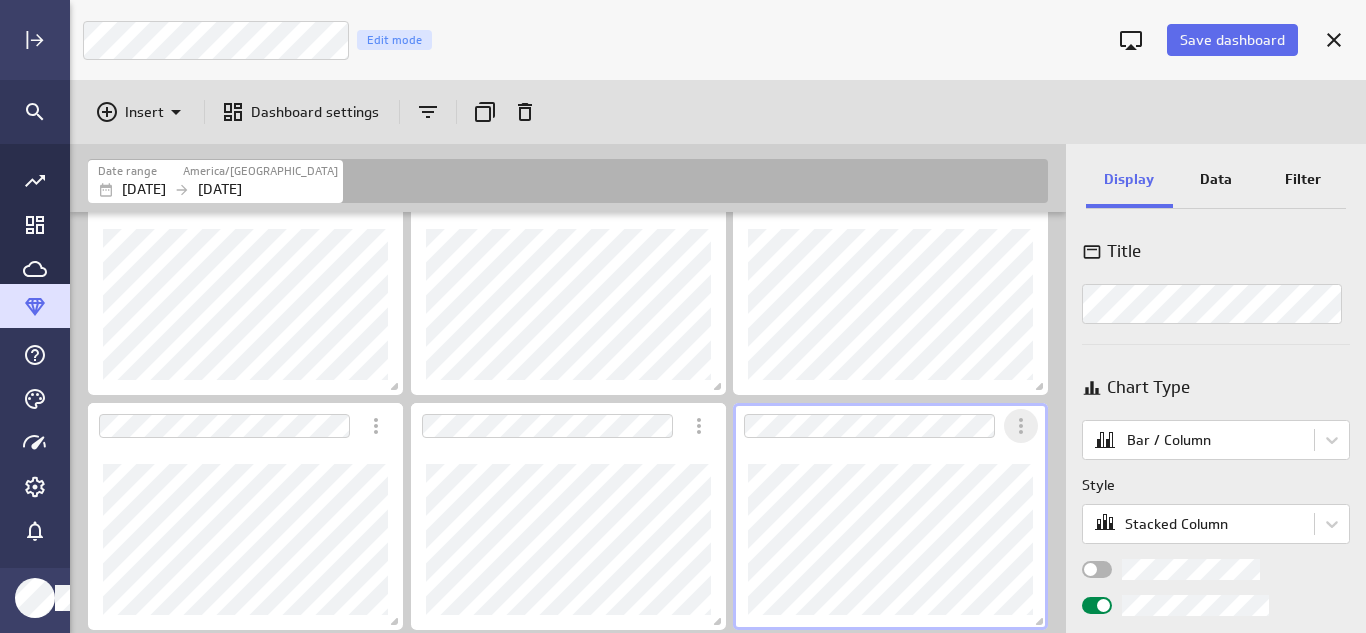 scroll, scrollTop: 284, scrollLeft: 0, axis: vertical 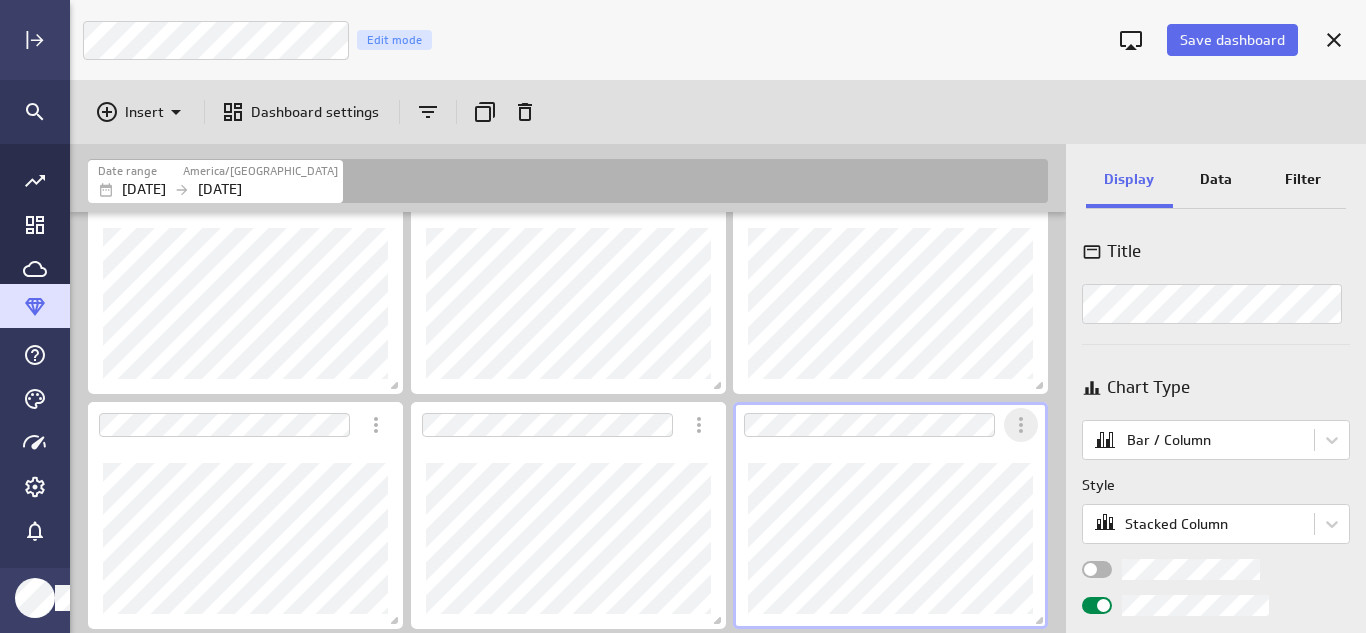 click 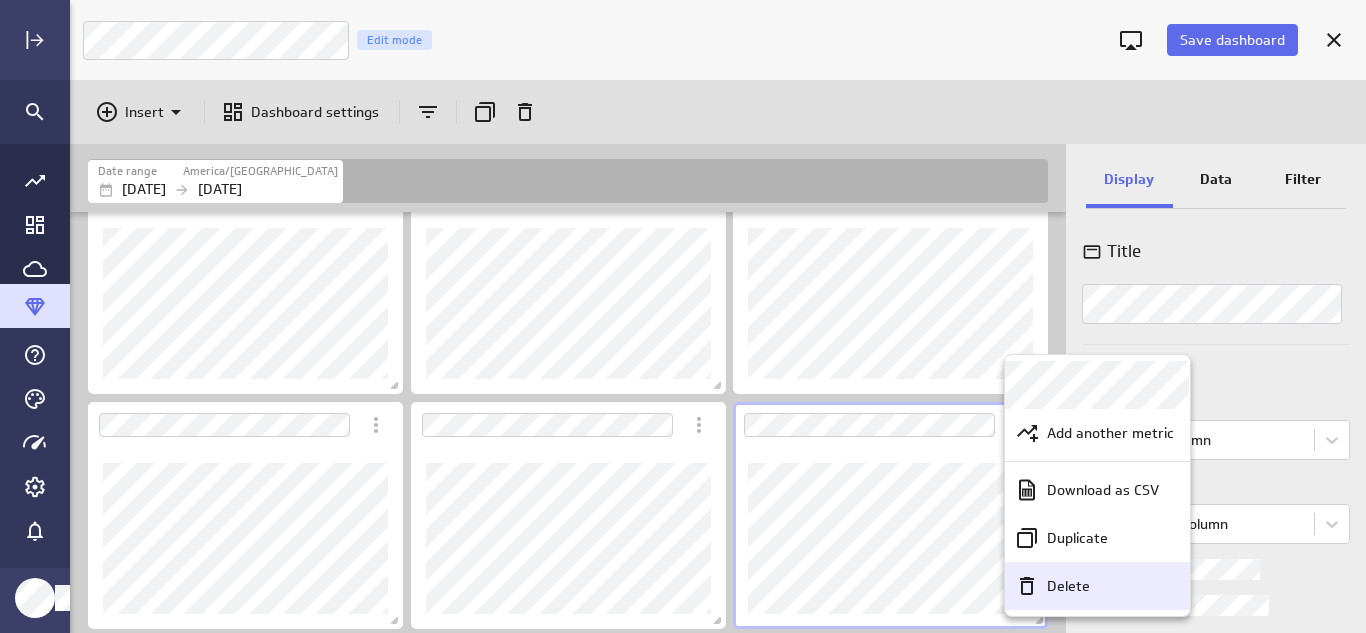 click on "Delete" at bounding box center (1068, 586) 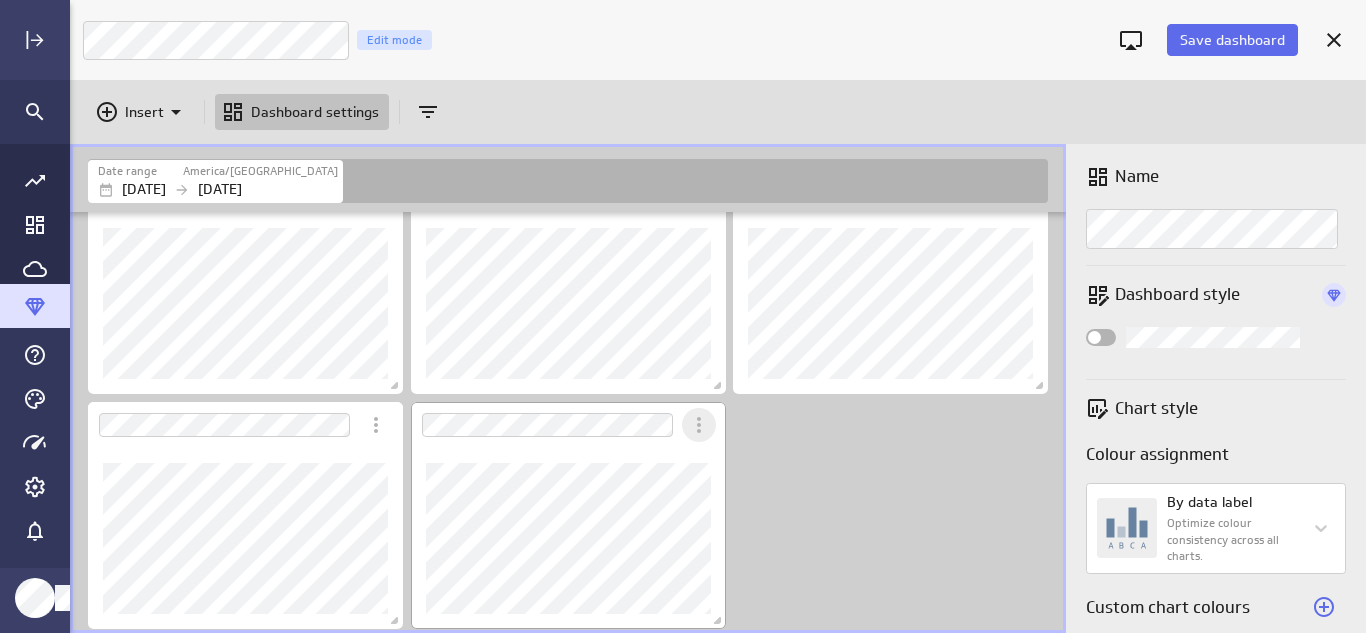 click 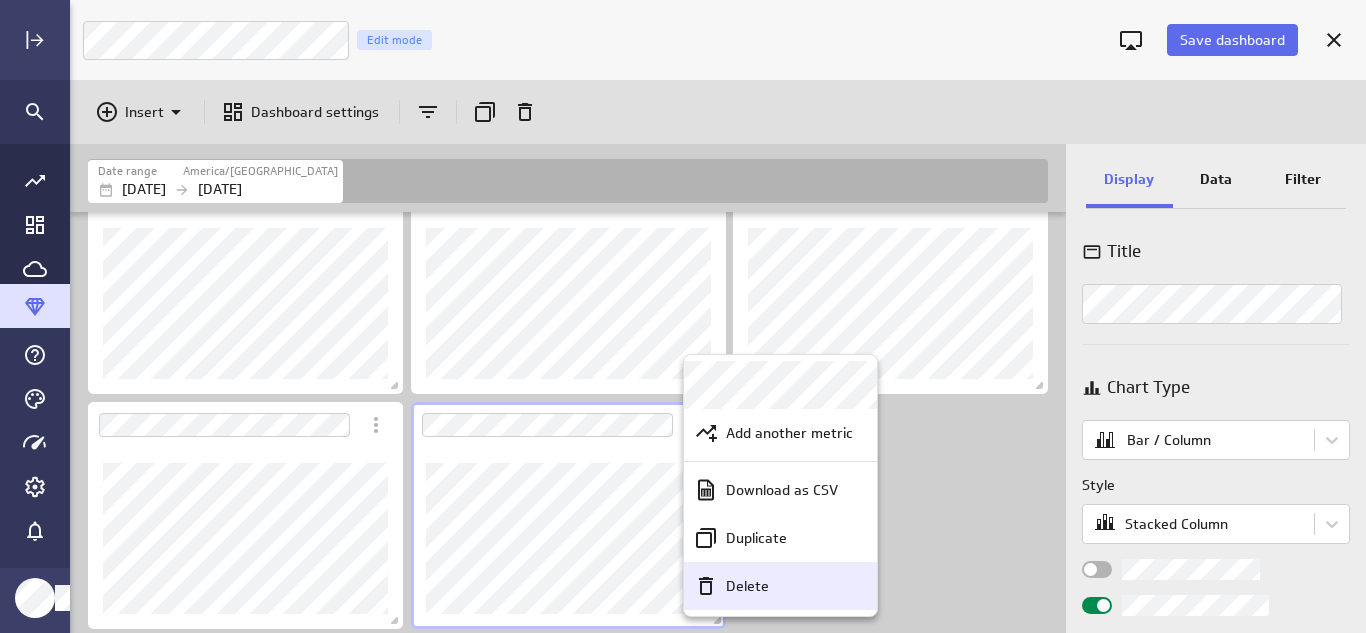 click on "Delete" at bounding box center [789, 586] 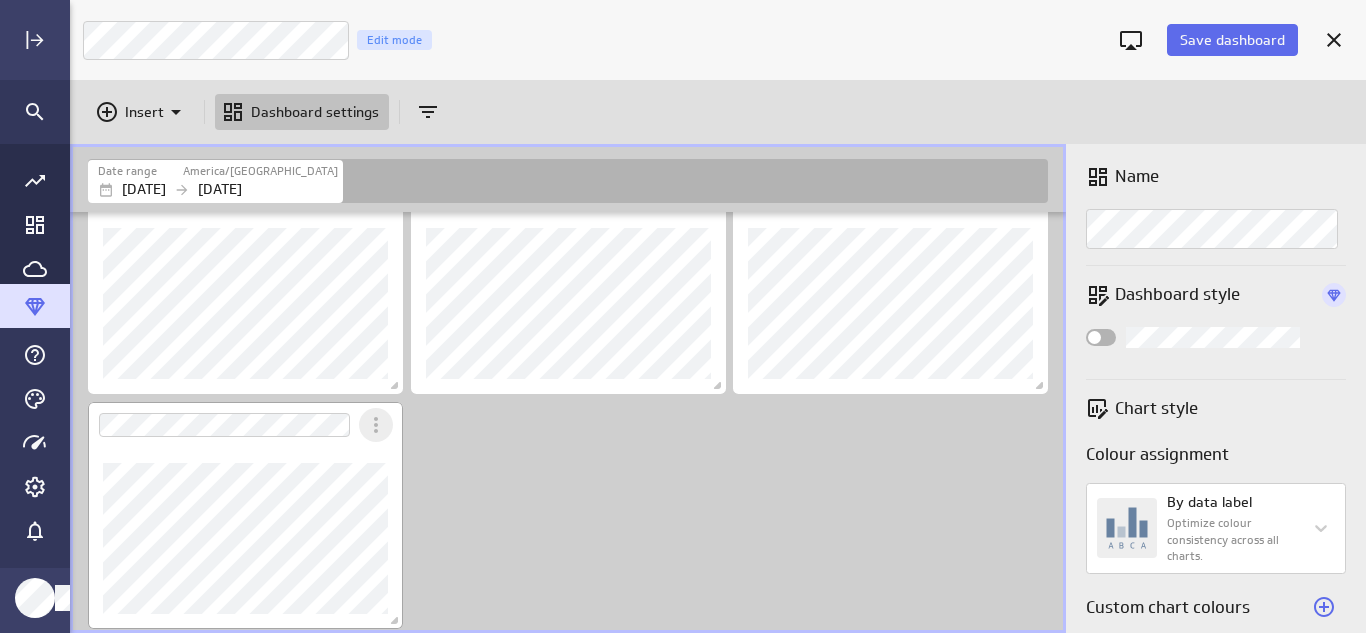 click 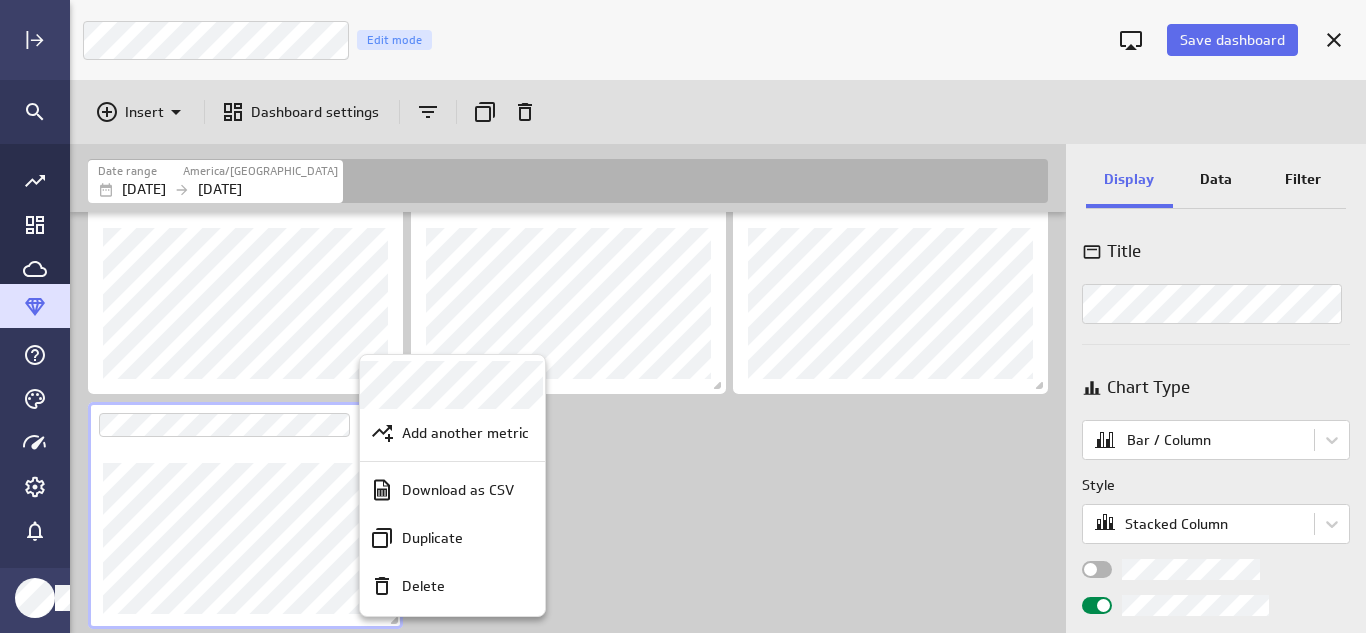 click on "Delete" at bounding box center (461, 586) 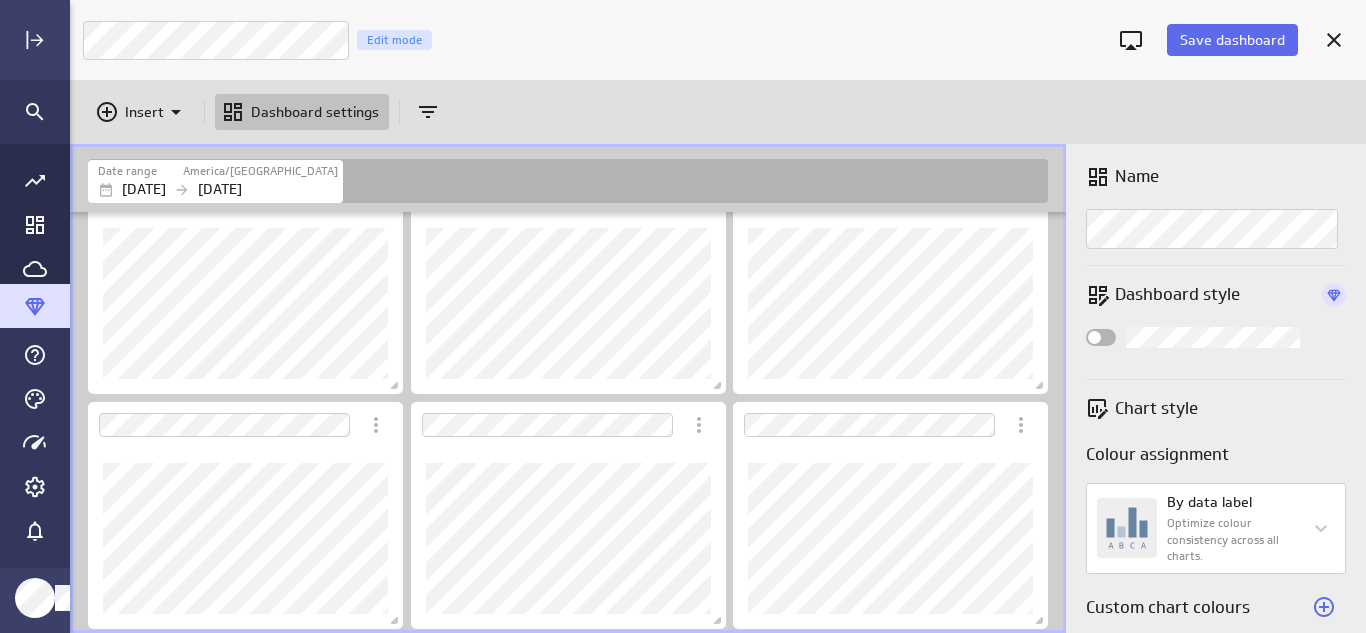 scroll, scrollTop: 505, scrollLeft: 1003, axis: both 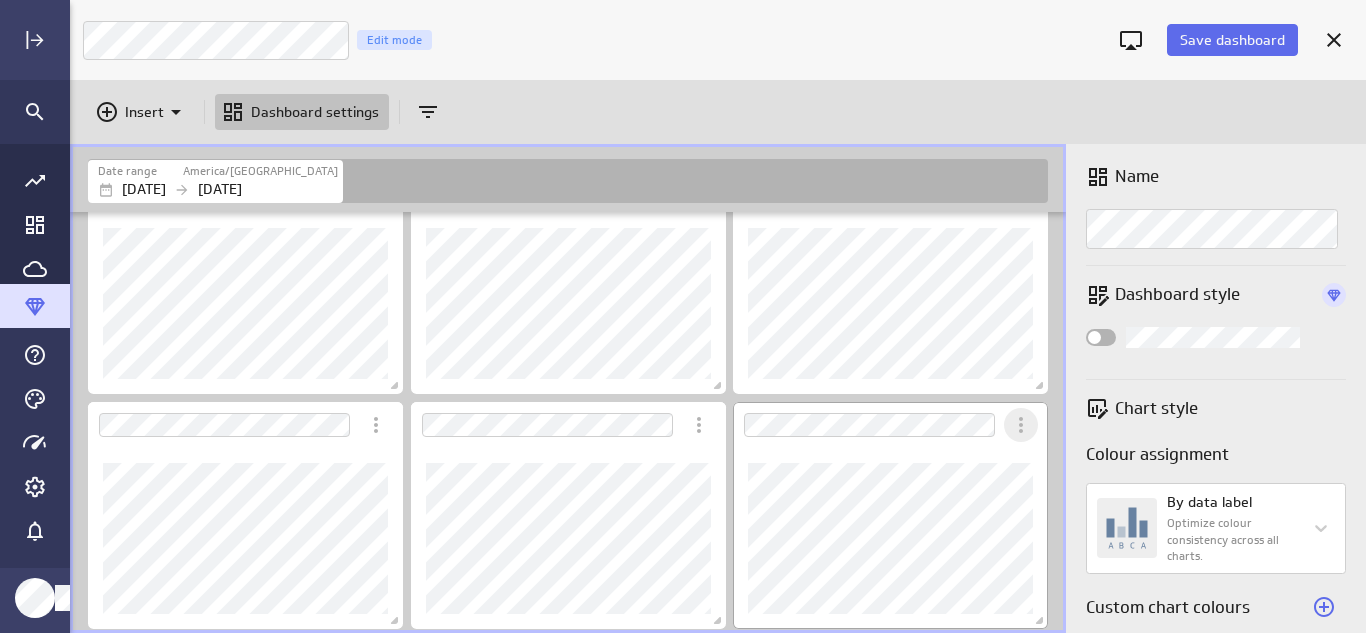 click 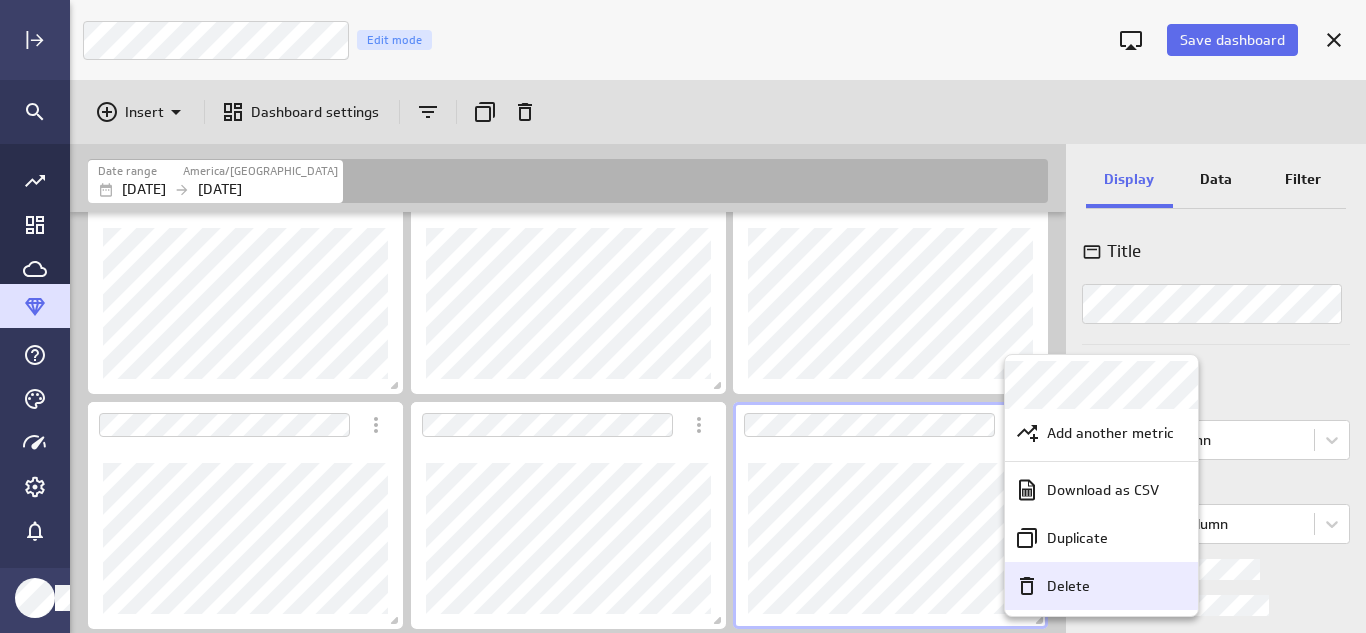 click on "Delete" at bounding box center (1068, 586) 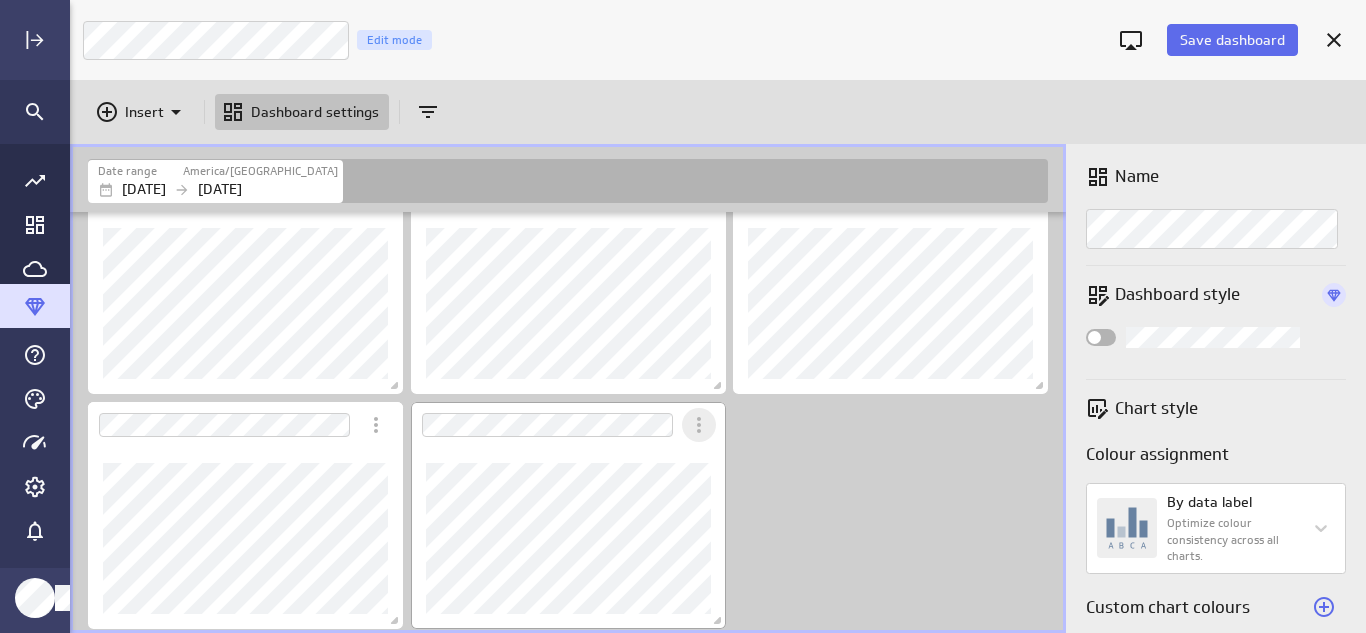 click 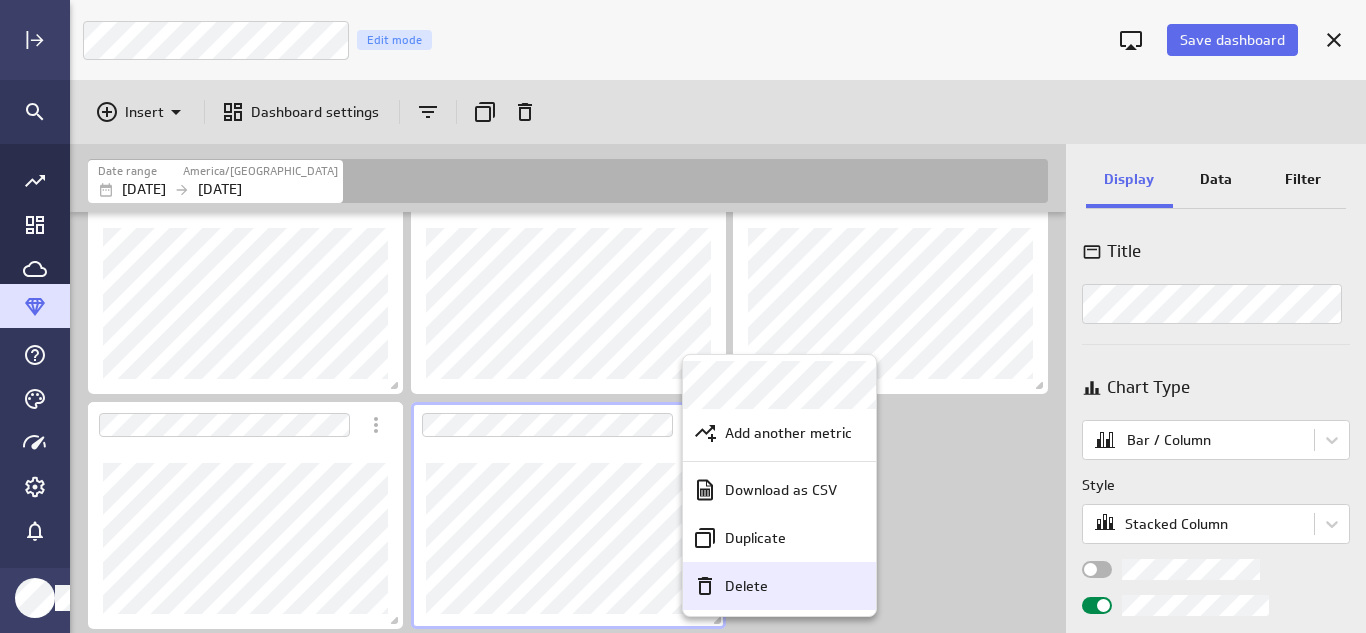 click on "Delete" at bounding box center (746, 586) 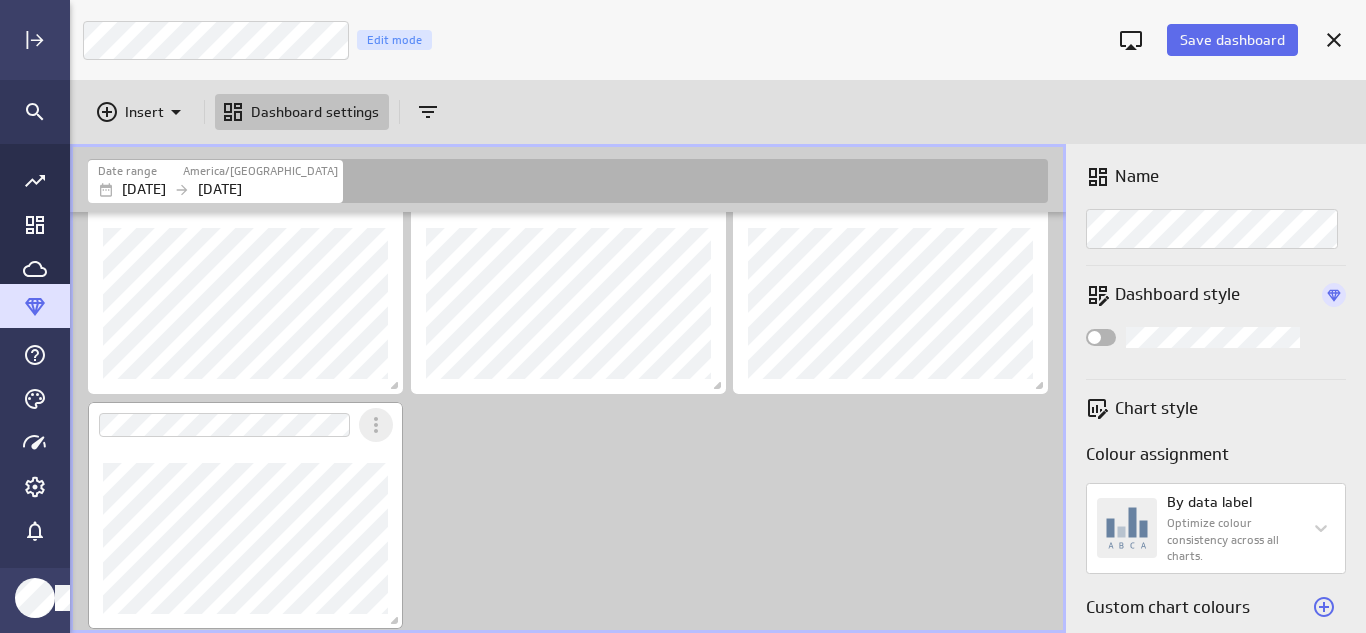 click 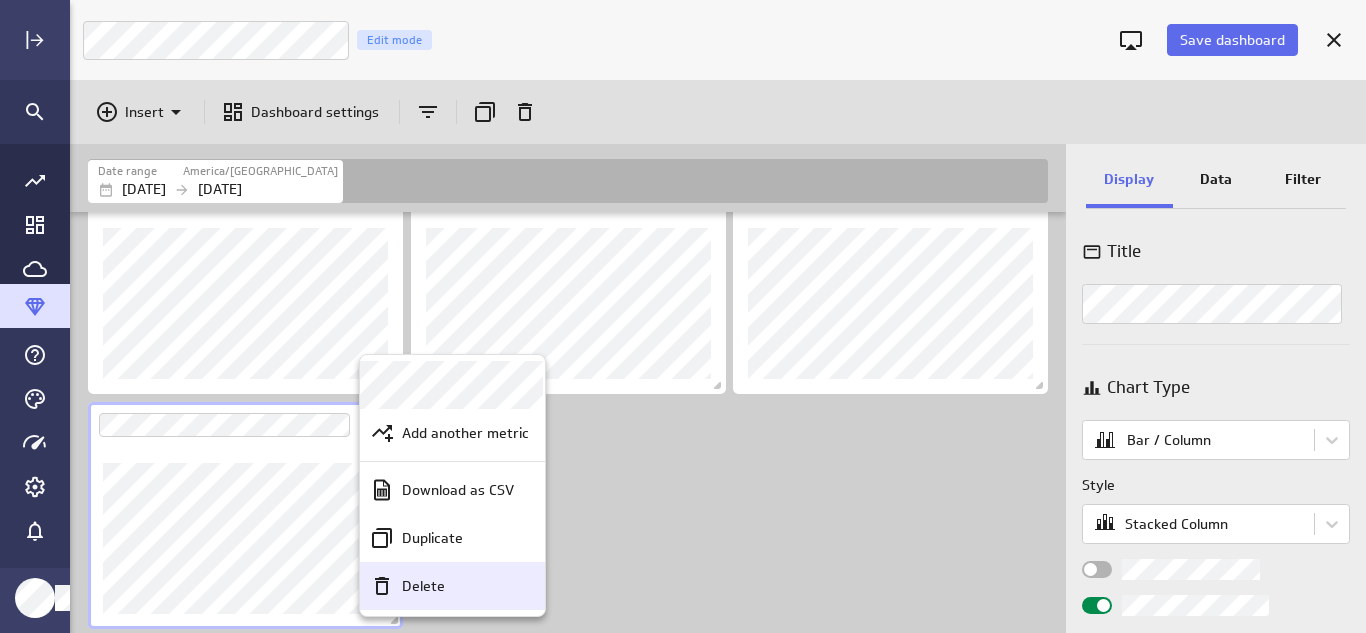 click on "Delete" at bounding box center [461, 586] 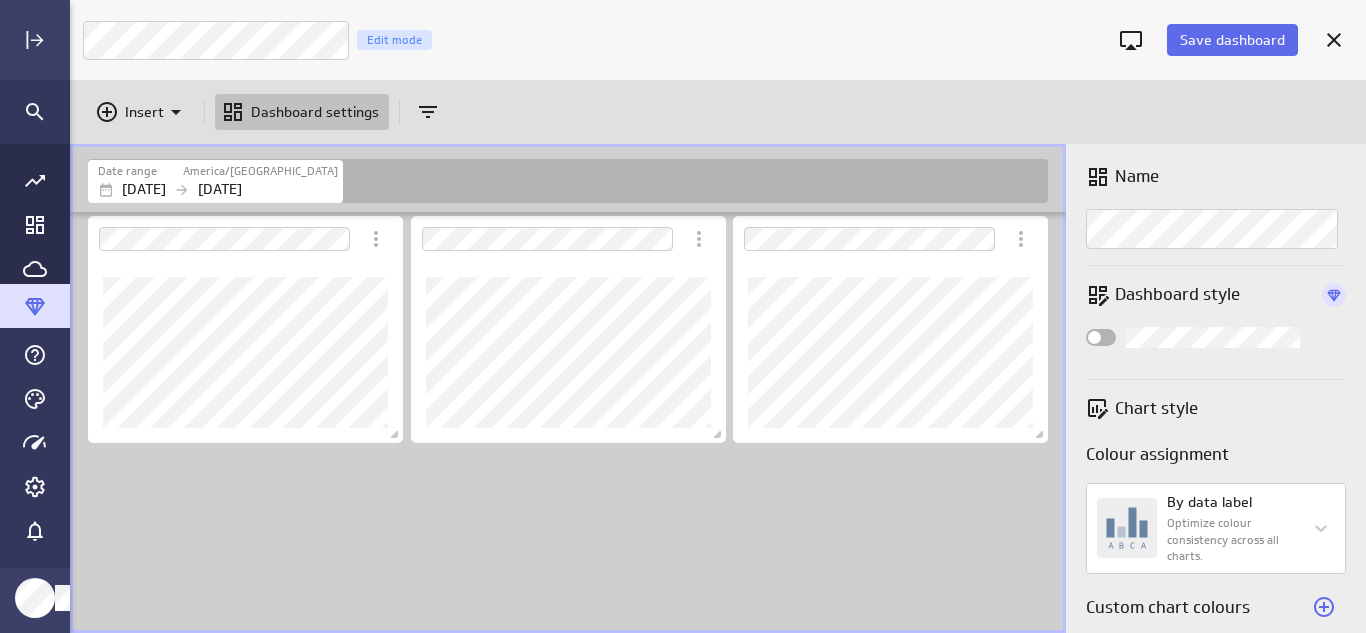 scroll, scrollTop: 456, scrollLeft: 1003, axis: both 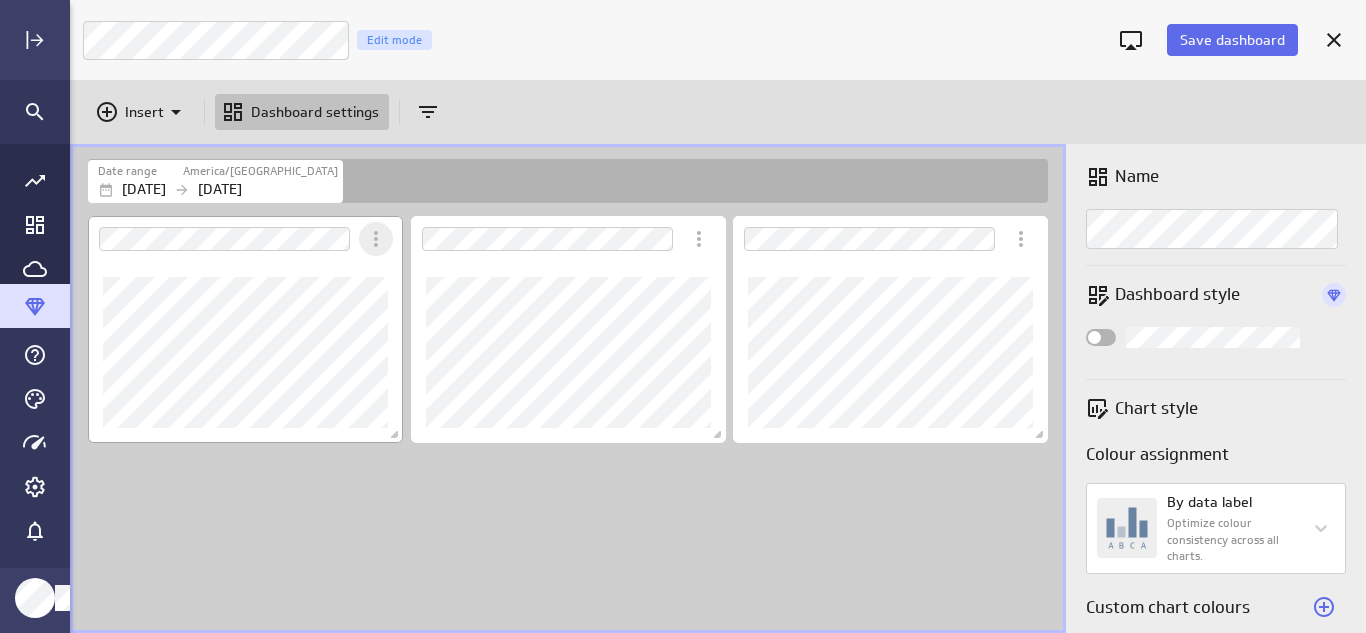 click 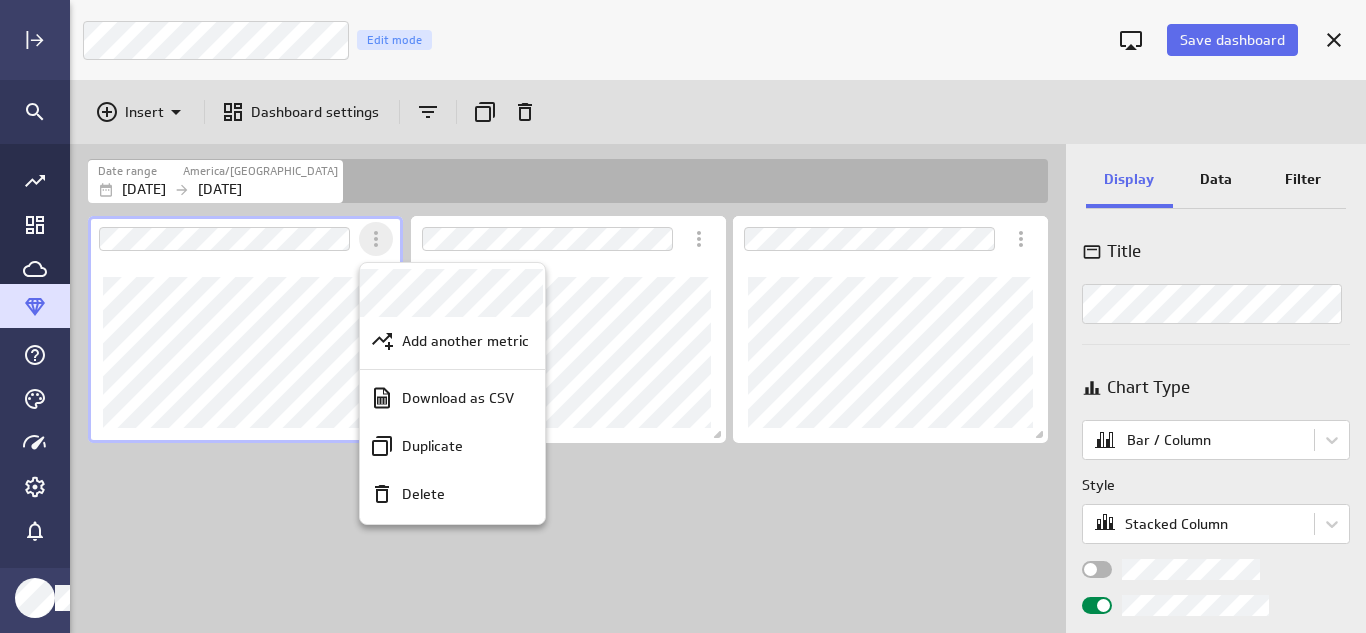 click at bounding box center (683, 316) 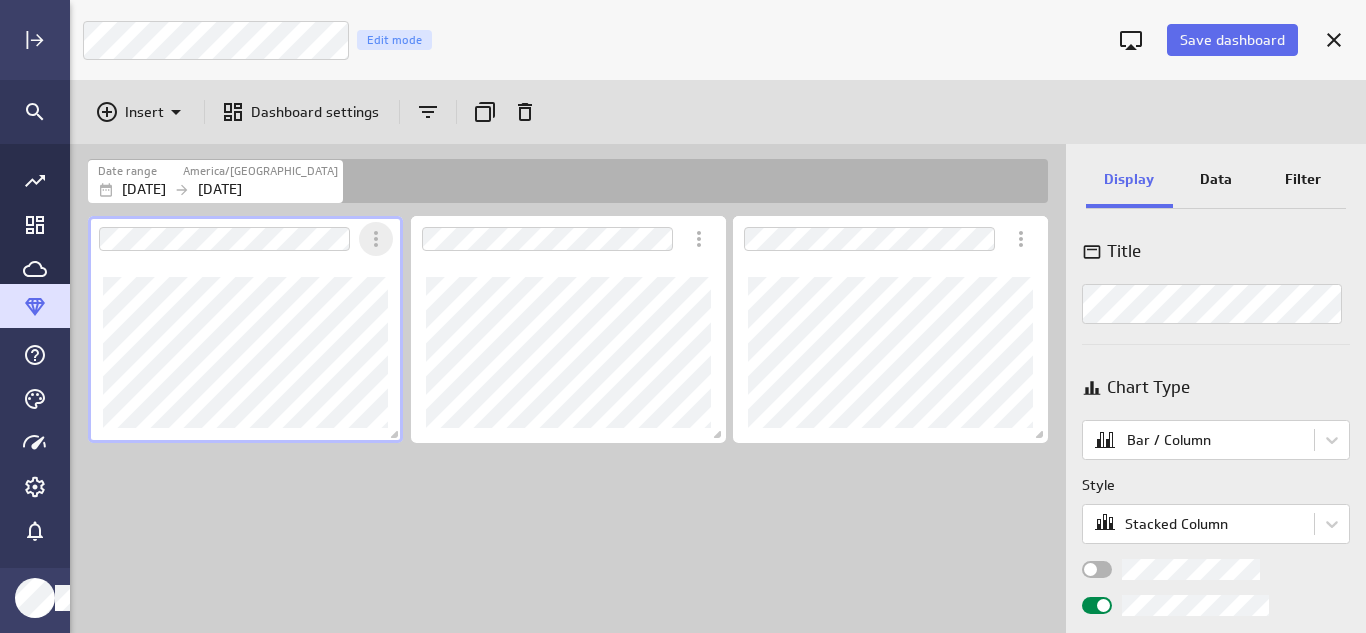 click 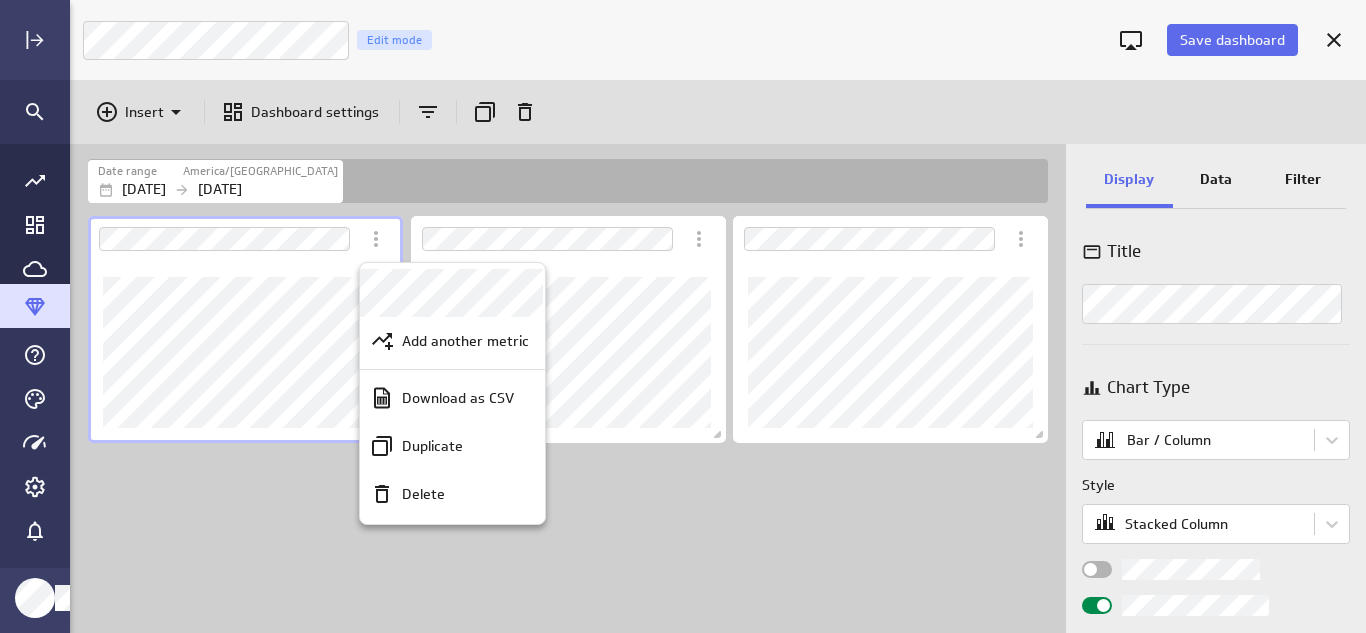 click at bounding box center (683, 316) 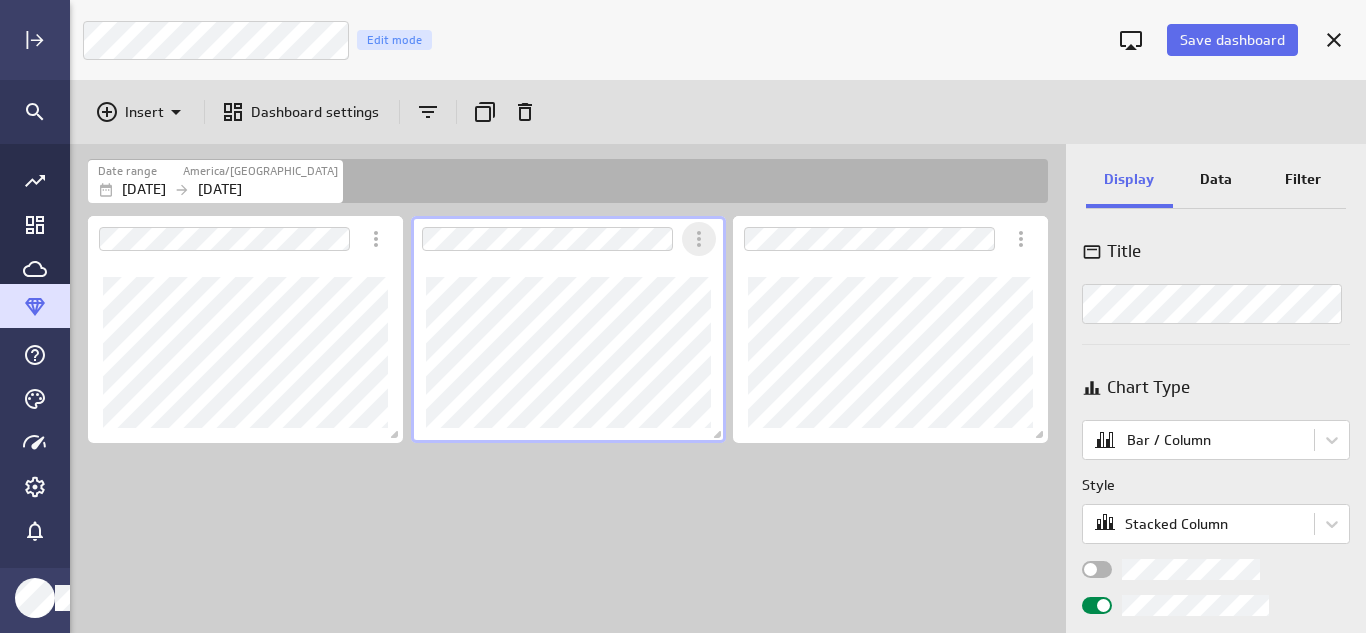 click 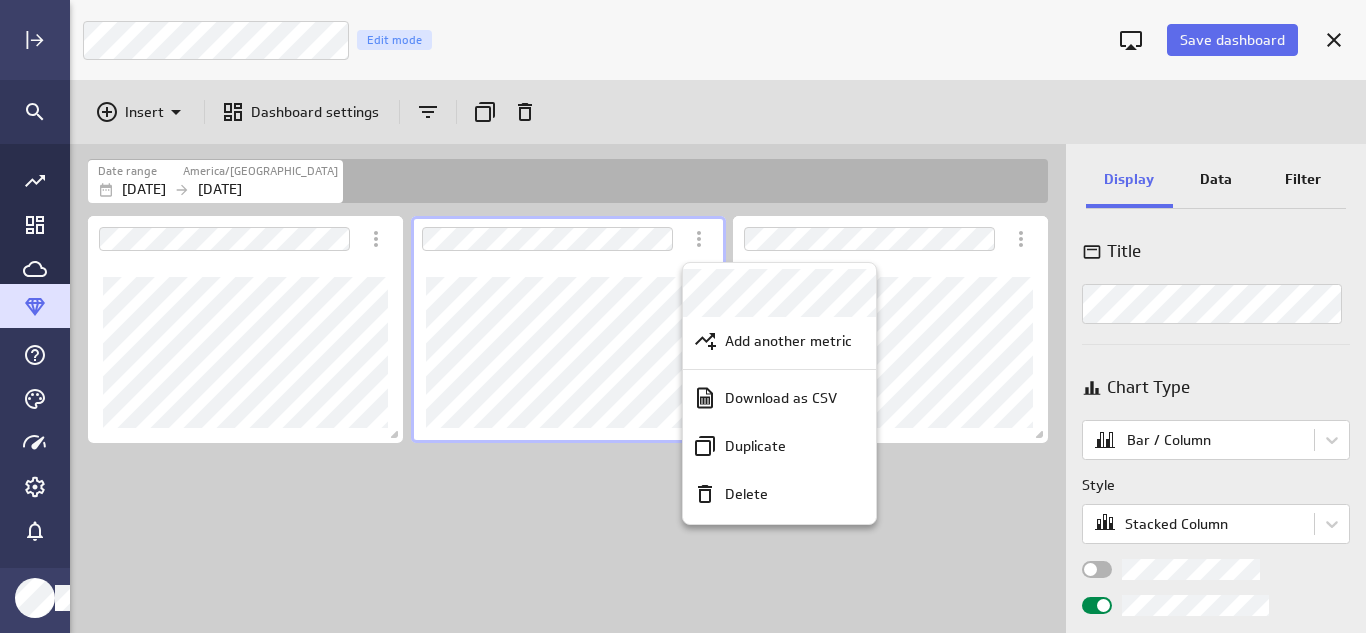 click at bounding box center [683, 316] 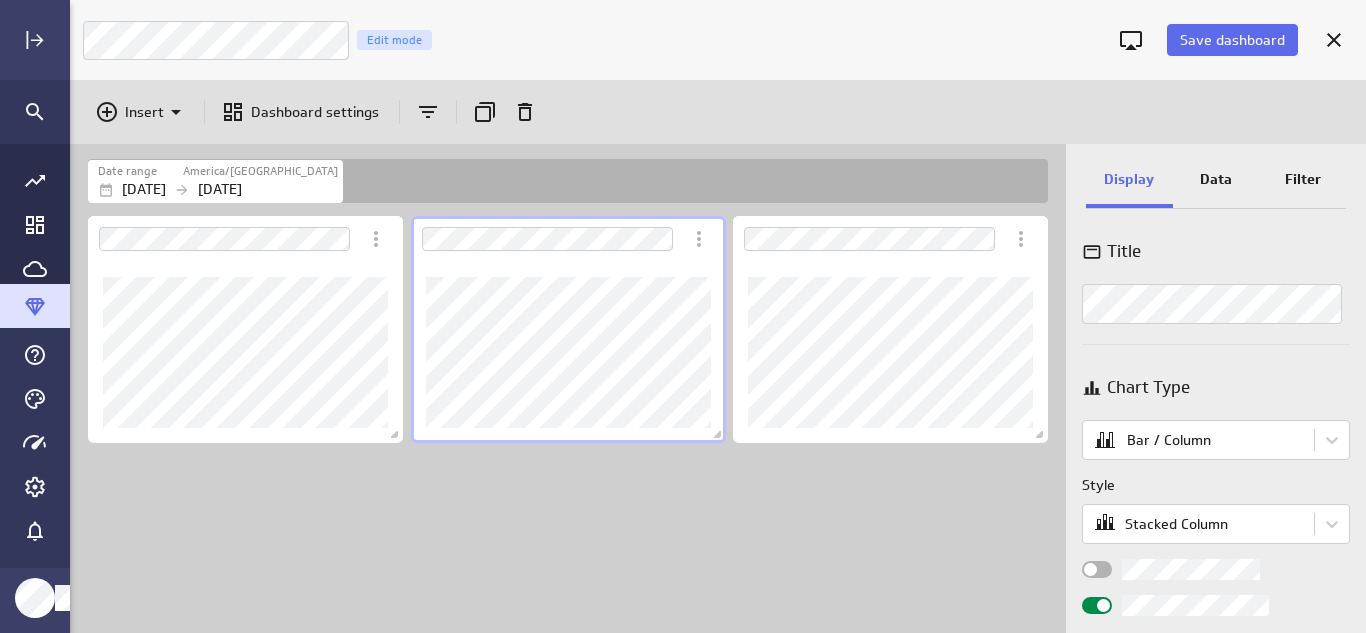 click at bounding box center (546, 239) 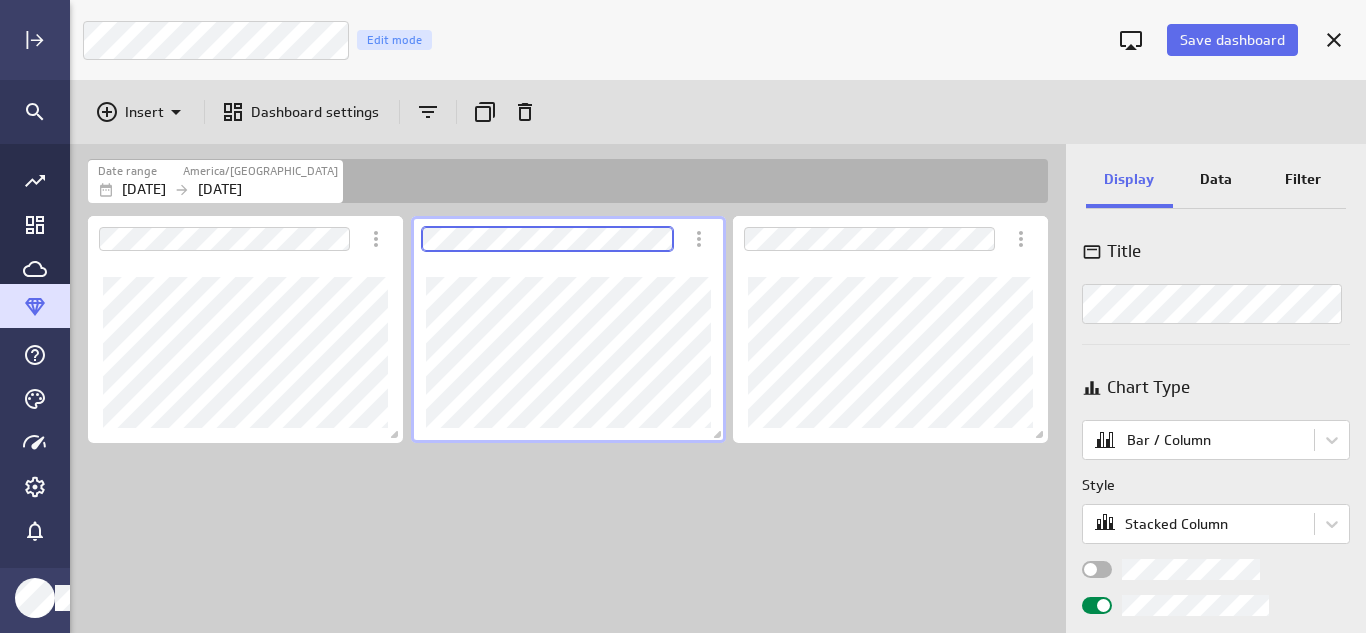 scroll, scrollTop: 0, scrollLeft: 143, axis: horizontal 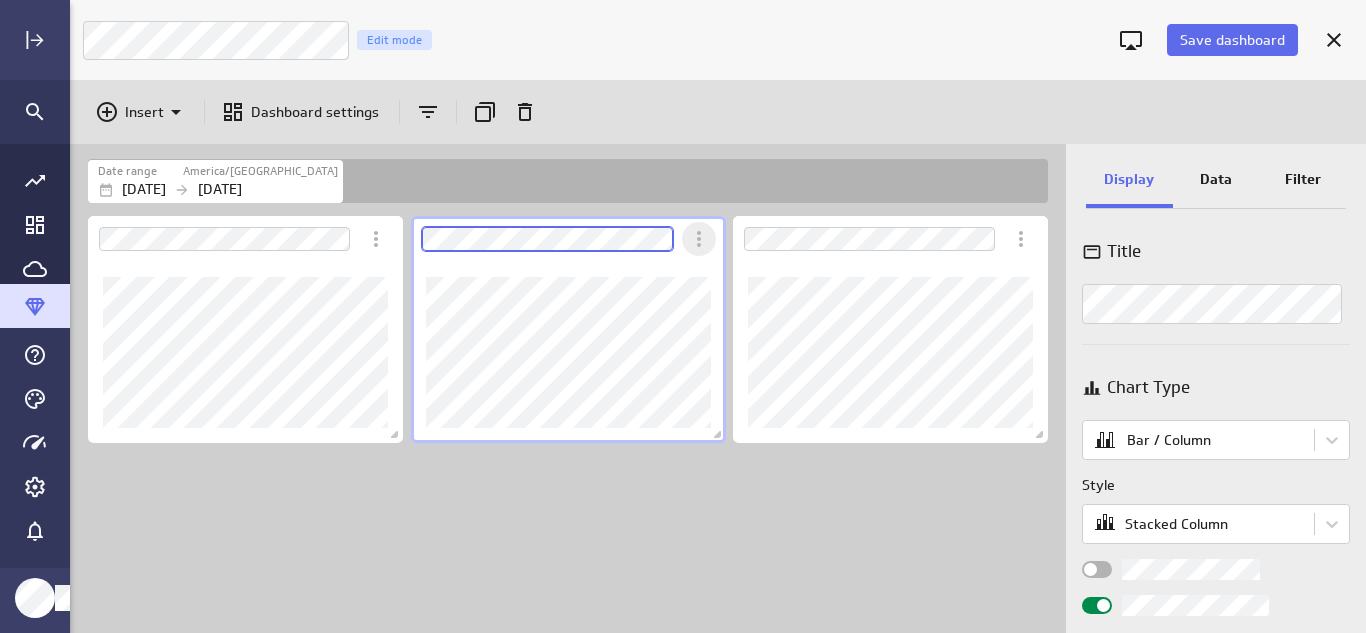 click at bounding box center (568, 239) 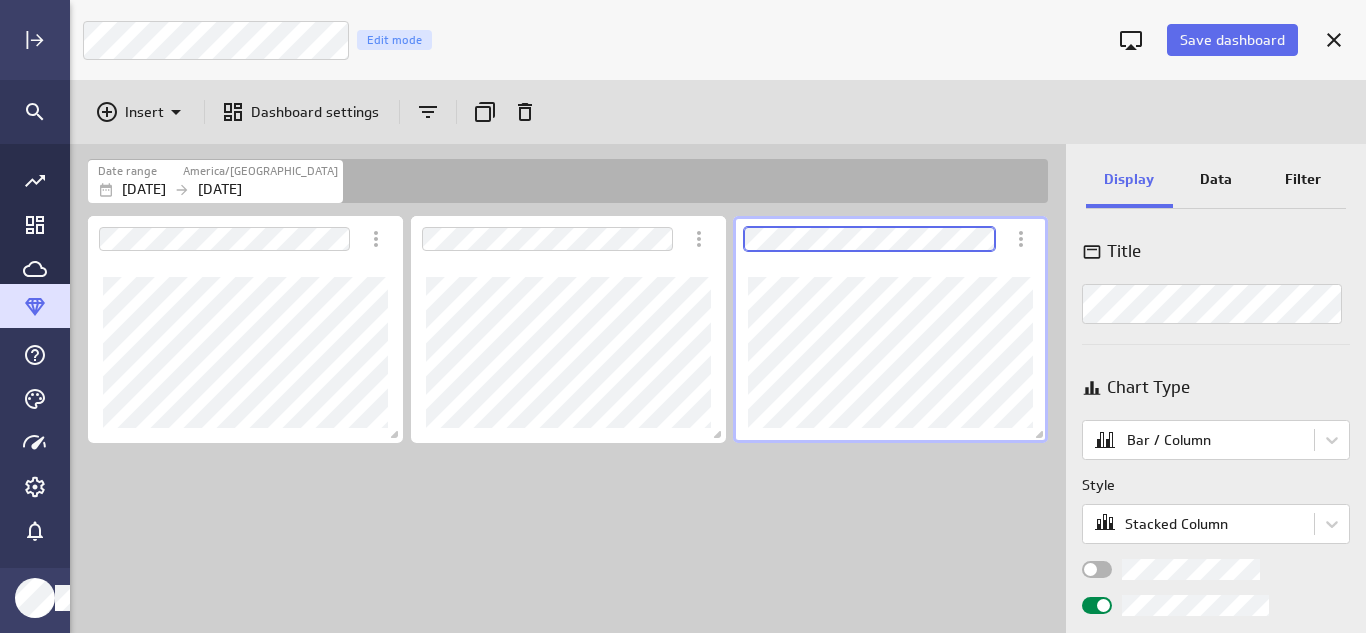 scroll, scrollTop: 0, scrollLeft: 0, axis: both 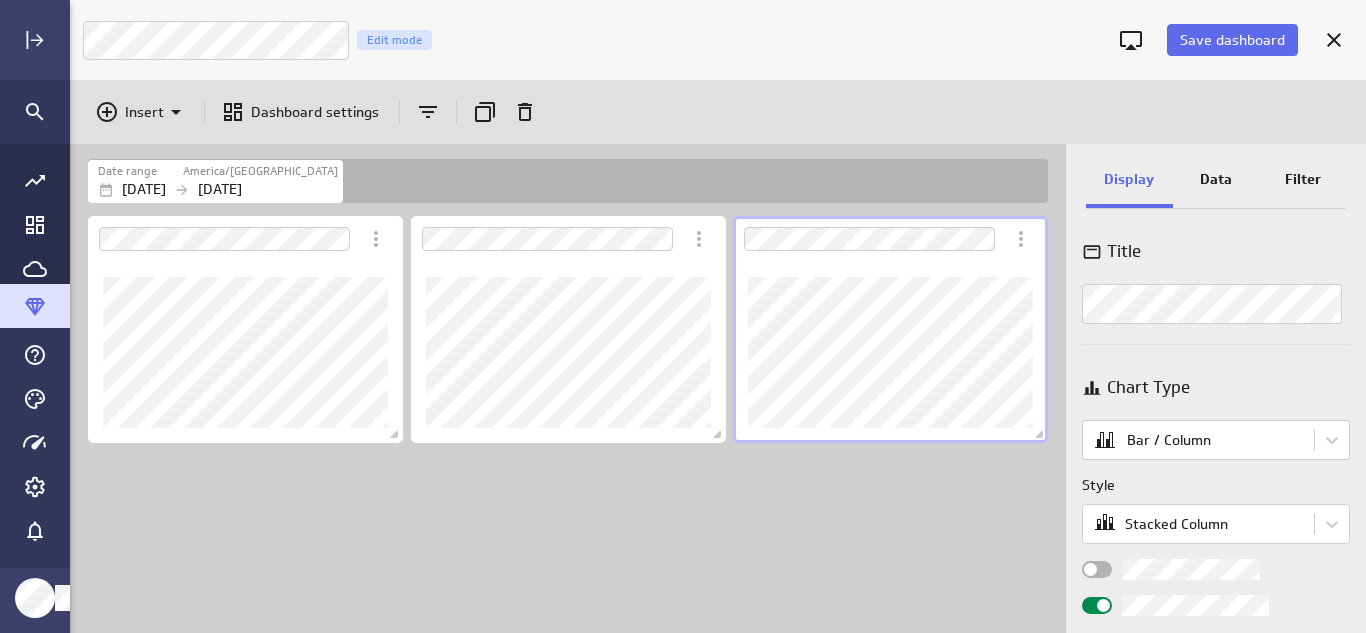 click at bounding box center [572, 422] 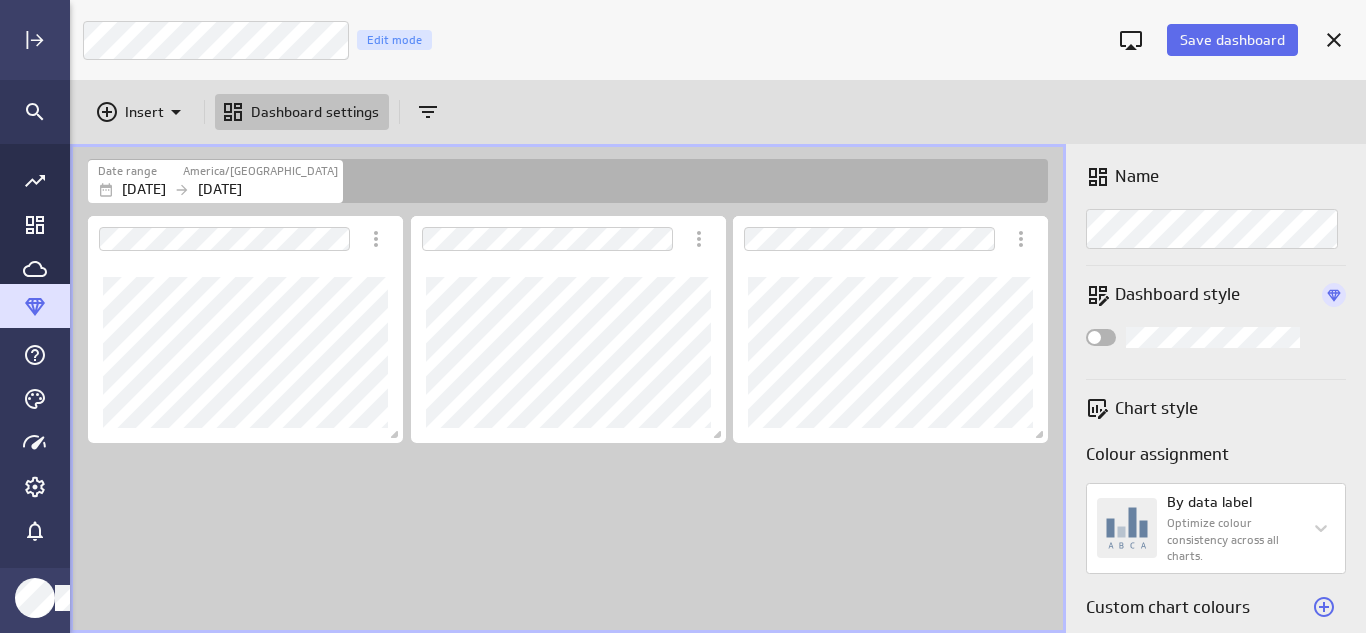 click at bounding box center [572, 422] 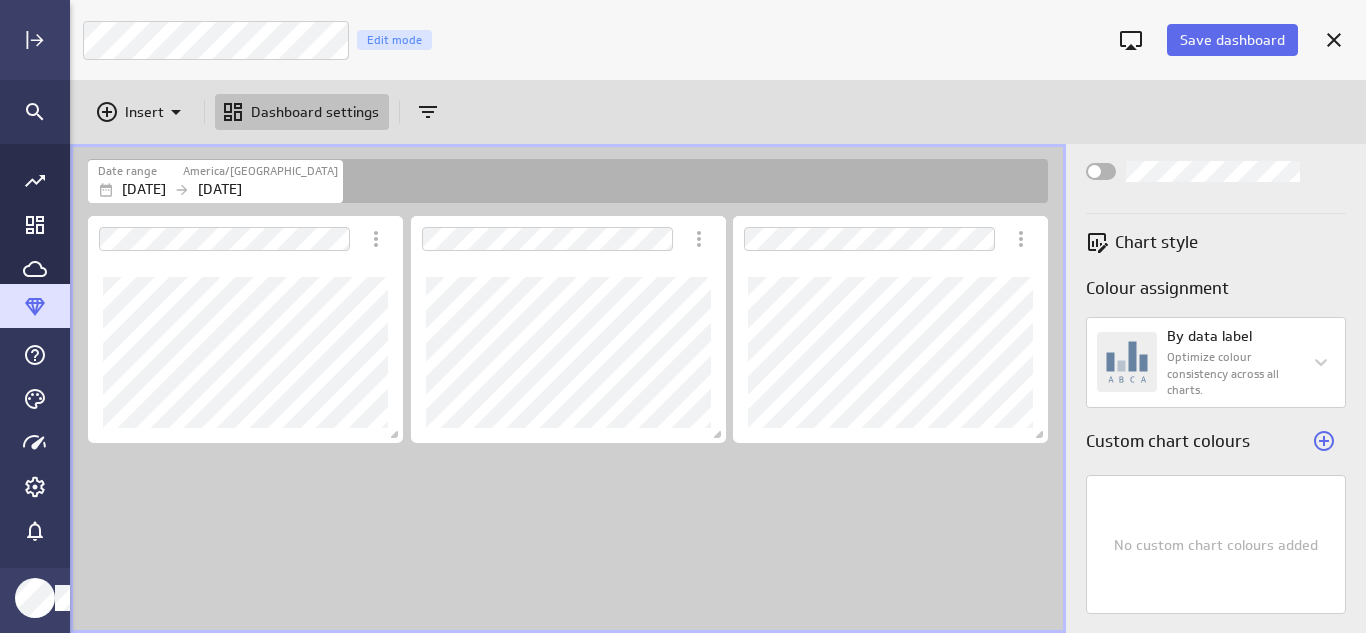 scroll, scrollTop: 167, scrollLeft: 0, axis: vertical 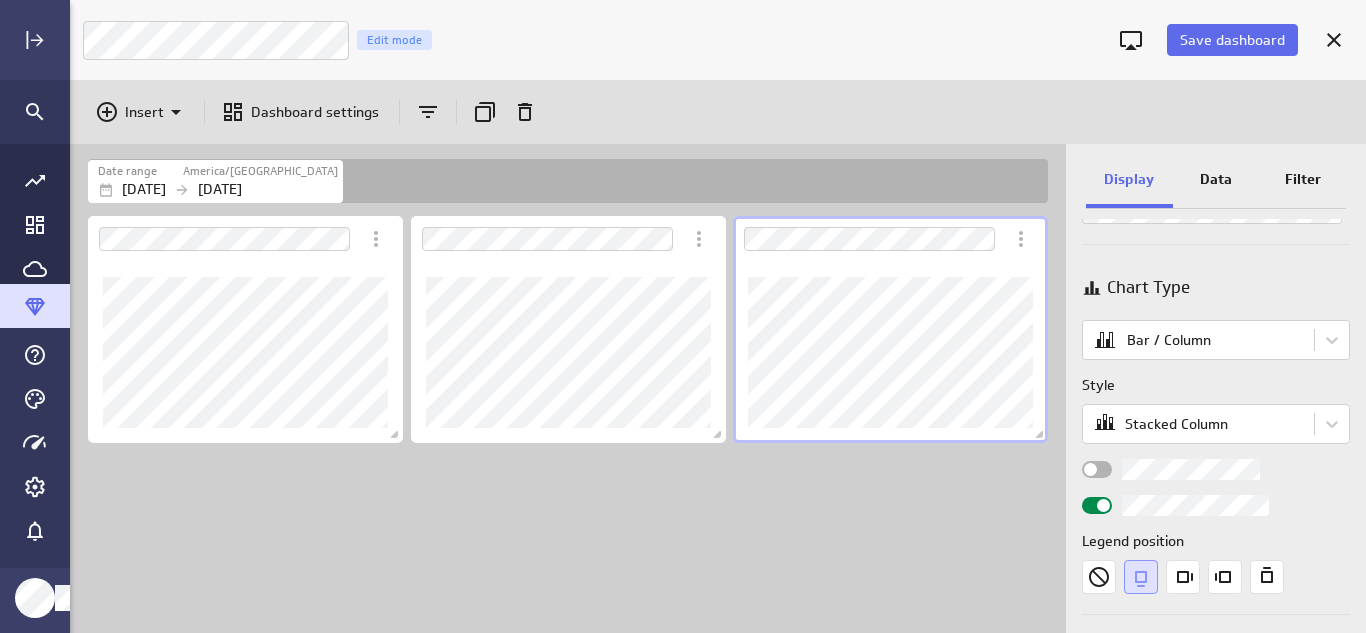 click on "Data" at bounding box center (1216, 179) 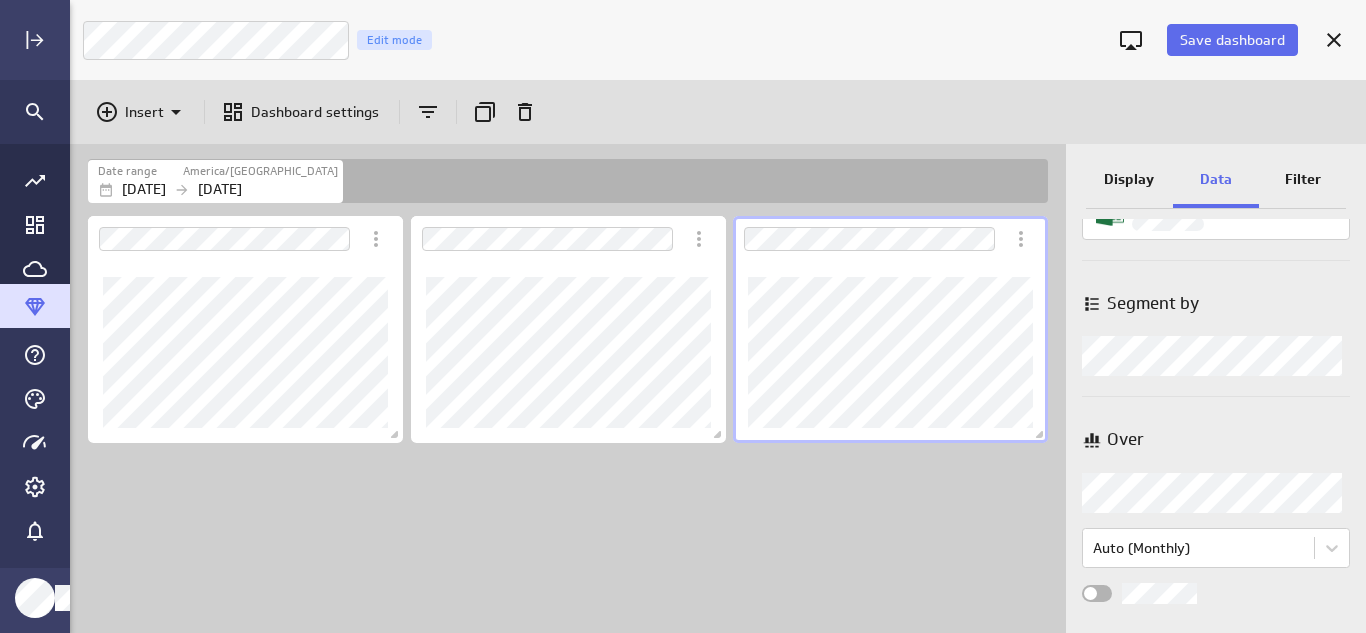 click on "Save dashboard Dashboard Klipfolio Edit mode Insert Dashboard settings Date range [GEOGRAPHIC_DATA]/[GEOGRAPHIC_DATA] [DATE] [DATE] Display Data Filter   Metrics     Segment by   Segment by   Over   Over Auto (Monthly) (no message) PowerMetrics Assistant Hey [PERSON_NAME]. I’m your PowerMetrics Assistant. If I can’t answer your question, try searching in our  Help Center  (that’s what I do!) You can also contact the  Support Team . How can I help you [DATE]?
Created with Highcharts 9.0.1 Created with Highcharts 9.0.1 Created with Highcharts 9.0.1" at bounding box center [683, 316] 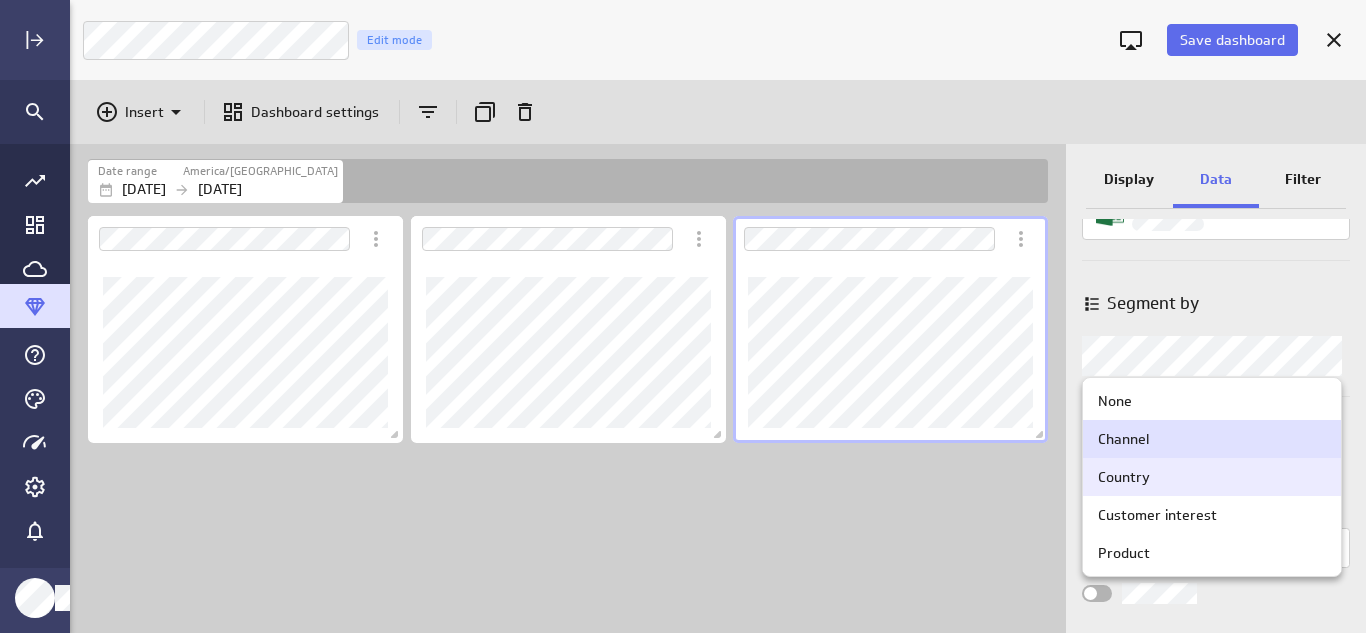 click on "Country" at bounding box center (1212, 477) 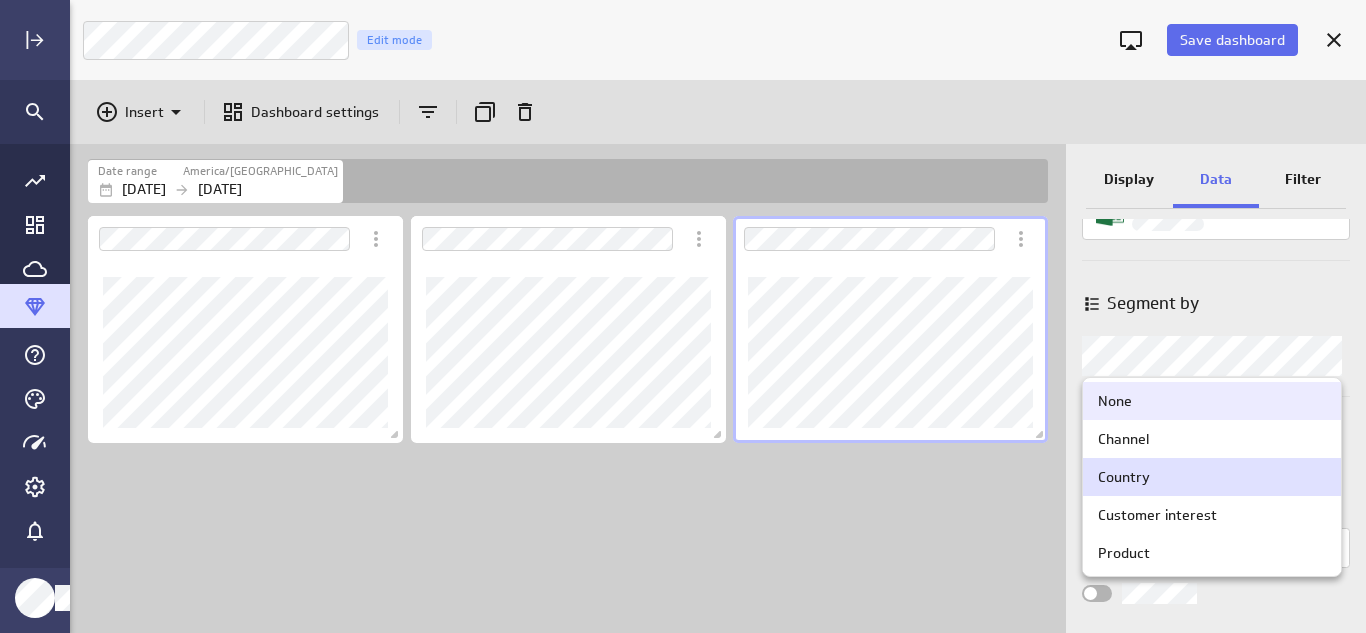 click on "Save dashboard Dashboard Klipfolio Edit mode Insert Dashboard settings Date range [GEOGRAPHIC_DATA]/[GEOGRAPHIC_DATA] [DATE] [DATE] Display Data Filter   Metrics     Segment by   Segment by   Over   Over Auto (Monthly) (no message) PowerMetrics Assistant Hey [PERSON_NAME]. I’m your PowerMetrics Assistant. If I can’t answer your question, try searching in our  Help Center  (that’s what I do!) You can also contact the  Support Team . How can I help you [DATE]?
Created with Highcharts 9.0.1 Created with Highcharts 9.0.1 None Channel Country Customer interest Product" at bounding box center (683, 316) 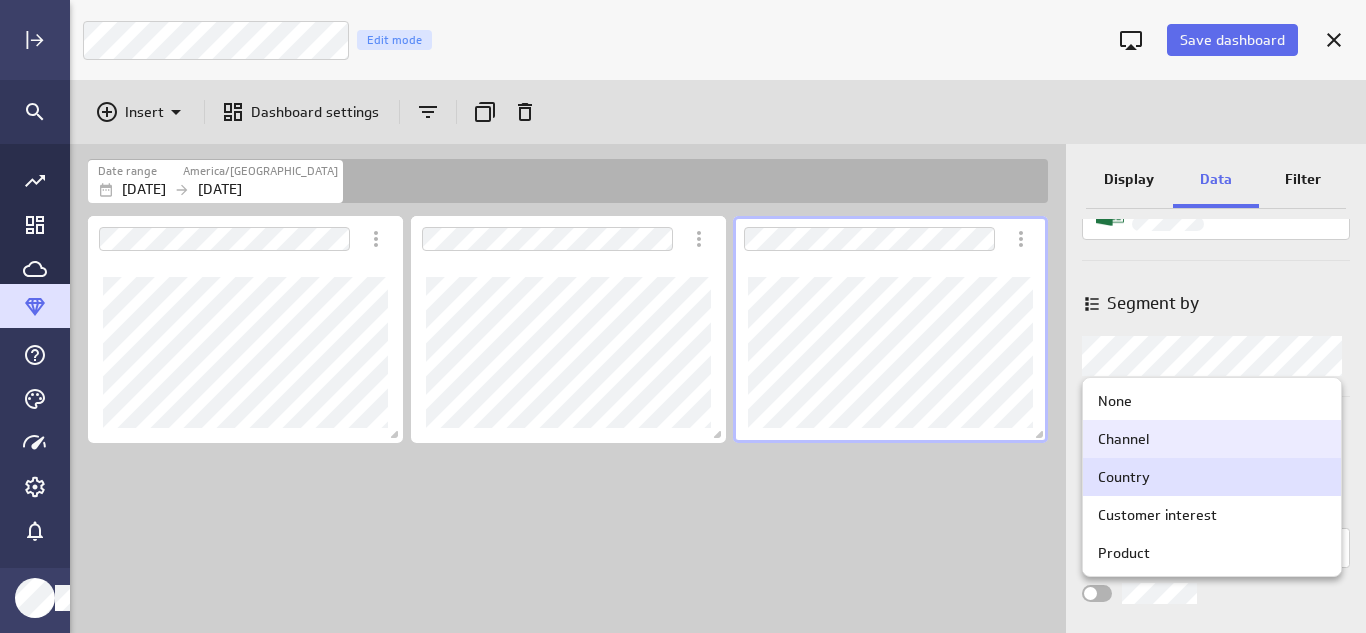 click on "Channel" at bounding box center [1212, 439] 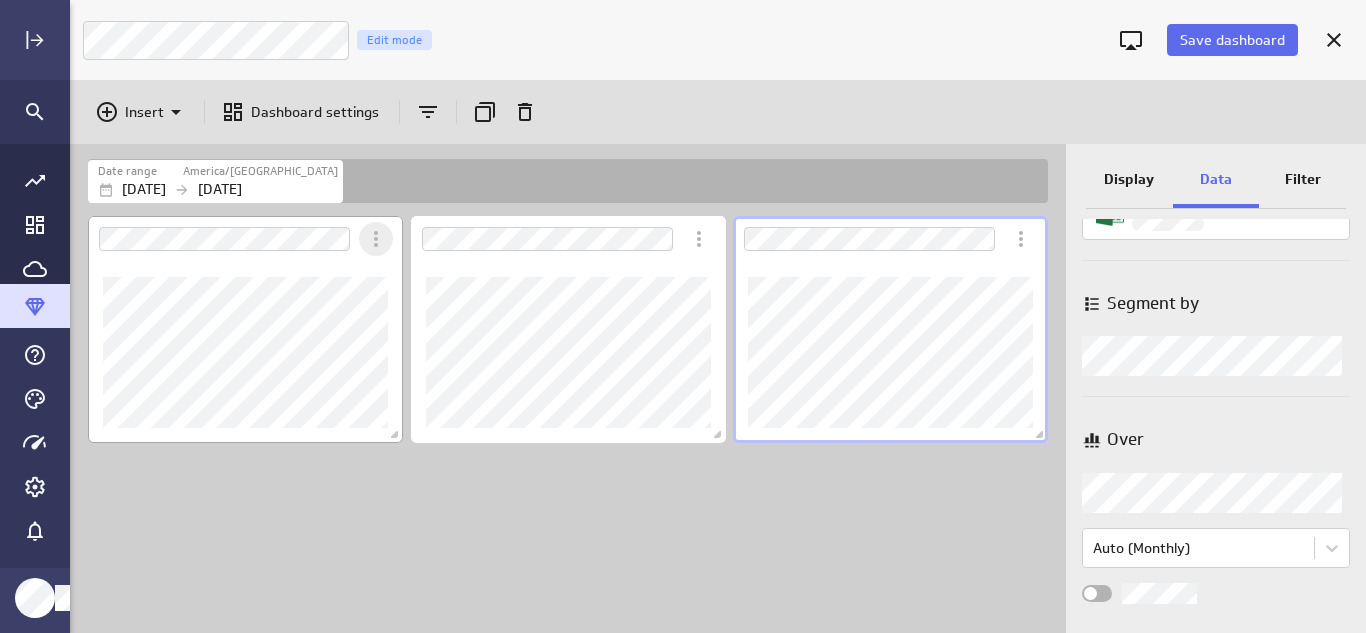 click 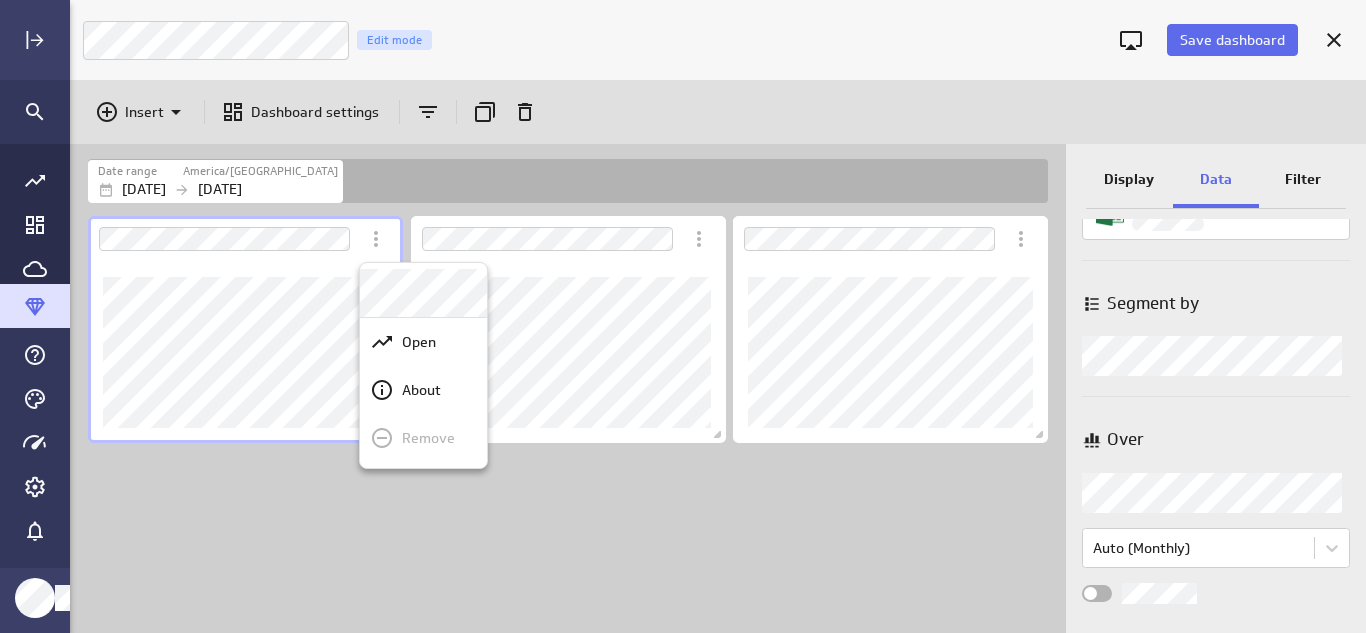 click at bounding box center [683, 316] 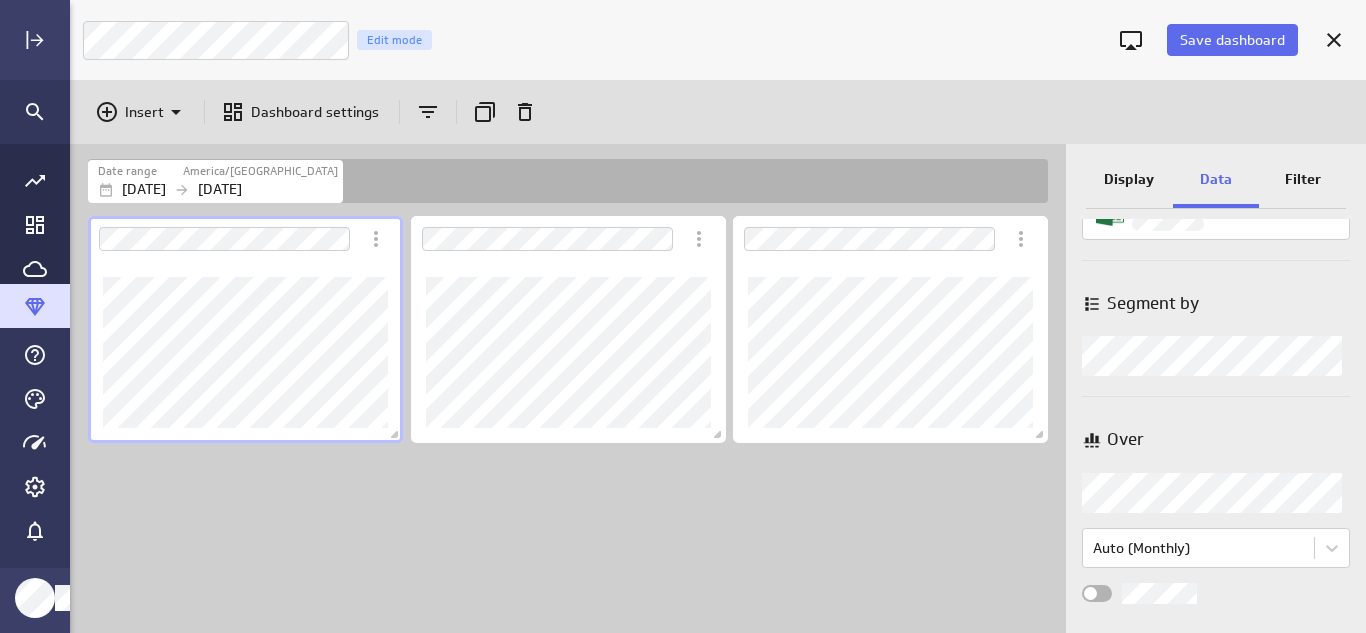 click at bounding box center [245, 352] 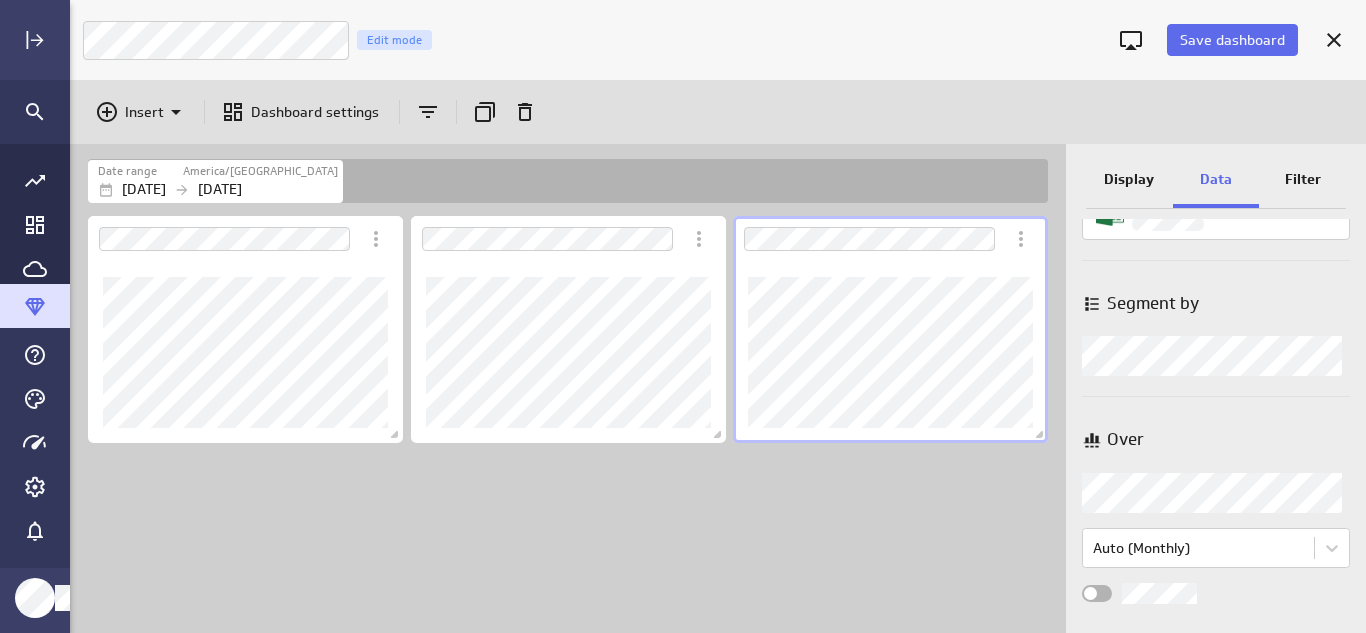 click on "Display" at bounding box center [1129, 179] 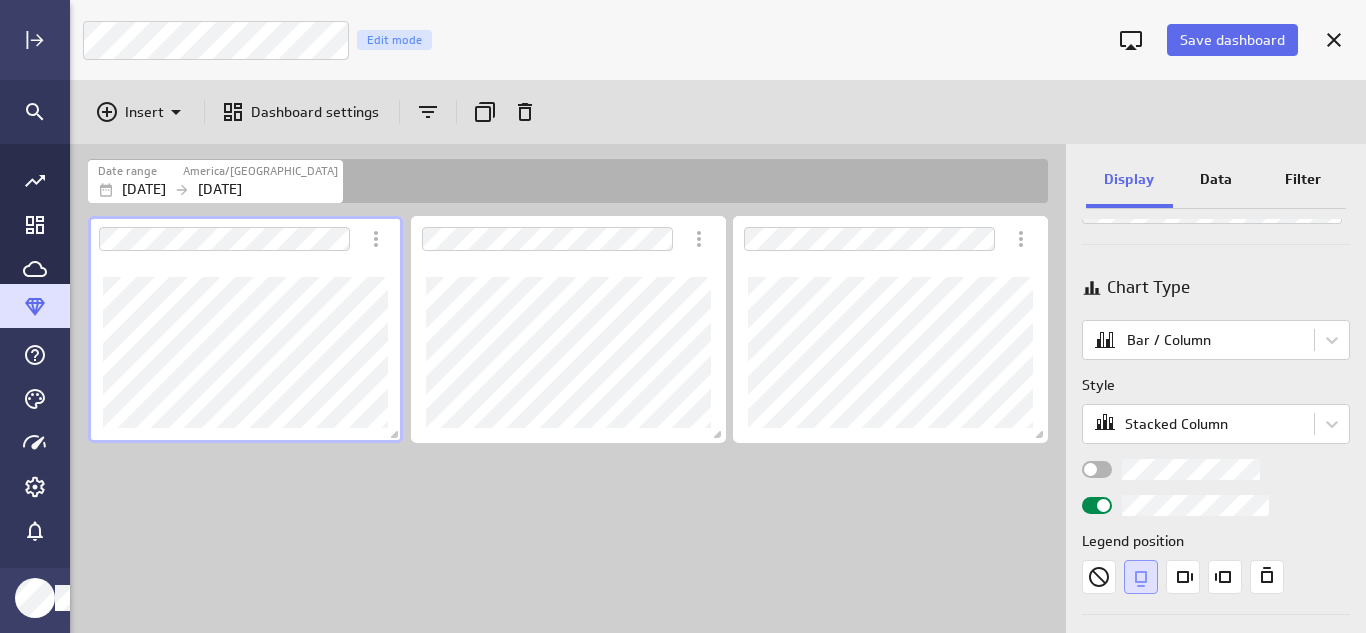 click on "Data" at bounding box center (1216, 181) 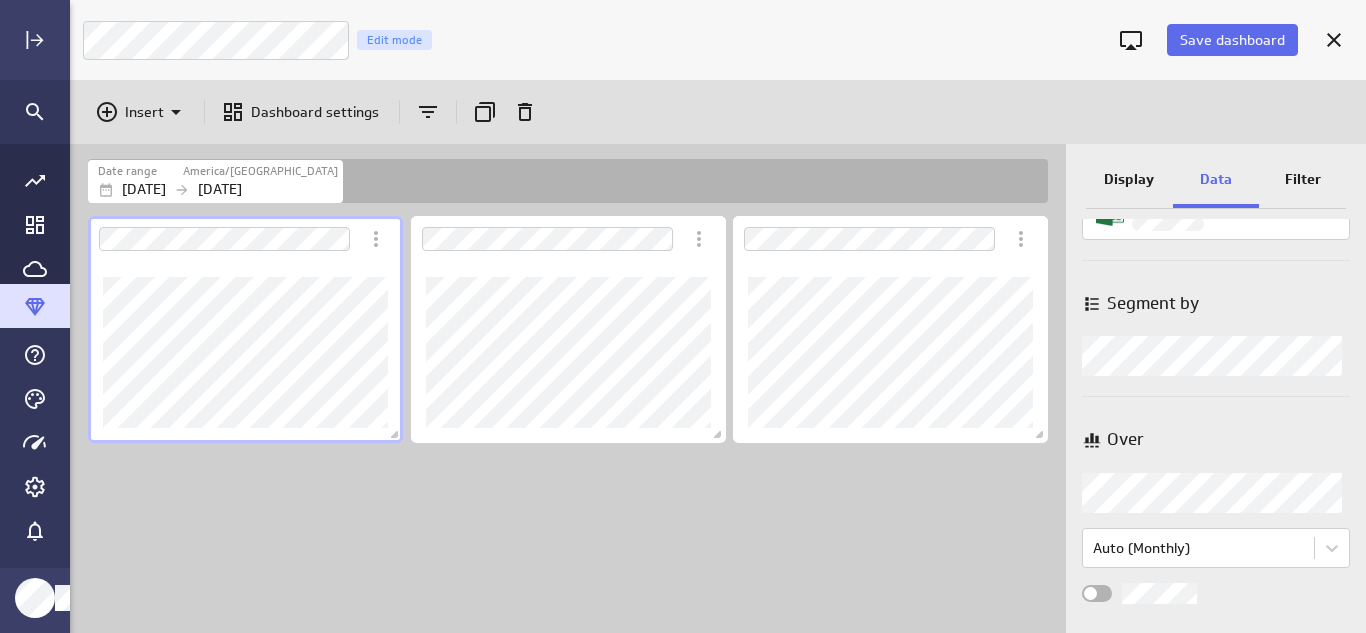 scroll, scrollTop: 0, scrollLeft: 0, axis: both 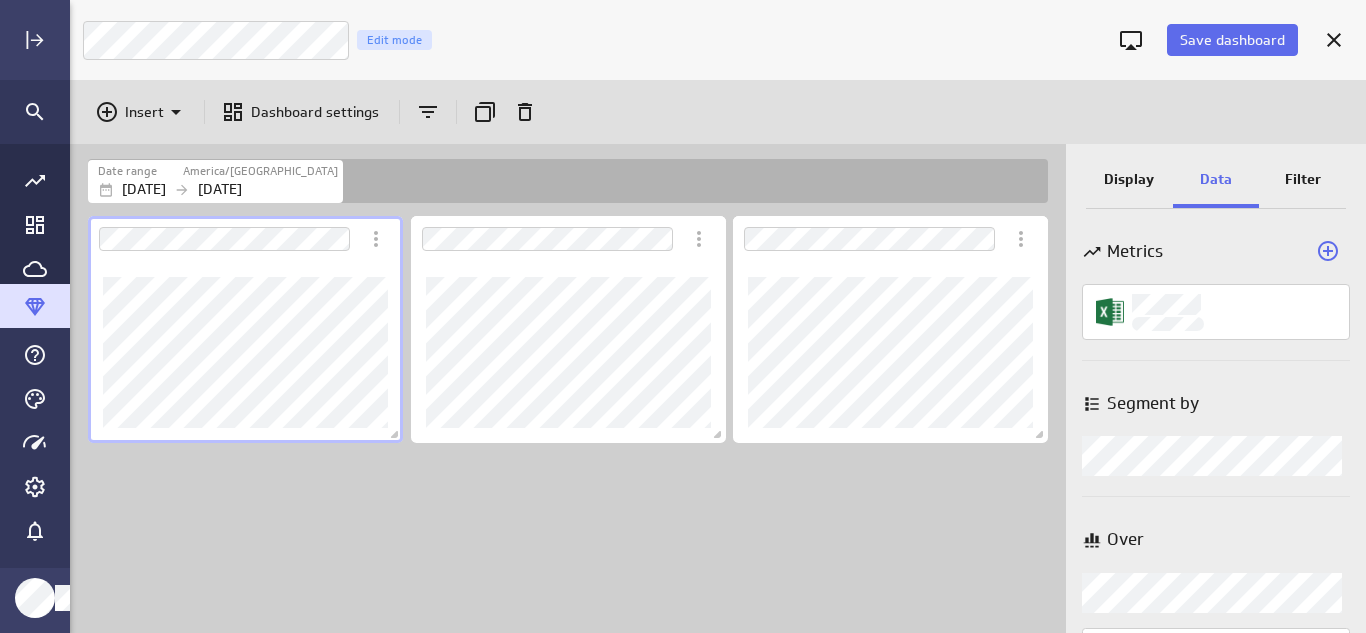 click on "Display" at bounding box center (1129, 181) 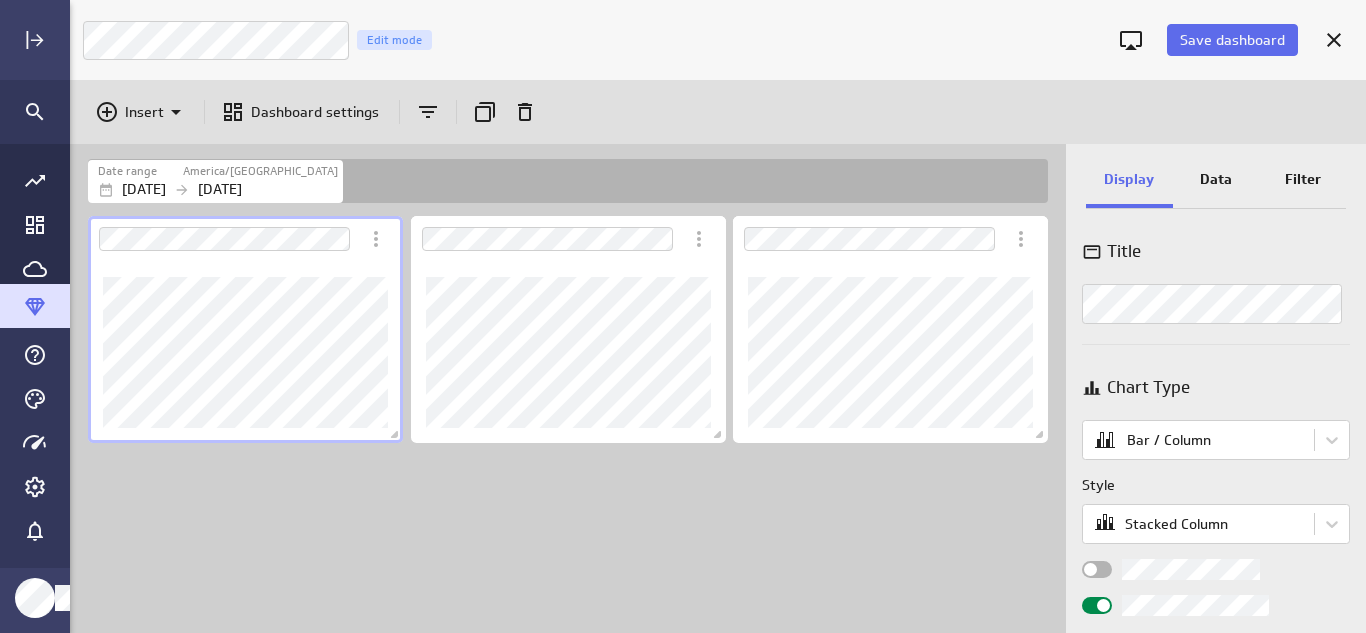 drag, startPoint x: 1358, startPoint y: 273, endPoint x: 1359, endPoint y: 302, distance: 29.017237 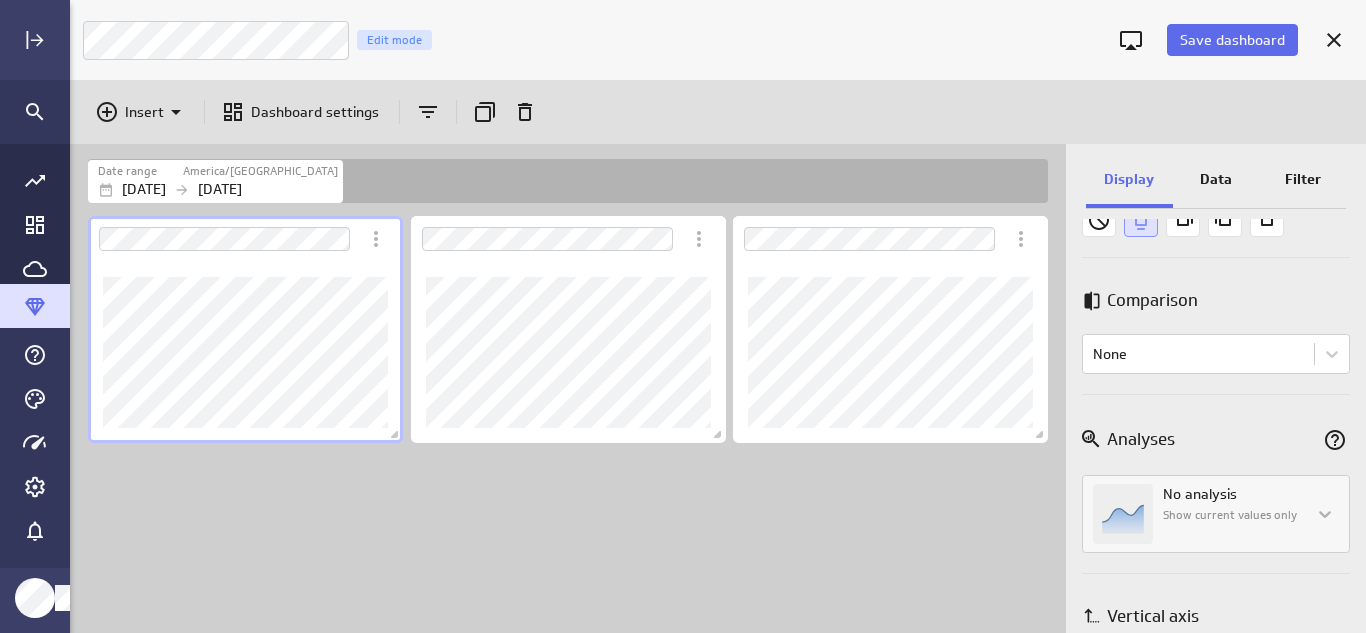 click on "Data" at bounding box center [1216, 181] 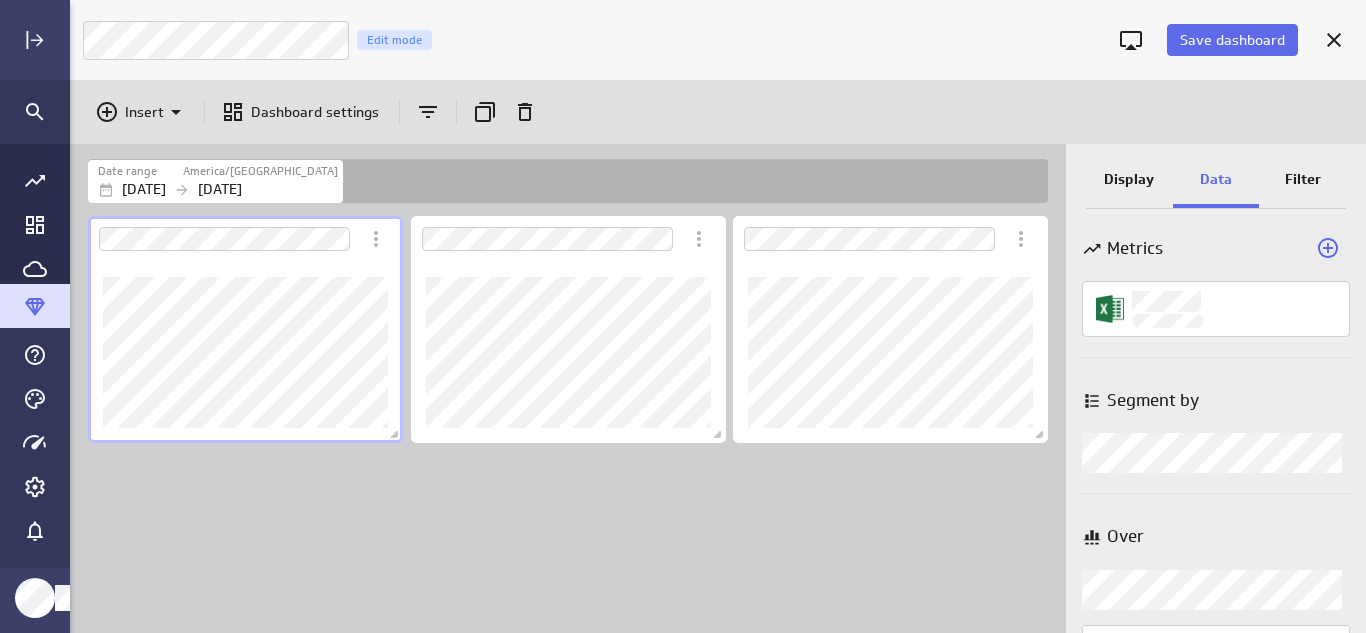 scroll, scrollTop: 0, scrollLeft: 0, axis: both 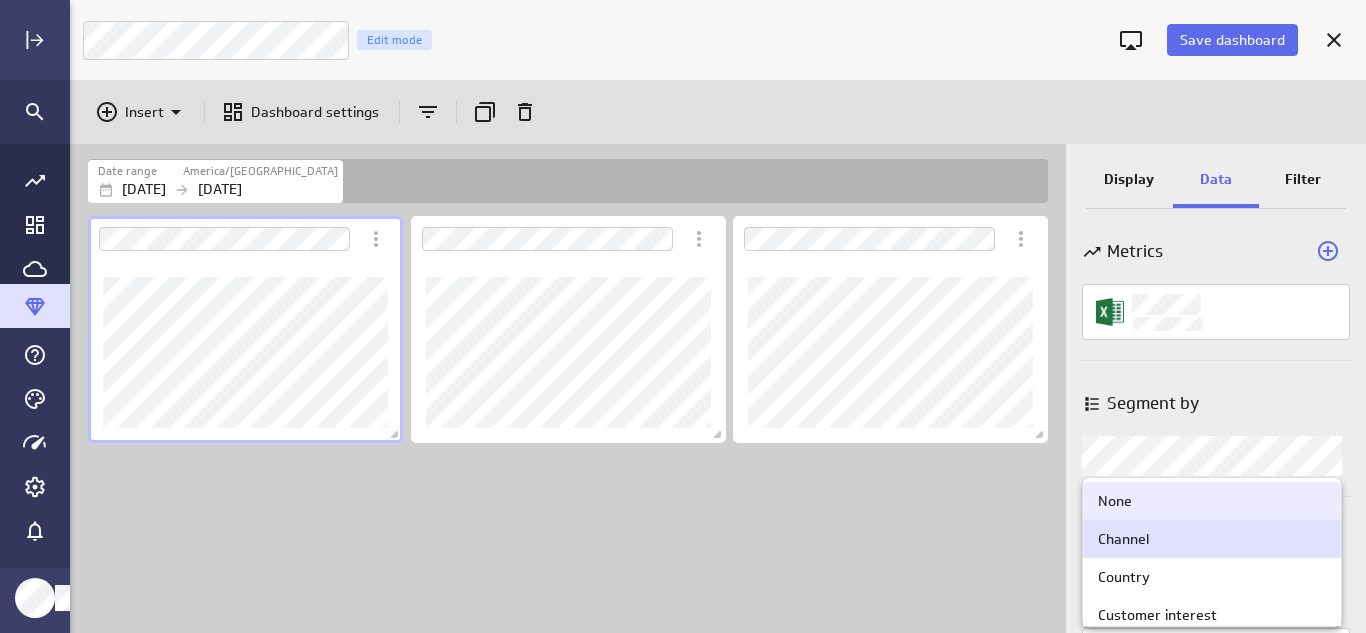 click on "Save dashboard Dashboard Klipfolio Edit mode Insert Dashboard settings Date range [GEOGRAPHIC_DATA]/[GEOGRAPHIC_DATA] [DATE] [DATE] Display Data Filter   Metrics     Segment by   Segment by   Over   Over Auto (Monthly) (no message) PowerMetrics Assistant Hey [PERSON_NAME]. I’m your PowerMetrics Assistant. If I can’t answer your question, try searching in our  Help Center  (that’s what I do!) You can also contact the  Support Team . How can I help you [DATE]?
Created with Highcharts 9.0.1 Created with Highcharts 9.0.1 Created with Highcharts 9.0.1 None Channel Country Customer interest Product" at bounding box center [683, 316] 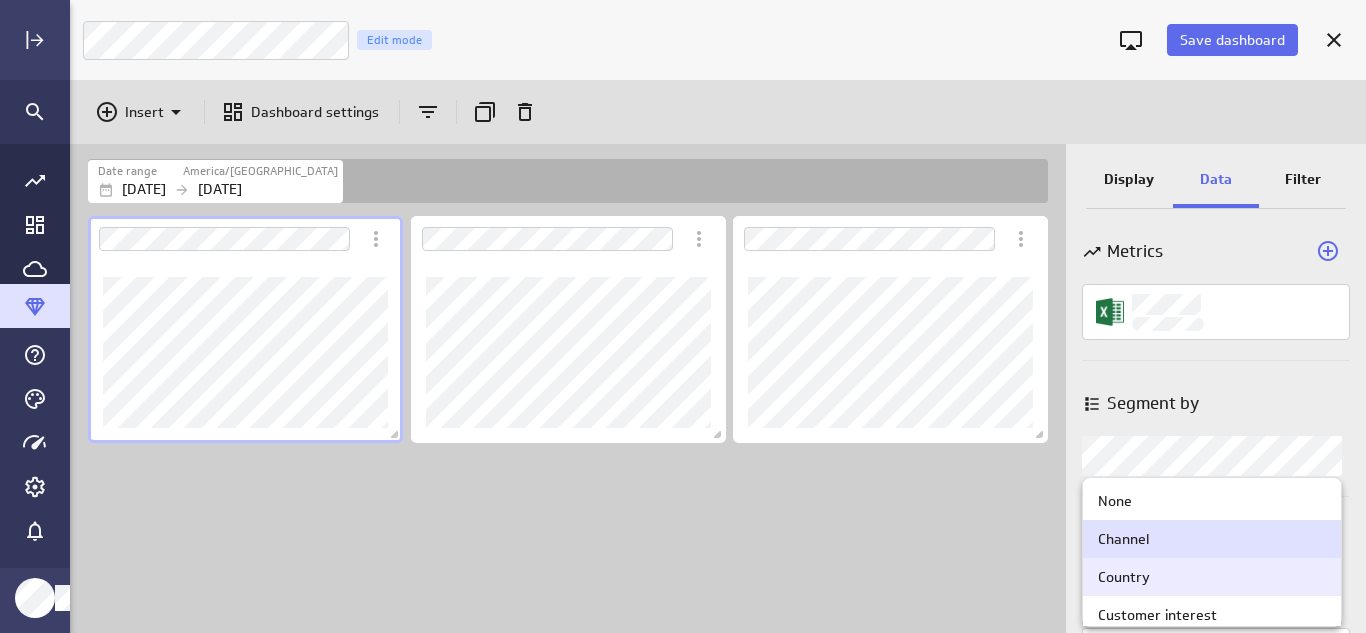 scroll, scrollTop: 50, scrollLeft: 0, axis: vertical 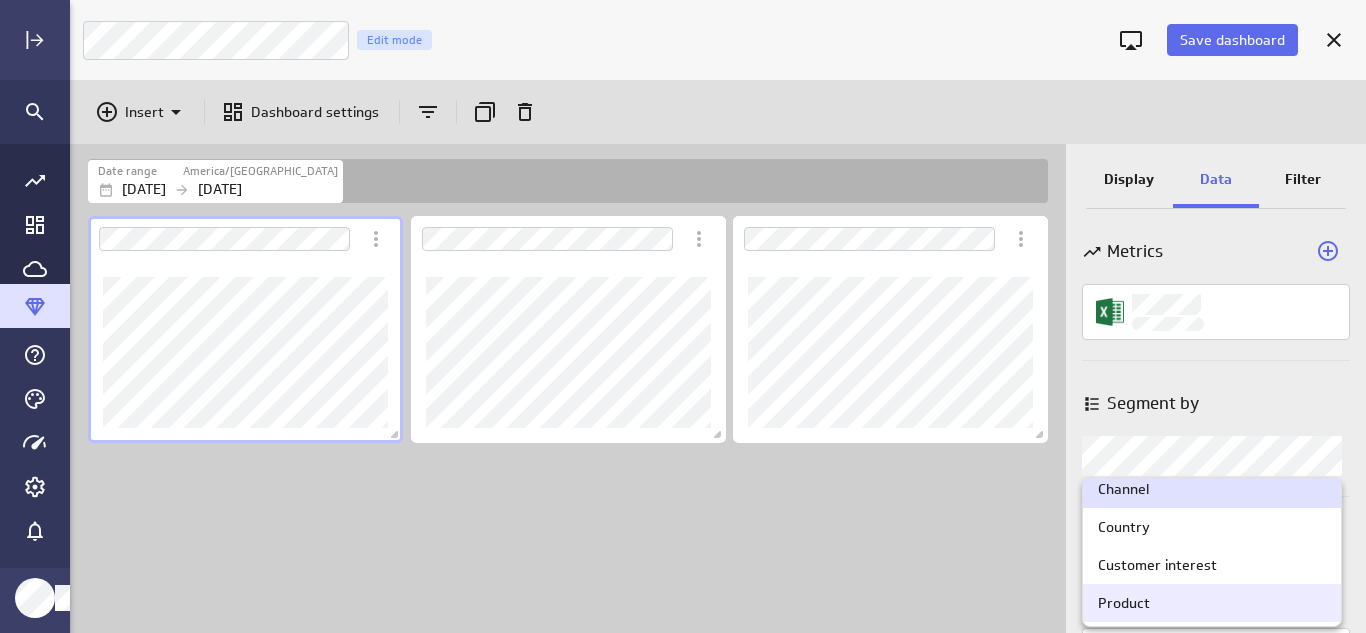 click on "Product" at bounding box center [1212, 603] 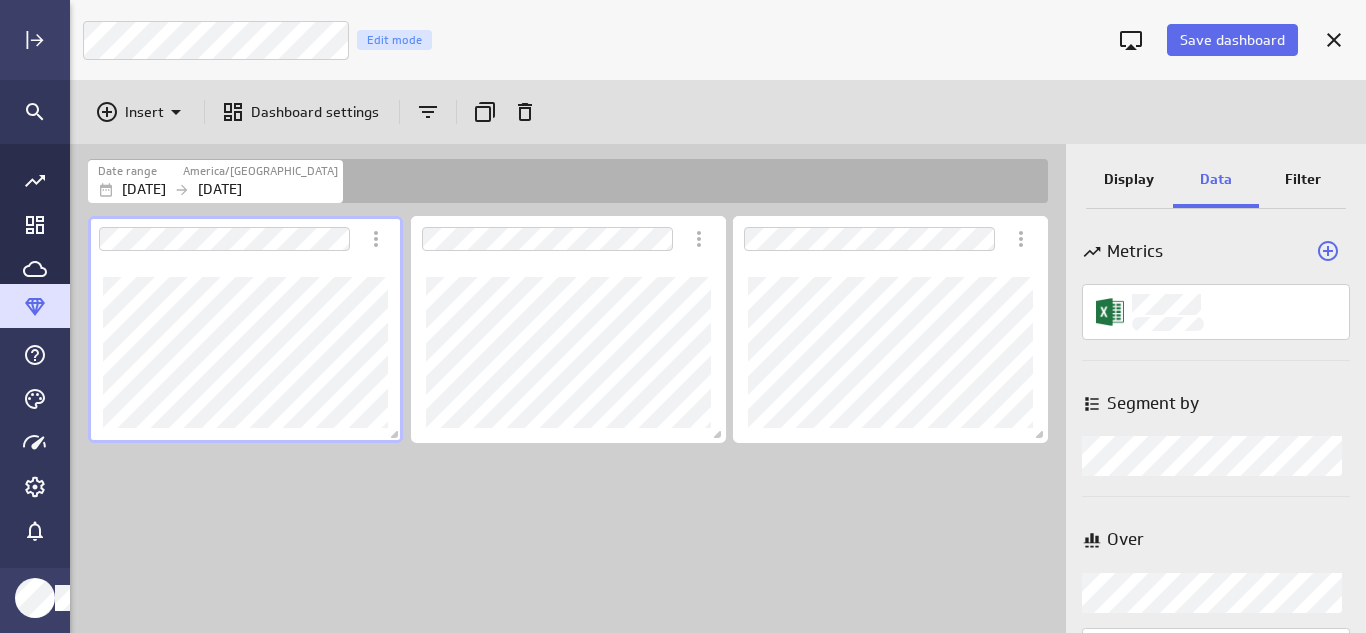 click on "Save dashboard Dashboard Klipfolio Edit mode Insert Dashboard settings Date range [GEOGRAPHIC_DATA]/[GEOGRAPHIC_DATA] [DATE] [DATE] Display Data Filter   Metrics     Segment by   Segment by   Over   Over Auto (Monthly) (no message) PowerMetrics Assistant Hey [PERSON_NAME]. I’m your PowerMetrics Assistant. If I can’t answer your question, try searching in our  Help Center  (that’s what I do!) You can also contact the  Support Team . How can I help you [DATE]?
Created with Highcharts 9.0.1 Created with Highcharts 9.0.1" at bounding box center [683, 316] 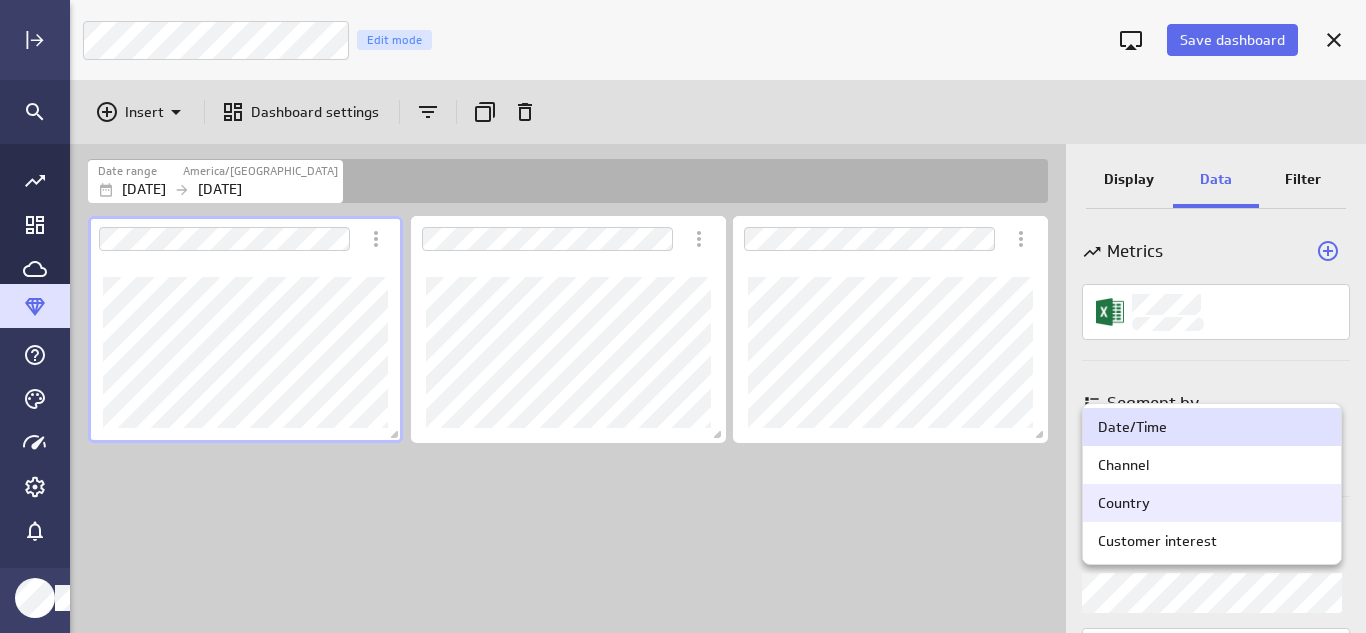 click at bounding box center (683, 316) 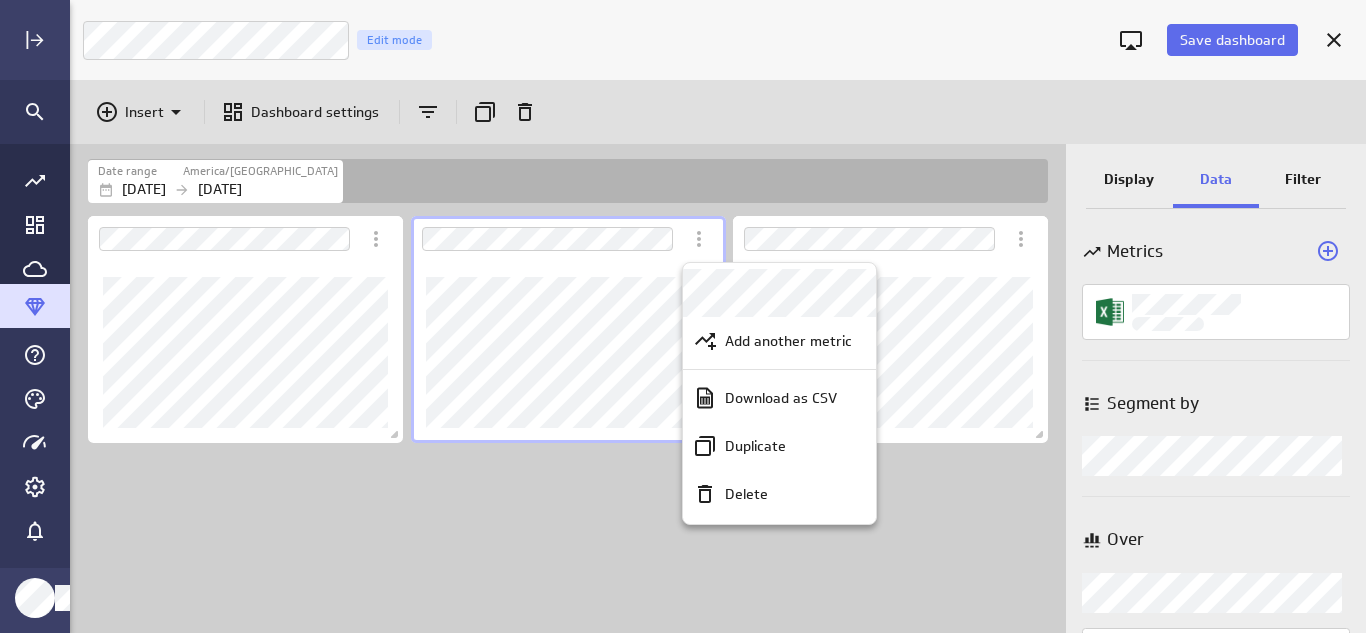 click at bounding box center (683, 316) 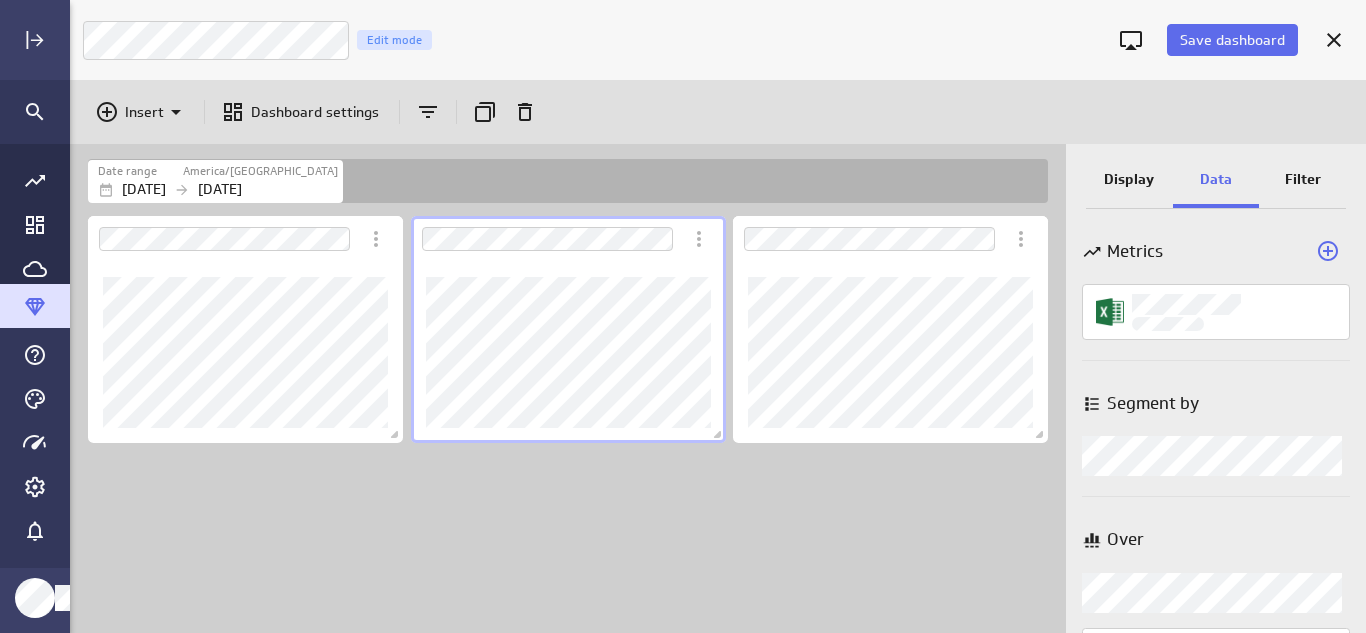 click on "Save dashboard Dashboard Klipfolio Edit mode Insert Dashboard settings Date range [GEOGRAPHIC_DATA]/[GEOGRAPHIC_DATA] [DATE] [DATE] Display Data Filter   Metrics     Segment by   Segment by   Over   Over Auto (Monthly) (no message) PowerMetrics Assistant Hey [PERSON_NAME]. I’m your PowerMetrics Assistant. If I can’t answer your question, try searching in our  Help Center  (that’s what I do!) You can also contact the  Support Team . How can I help you [DATE]?
Created with Highcharts 9.0.1 Created with Highcharts 9.0.1" at bounding box center (683, 316) 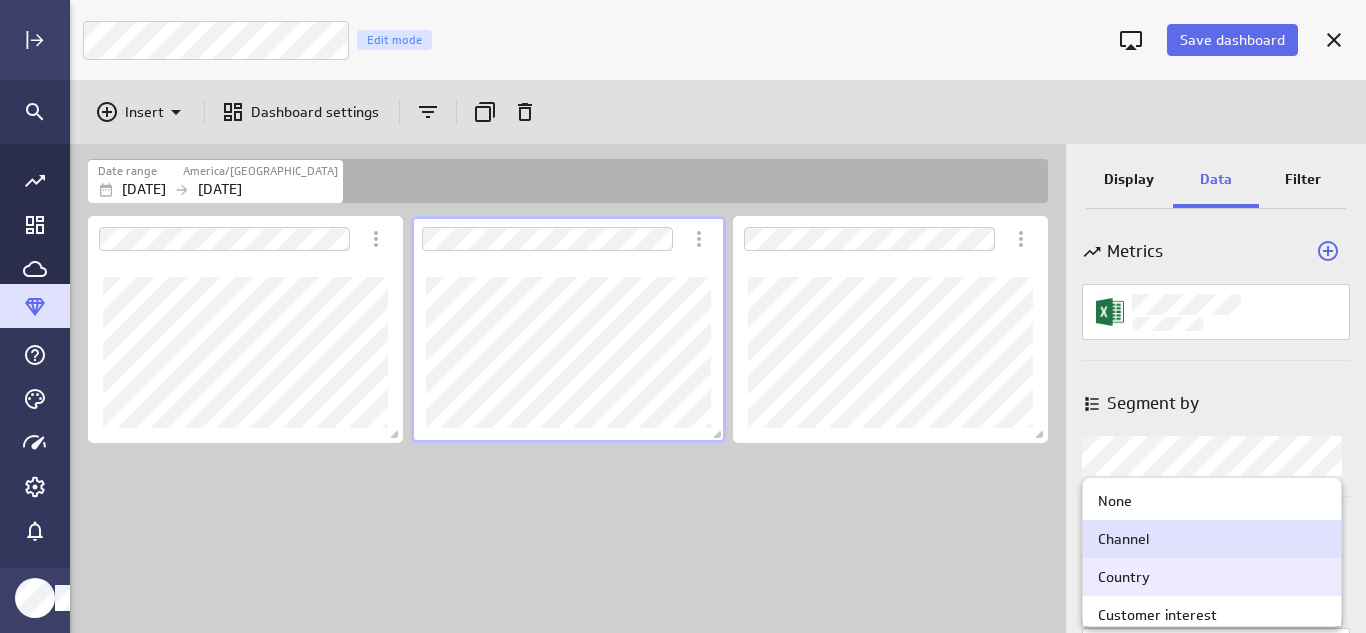 click on "Country" at bounding box center (1212, 577) 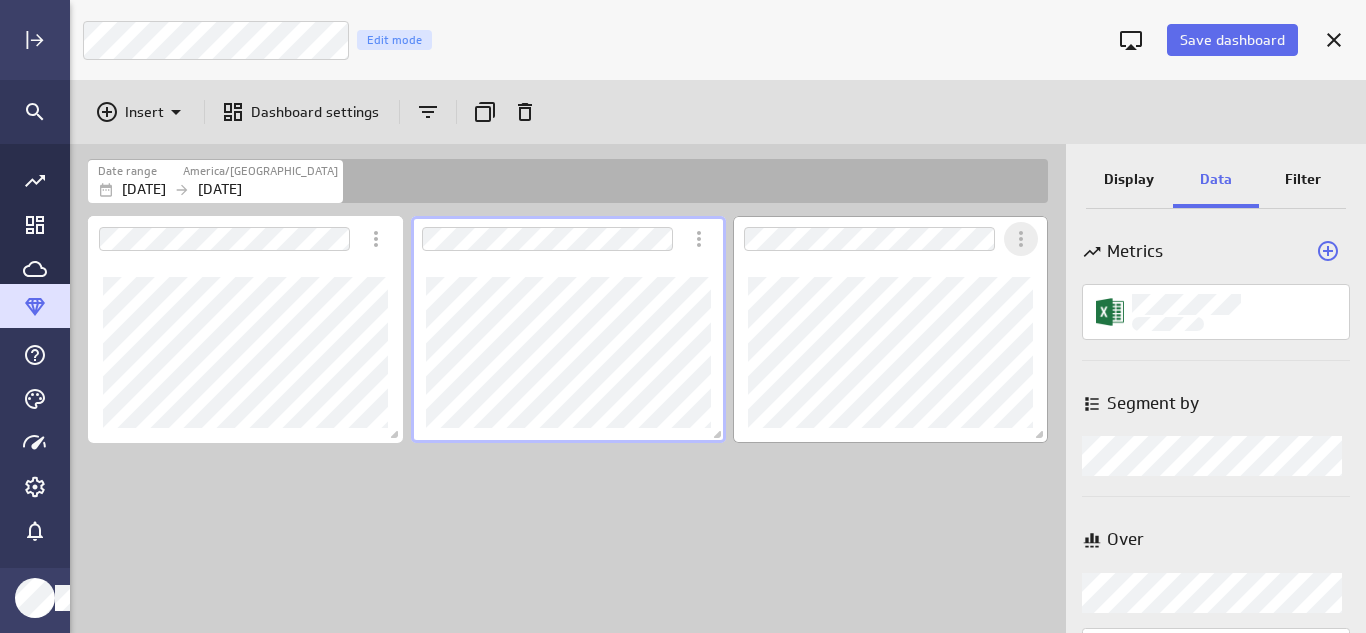 click 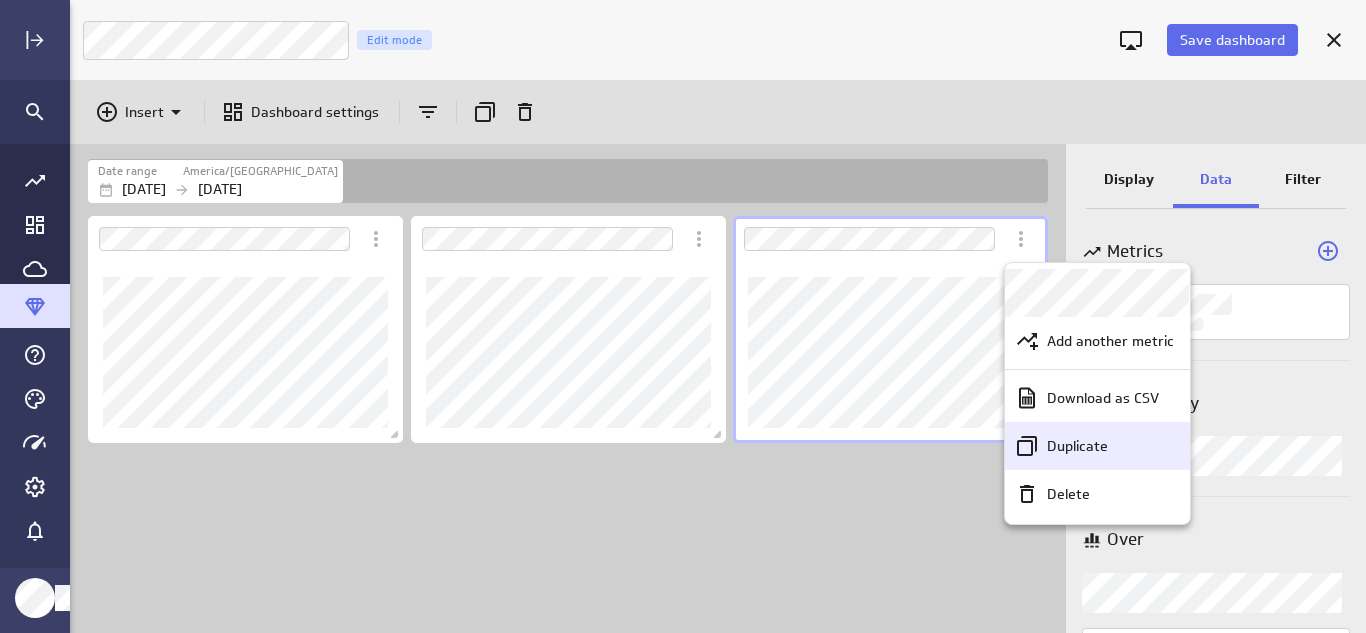 click on "Duplicate" at bounding box center [1077, 446] 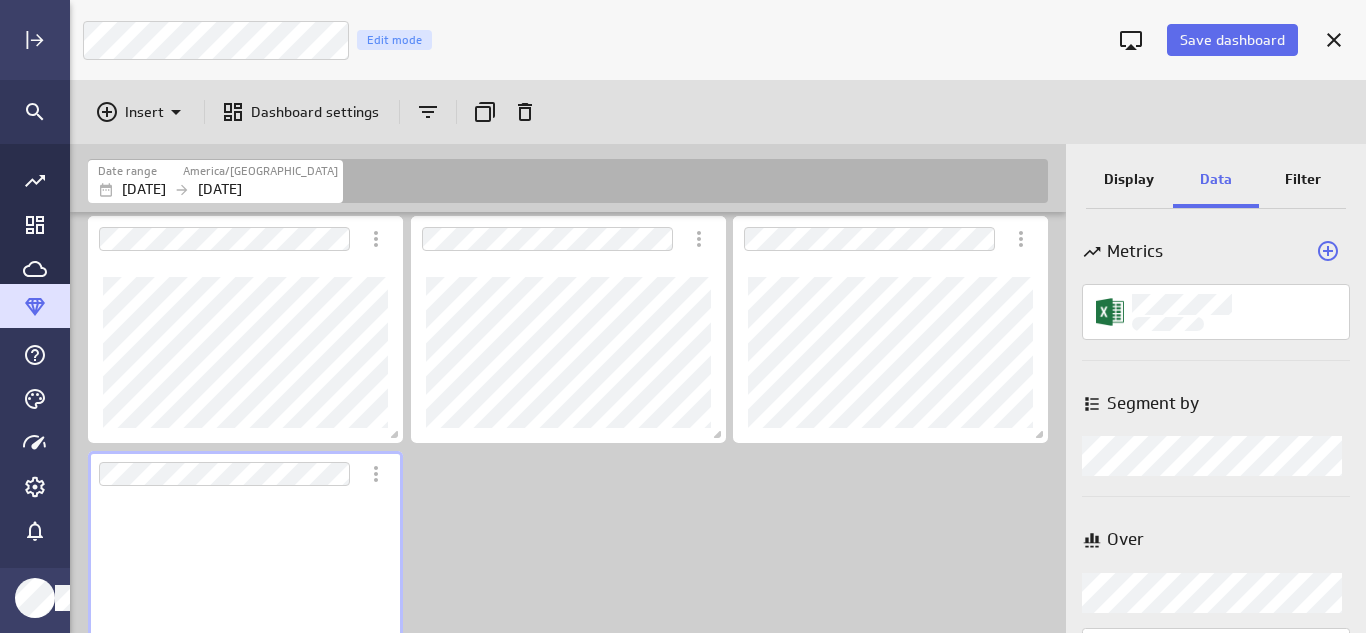 scroll, scrollTop: 15, scrollLeft: 0, axis: vertical 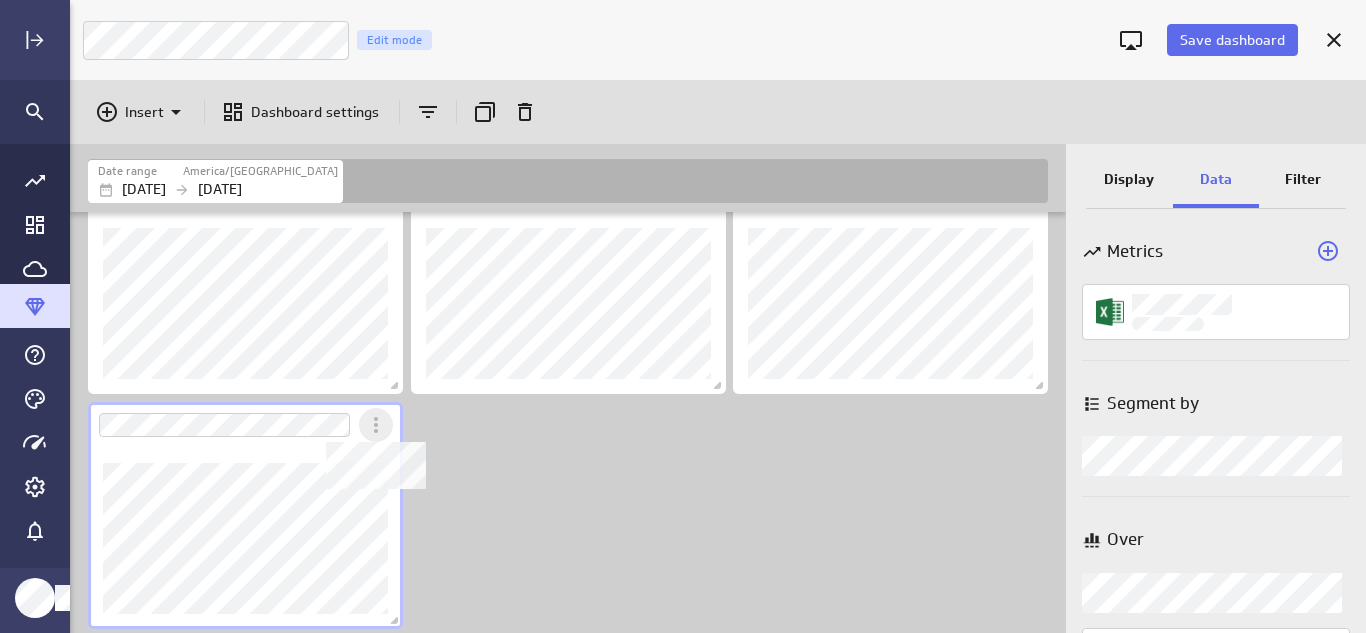 click 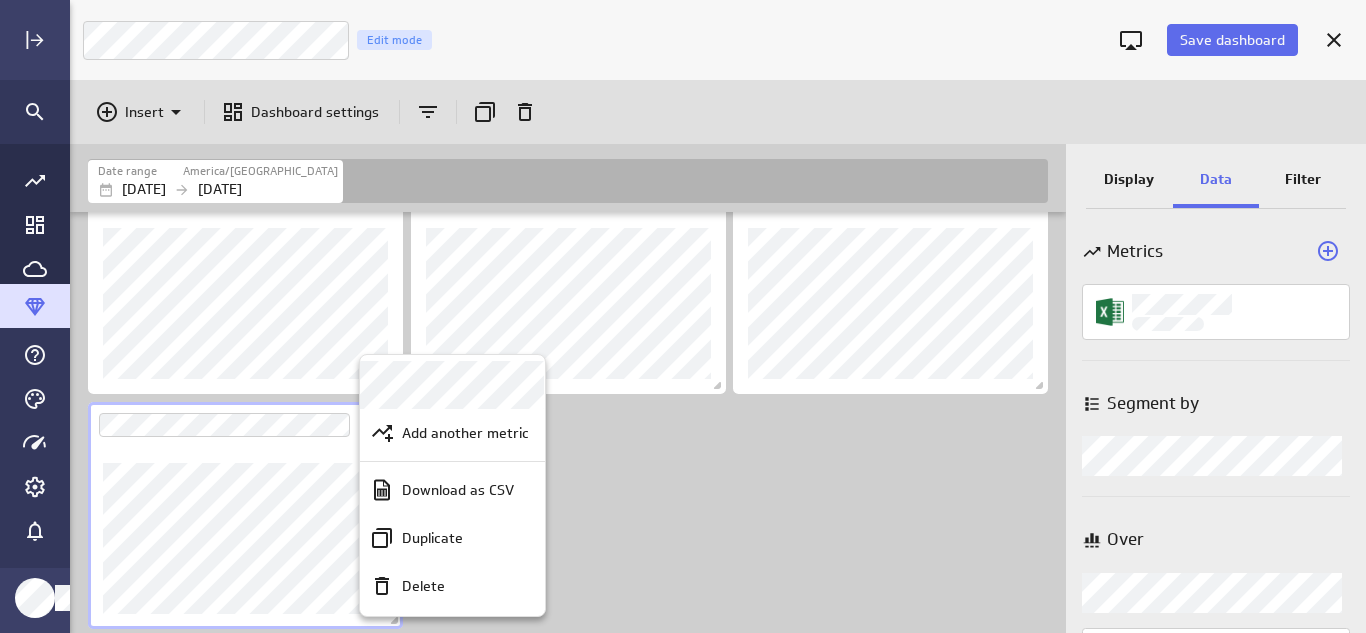 click at bounding box center [683, 316] 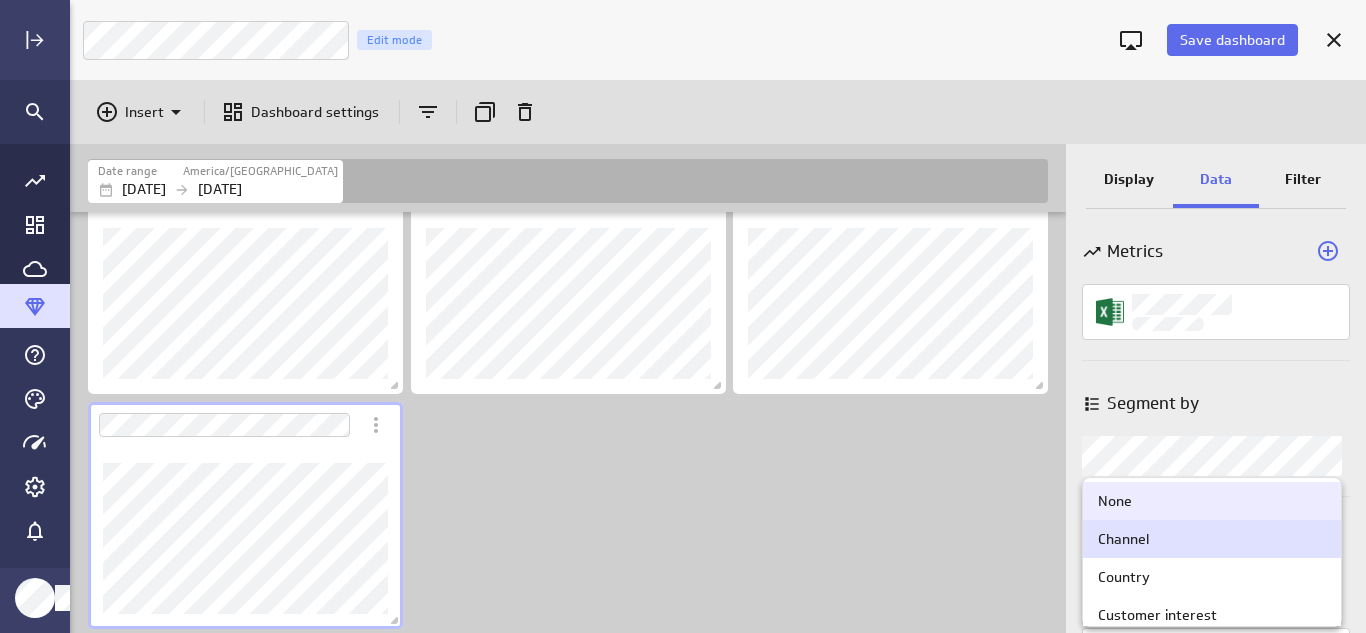 click on "Save dashboard Dashboard Klipfolio Edit mode Insert Dashboard settings Date range [GEOGRAPHIC_DATA]/[GEOGRAPHIC_DATA] [DATE] [DATE] Display Data Filter   Metrics     Segment by   Segment by   Over   Over Auto (Monthly) (no message) PowerMetrics Assistant Hey [PERSON_NAME]. I’m your PowerMetrics Assistant. If I can’t answer your question, try searching in our  Help Center  (that’s what I do!) You can also contact the  Support Team . How can I help you [DATE]?
Created with Highcharts 9.0.1 Created with Highcharts 9.0.1 Created with Highcharts 9.0.1 None Channel Country Customer interest Product" at bounding box center [683, 316] 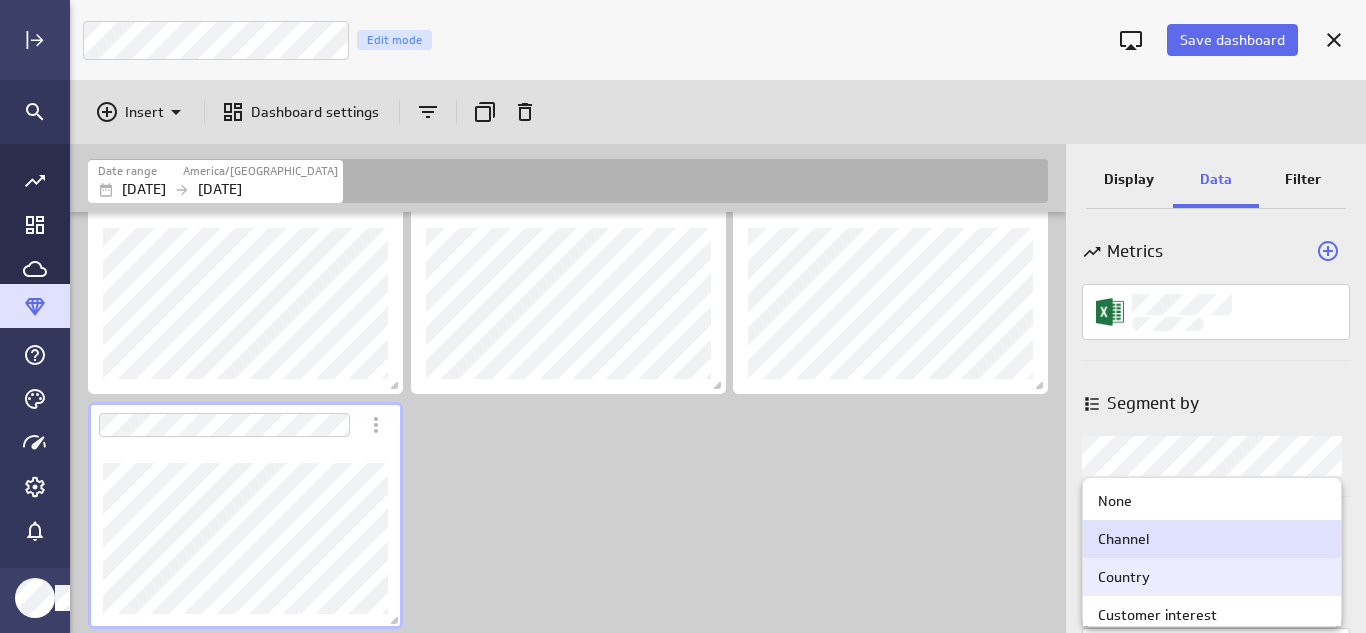 click on "Country" at bounding box center [1212, 577] 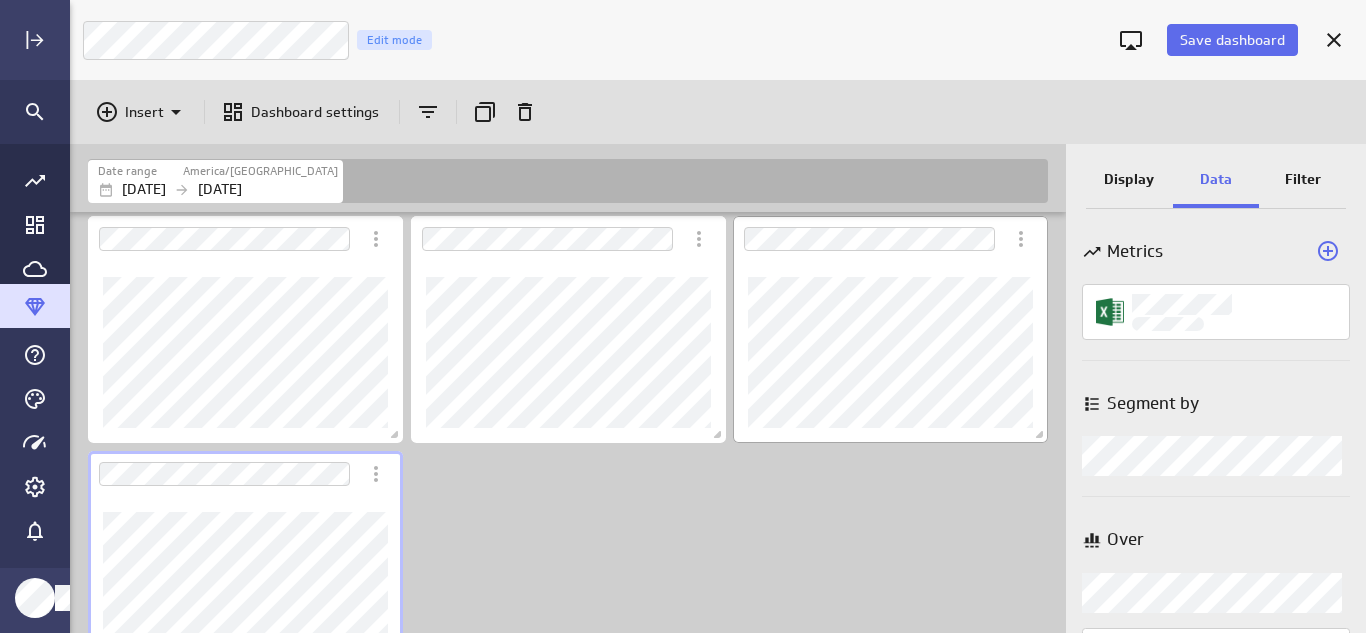 scroll, scrollTop: 49, scrollLeft: 0, axis: vertical 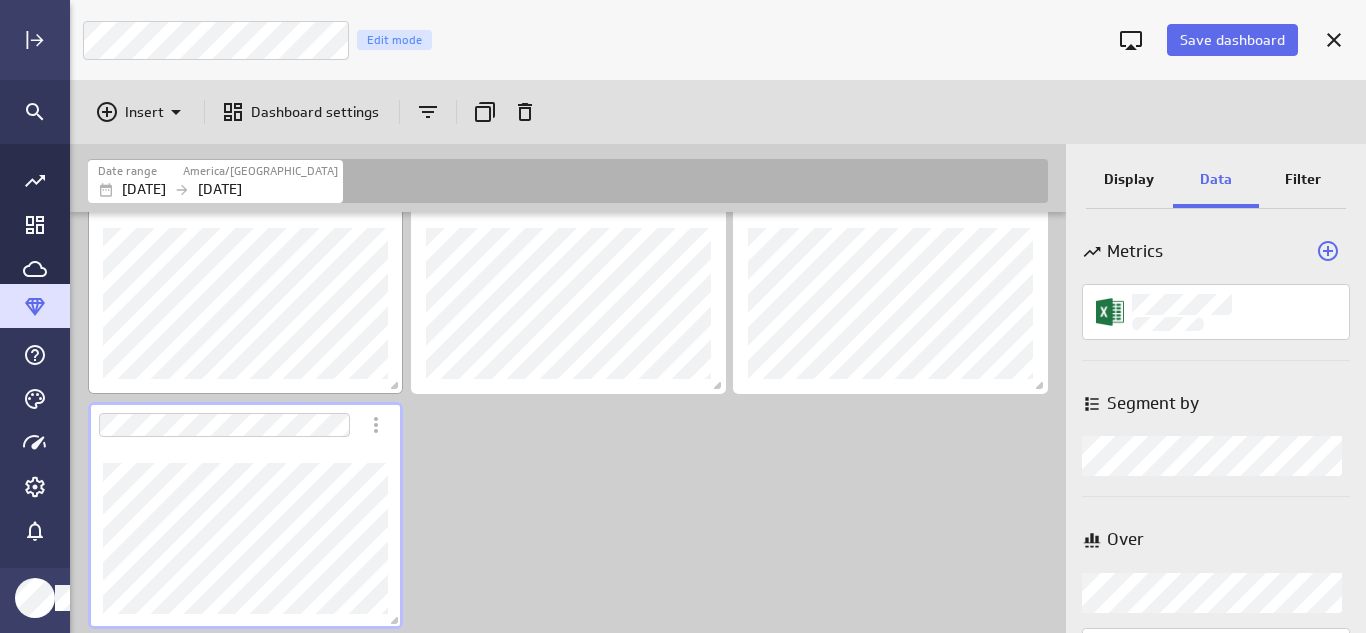 click at bounding box center [245, 280] 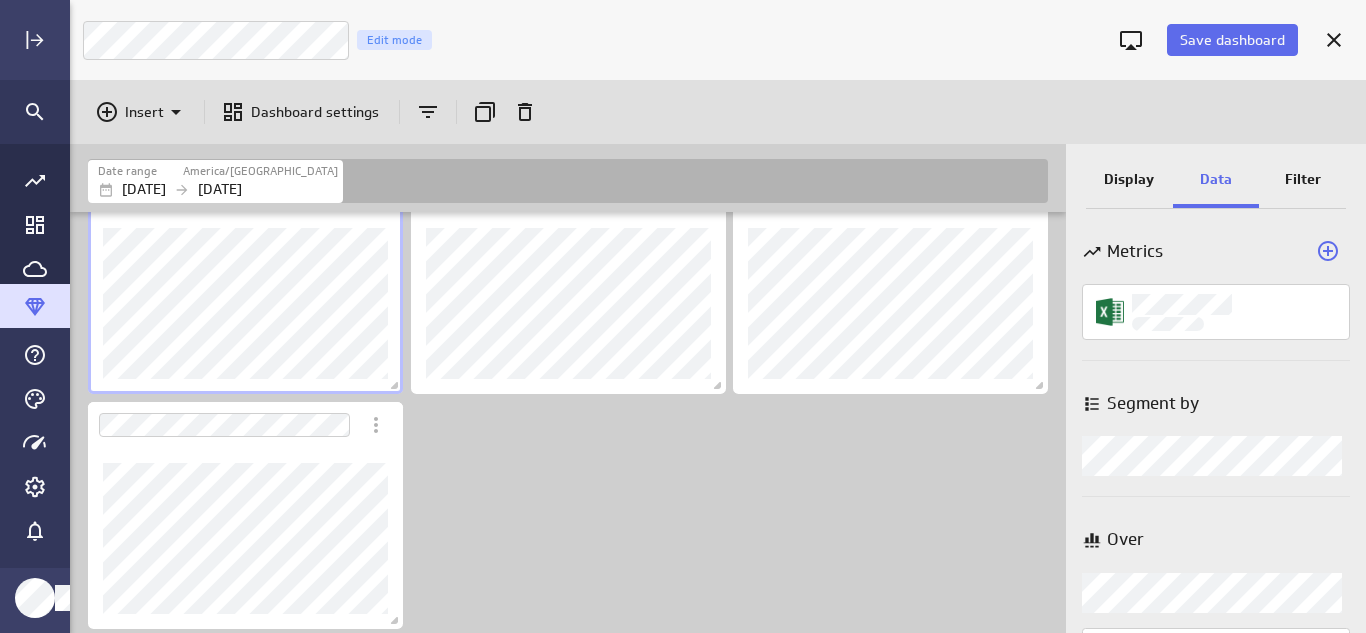 scroll, scrollTop: 4, scrollLeft: 0, axis: vertical 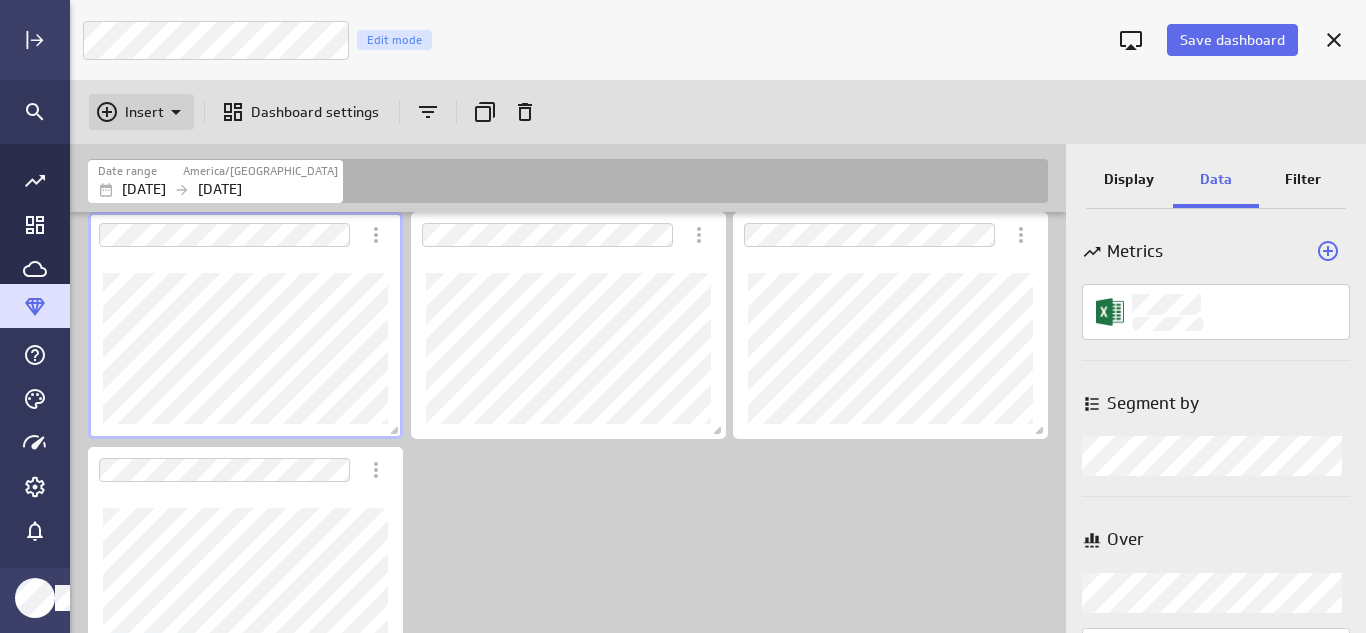 click 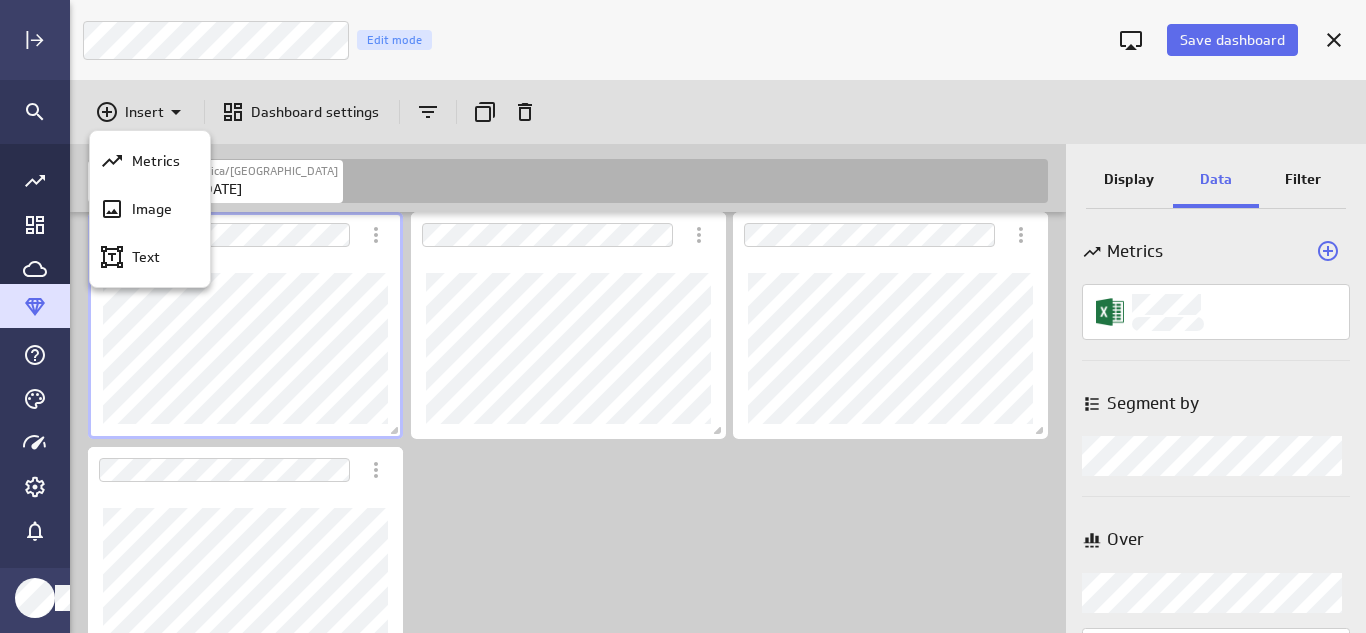 click at bounding box center (683, 316) 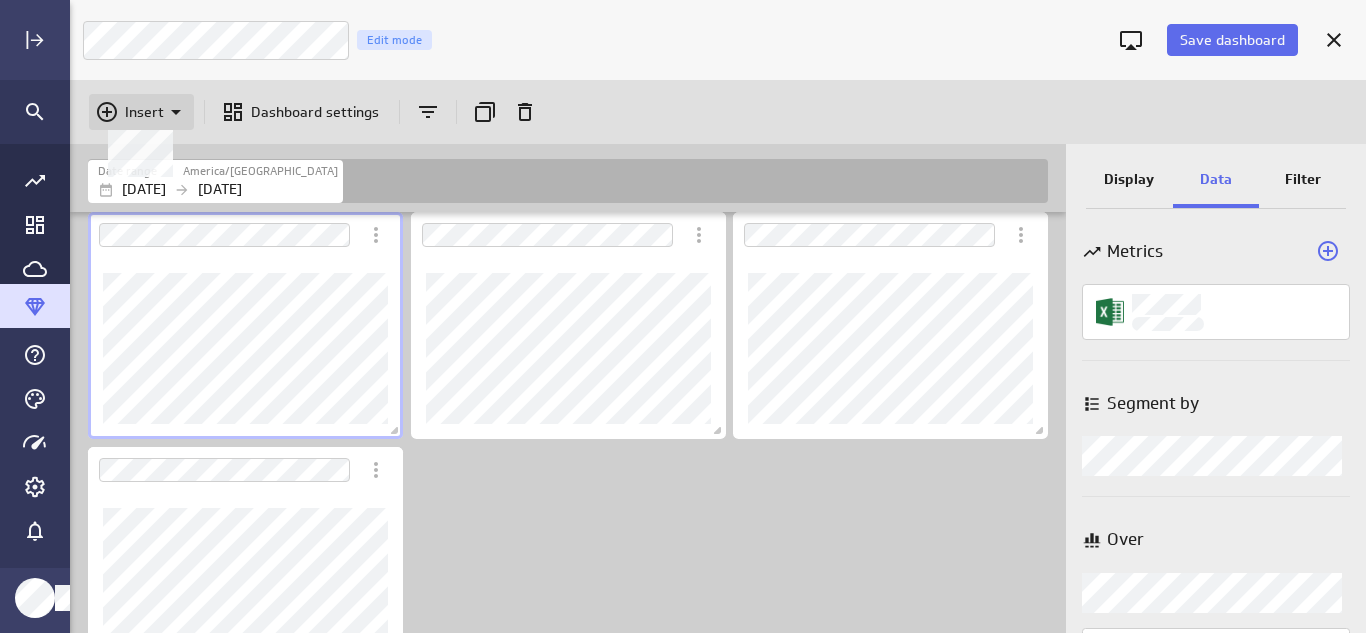 click 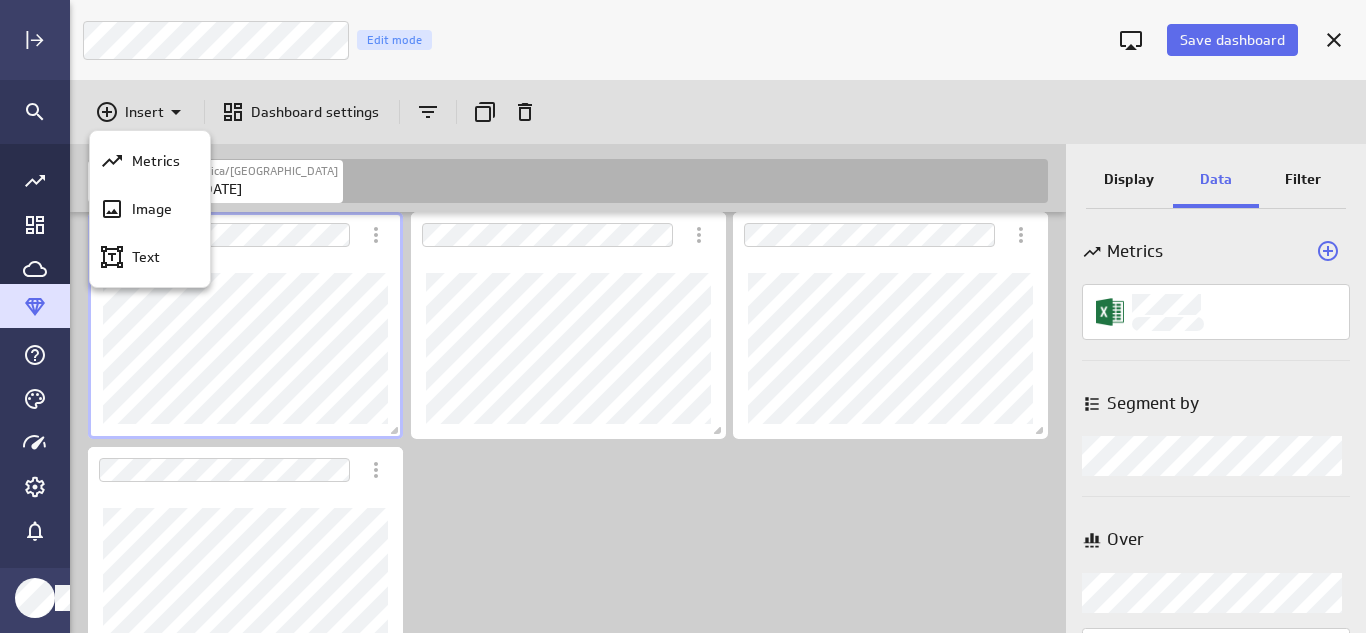 click at bounding box center (683, 316) 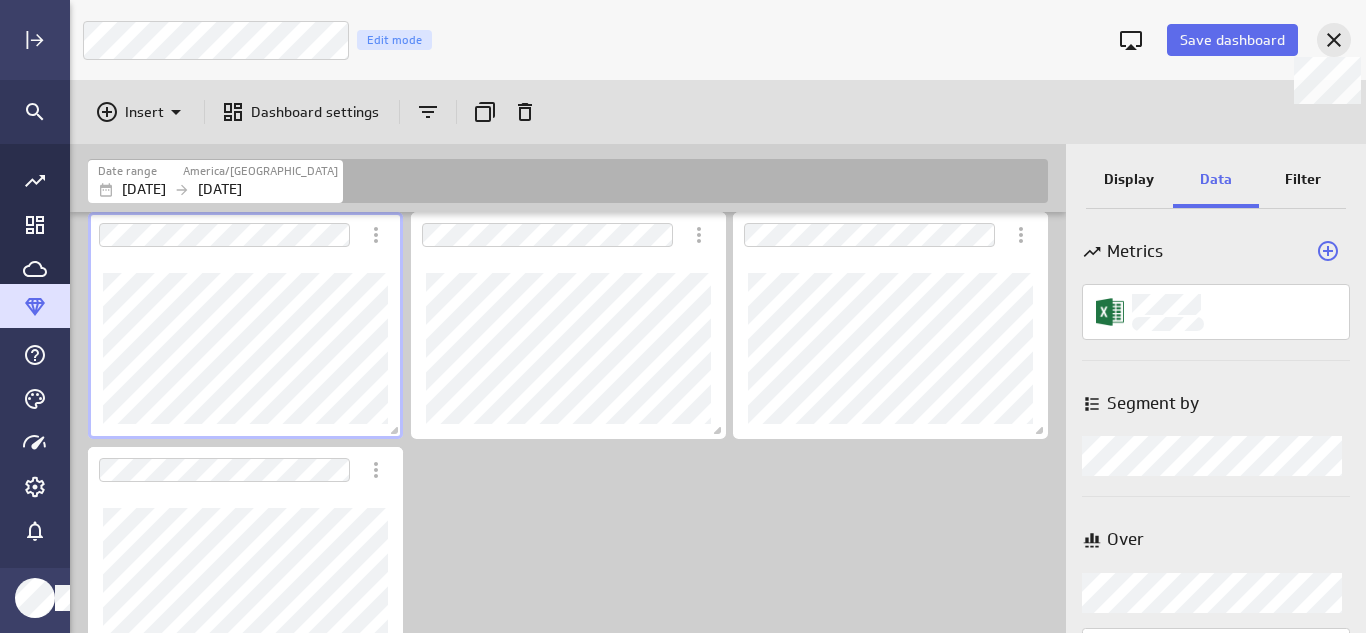 click 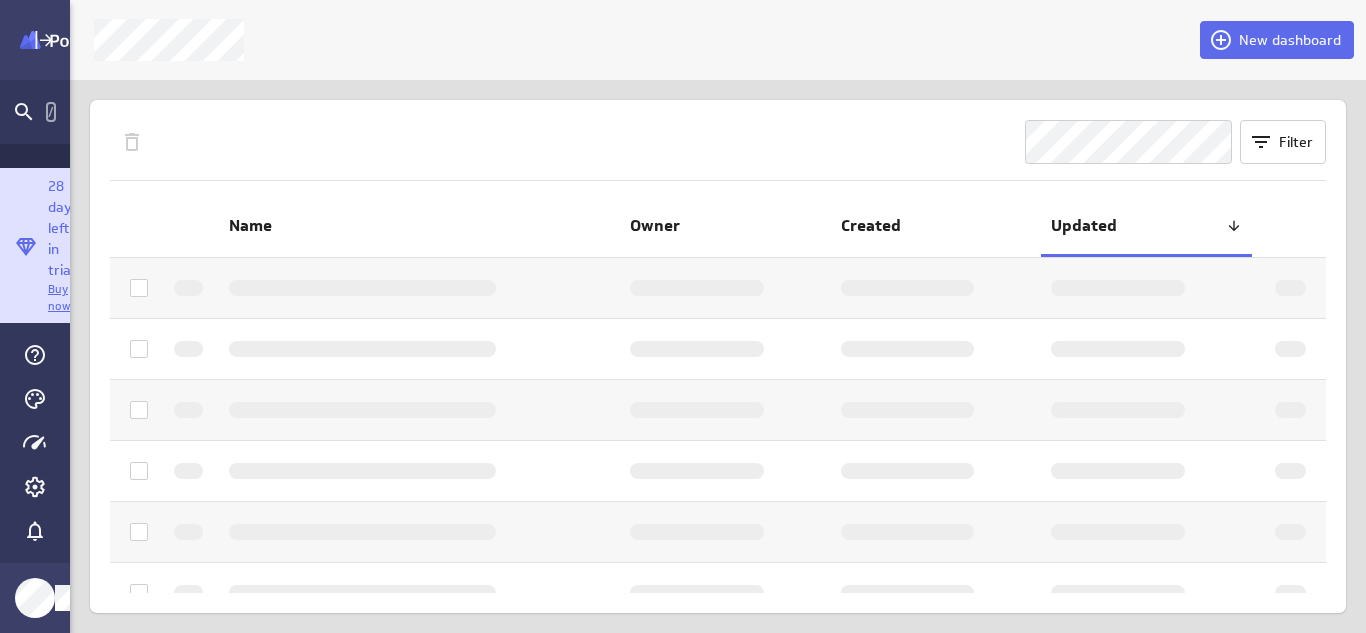 scroll, scrollTop: 668, scrollLeft: 1141, axis: both 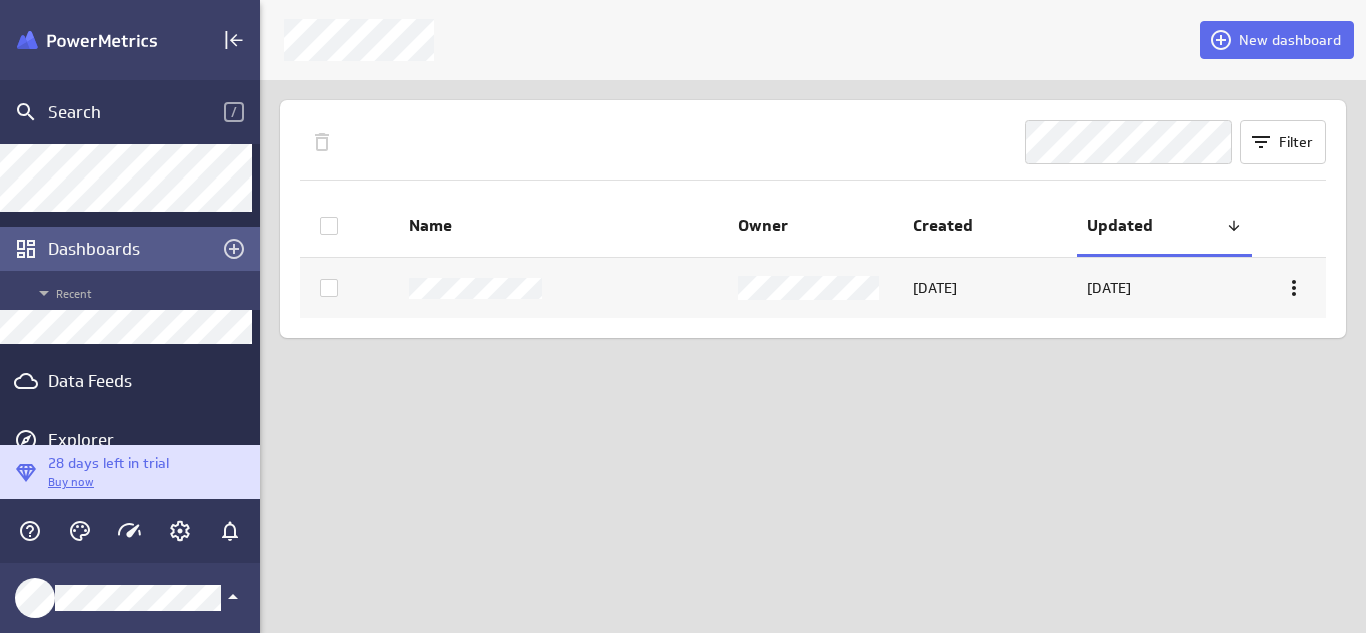 click on "Recent" at bounding box center [141, 293] 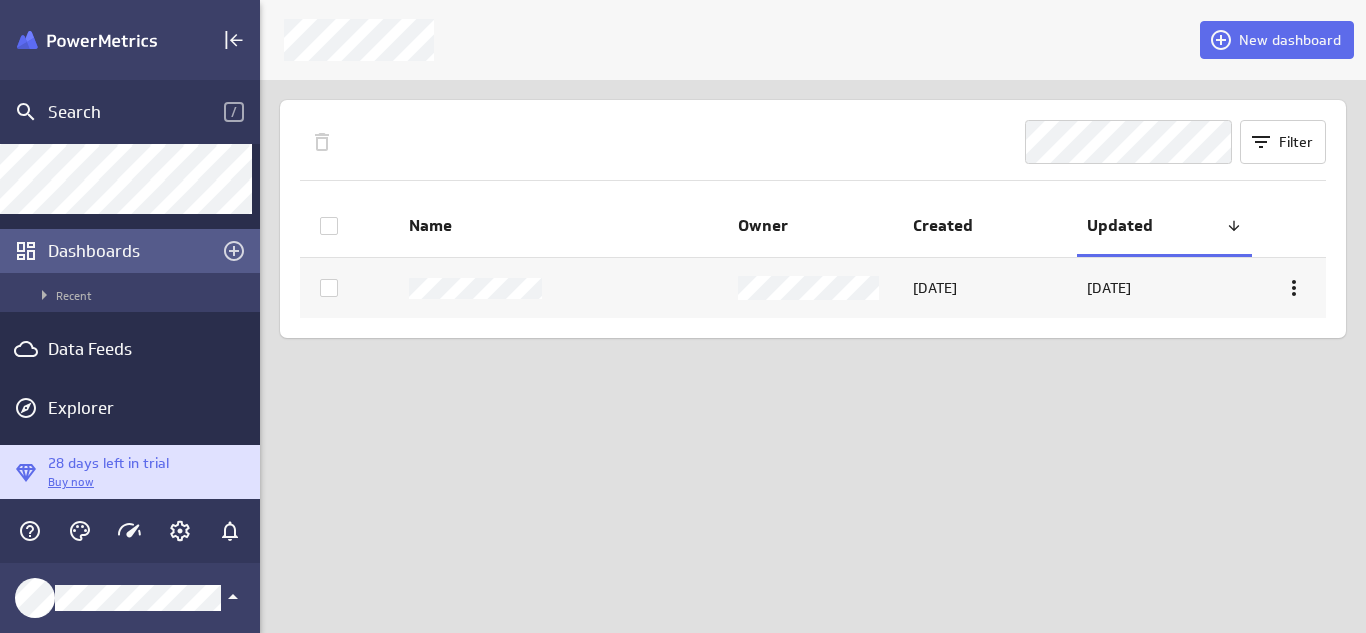 click on "Recent" at bounding box center [141, 295] 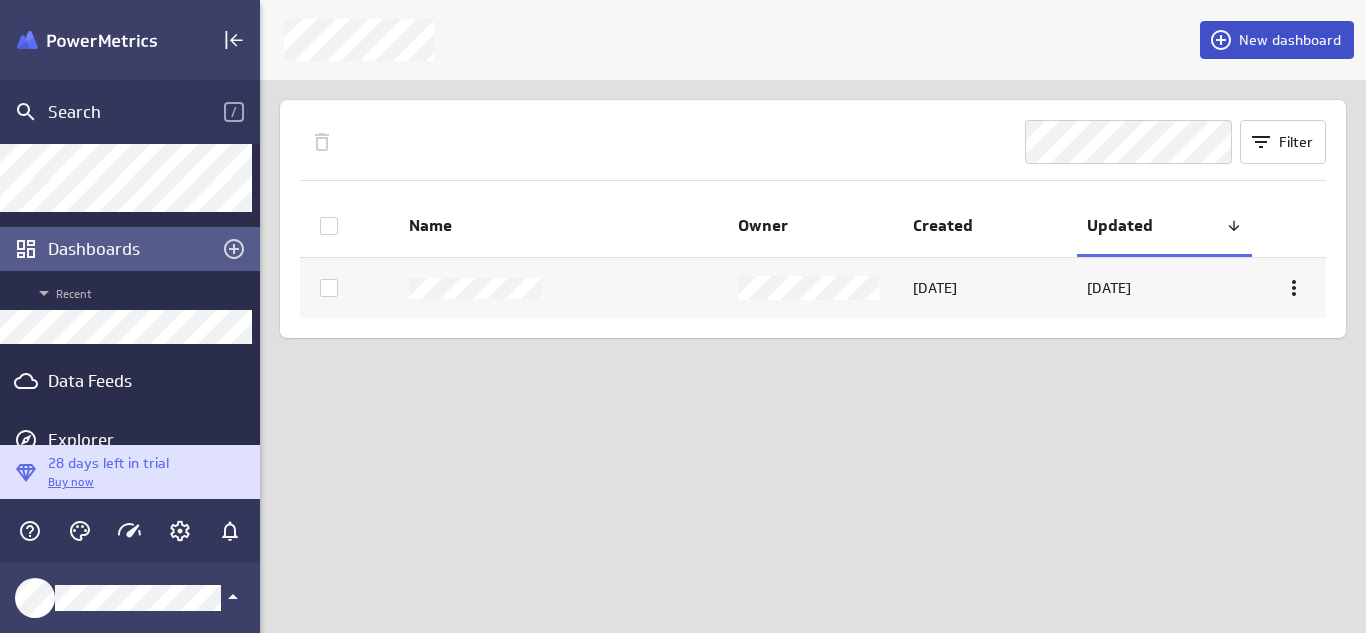 click on "New dashboard" at bounding box center (1290, 40) 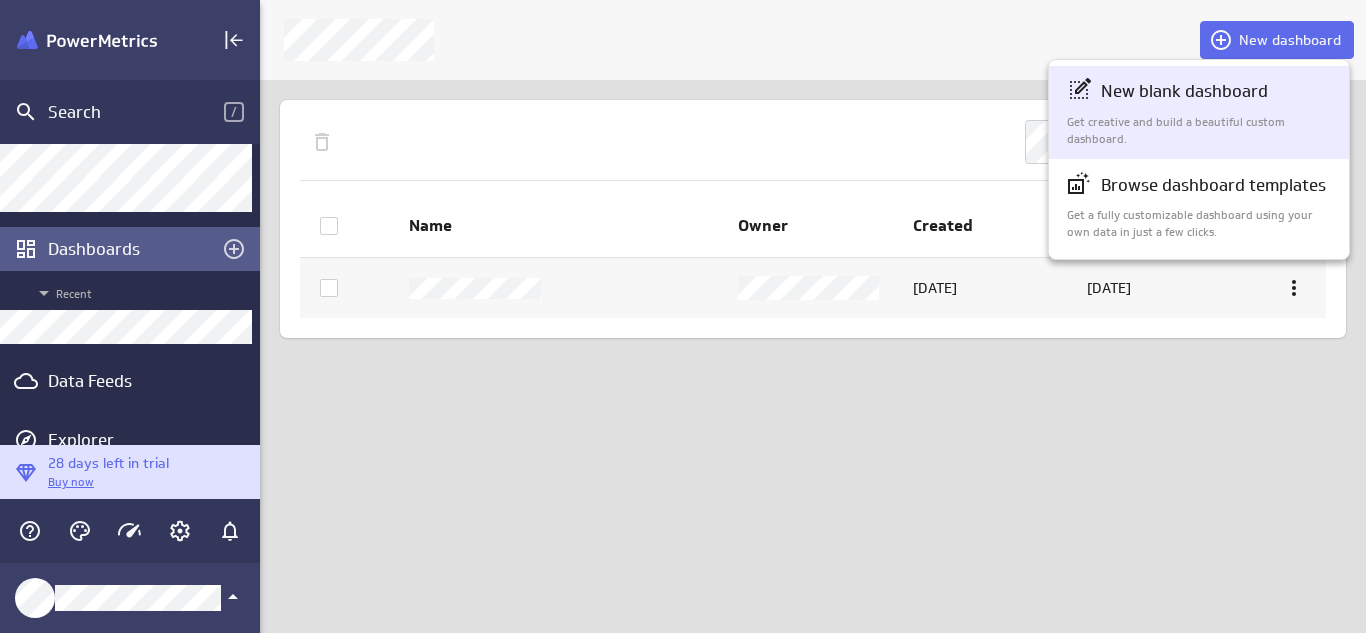 click on "New blank dashboard" at bounding box center (1184, 91) 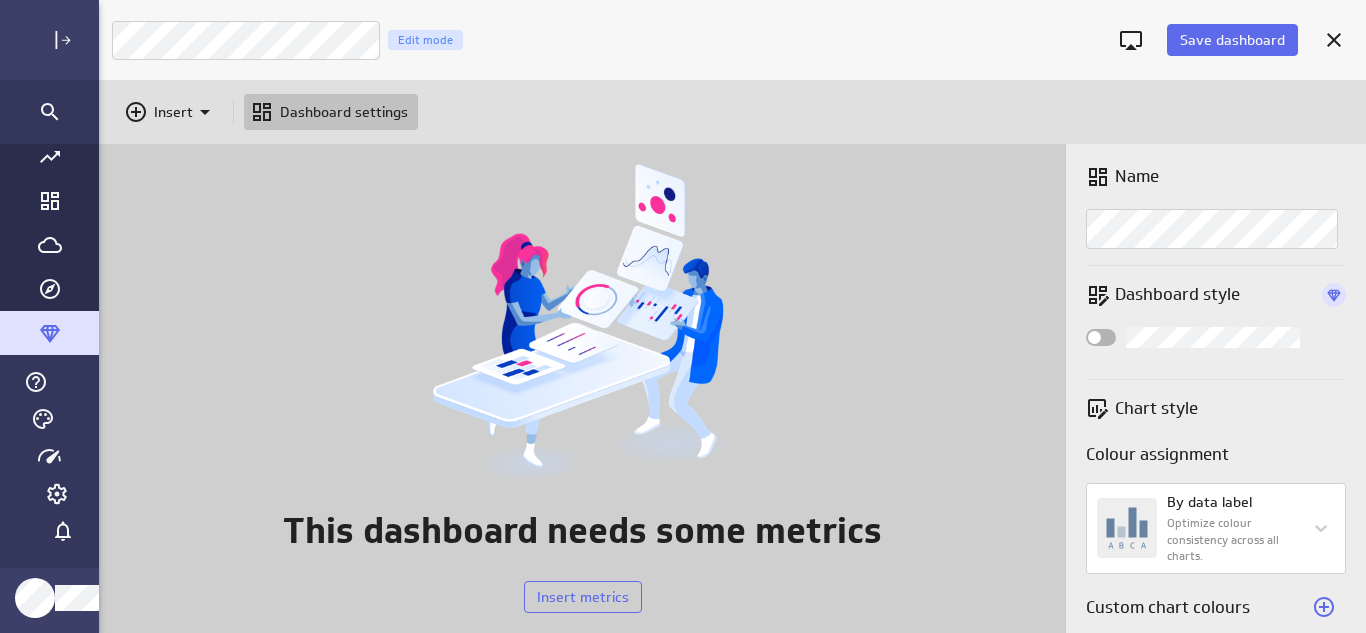 scroll, scrollTop: 0, scrollLeft: 0, axis: both 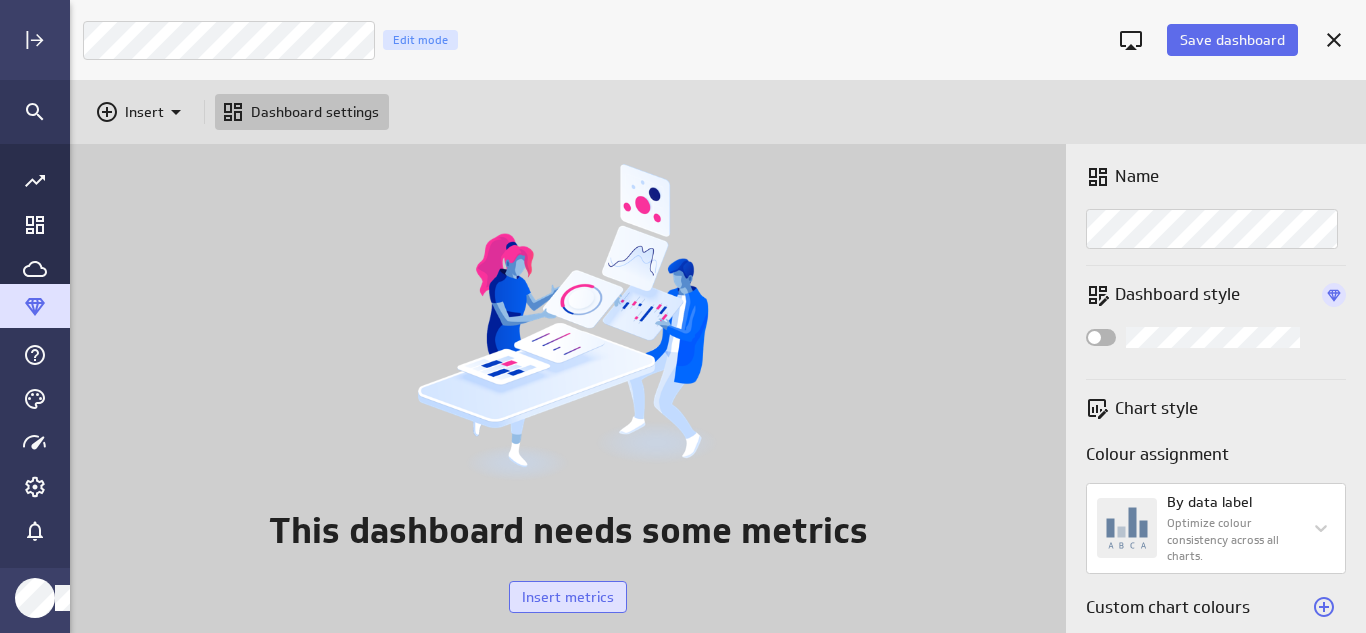 click on "Insert metrics" at bounding box center [568, 597] 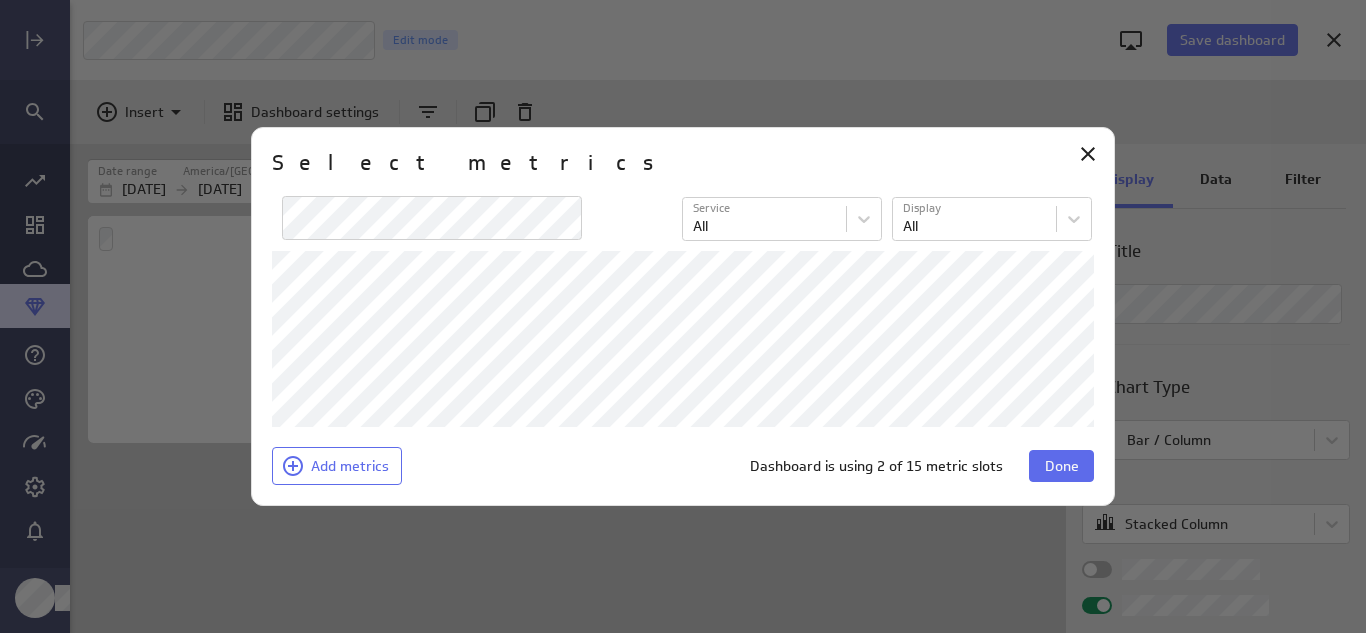 scroll, scrollTop: 10, scrollLeft: 10, axis: both 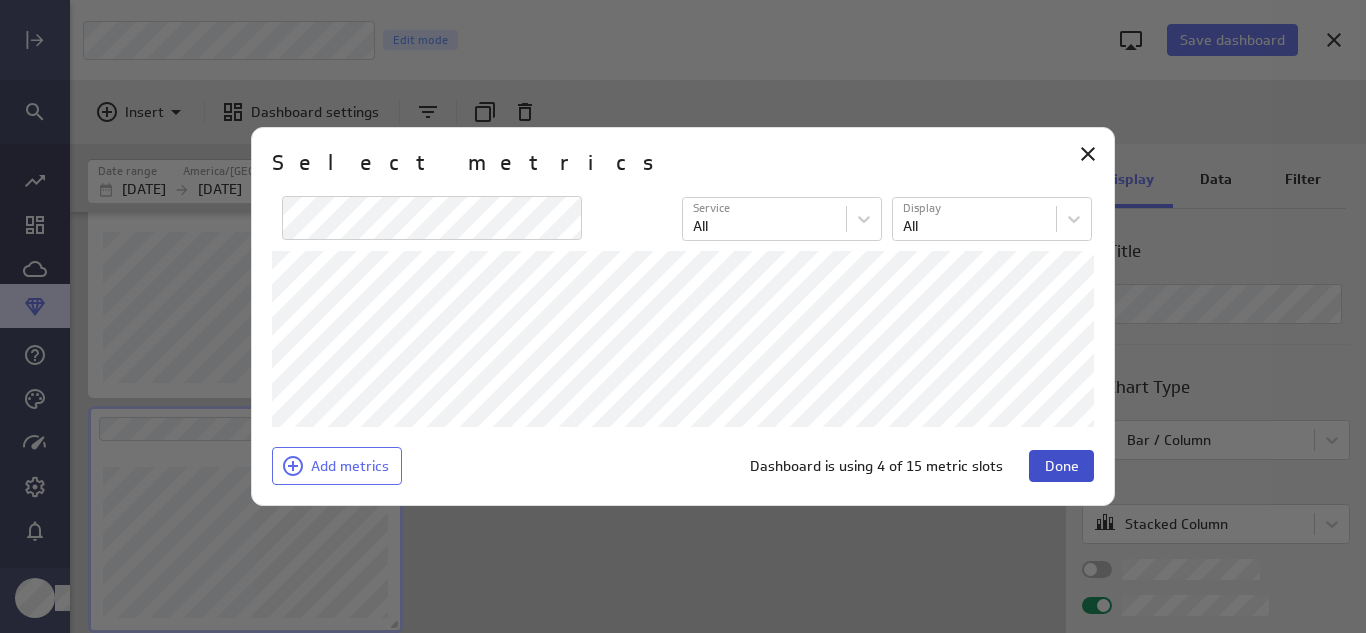 click on "Done" at bounding box center [1062, 466] 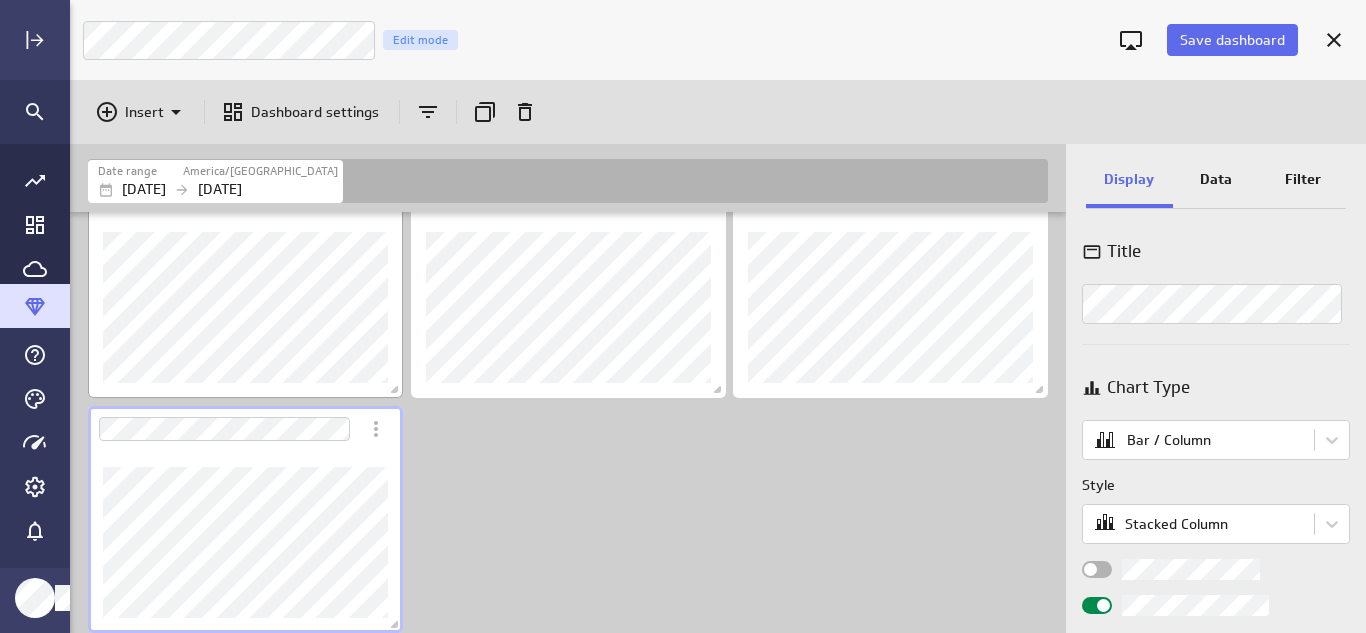 scroll, scrollTop: 0, scrollLeft: 0, axis: both 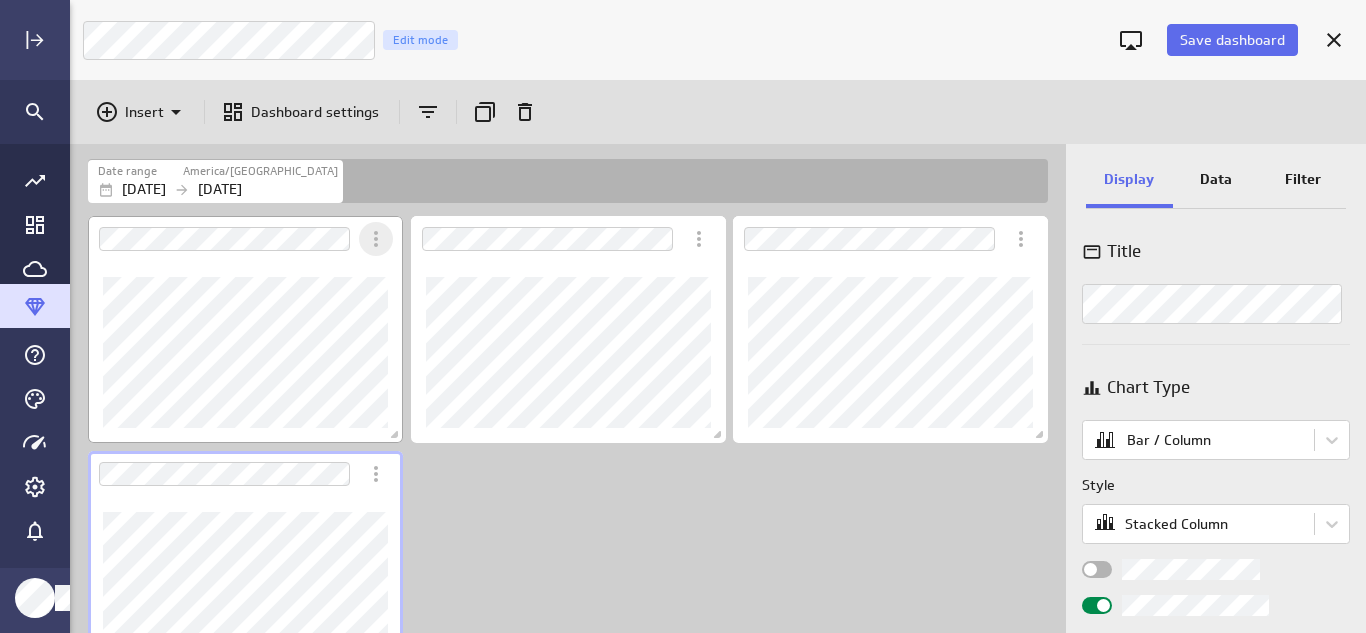 click 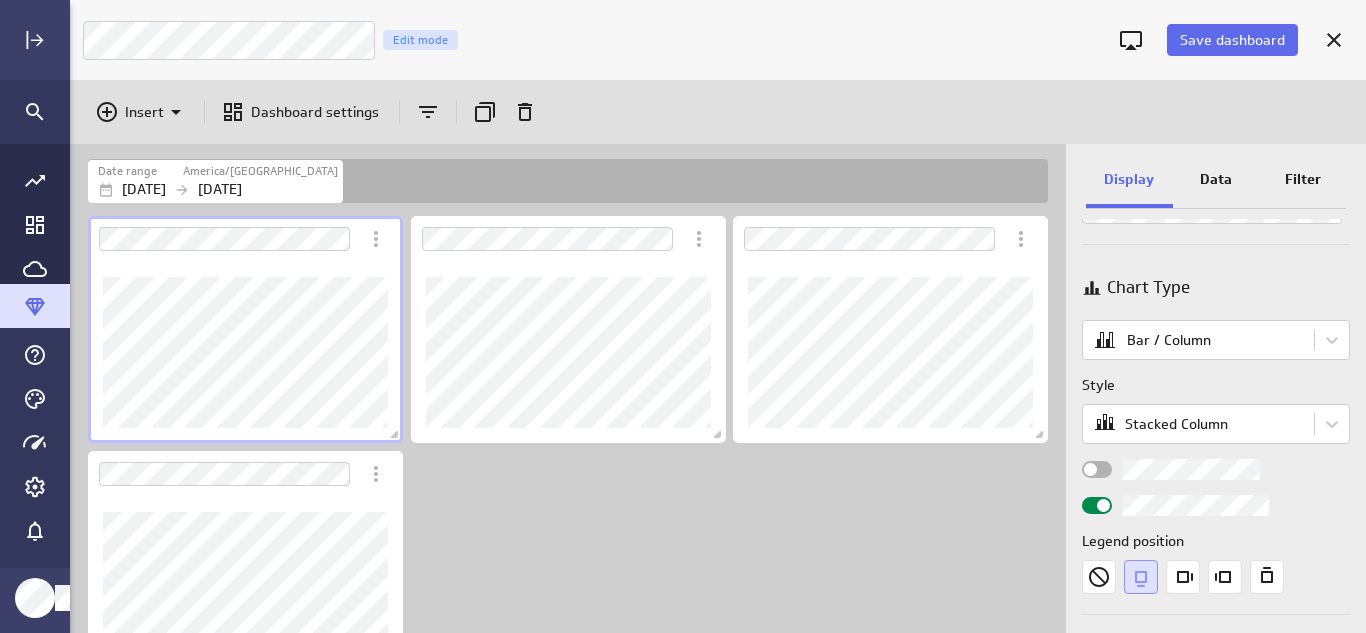 scroll, scrollTop: 0, scrollLeft: 0, axis: both 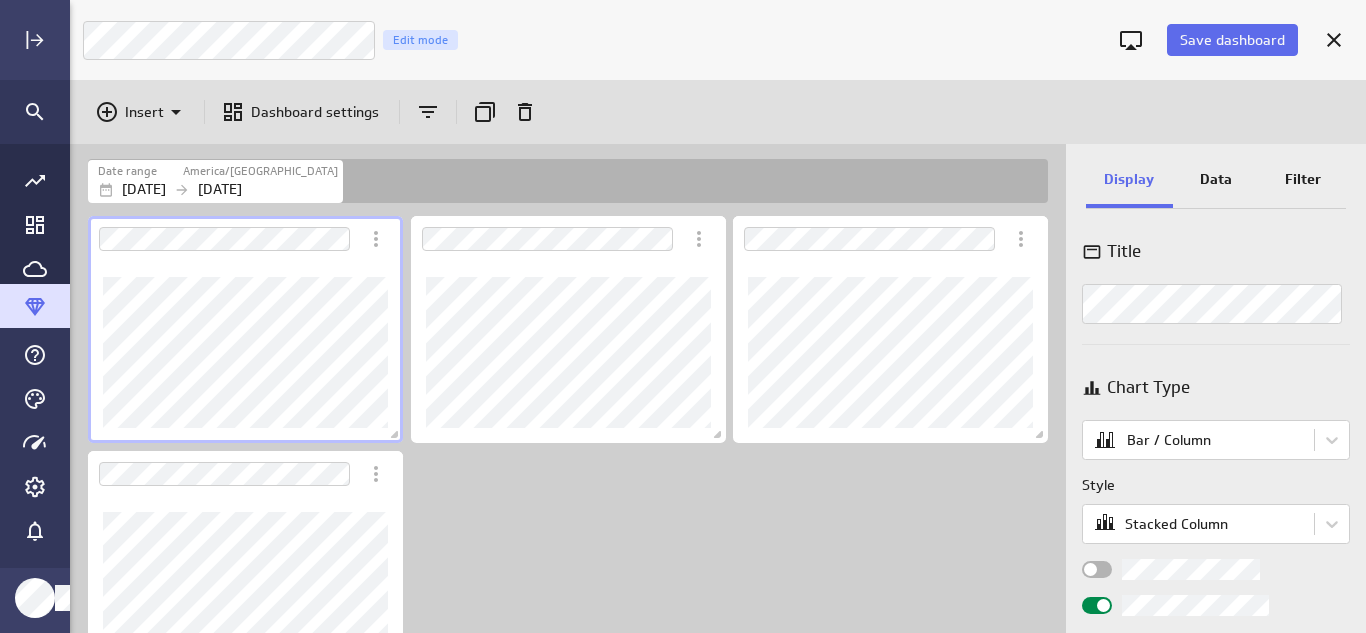 click on "Data" at bounding box center [1216, 181] 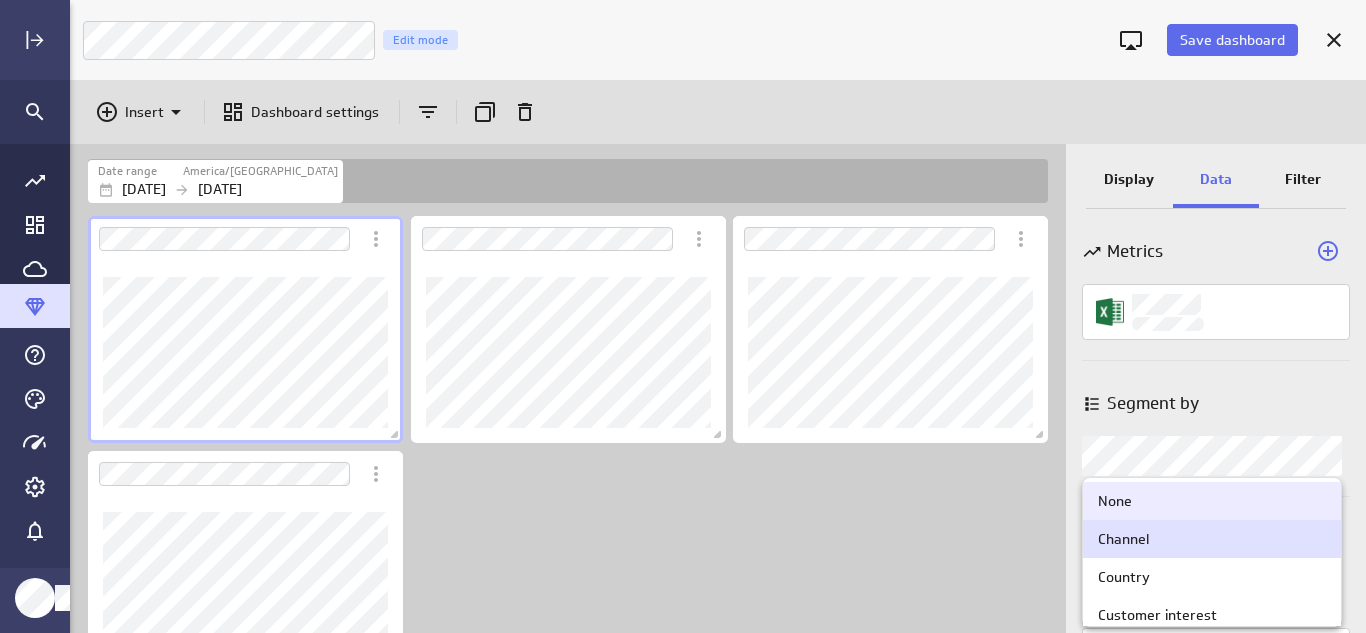 click on "Save dashboard Marketing Dashboard Edit mode Insert Dashboard settings Date range [GEOGRAPHIC_DATA]/[GEOGRAPHIC_DATA] [DATE] [DATE] Display Data Filter   Metrics     Segment by   Segment by   Over   Over Auto (Monthly) (no message) PowerMetrics Assistant Hey [PERSON_NAME]. I’m your PowerMetrics Assistant. If I can’t answer your question, try searching in our  Help Center  (that’s what I do!) You can also contact the  Support Team . How can I help you [DATE]?
Created with Highcharts 9.0.1 Created with Highcharts 9.0.1 None Channel Country Customer interest Product" at bounding box center (683, 316) 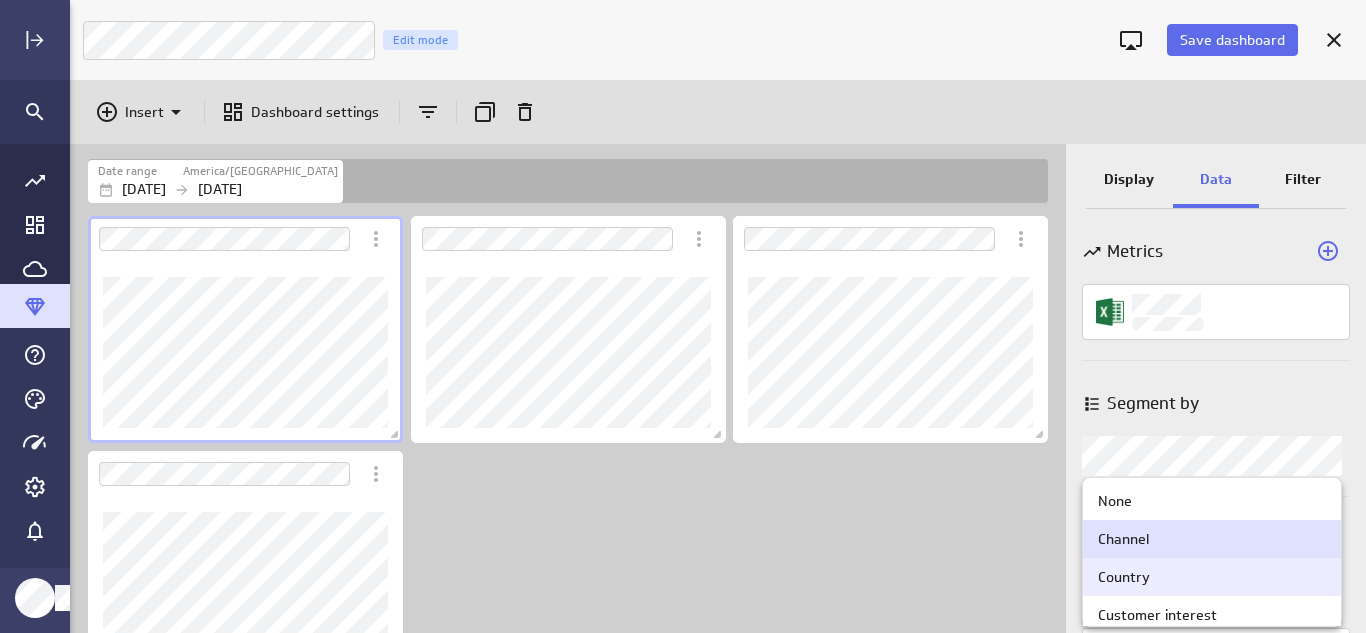 scroll, scrollTop: 50, scrollLeft: 0, axis: vertical 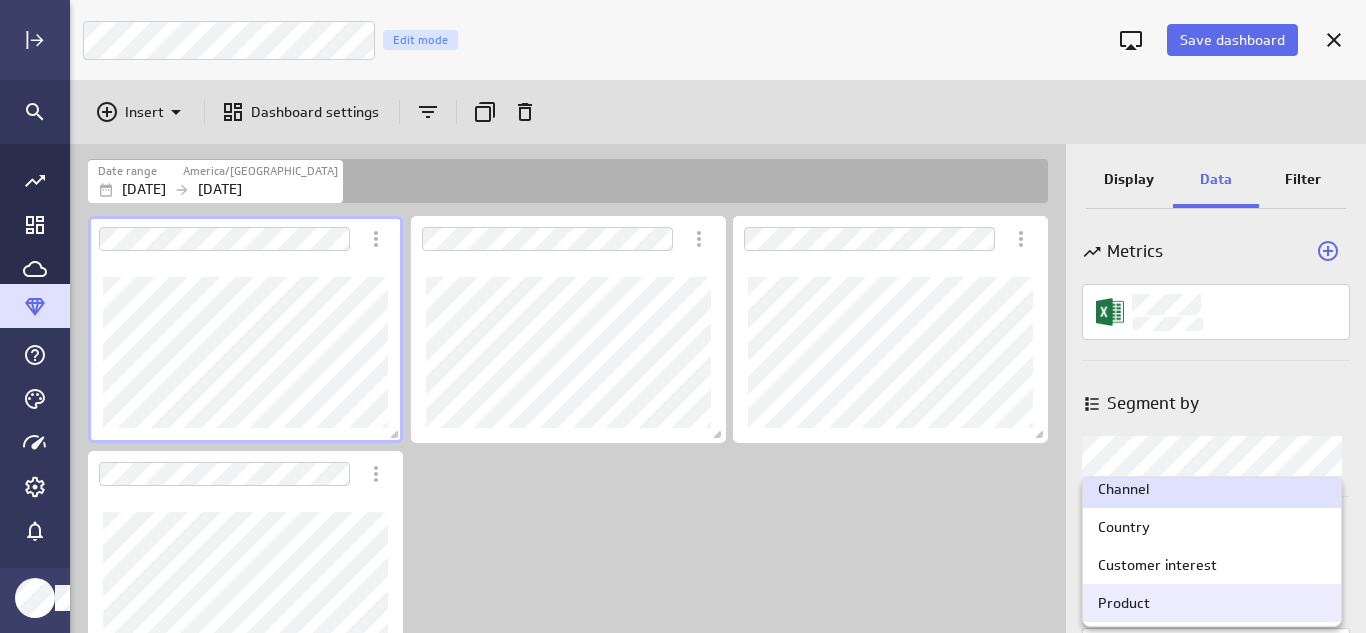 click on "Product" at bounding box center [1212, 603] 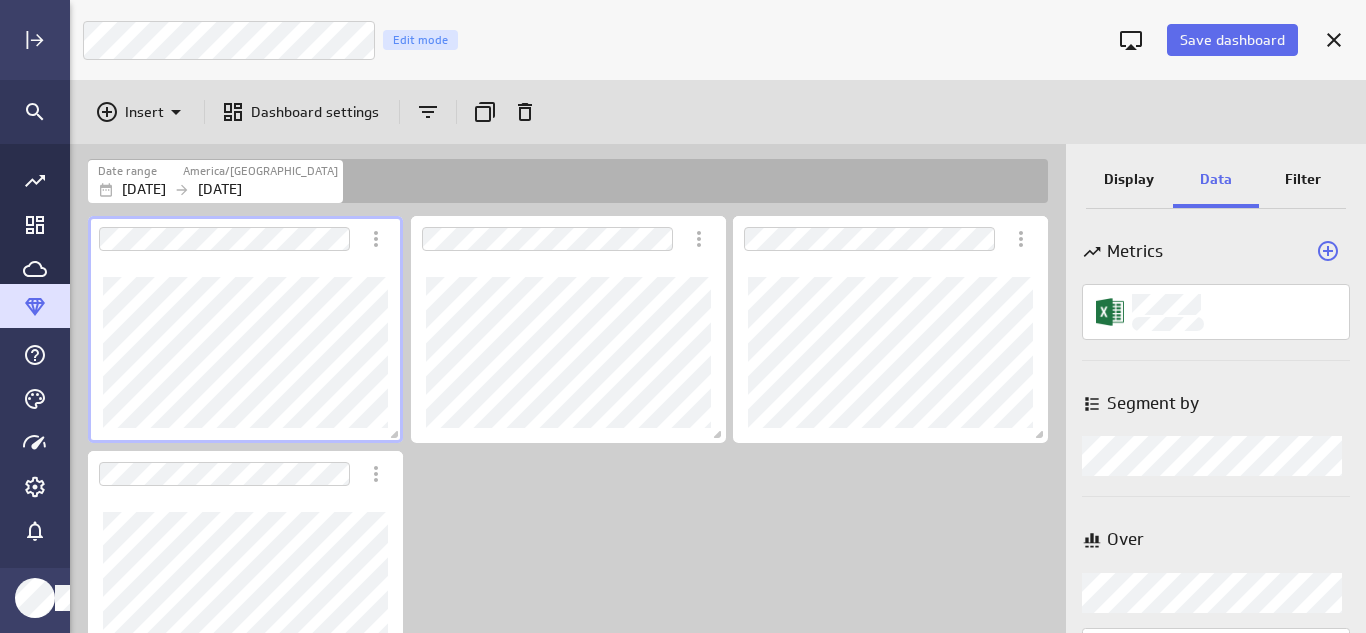 click on "Display" at bounding box center (1129, 179) 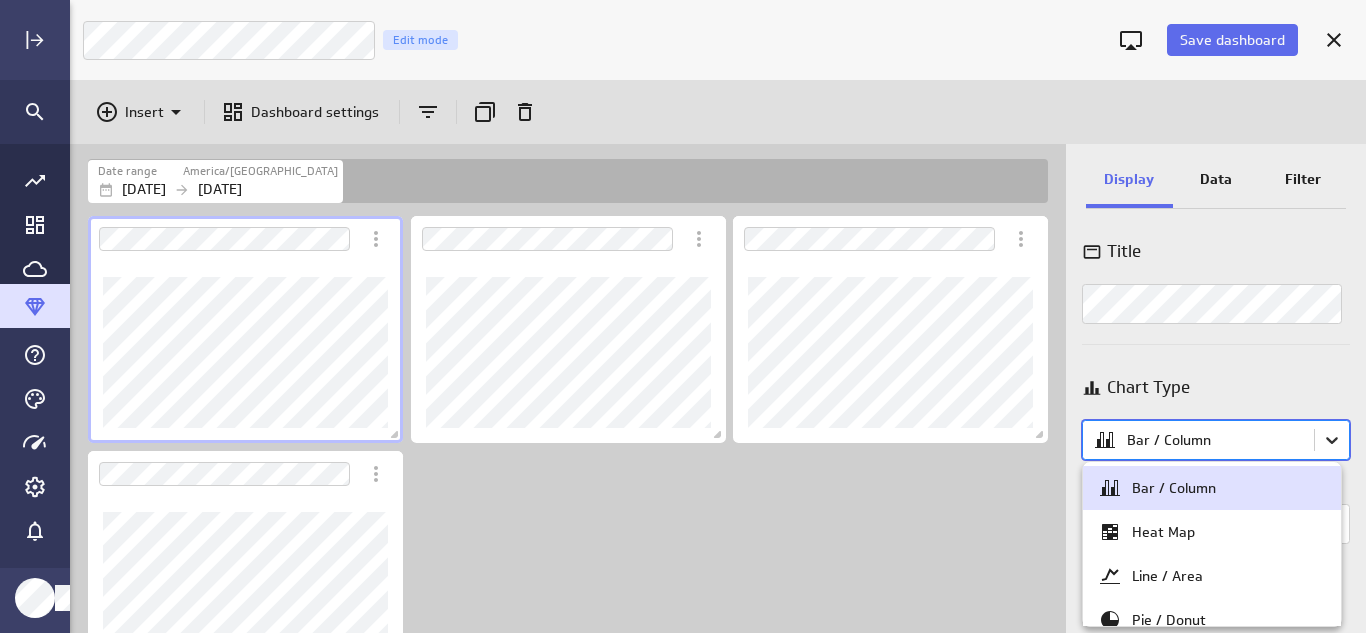 click on "Save dashboard Marketing Dashboard Edit mode Insert Dashboard settings Date range [GEOGRAPHIC_DATA]/[GEOGRAPHIC_DATA] [DATE] [DATE] Display Data Filter   Title     Chart Type   option [object Object] focused, 1 of 11. 11 results available. Use Up and Down to choose options, press Enter to select the currently focused option, press Escape to exit the menu, press Tab to select the option and exit the menu. Bar / Column Style Stacked Column Legend position   Comparison   Comparison None   Analyses   No analysis Show current values only   Vertical axis   Axis label None Range Include zero (default)   Sort   Sort x-axis Default Using original data order Sort legend items Default Using original data order (no message) PowerMetrics Assistant Hey [PERSON_NAME]. I’m your PowerMetrics Assistant. If I can’t answer your question, try searching in our  Help Center  (that’s what I do!) You can also contact the  Support Team . How can I help you [DATE]?
Bar / Column Heat Map 123" at bounding box center [683, 316] 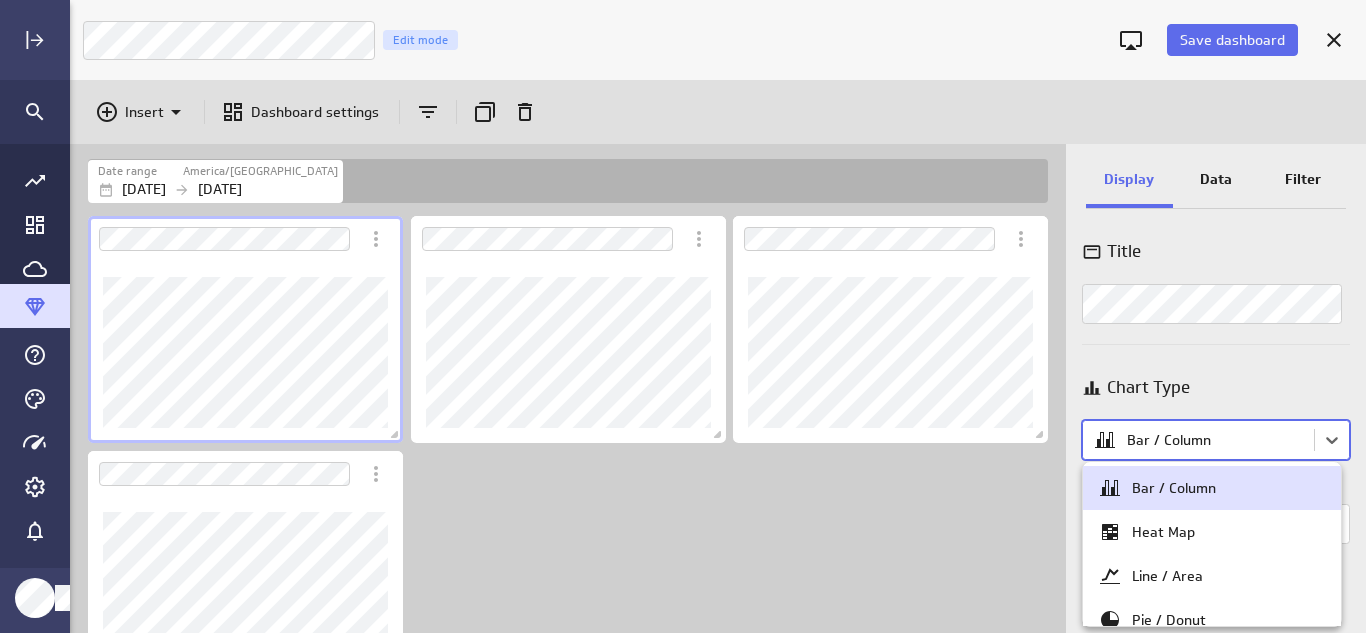 click on "Bar / Column" at bounding box center (1212, 488) 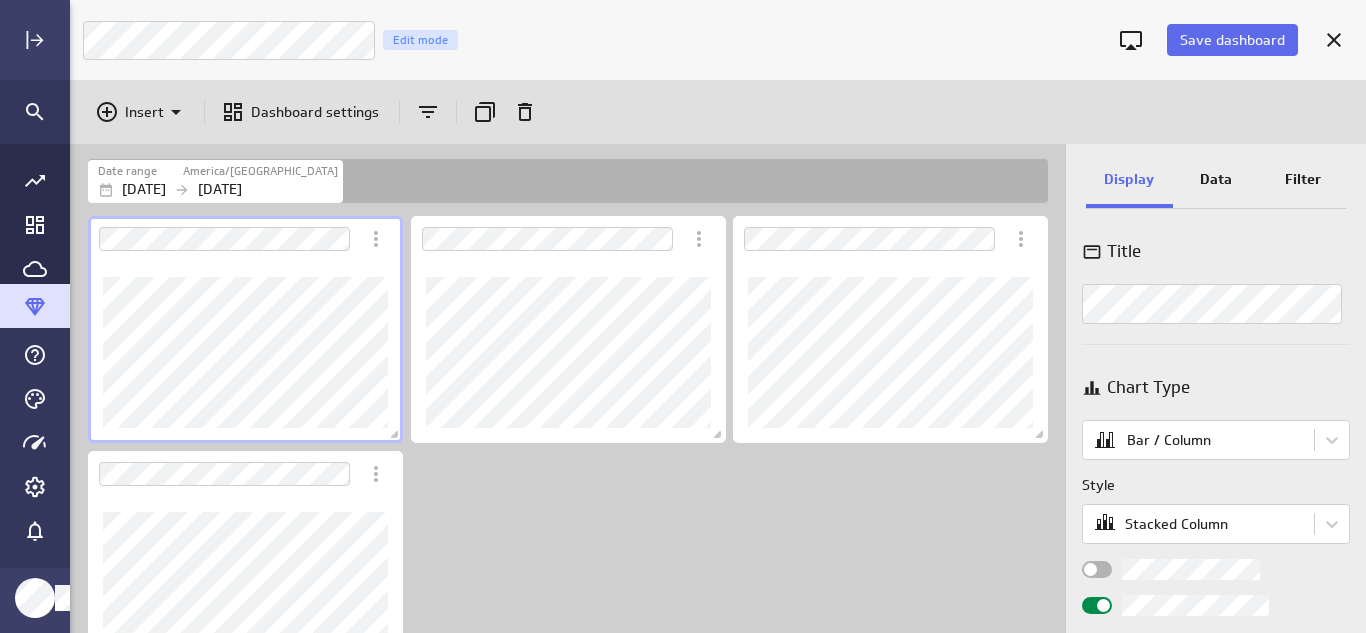 scroll, scrollTop: 100, scrollLeft: 0, axis: vertical 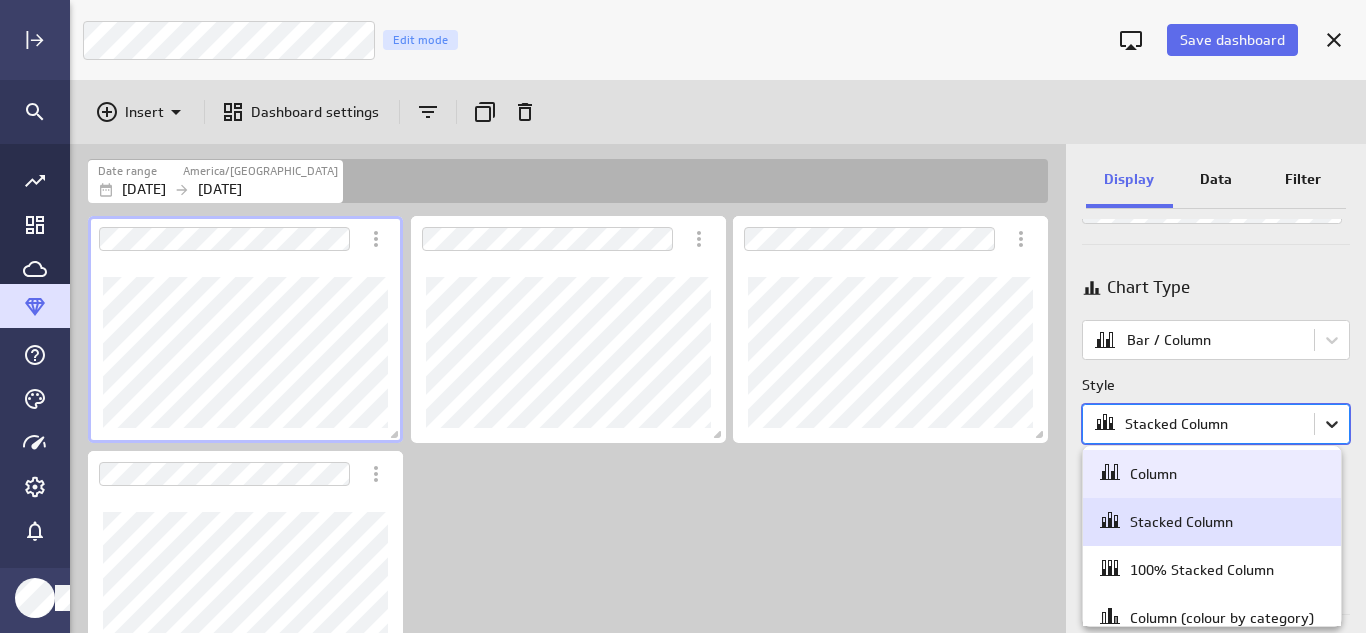 click on "Save dashboard Marketing Dashboard Edit mode Insert Dashboard settings Date range [GEOGRAPHIC_DATA]/[GEOGRAPHIC_DATA] [DATE] [DATE] Display Data Filter   Title     Chart Type   Bar / Column Style option Column focused, 1 of 8. 8 results available. Use Up and Down to choose options, press Enter to select the currently focused option, press Escape to exit the menu, press Tab to select the option and exit the menu. Stacked Column Legend position   Comparison   Comparison None   Analyses   No analysis Show current values only   Vertical axis   Axis label None Range Include zero (default)   Sort   Sort x-axis Default Using original data order Sort legend items Default Using original data order (no message) PowerMetrics Assistant Hey [PERSON_NAME]. I’m your PowerMetrics Assistant. If I can’t answer your question, try searching in our  Help Center  (that’s what I do!) You can also contact the  Support Team . How can I help you [DATE]?
Created with Highcharts 9.0.1 Column" at bounding box center (683, 316) 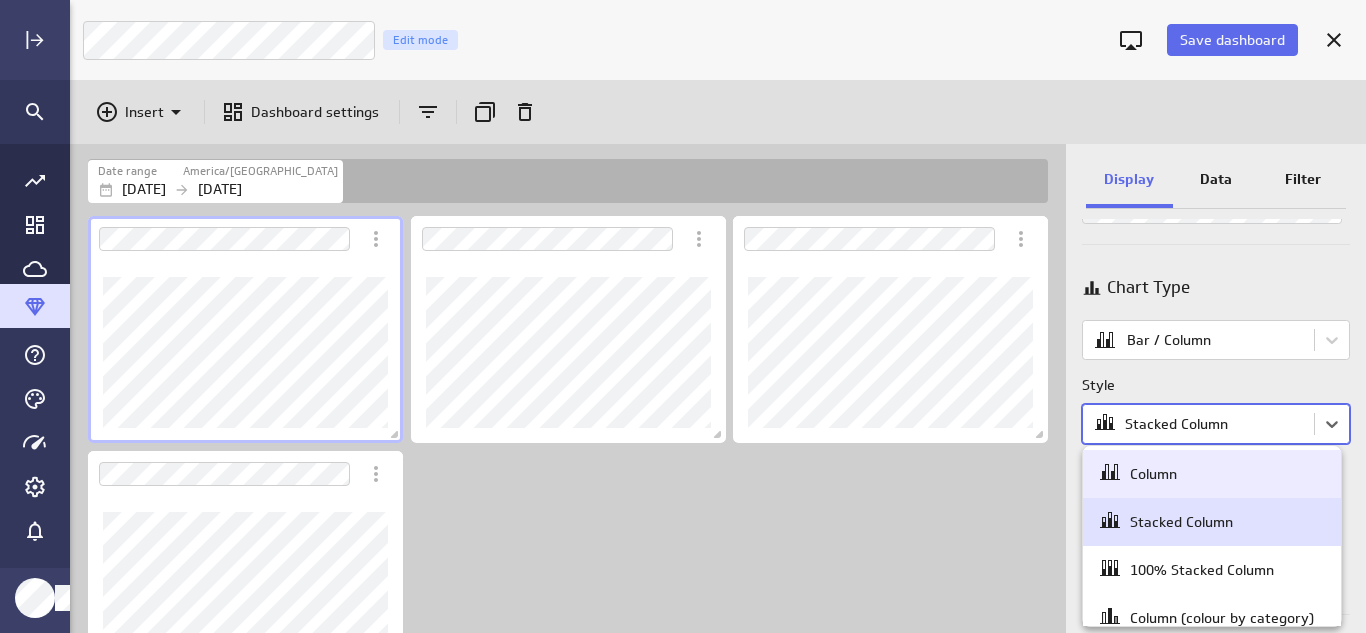 click at bounding box center (683, 316) 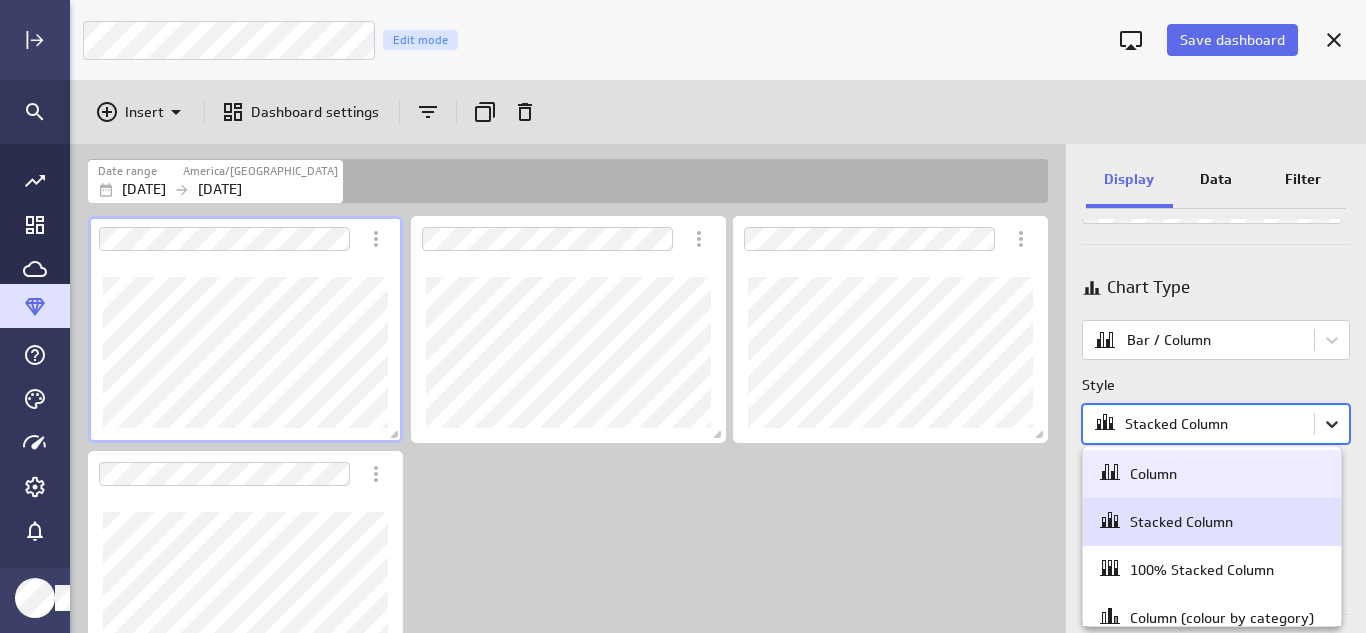 click on "Save dashboard Marketing Dashboard Edit mode Insert Dashboard settings Date range [GEOGRAPHIC_DATA]/[GEOGRAPHIC_DATA] [DATE] [DATE] Display Data Filter   Title     Chart Type   Bar / Column Style option Column focused, 1 of 8. 8 results available. Use Up and Down to choose options, press Enter to select the currently focused option, press Escape to exit the menu, press Tab to select the option and exit the menu. Stacked Column Legend position   Comparison   Comparison None   Analyses   No analysis Show current values only   Vertical axis   Axis label None Range Include zero (default)   Sort   Sort x-axis Default Using original data order Sort legend items Default Using original data order (no message) PowerMetrics Assistant Hey [PERSON_NAME]. I’m your PowerMetrics Assistant. If I can’t answer your question, try searching in our  Help Center  (that’s what I do!) You can also contact the  Support Team . How can I help you [DATE]?
Created with Highcharts 9.0.1 Column" at bounding box center [683, 316] 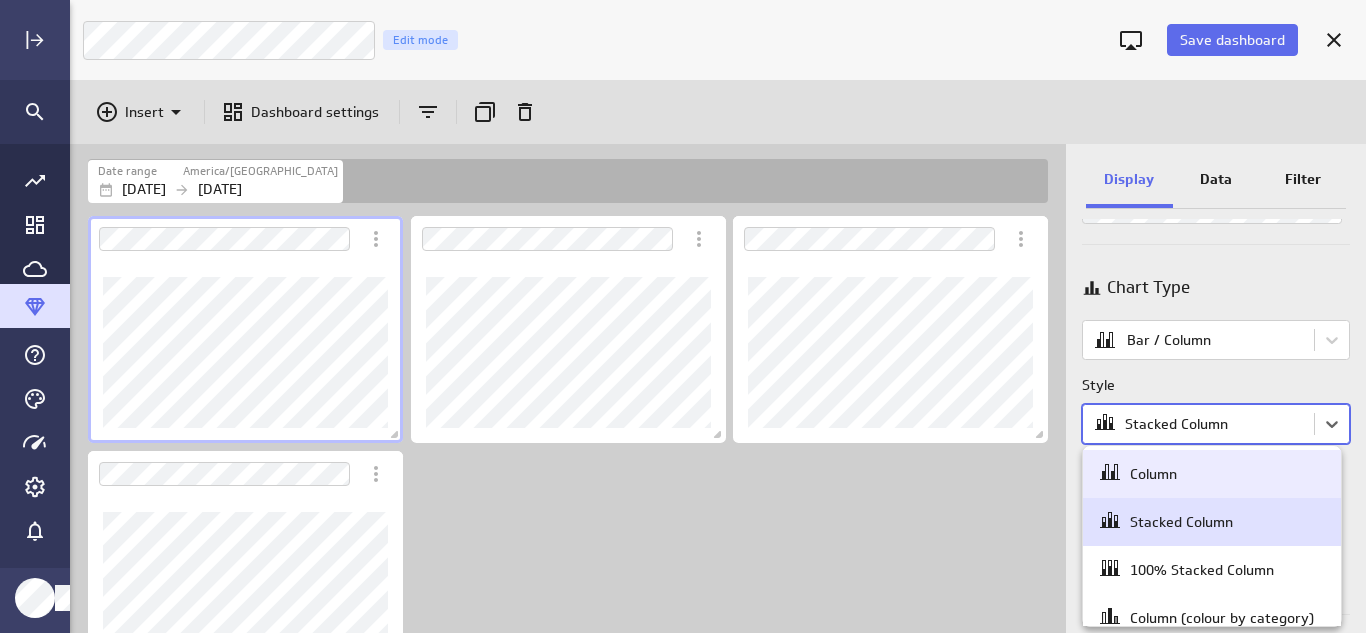 click on "Column" at bounding box center (1212, 474) 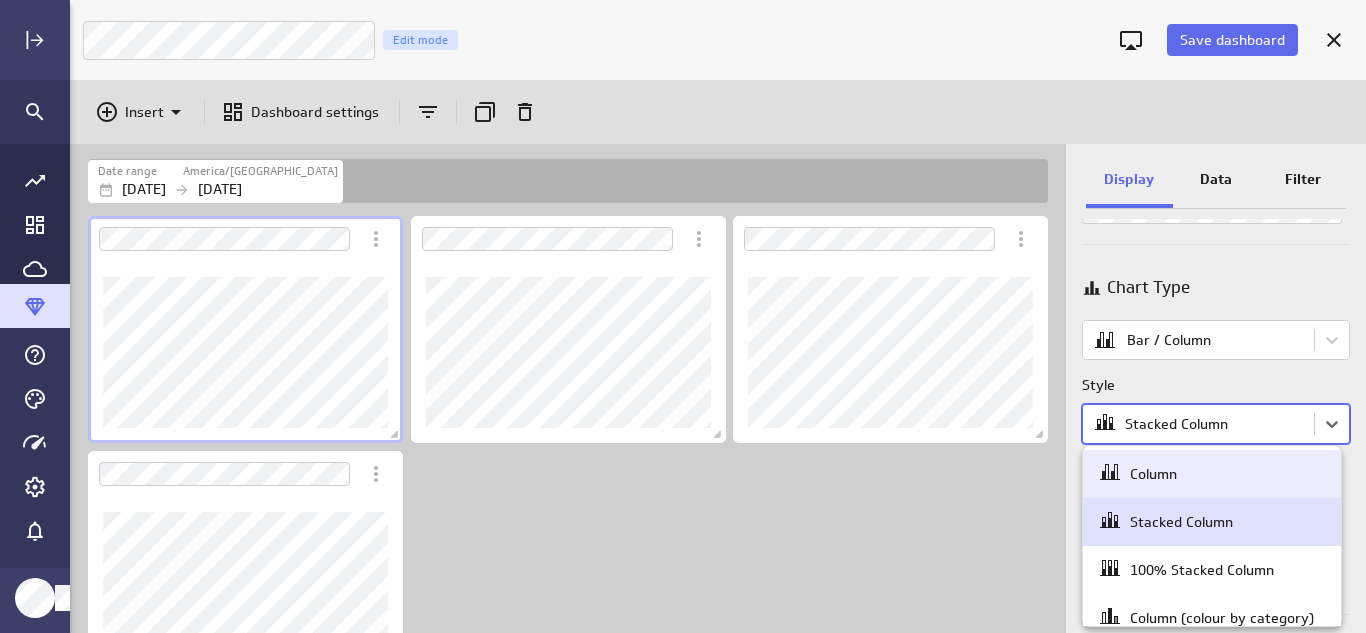 click at bounding box center [0, 0] 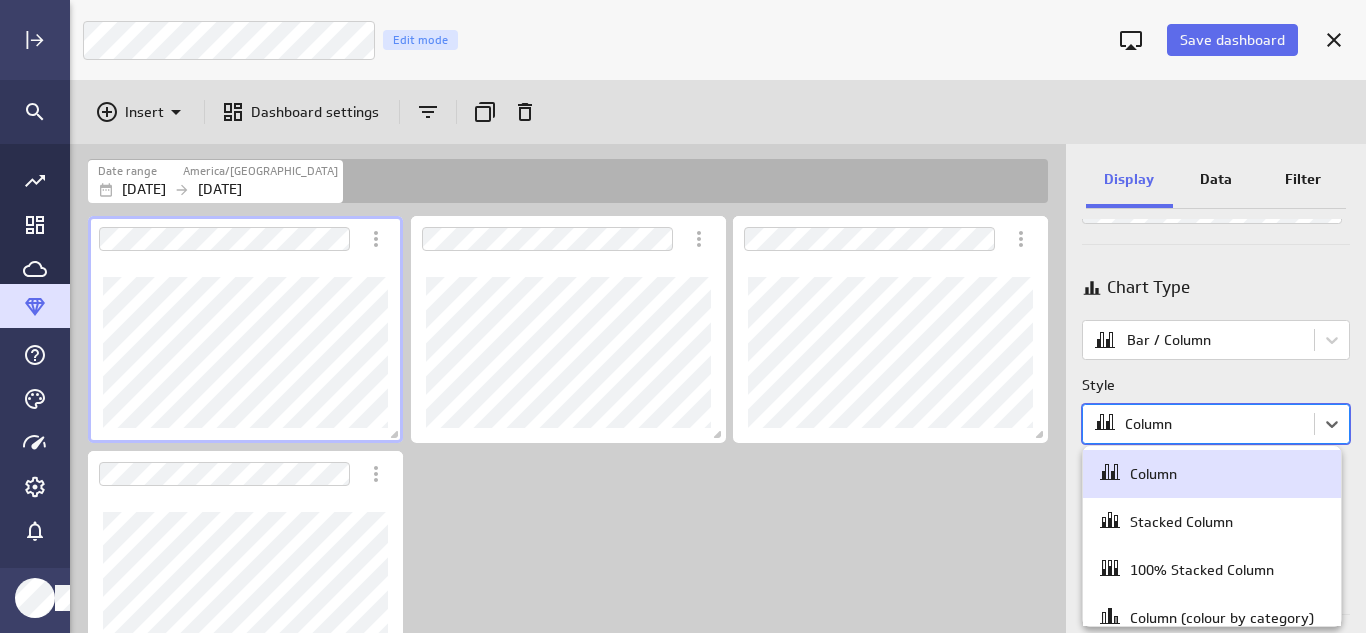 click on "Save dashboard Marketing Dashboard Edit mode Insert Dashboard settings Date range [GEOGRAPHIC_DATA]/[GEOGRAPHIC_DATA] [DATE] [DATE] Display Data Filter   Title     Chart Type   Bar / Column Style option Column focused, 1 of 8. 8 results available. Use Up and Down to choose options, press Enter to select the currently focused option, press Escape to exit the menu, press Tab to select the option and exit the menu. Column Legend position   Comparison   Comparison None   Analyses   No analysis Show current values only   Vertical axis   Axis label None Range Include zero (default)   Sort   Sort x-axis Default Using original data order Sort legend items Default Using original data order (no message) PowerMetrics Assistant Hey [PERSON_NAME]. I’m your PowerMetrics Assistant. If I can’t answer your question, try searching in our  Help Center  (that’s what I do!) You can also contact the  Support Team . How can I help you [DATE]?
Created with Highcharts 9.0.1 Column Bar" at bounding box center (683, 316) 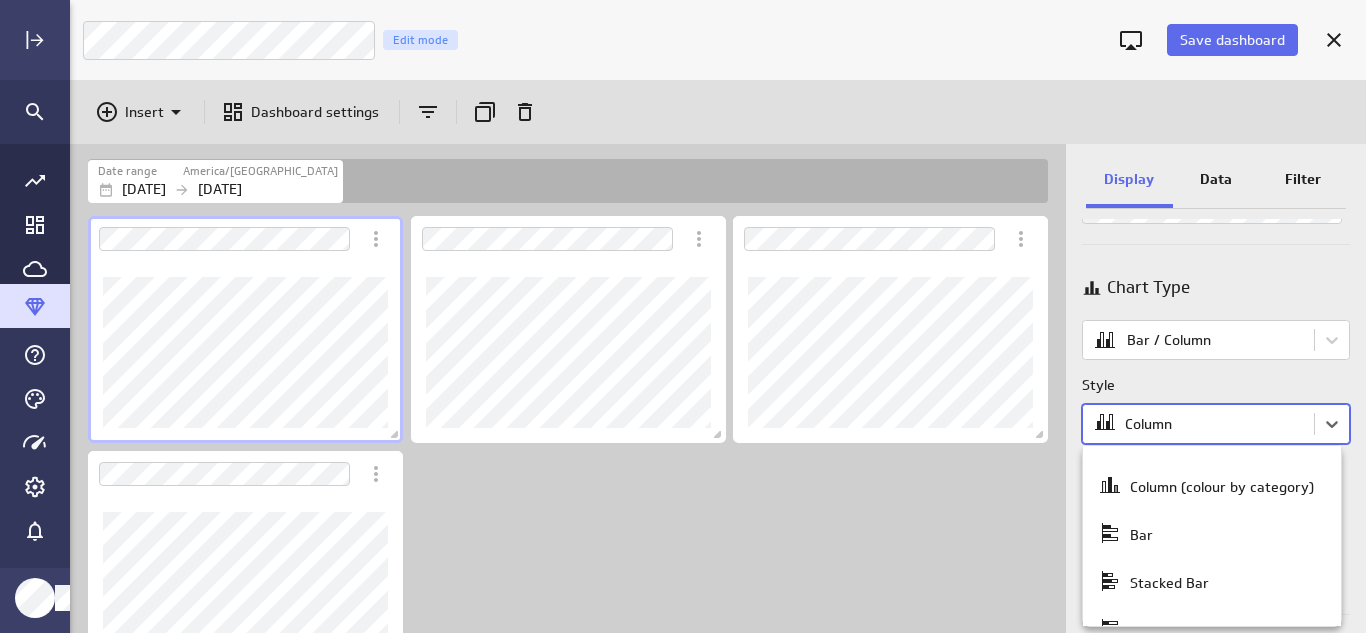 scroll, scrollTop: 136, scrollLeft: 0, axis: vertical 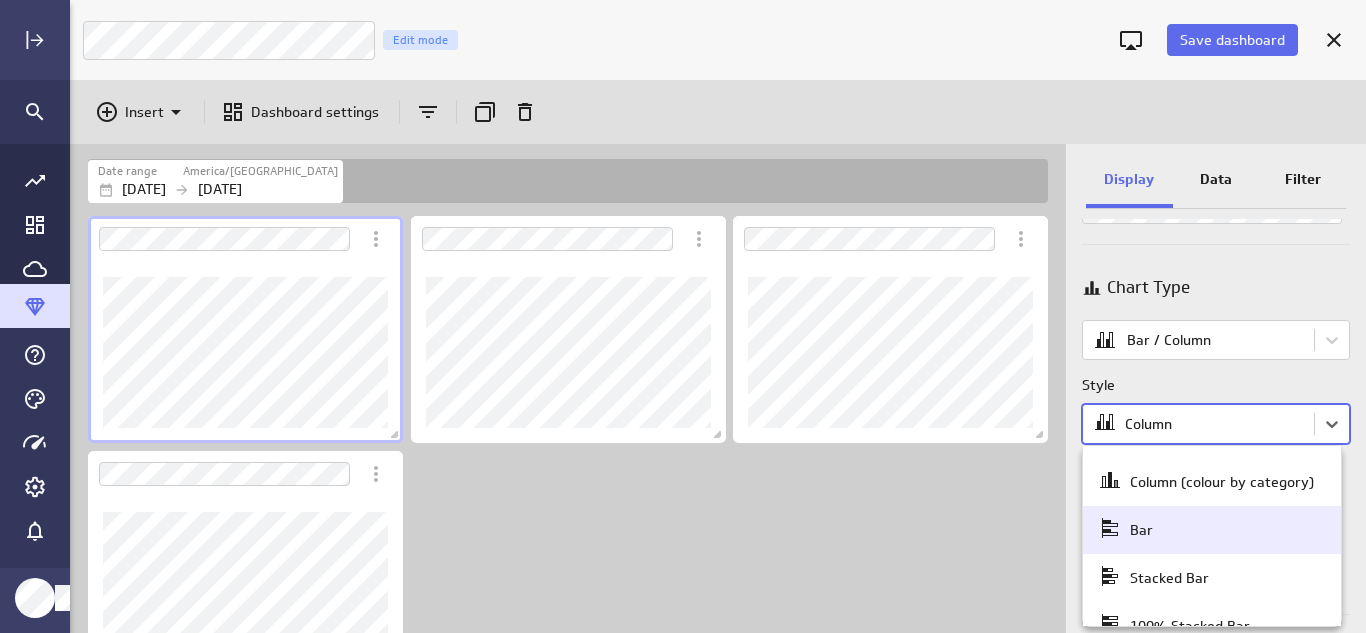 click on "Bar" at bounding box center [1141, 530] 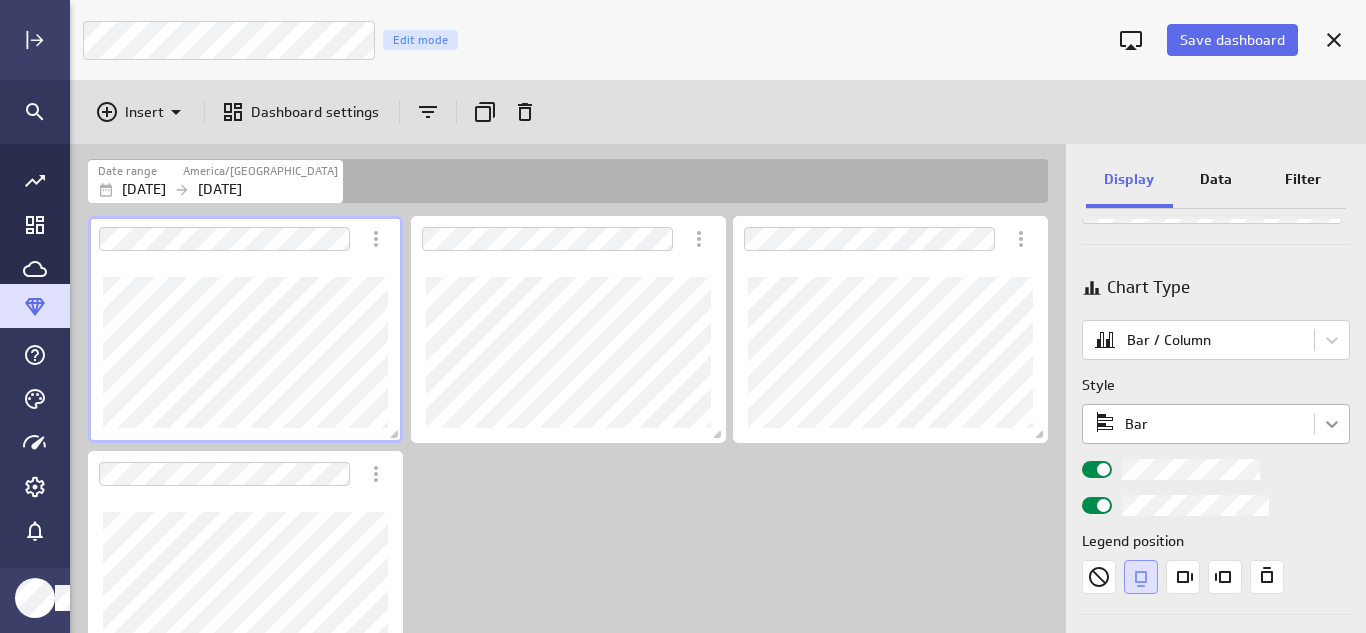 click on "Save dashboard Marketing Dashboard Edit mode Insert Dashboard settings Date range America/[GEOGRAPHIC_DATA] [DATE] [DATE] Display Data Filter   Title     Chart Type   Bar / Column Style Bar Legend position   Comparison   Comparison None   Analyses   No analysis Show current values only   Horizontal axis   Axis label None Range Include zero (default)   Sort   Sort y-axis Default Using original data order Sort legend items Default Using original data order (no message) PowerMetrics Assistant Hey [PERSON_NAME]. I’m your PowerMetrics Assistant. If I can’t answer your question, try searching in our  Help Center  (that’s what I do!) You can also contact the  Support Team . How can I help you [DATE]?
Created with Highcharts 9.0.1" at bounding box center (683, 316) 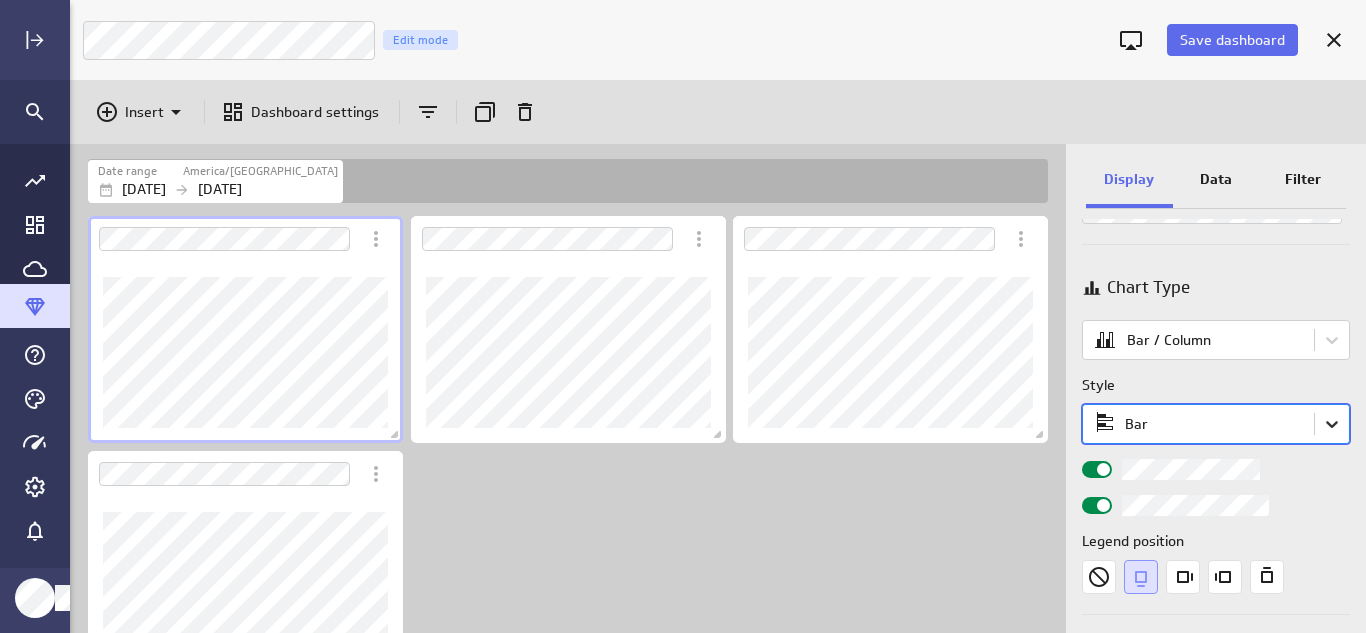 click on "Save dashboard Marketing Dashboard Edit mode Insert Dashboard settings Date range America/[GEOGRAPHIC_DATA] [DATE] [DATE] Display Data Filter   Title     Chart Type   Bar / Column Style   Select is focused ,type to refine list, press Down to open the menu,  Bar Legend position   Comparison   Comparison None   Analyses   No analysis Show current values only   Horizontal axis   Axis label None Range Include zero (default)   Sort   Sort y-axis Default Using original data order Sort legend items Default Using original data order (no message) PowerMetrics Assistant Hey [PERSON_NAME]. I’m your PowerMetrics Assistant. If I can’t answer your question, try searching in our  Help Center  (that’s what I do!) You can also contact the  Support Team . How can I help you [DATE]?
Created with Highcharts 9.0.1" at bounding box center [683, 316] 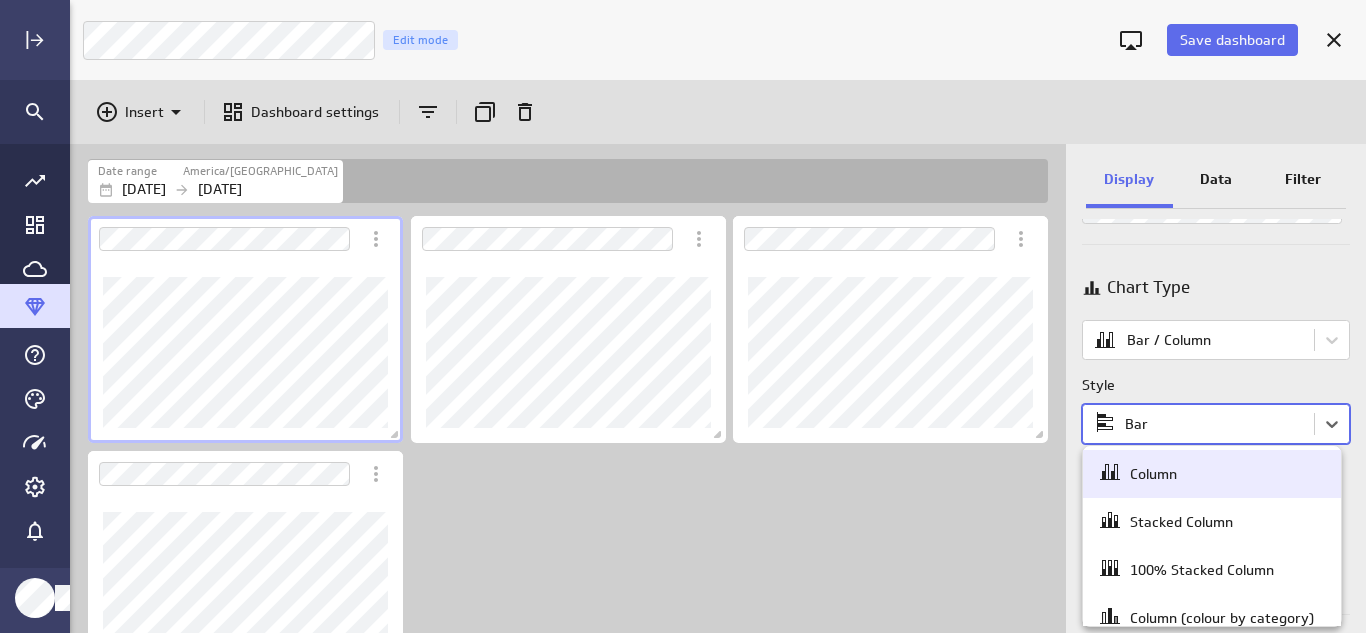 click on "Column" at bounding box center (1212, 474) 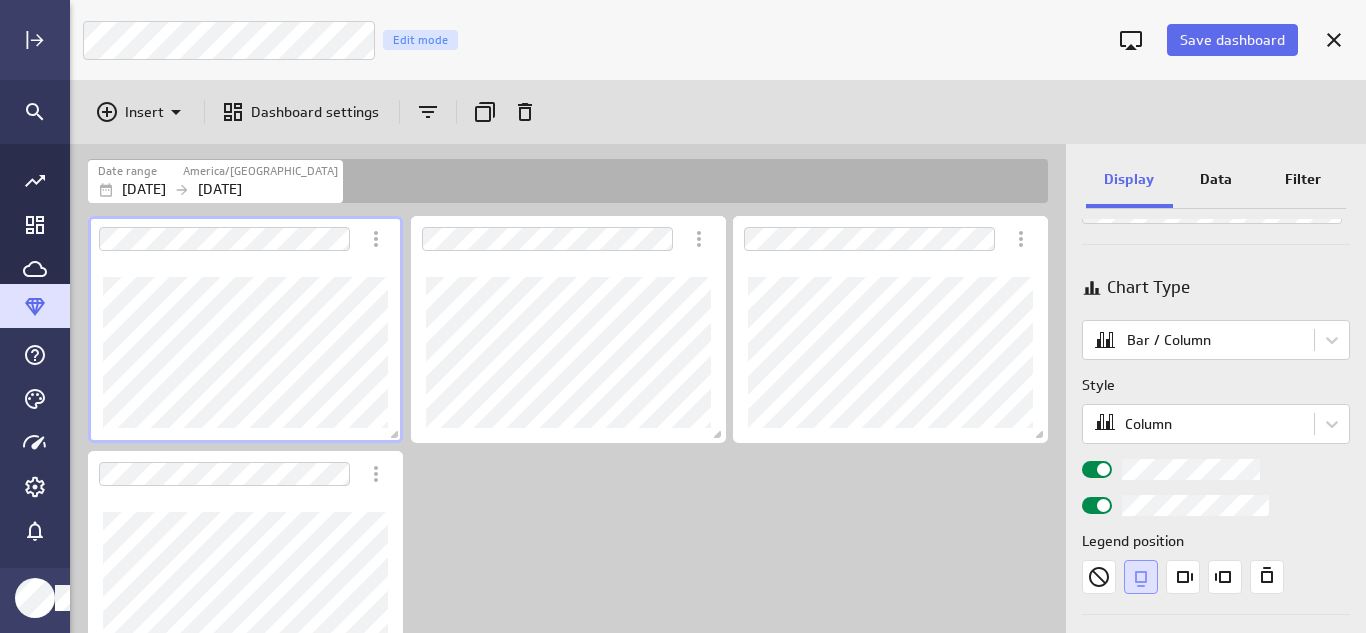 click at bounding box center (0, 0) 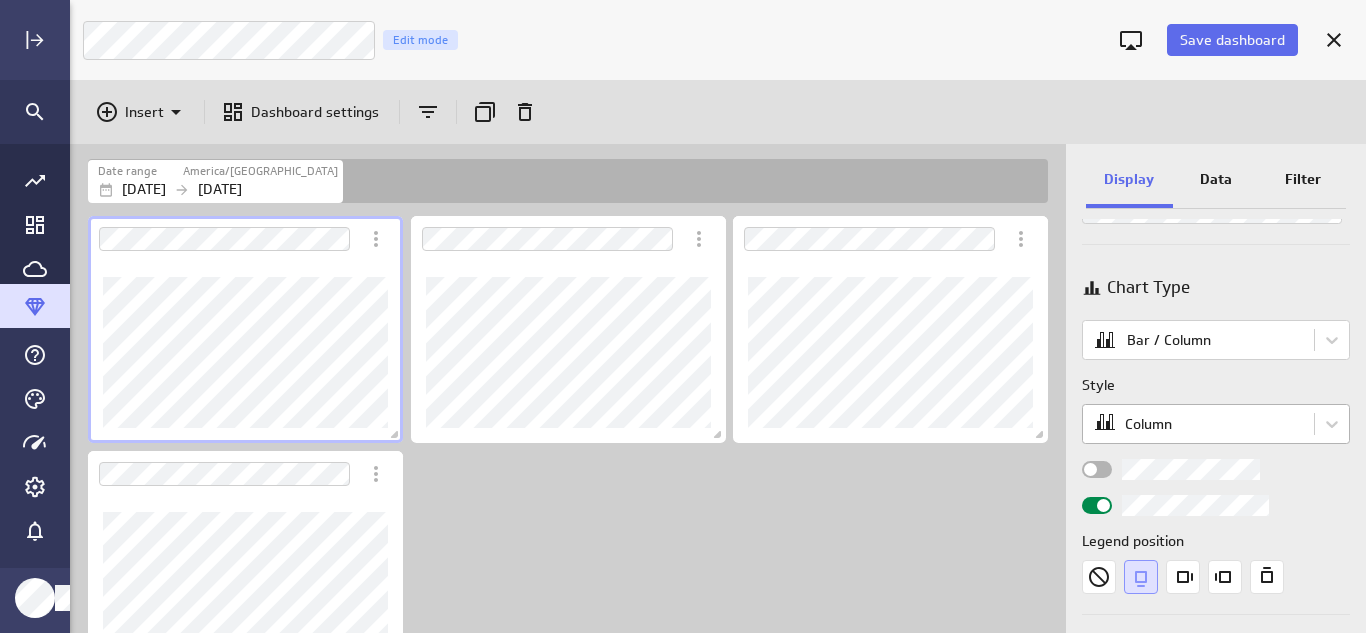 click on "Save dashboard Marketing Dashboard Edit mode Insert Dashboard settings Date range America/[GEOGRAPHIC_DATA] [DATE] [DATE] Display Data Filter   Title     Chart Type   Bar / Column Style Column Legend position   Comparison   Comparison None   Analyses   No analysis Show current values only   Vertical axis   Axis label None Range Include zero (default)   Sort   Sort x-axis Default Using original data order Sort legend items Default Using original data order (no message) PowerMetrics Assistant Hey [PERSON_NAME]. I’m your PowerMetrics Assistant. If I can’t answer your question, try searching in our  Help Center  (that’s what I do!) You can also contact the  Support Team . How can I help you [DATE]?
Created with Highcharts 9.0.1" at bounding box center (683, 316) 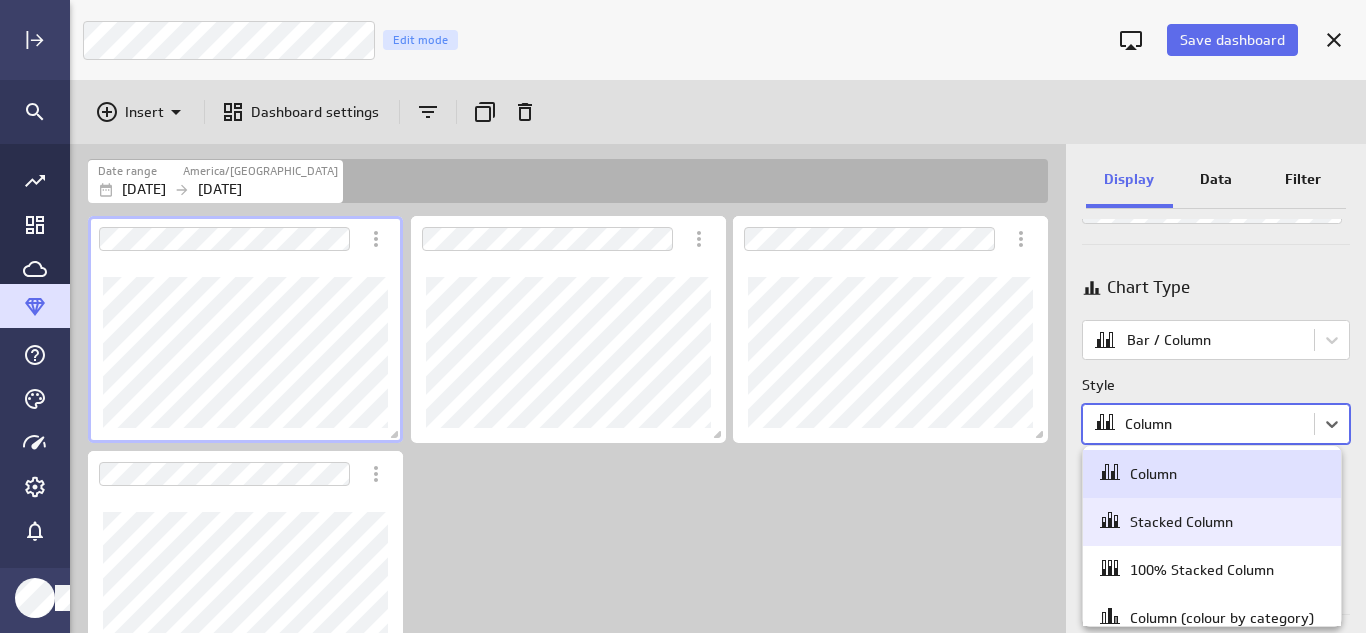click on "Stacked Column" at bounding box center [1181, 522] 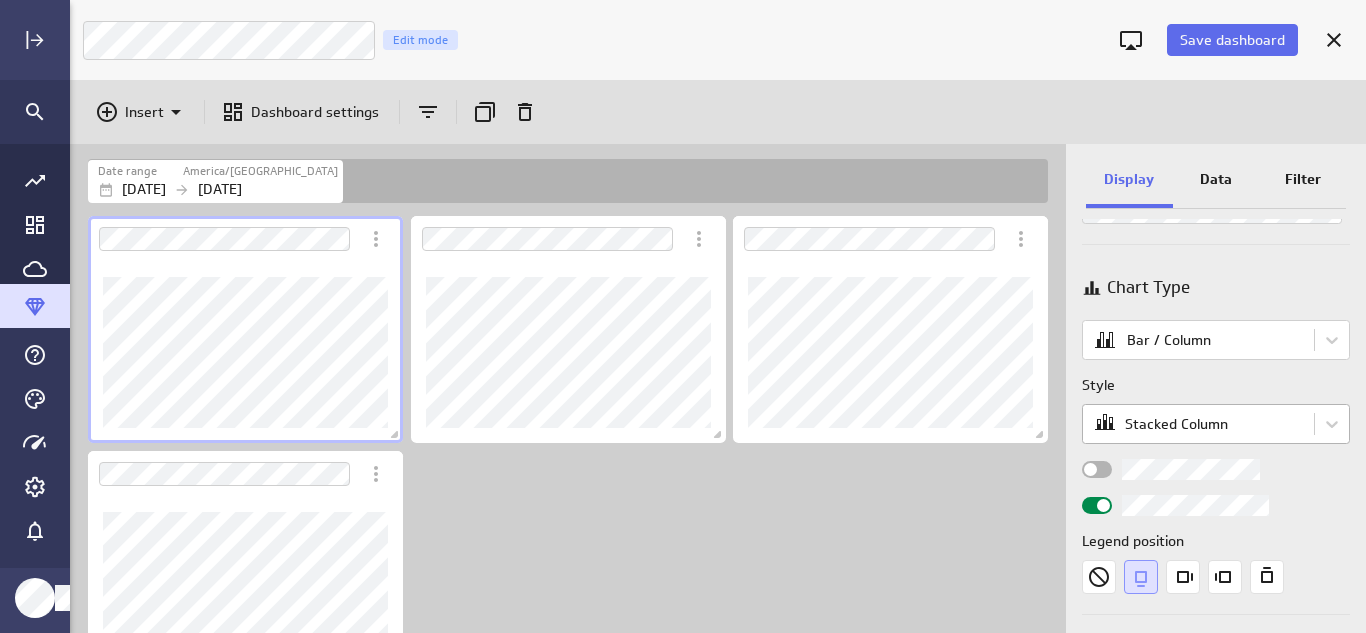 click on "Save dashboard Marketing Dashboard Edit mode Insert Dashboard settings Date range America/[GEOGRAPHIC_DATA] [DATE] [DATE] Display Data Filter   Title     Chart Type   Bar / Column Style Stacked Column Legend position   Comparison   Comparison None   Analyses   No analysis Show current values only   Vertical axis   Axis label None Range Include zero (default)   Sort   Sort x-axis Default Using original data order Sort legend items Default Using original data order (no message) PowerMetrics Assistant Hey [PERSON_NAME]. I’m your PowerMetrics Assistant. If I can’t answer your question, try searching in our  Help Center  (that’s what I do!) You can also contact the  Support Team . How can I help you [DATE]?
Created with Highcharts 9.0.1" at bounding box center (683, 316) 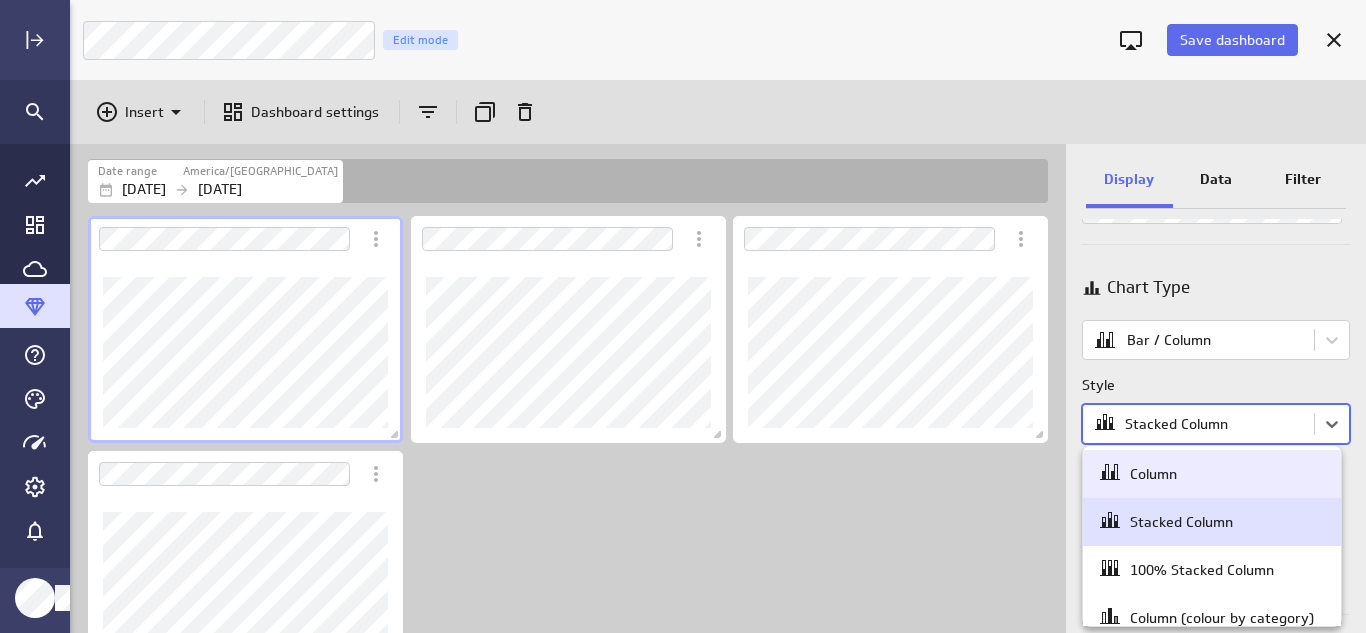 click on "Column" at bounding box center [1212, 474] 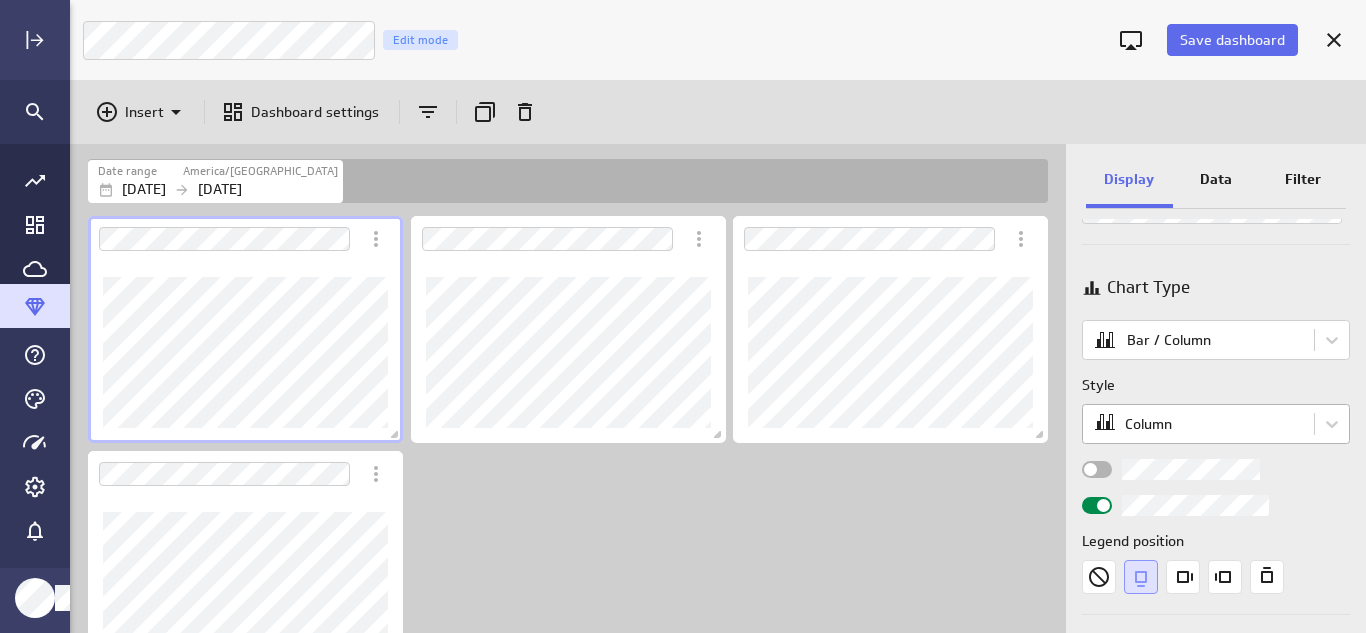 click on "Save dashboard Marketing Dashboard Edit mode Insert Dashboard settings Date range America/[GEOGRAPHIC_DATA] [DATE] [DATE] Display Data Filter   Title     Chart Type   Bar / Column Style Column Legend position   Comparison   Comparison None   Analyses   No analysis Show current values only   Vertical axis   Axis label None Range Include zero (default)   Sort   Sort x-axis Default Using original data order Sort legend items Default Using original data order (no message) PowerMetrics Assistant Hey [PERSON_NAME]. I’m your PowerMetrics Assistant. If I can’t answer your question, try searching in our  Help Center  (that’s what I do!) You can also contact the  Support Team . How can I help you [DATE]?
Created with Highcharts 9.0.1" at bounding box center (683, 316) 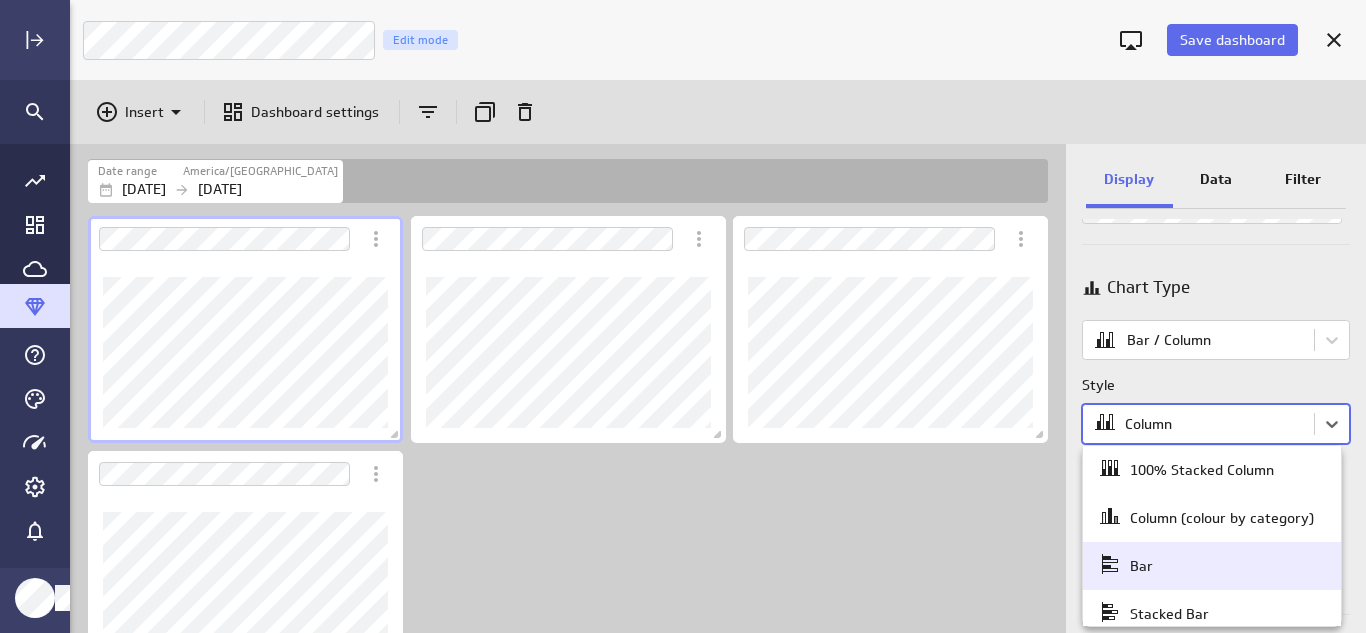 scroll, scrollTop: 100, scrollLeft: 0, axis: vertical 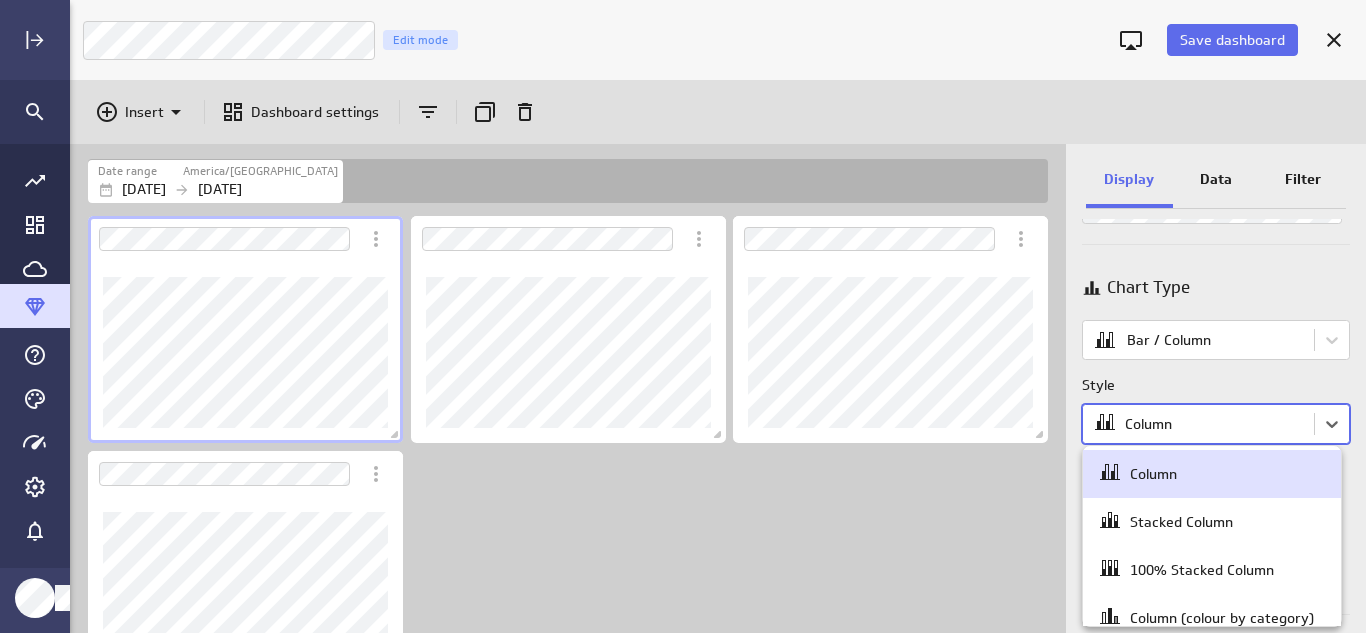 click on "Column" at bounding box center [1212, 474] 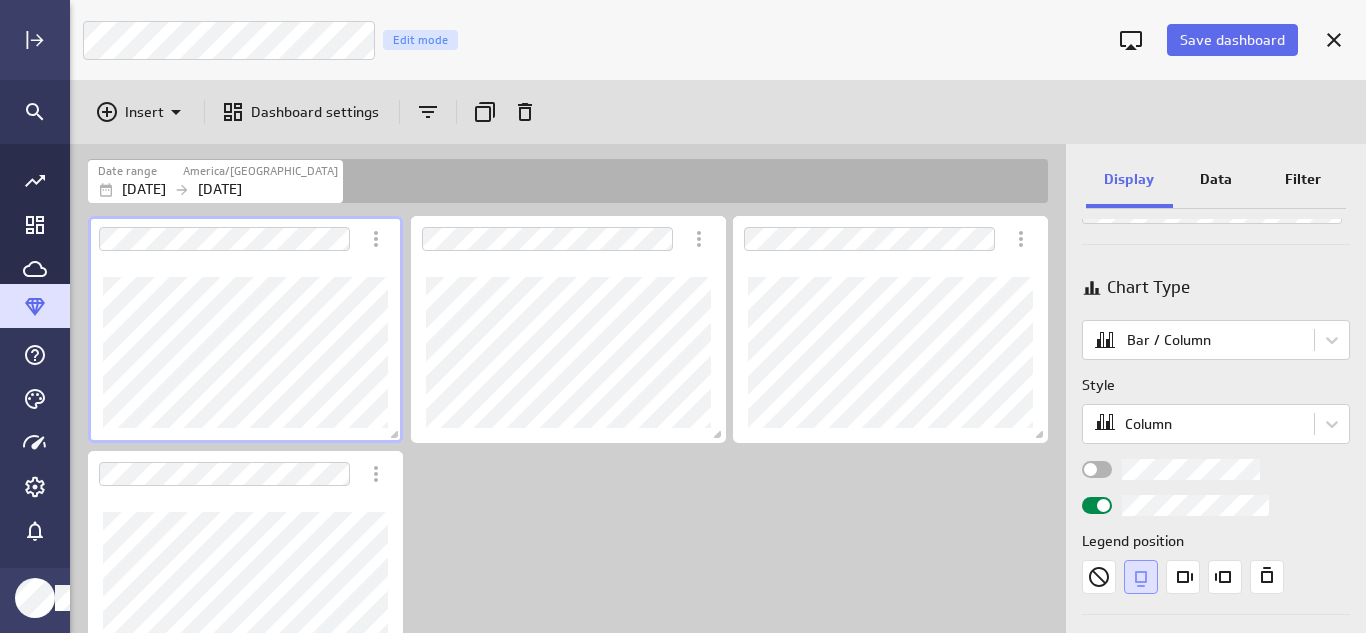 click at bounding box center [0, 0] 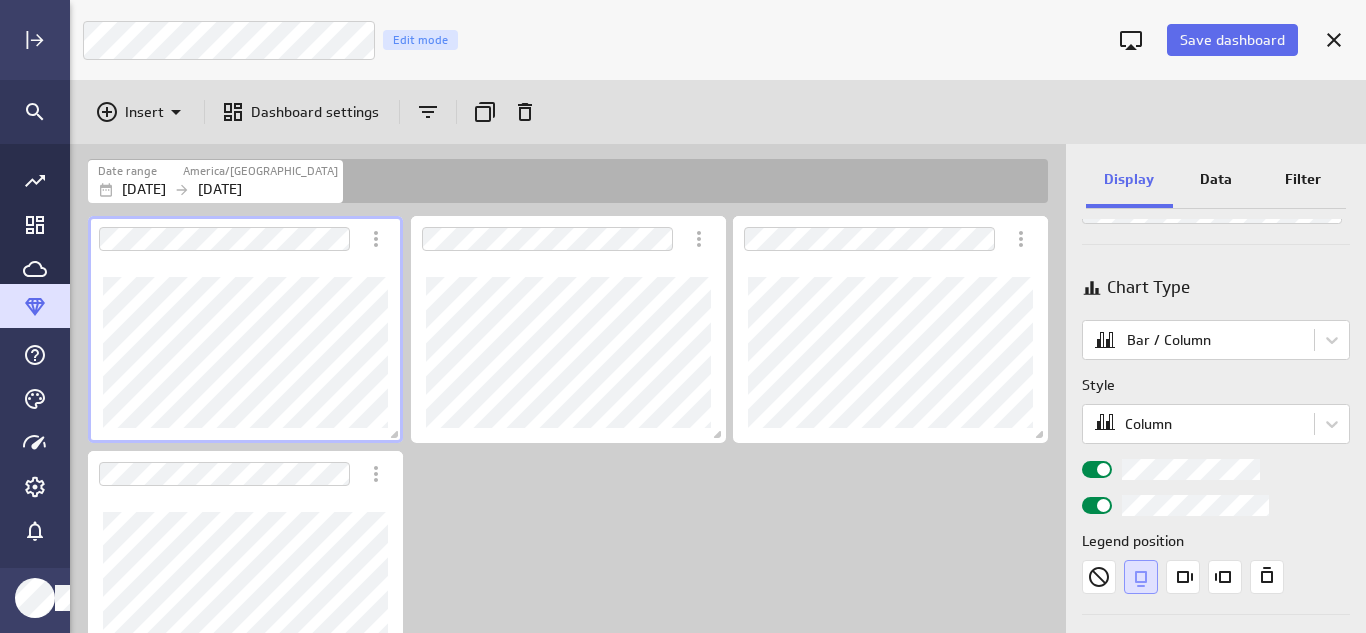 click at bounding box center (1103, 469) 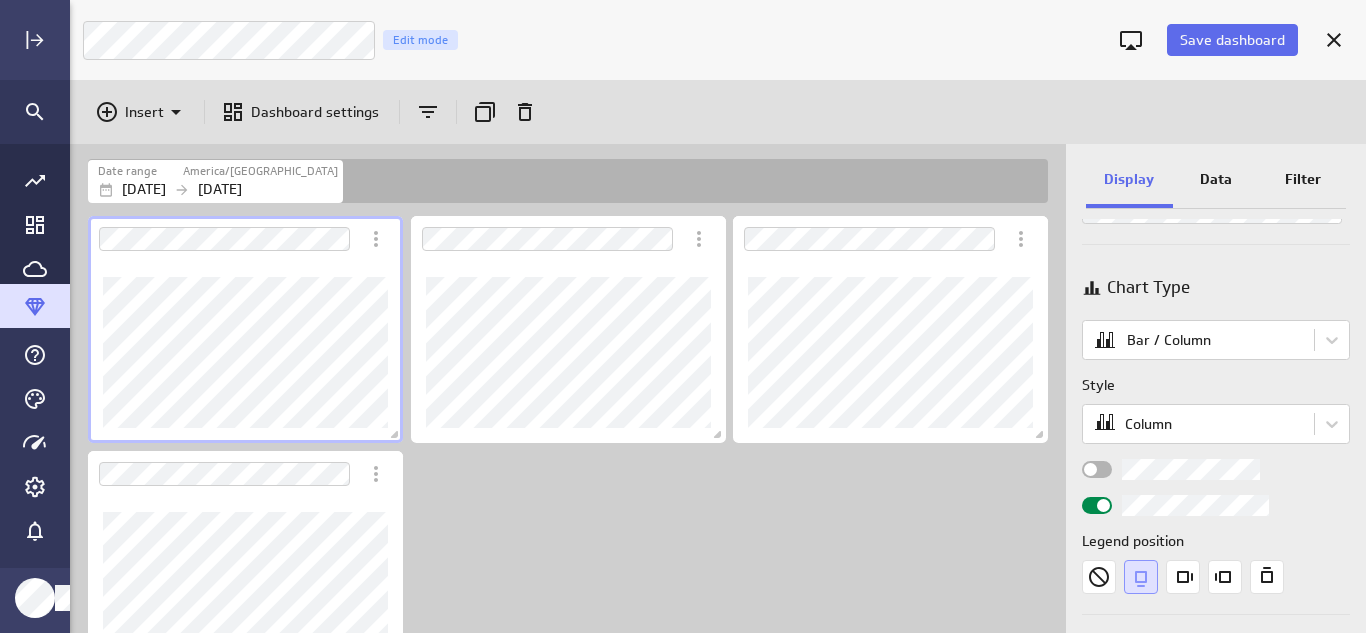 click at bounding box center (1097, 469) 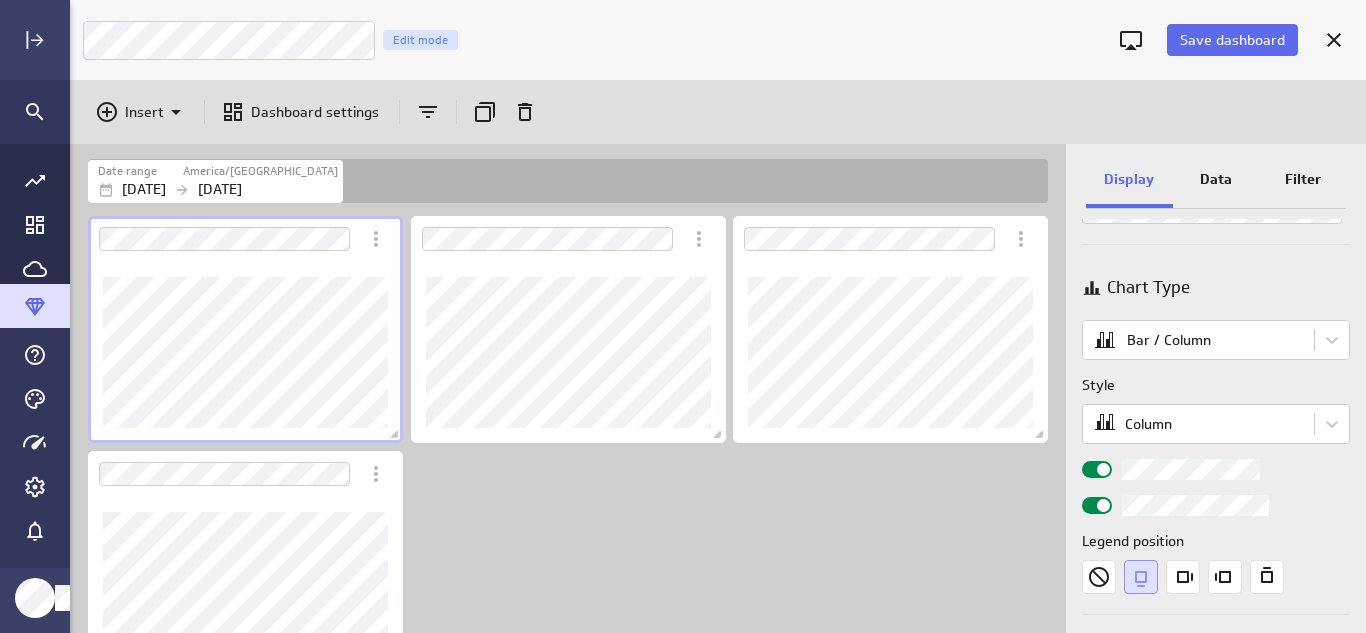 click at bounding box center (1216, 469) 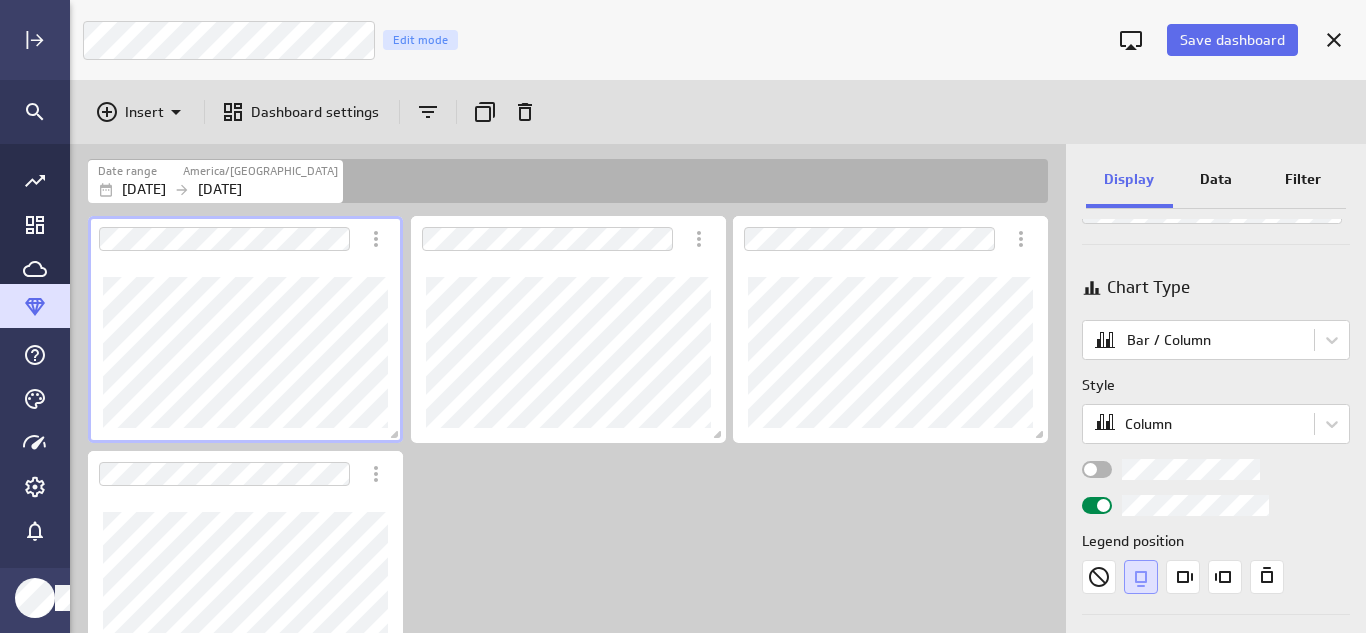 click at bounding box center (1216, 469) 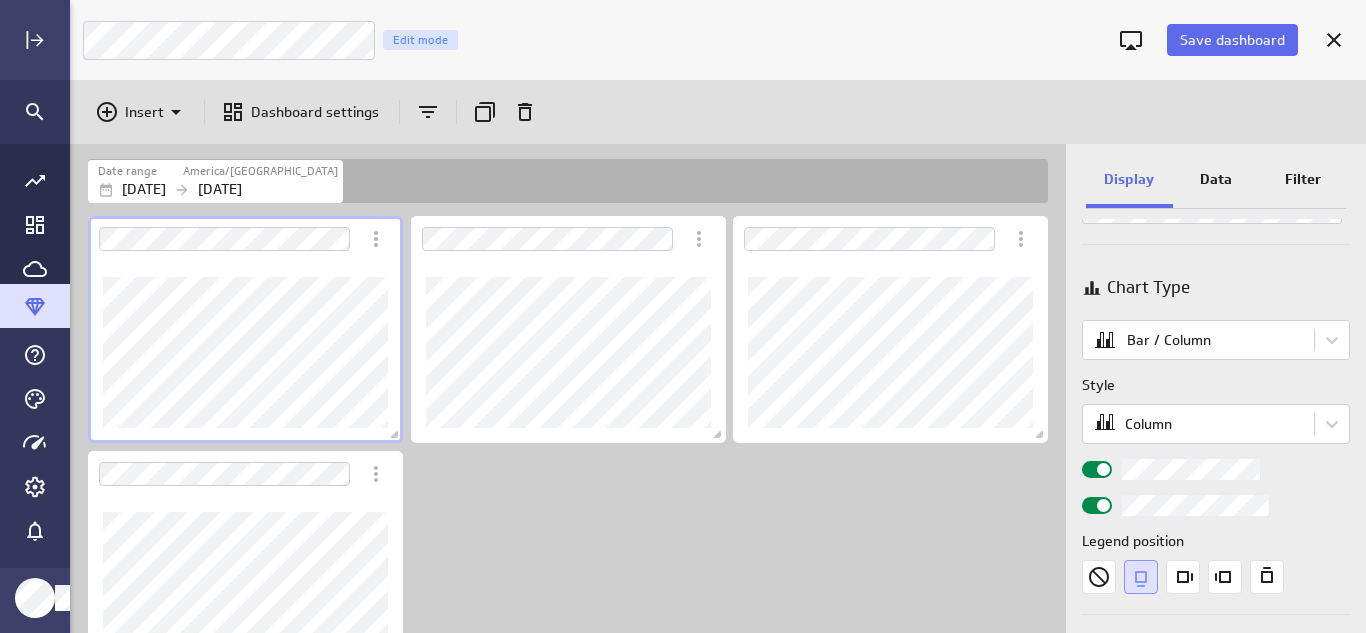 click at bounding box center [1097, 469] 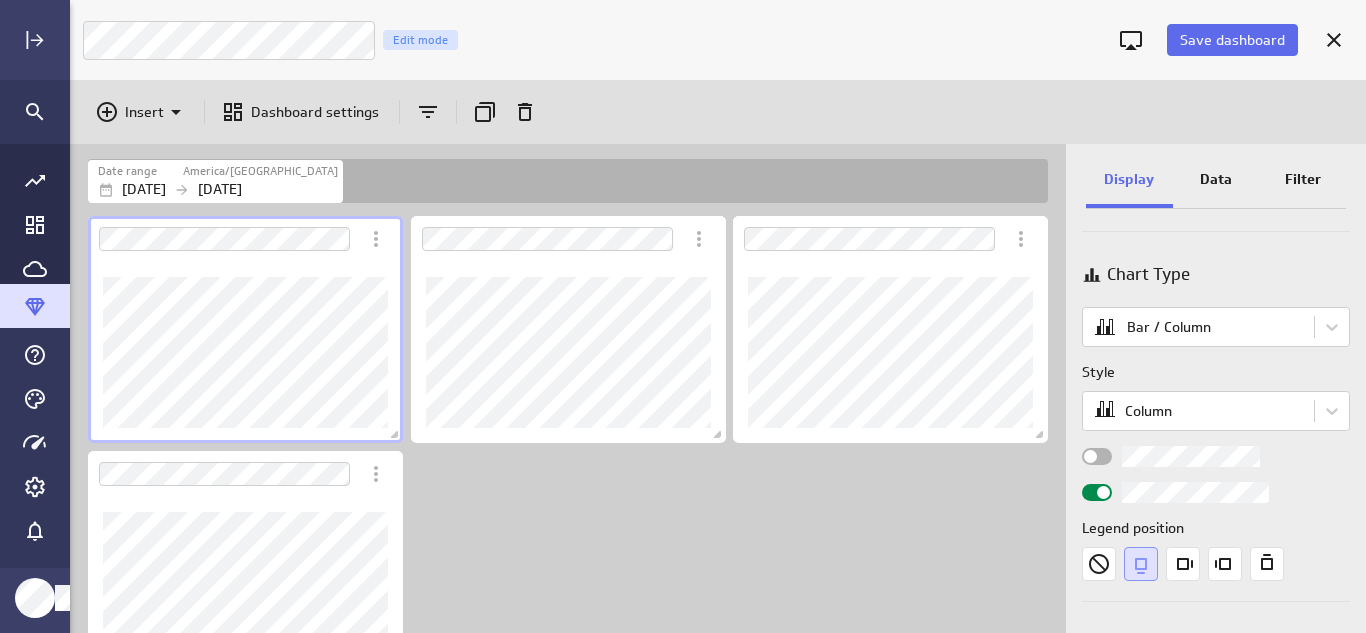 scroll, scrollTop: 100, scrollLeft: 0, axis: vertical 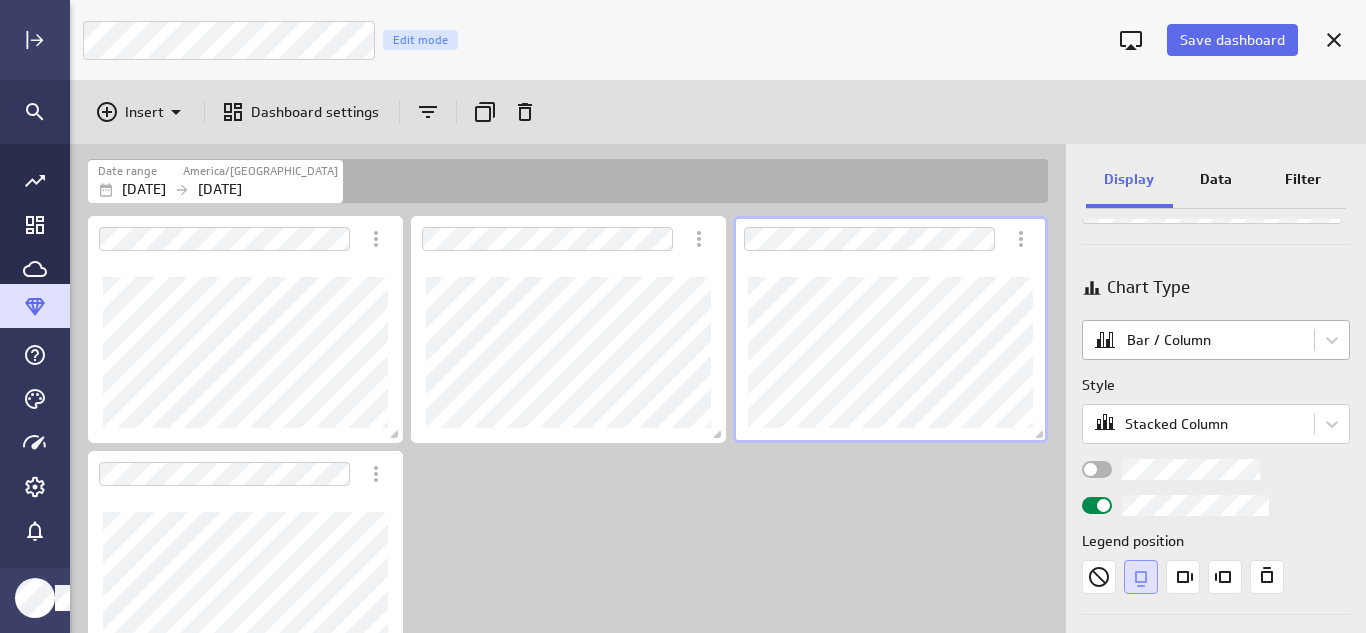 click on "Save dashboard Marketing Dashboard Edit mode Insert Dashboard settings Date range America/[GEOGRAPHIC_DATA] [DATE] [DATE] Display Data Filter   Title     Chart Type   Bar / Column Style Stacked Column Legend position   Comparison   Comparison None   Analyses   No analysis Show current values only   Vertical axis   Axis label None Range Include zero (default)   Sort   Sort x-axis Default Using original data order Sort legend items Default Using original data order (no message) PowerMetrics Assistant Hey [PERSON_NAME]. I’m your PowerMetrics Assistant. If I can’t answer your question, try searching in our  Help Center  (that’s what I do!) You can also contact the  Support Team . How can I help you [DATE]?
Created with Highcharts 9.0.1 Created with Highcharts 9.0.1" at bounding box center [683, 316] 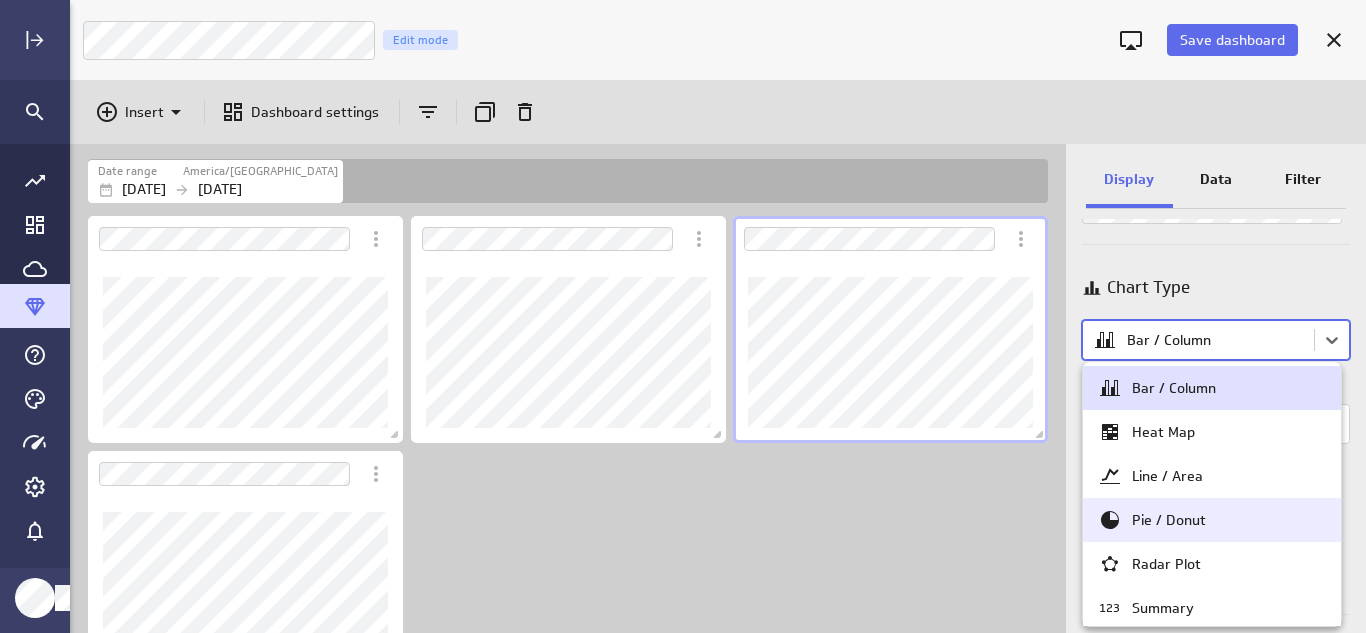 click on "Pie / Donut" at bounding box center (1212, 520) 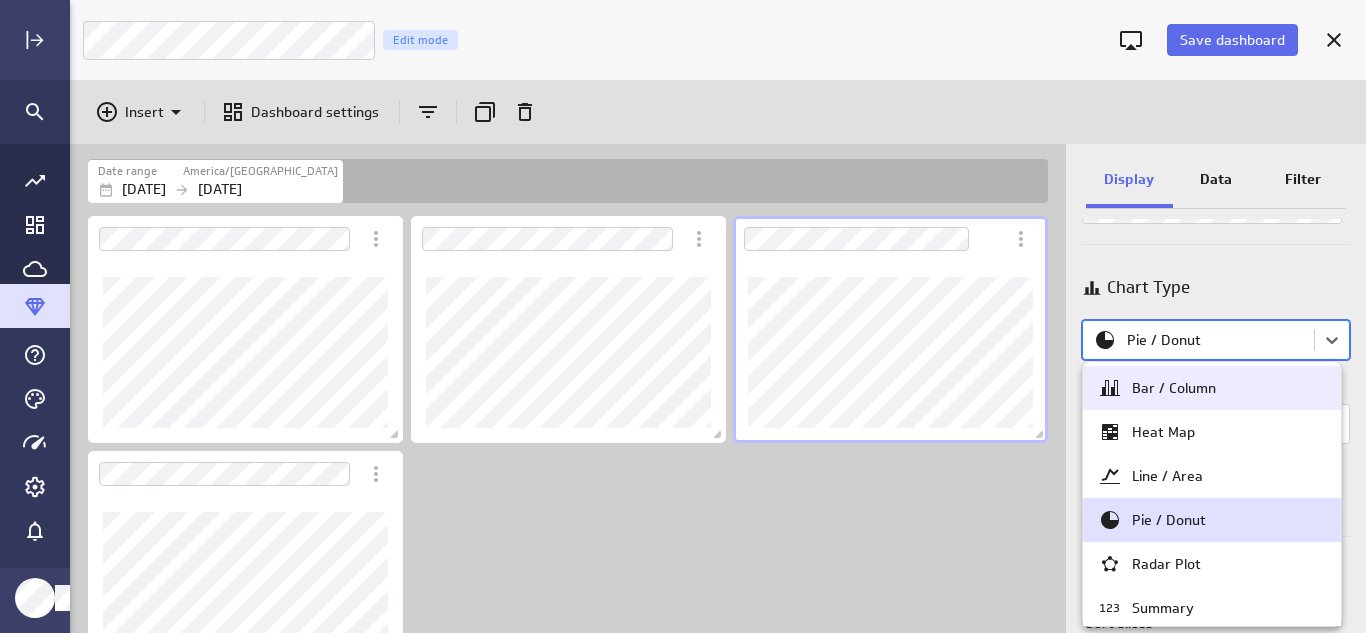 click on "Save dashboard Marketing Dashboard Edit mode Insert Dashboard settings Date range [GEOGRAPHIC_DATA]/[GEOGRAPHIC_DATA] [DATE] [DATE] Display Data Filter   Title     Chart Type   option [object Object] focused, 1 of 11. 11 results available. Use Up and Down to choose options, press Enter to select the currently focused option, press Escape to exit the menu, press Tab to select the option and exit the menu. Pie / Donut Style Pie   Sort   Sort slices Default Using original data order (no message) PowerMetrics Assistant Hey [PERSON_NAME]. I’m your PowerMetrics Assistant. If I can’t answer your question, try searching in our  Help Center  (that’s what I do!) You can also contact the  Support Team . How can I help you [DATE]?
Created with Highcharts 9.0.1 Created with Highcharts 9.0.1 Bar / Column Heat Map Line / Area Pie / Donut Radar Plot 123 Summary Table Tree Map Waterfall Scatter / Bubble Combination" at bounding box center [683, 316] 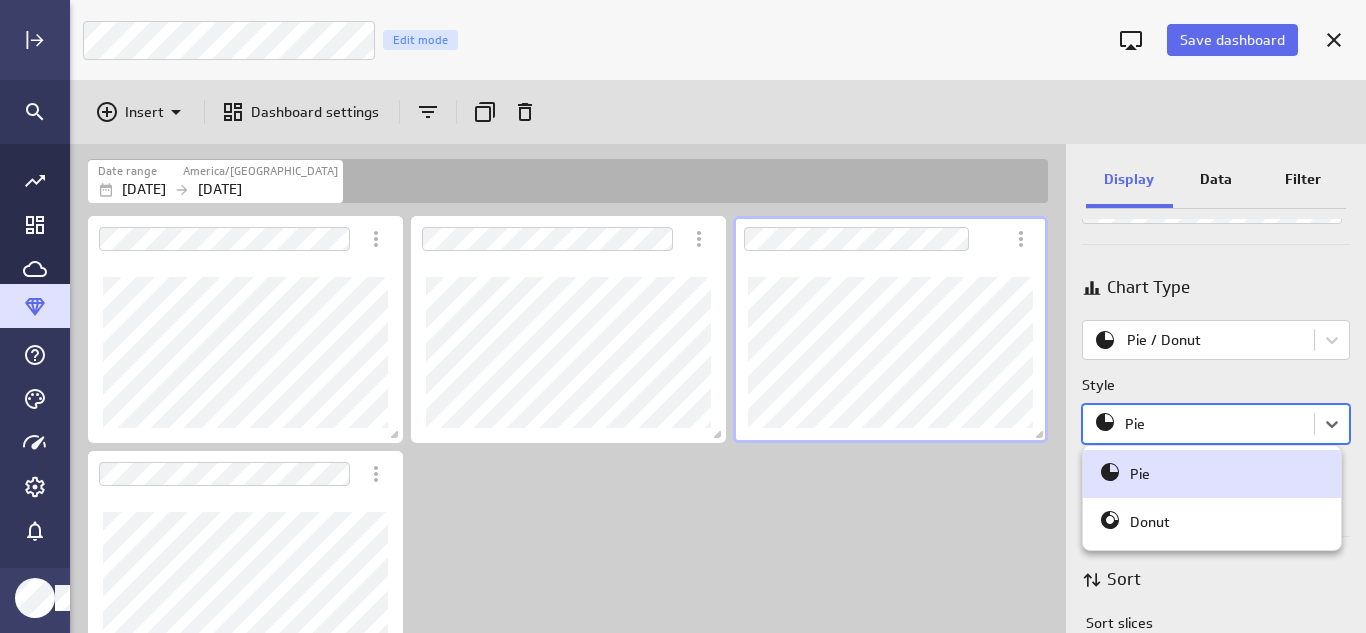 click on "Save dashboard Marketing Dashboard Edit mode Insert Dashboard settings Date range [GEOGRAPHIC_DATA]/[GEOGRAPHIC_DATA] [DATE] [DATE] Display Data Filter   Title     Chart Type   Pie / Donut Style option Pie focused, 1 of 2. 2 results available. Use Up and Down to choose options, press Enter to select the currently focused option, press Escape to exit the menu, press Tab to select the option and exit the menu. Pie   Sort   Sort slices Default Using original data order (no message) PowerMetrics Assistant Hey [PERSON_NAME]. I’m your PowerMetrics Assistant. If I can’t answer your question, try searching in our  Help Center  (that’s what I do!) You can also contact the  Support Team . How can I help you [DATE]?
Created with Highcharts 9.0.1 Created with Highcharts 9.0.1 Pie Donut" at bounding box center [683, 316] 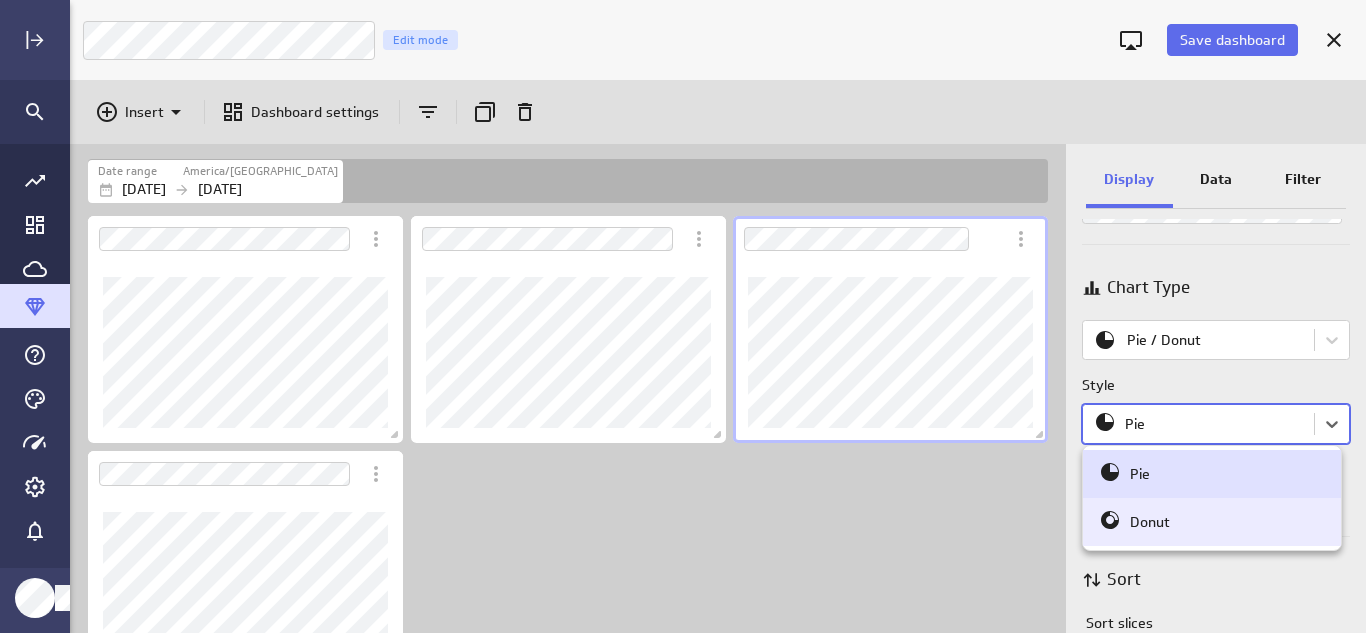 click on "Donut" at bounding box center (1212, 522) 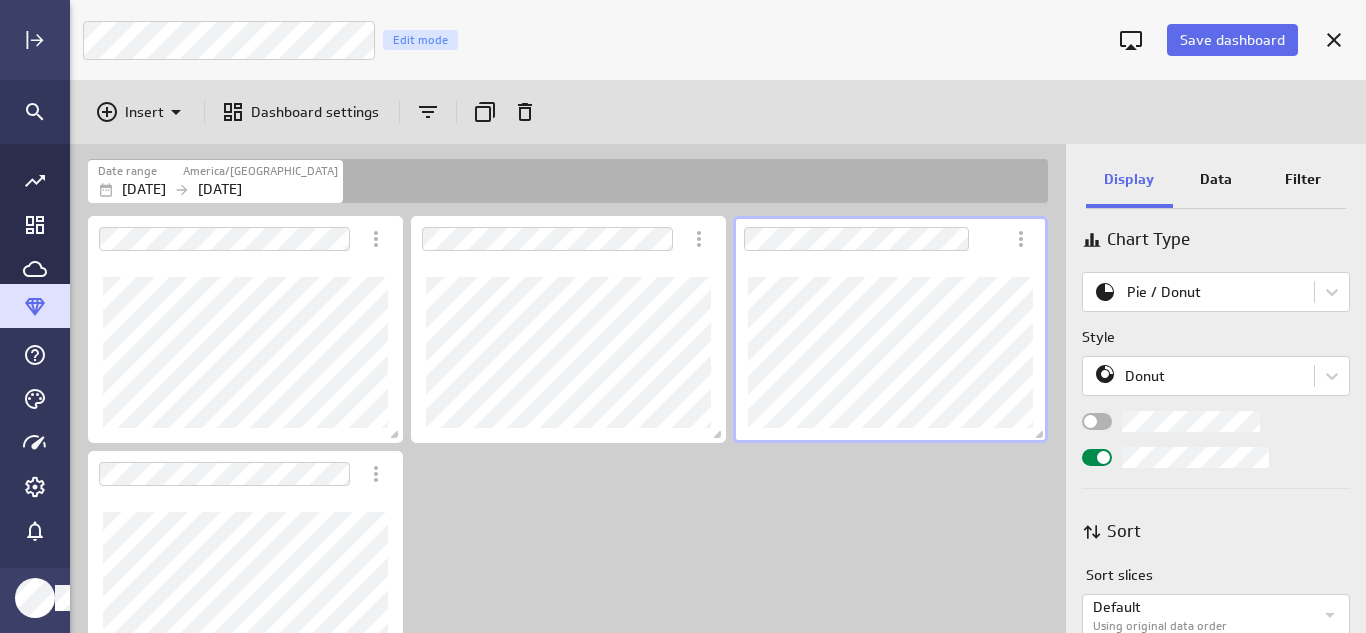 scroll, scrollTop: 113, scrollLeft: 0, axis: vertical 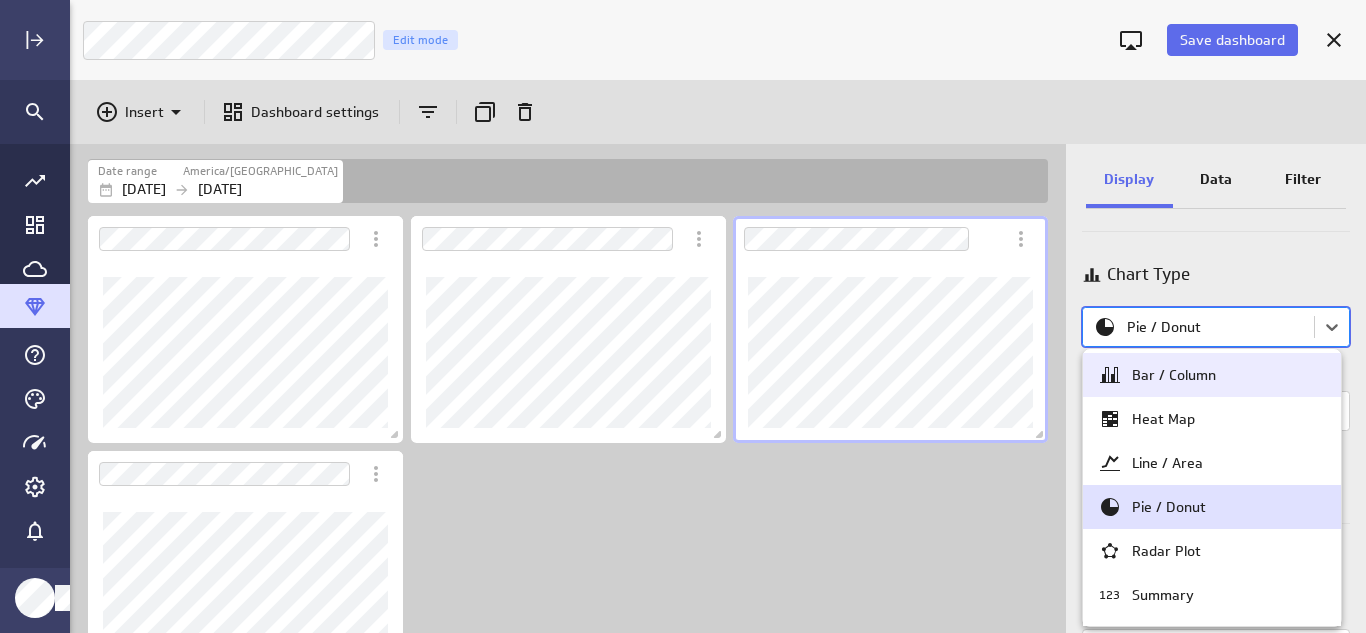 click on "Save dashboard Marketing Dashboard Edit mode Insert Dashboard settings Date range [GEOGRAPHIC_DATA]/[GEOGRAPHIC_DATA] [DATE] [DATE] Display Data Filter   Title     Chart Type   option [object Object] focused, 1 of 11. 11 results available. Use Up and Down to choose options, press Enter to select the currently focused option, press Escape to exit the menu, press Tab to select the option and exit the menu. Pie / Donut Style Donut   Sort   Sort slices Default Using original data order (no message) PowerMetrics Assistant Hey [PERSON_NAME]. I’m your PowerMetrics Assistant. If I can’t answer your question, try searching in our  Help Center  (that’s what I do!) You can also contact the  Support Team . How can I help you [DATE]?
Created with Highcharts 9.0.1 Bar / Column Heat Map Line / Area Pie / Donut Radar Plot 123 Summary Table Tree Map Waterfall Scatter / Bubble Combination" at bounding box center [683, 316] 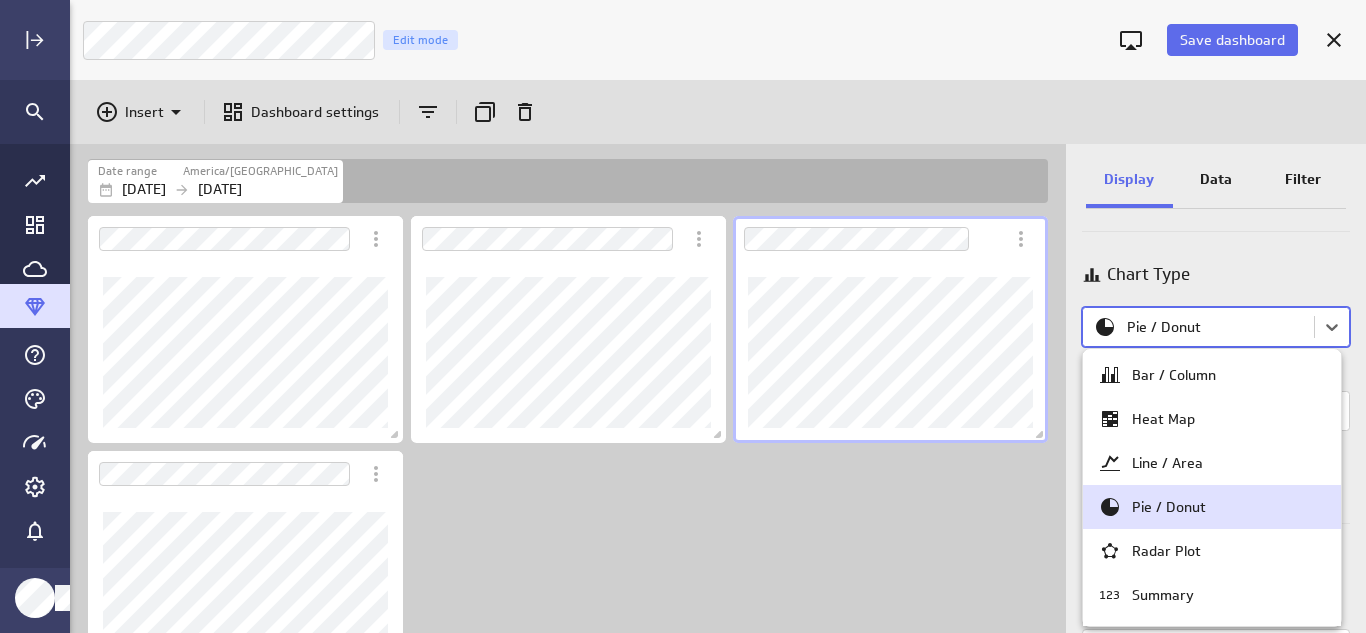 click on "Pie / Donut" at bounding box center [1212, 507] 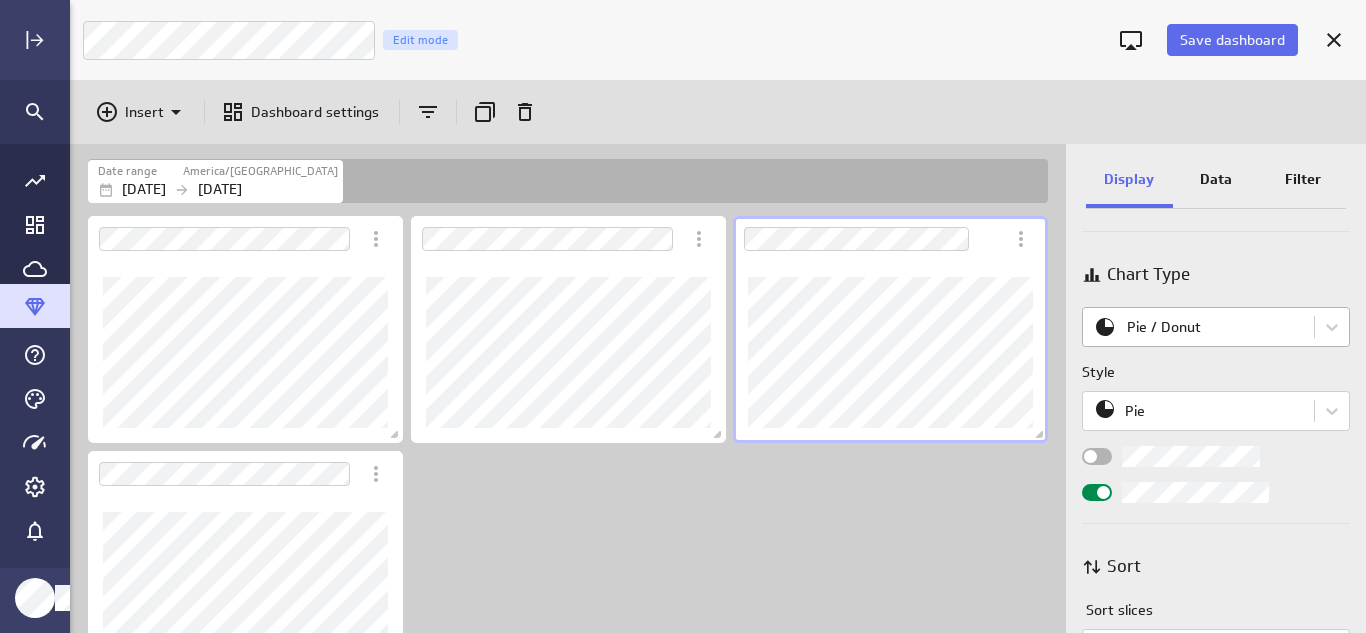 click on "Save dashboard Marketing Dashboard Edit mode Insert Dashboard settings Date range [GEOGRAPHIC_DATA]/[GEOGRAPHIC_DATA] [DATE] [DATE] Display Data Filter   Title     Chart Type   Pie / Donut Style Pie   Sort   Sort slices Default Using original data order (no message) PowerMetrics Assistant Hey [PERSON_NAME]. I’m your PowerMetrics Assistant. If I can’t answer your question, try searching in our  Help Center  (that’s what I do!) You can also contact the  Support Team . How can I help you [DATE]?
Created with Highcharts 9.0.1" at bounding box center (683, 316) 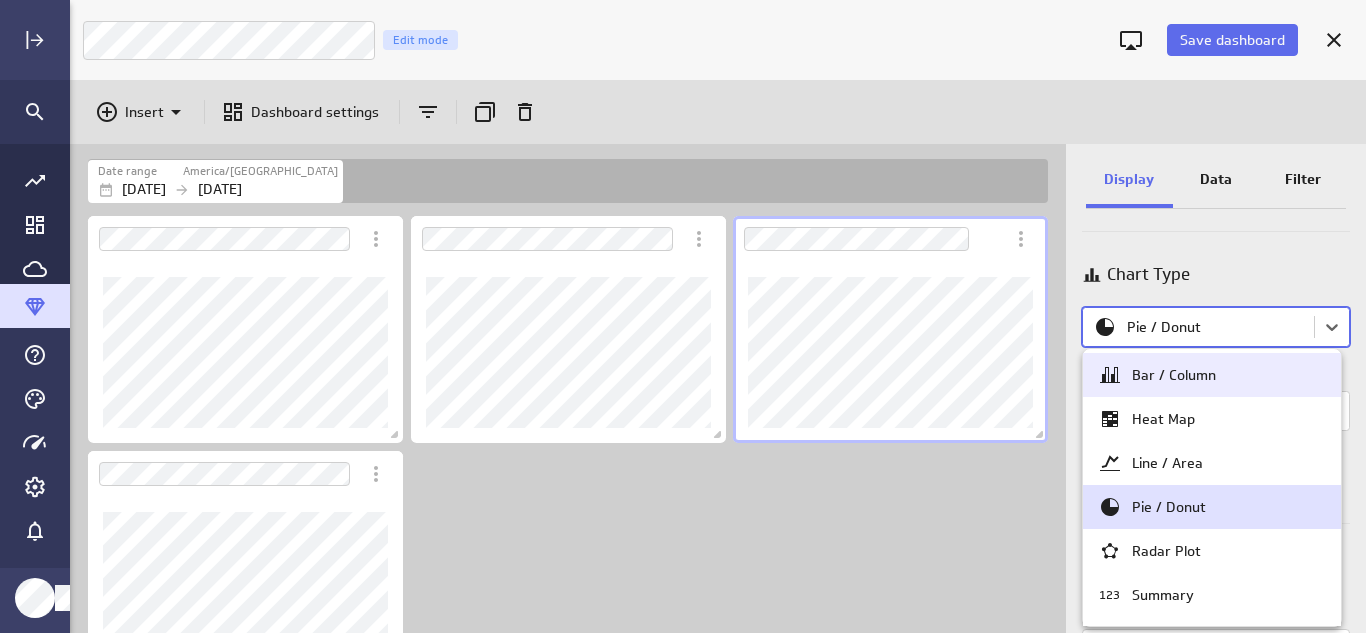 click at bounding box center [683, 316] 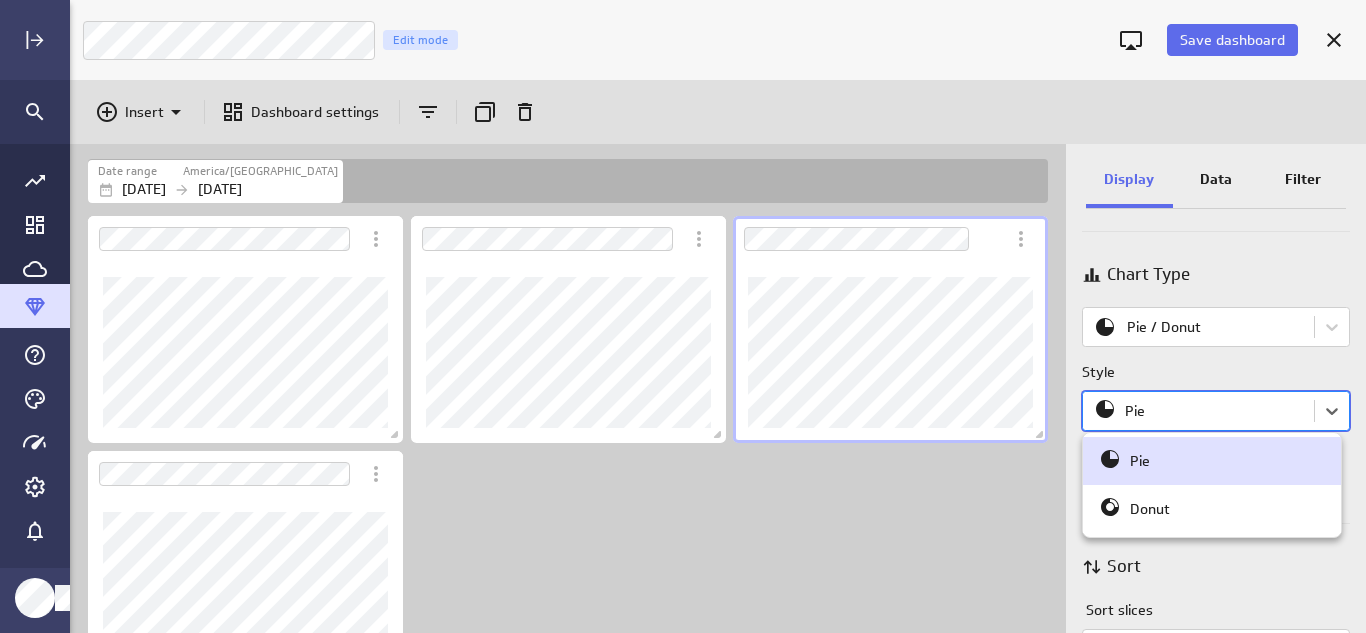 click on "Save dashboard Marketing Dashboard Edit mode Insert Dashboard settings Date range [GEOGRAPHIC_DATA]/[GEOGRAPHIC_DATA] [DATE] [DATE] Display Data Filter   Title     Chart Type   Pie / Donut Style option Pie focused, 1 of 2. 2 results available. Use Up and Down to choose options, press Enter to select the currently focused option, press Escape to exit the menu, press Tab to select the option and exit the menu. Pie   Sort   Sort slices Default Using original data order (no message) PowerMetrics Assistant Hey [PERSON_NAME]. I’m your PowerMetrics Assistant. If I can’t answer your question, try searching in our  Help Center  (that’s what I do!) You can also contact the  Support Team . How can I help you [DATE]?
Created with Highcharts 9.0.1 Pie Donut" at bounding box center (683, 316) 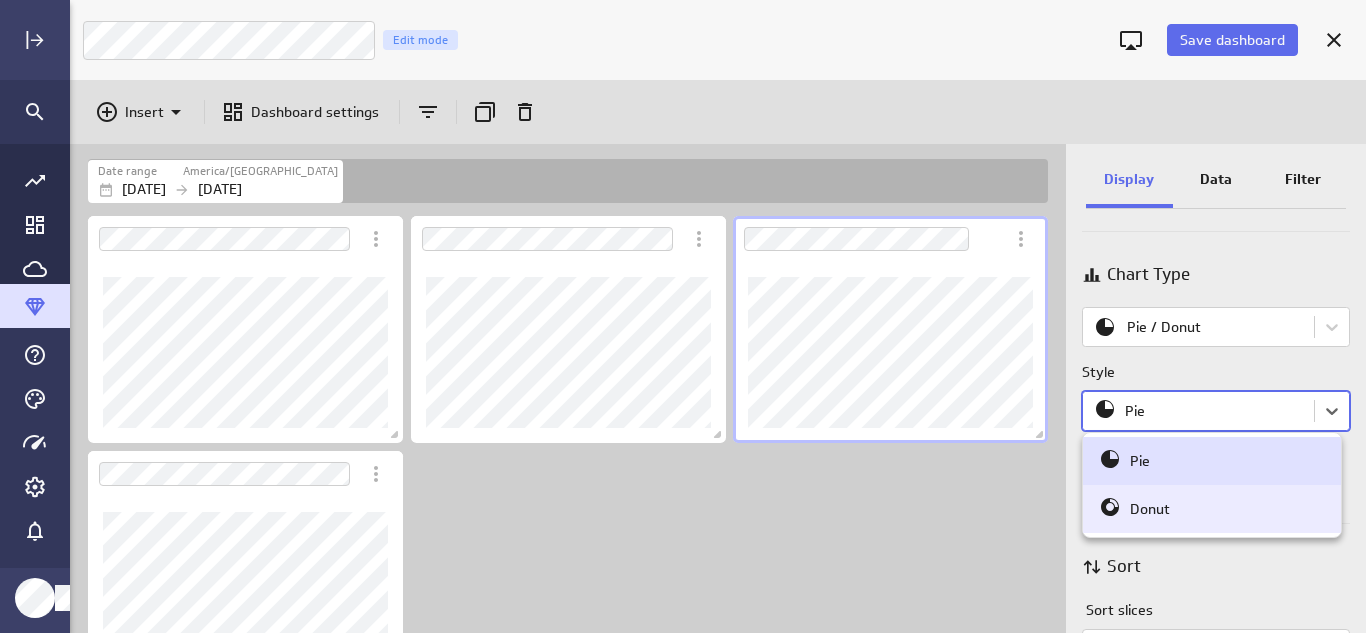 click on "Donut" at bounding box center (1212, 509) 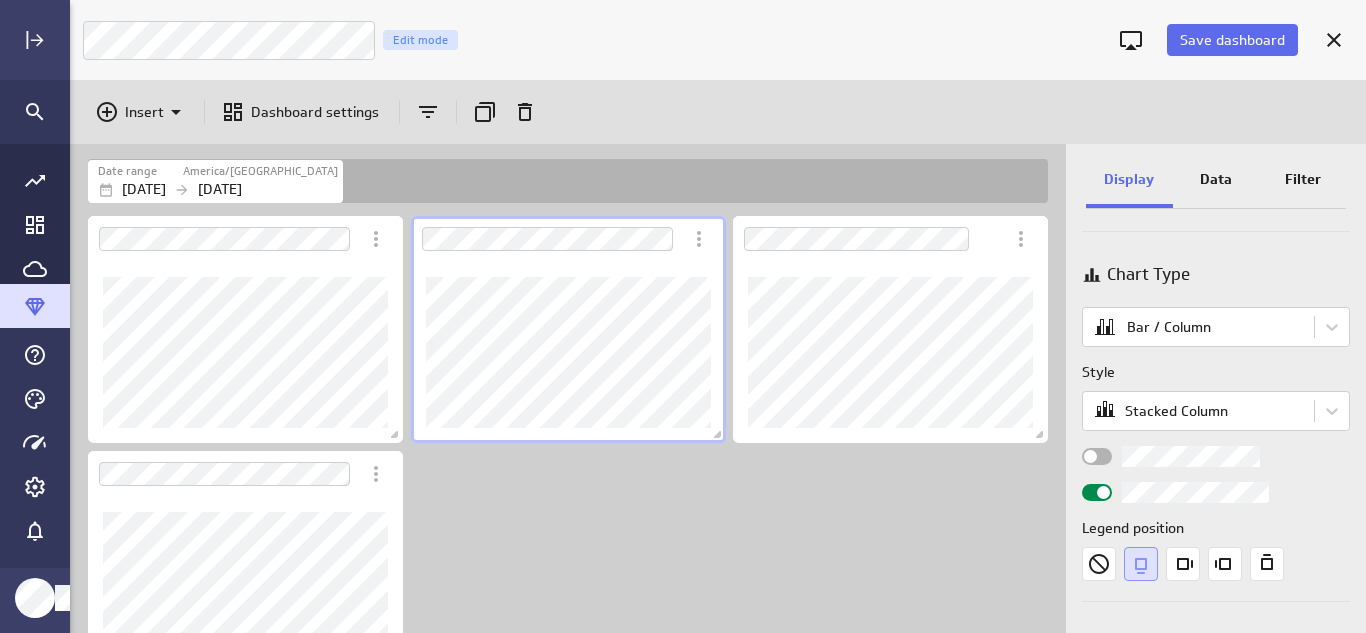 click on "Data" at bounding box center (1216, 179) 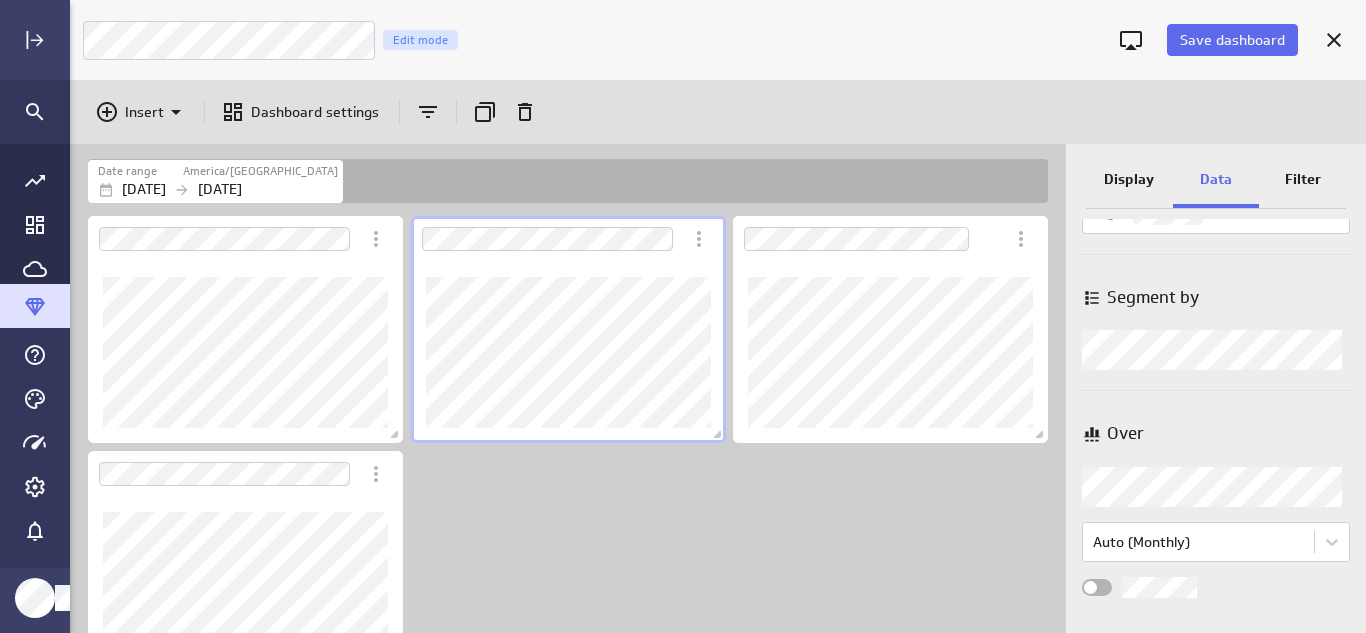 scroll, scrollTop: 106, scrollLeft: 0, axis: vertical 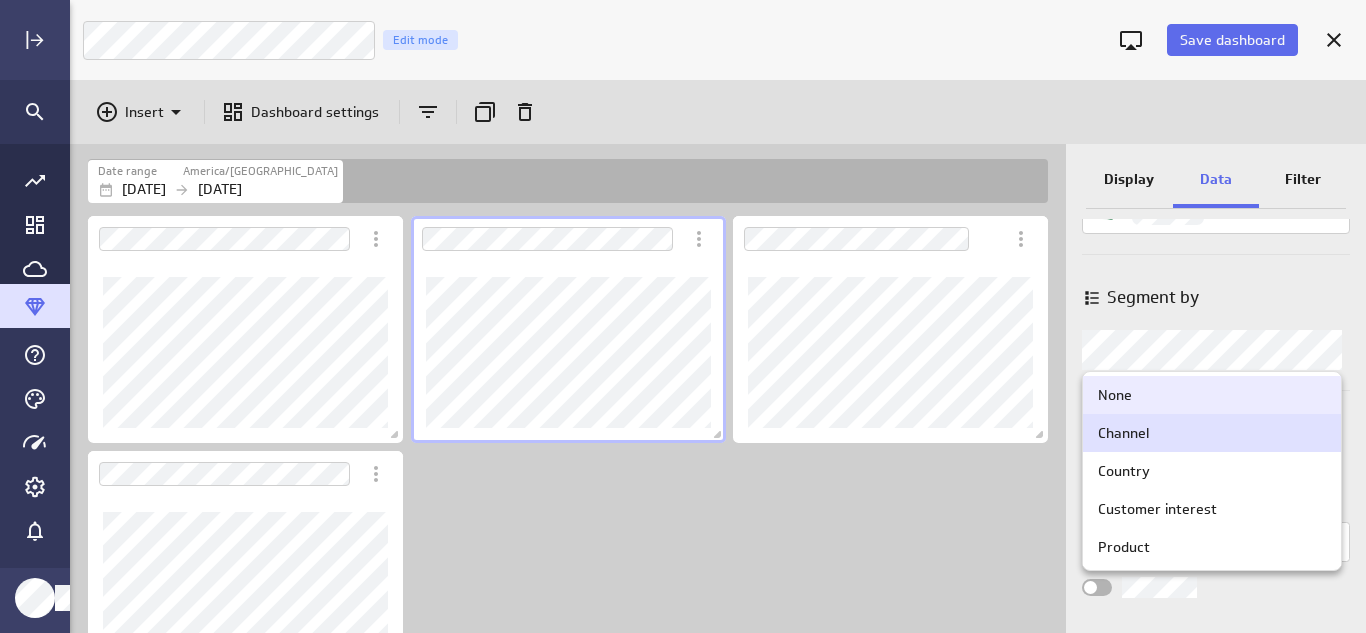click on "Save dashboard Marketing Dashboard Edit mode Insert Dashboard settings Date range [GEOGRAPHIC_DATA]/[GEOGRAPHIC_DATA] [DATE] [DATE] Display Data Filter   Metrics     Segment by   Segment by   Over   Over Auto (Monthly) (no message) PowerMetrics Assistant Hey [PERSON_NAME]. I’m your PowerMetrics Assistant. If I can’t answer your question, try searching in our  Help Center  (that’s what I do!) You can also contact the  Support Team . How can I help you [DATE]?
Created with Highcharts 9.0.1 Created with Highcharts 9.0.1 None Channel Country Customer interest Product" at bounding box center (683, 316) 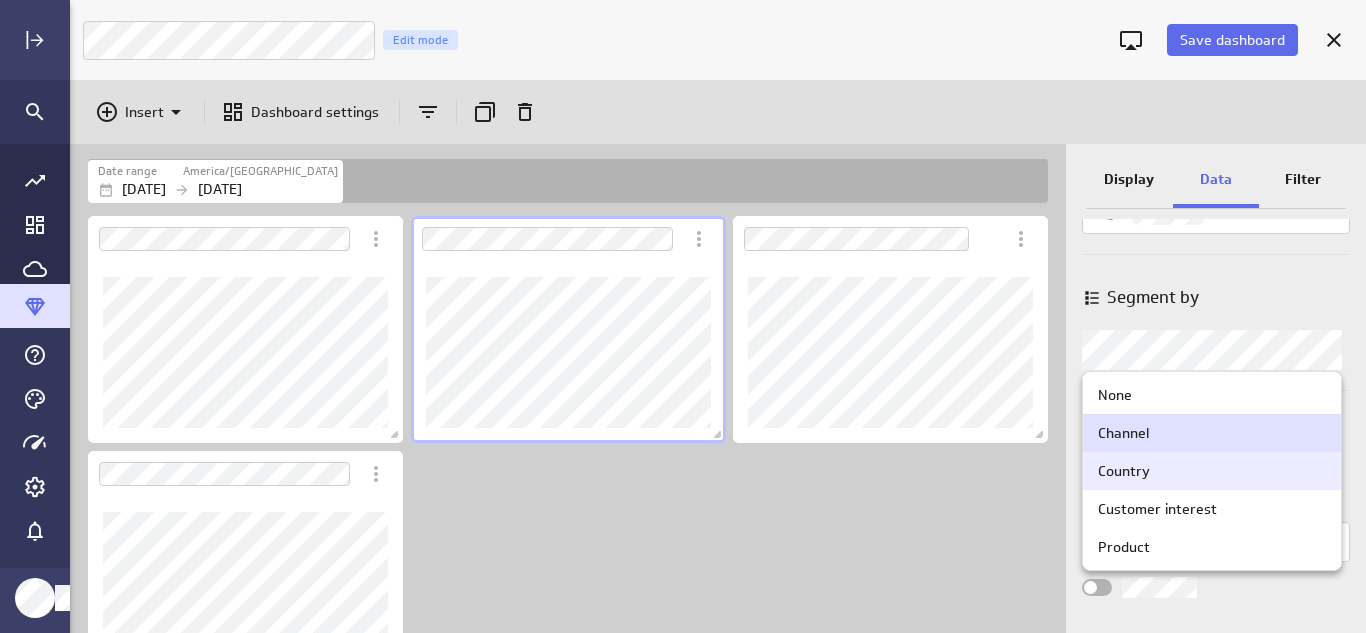 click on "Country" at bounding box center (1212, 471) 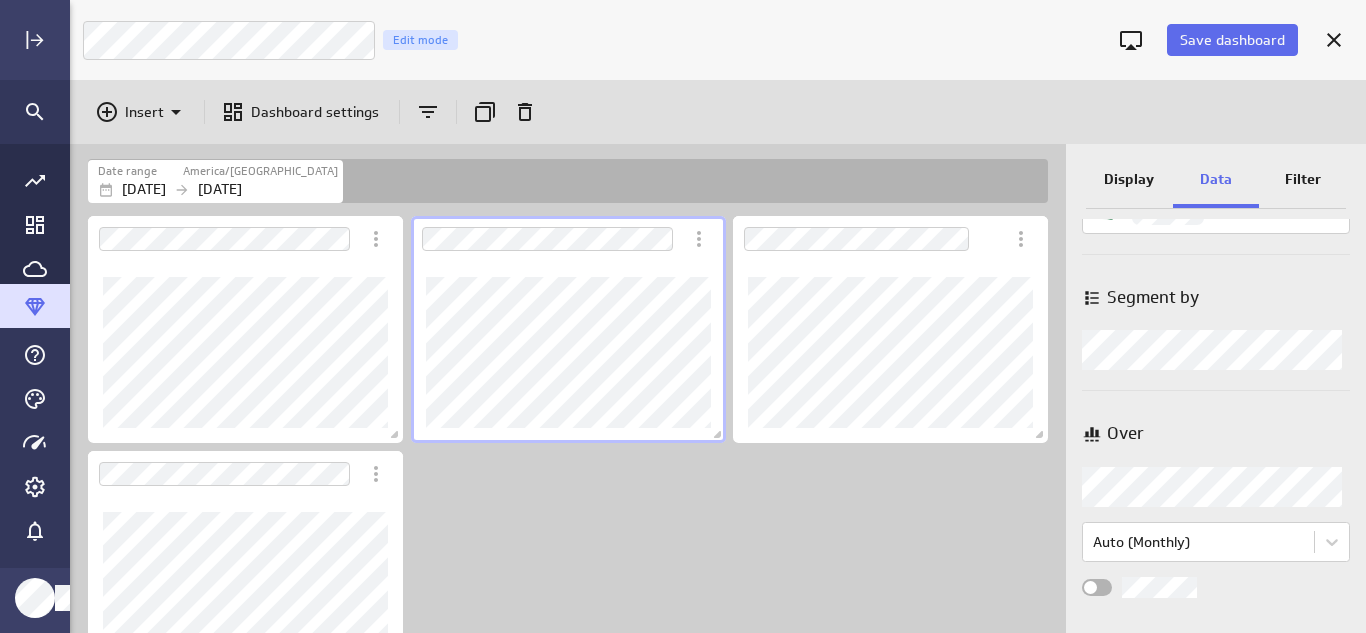 click on "Display" at bounding box center (1129, 181) 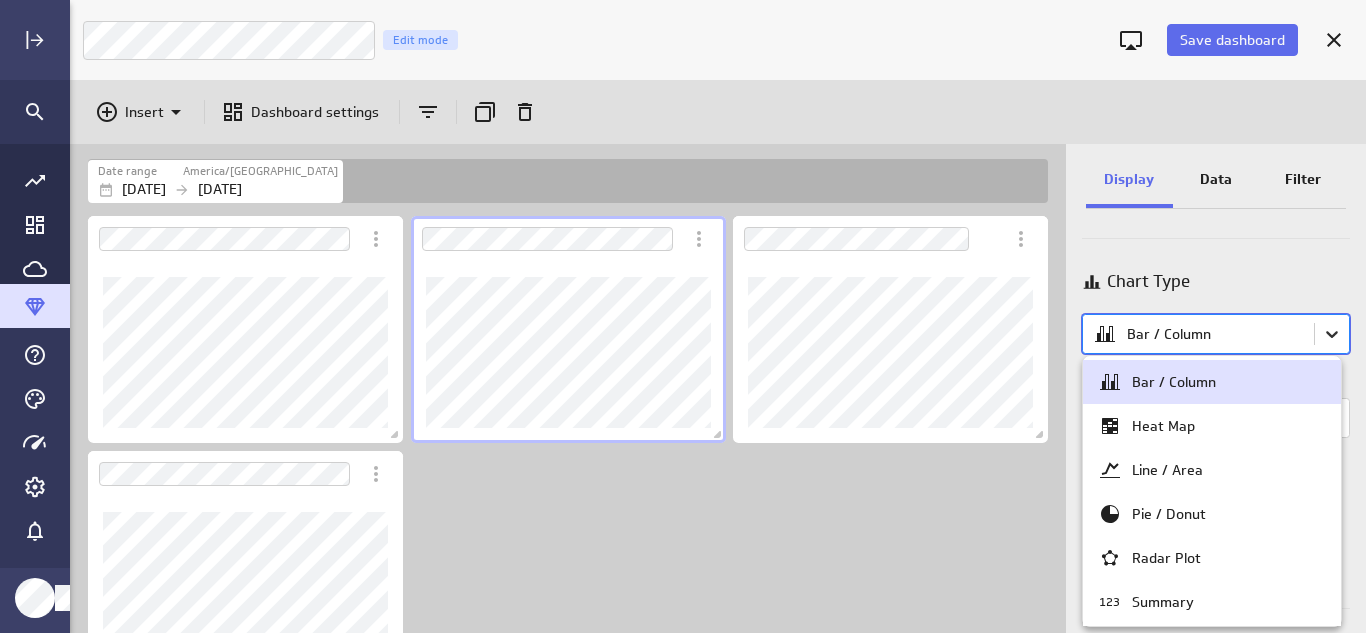 click on "Save dashboard Marketing Dashboard Edit mode Insert Dashboard settings Date range [GEOGRAPHIC_DATA]/[GEOGRAPHIC_DATA] [DATE] [DATE] Display Data Filter   Title     Chart Type   option [object Object] focused, 1 of 11. 11 results available. Use Up and Down to choose options, press Enter to select the currently focused option, press Escape to exit the menu, press Tab to select the option and exit the menu. Bar / Column Style Stacked Column Legend position   Comparison   Comparison None   Analyses   No analysis Show current values only   Vertical axis   Axis label None Range Include zero (default)   Sort   Sort x-axis Default Using original data order Sort legend items Default Using original data order (no message) PowerMetrics Assistant Hey [PERSON_NAME]. I’m your PowerMetrics Assistant. If I can’t answer your question, try searching in our  Help Center  (that’s what I do!) You can also contact the  Support Team . How can I help you [DATE]?
Bar / Column Heat Map 123" at bounding box center [683, 316] 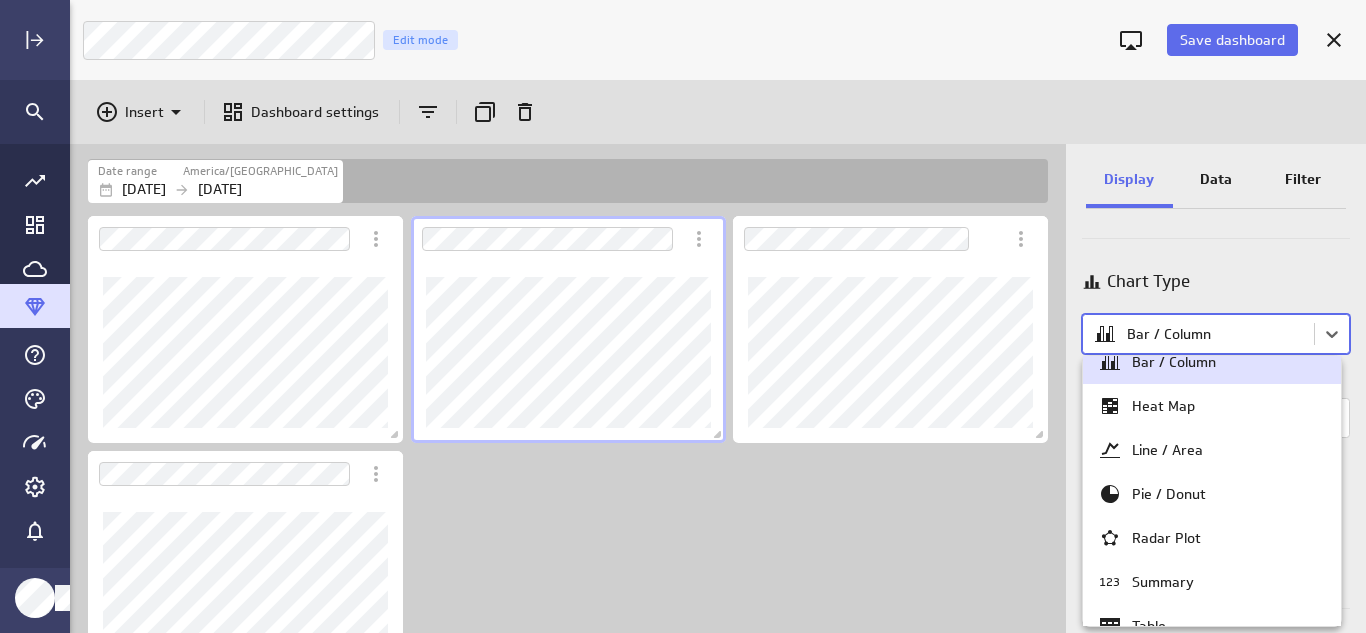 scroll, scrollTop: 0, scrollLeft: 0, axis: both 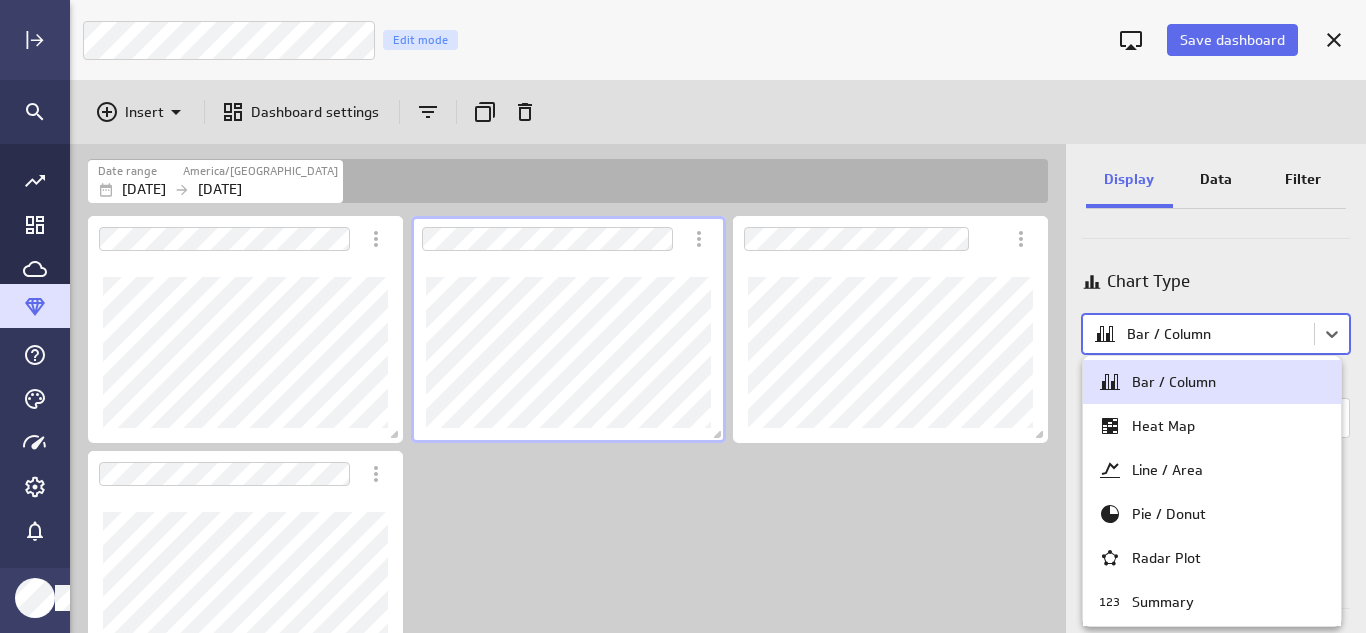 click on "Bar / Column" at bounding box center (1212, 382) 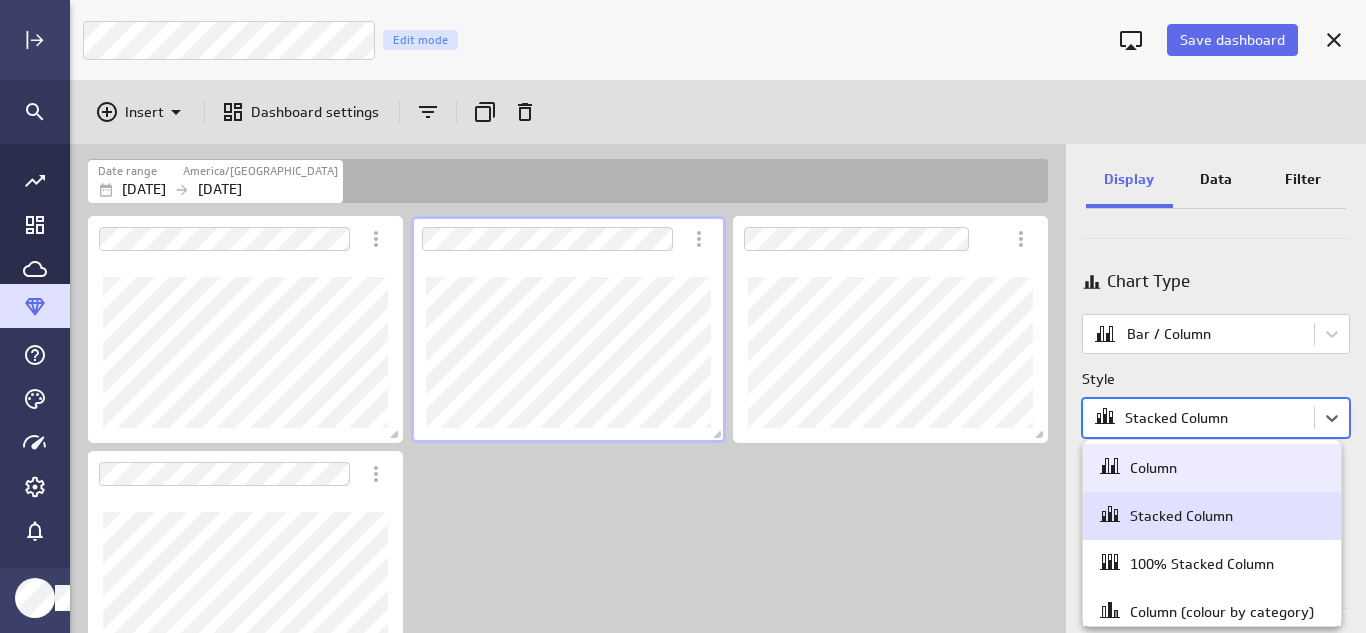 click on "Save dashboard Marketing Dashboard Edit mode Insert Dashboard settings Date range [GEOGRAPHIC_DATA]/[GEOGRAPHIC_DATA] [DATE] [DATE] Display Data Filter   Title     Chart Type   Bar / Column Style option Column focused, 1 of 8. 8 results available. Use Up and Down to choose options, press Enter to select the currently focused option, press Escape to exit the menu, press Tab to select the option and exit the menu. Stacked Column Legend position   Comparison   Comparison None   Analyses   No analysis Show current values only   Vertical axis   Axis label None Range Include zero (default)   Sort   Sort x-axis Default Using original data order Sort legend items Default Using original data order (no message) PowerMetrics Assistant Hey [PERSON_NAME]. I’m your PowerMetrics Assistant. If I can’t answer your question, try searching in our  Help Center  (that’s what I do!) You can also contact the  Support Team . How can I help you [DATE]?
Created with Highcharts 9.0.1 Column" at bounding box center [683, 316] 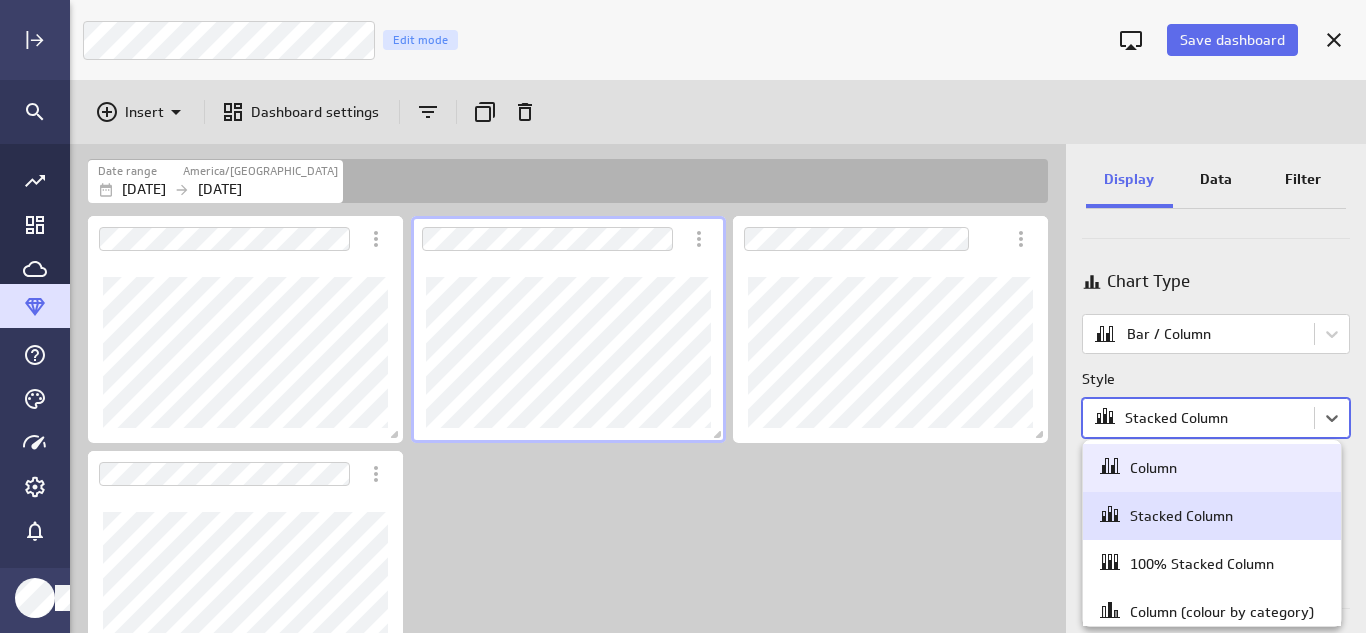click on "Column" at bounding box center [1212, 468] 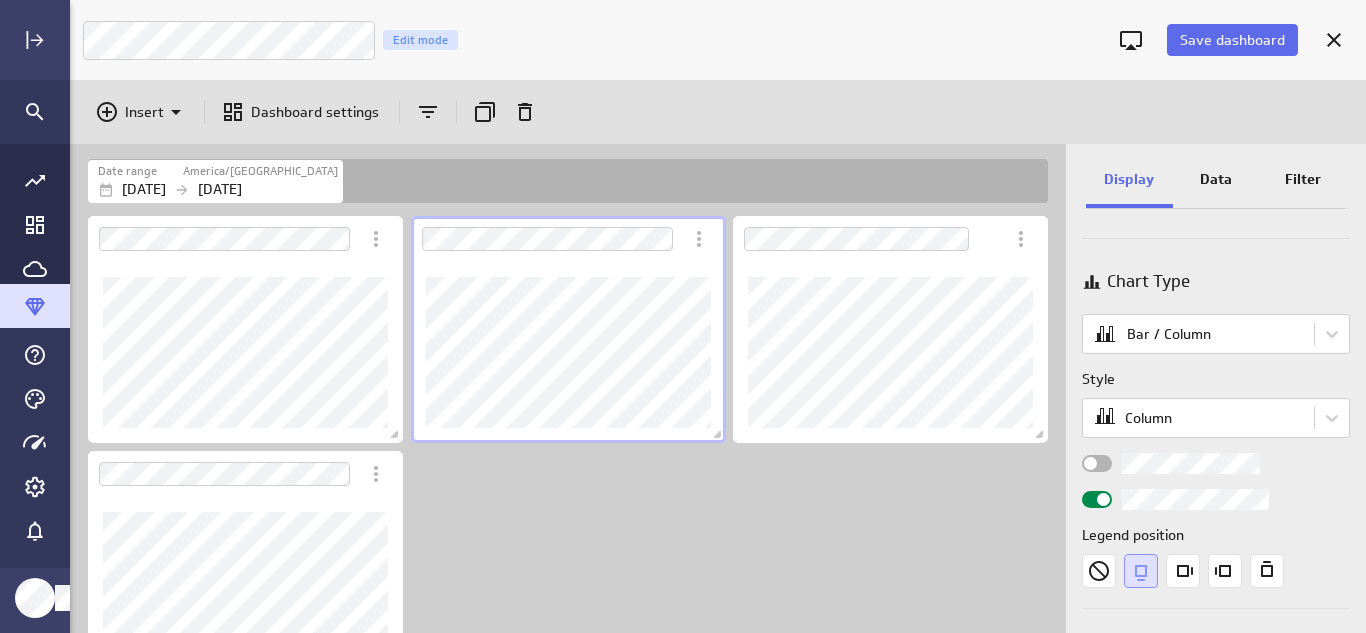 click at bounding box center (0, 0) 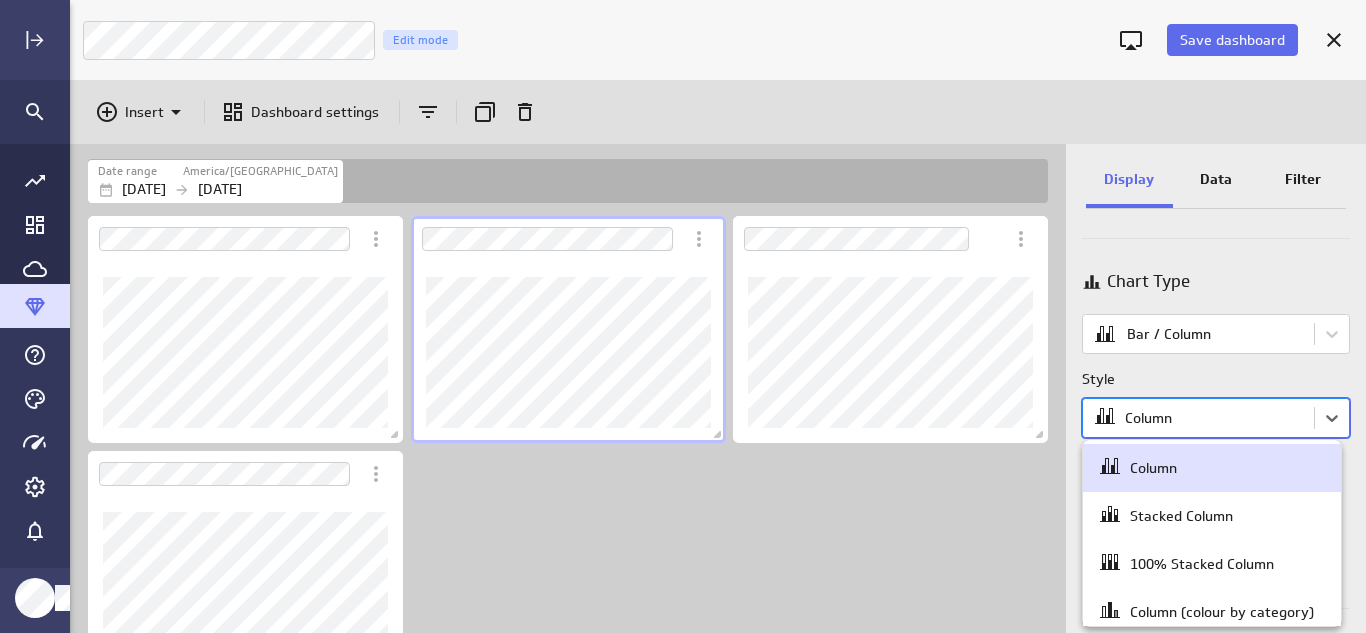 click on "Save dashboard Marketing Dashboard Edit mode Insert Dashboard settings Date range [GEOGRAPHIC_DATA]/[GEOGRAPHIC_DATA] [DATE] [DATE] Display Data Filter   Title     Chart Type   Bar / Column Style option Column focused, 1 of 8. 8 results available. Use Up and Down to choose options, press Enter to select the currently focused option, press Escape to exit the menu, press Tab to select the option and exit the menu. Column Legend position   Comparison   Comparison None   Analyses   No analysis Show current values only   Vertical axis   Axis label None Range Include zero (default)   Sort   Sort x-axis Default Using original data order Sort legend items Default Using original data order (no message) PowerMetrics Assistant Hey [PERSON_NAME]. I’m your PowerMetrics Assistant. If I can’t answer your question, try searching in our  Help Center  (that’s what I do!) You can also contact the  Support Team . How can I help you [DATE]?
Created with Highcharts 9.0.1 Column Bar" at bounding box center (683, 316) 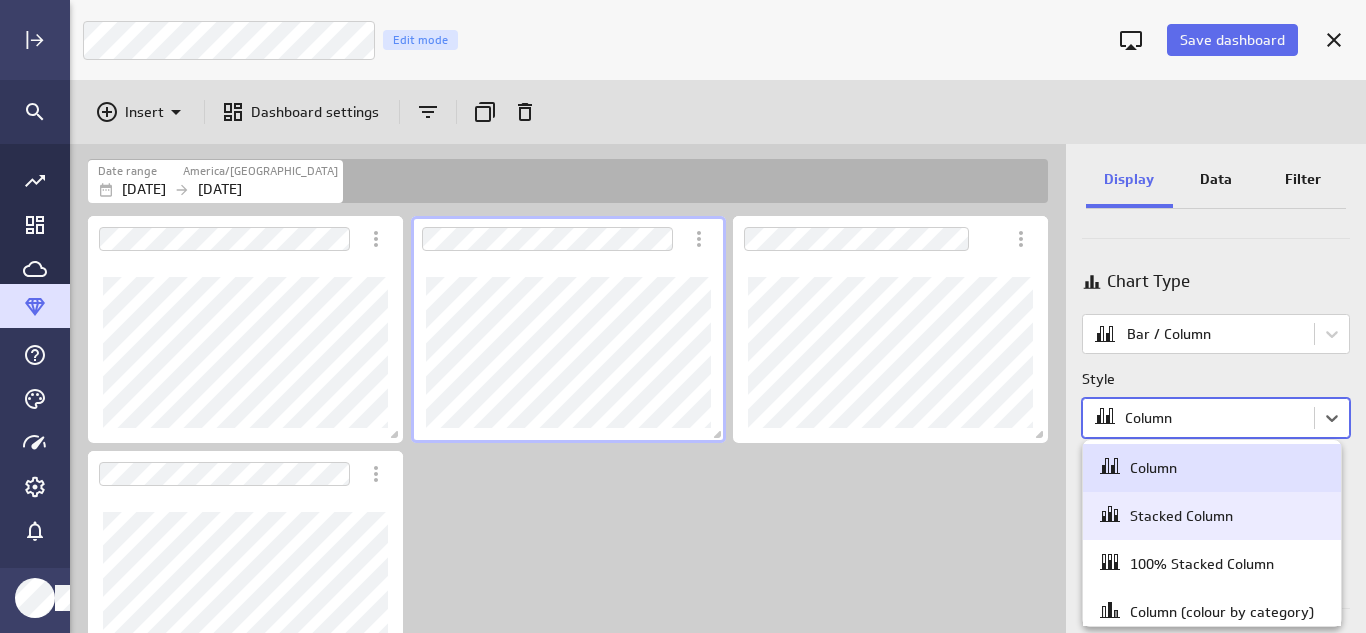 click on "Stacked Column" at bounding box center [1181, 516] 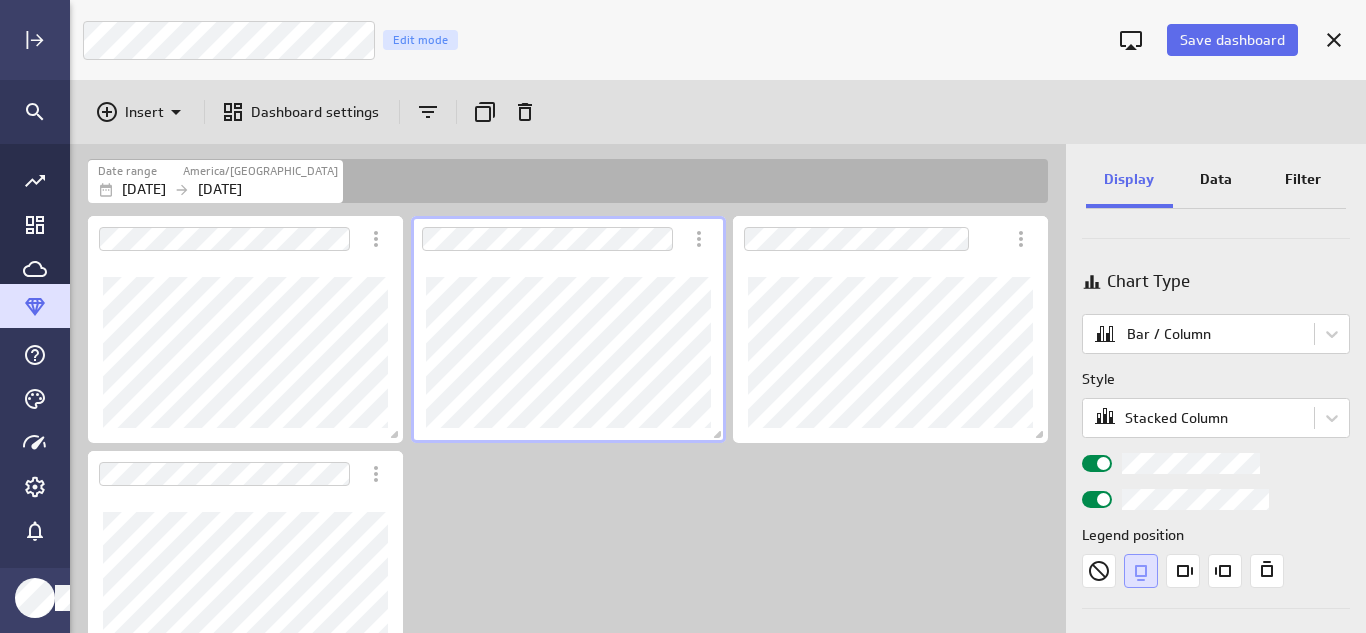 click at bounding box center (1097, 463) 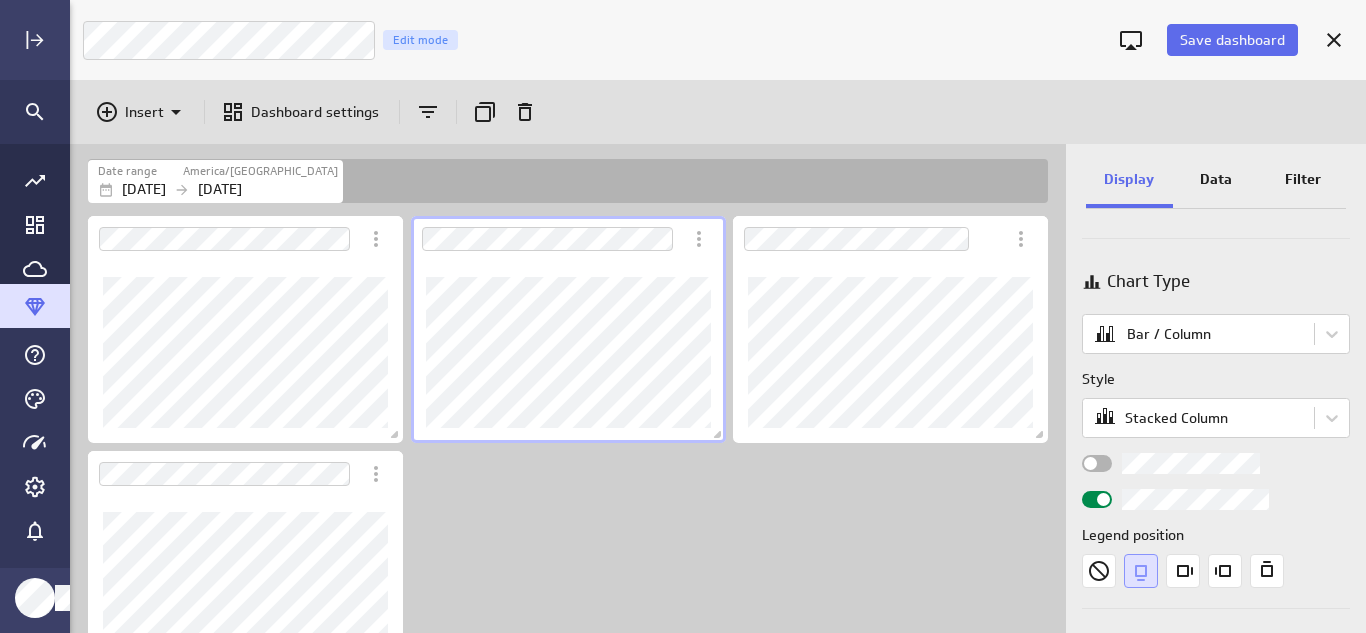 click at bounding box center [245, 564] 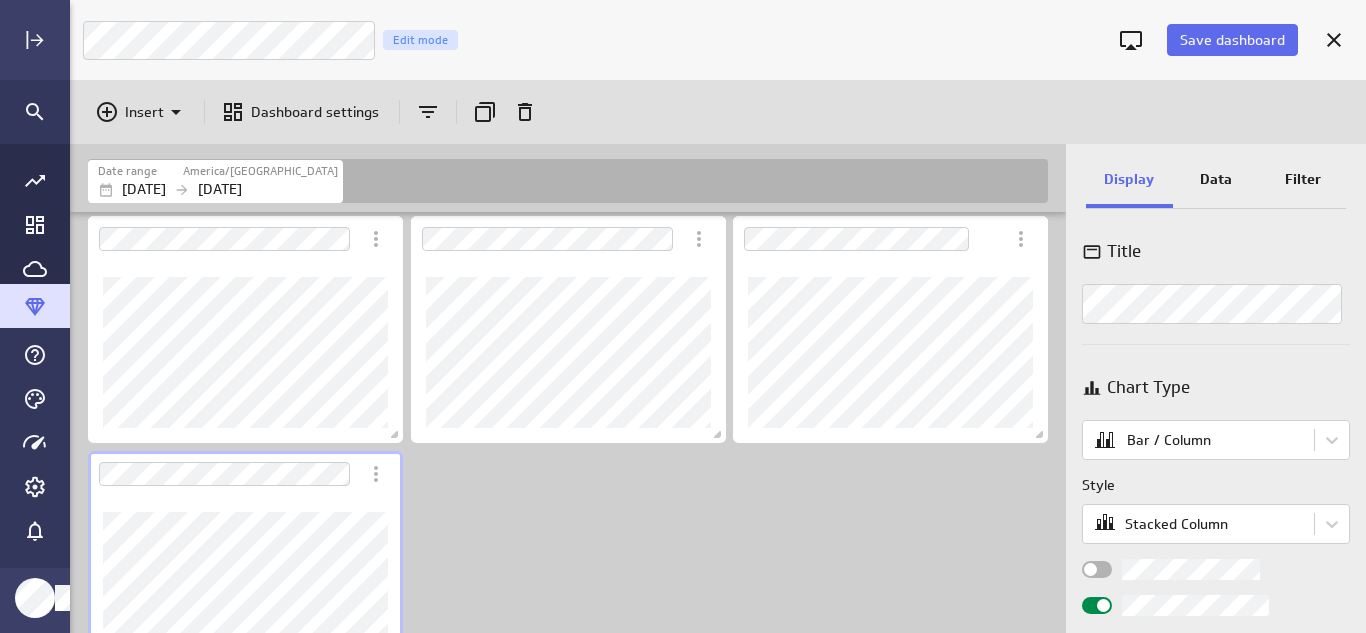 scroll, scrollTop: 45, scrollLeft: 0, axis: vertical 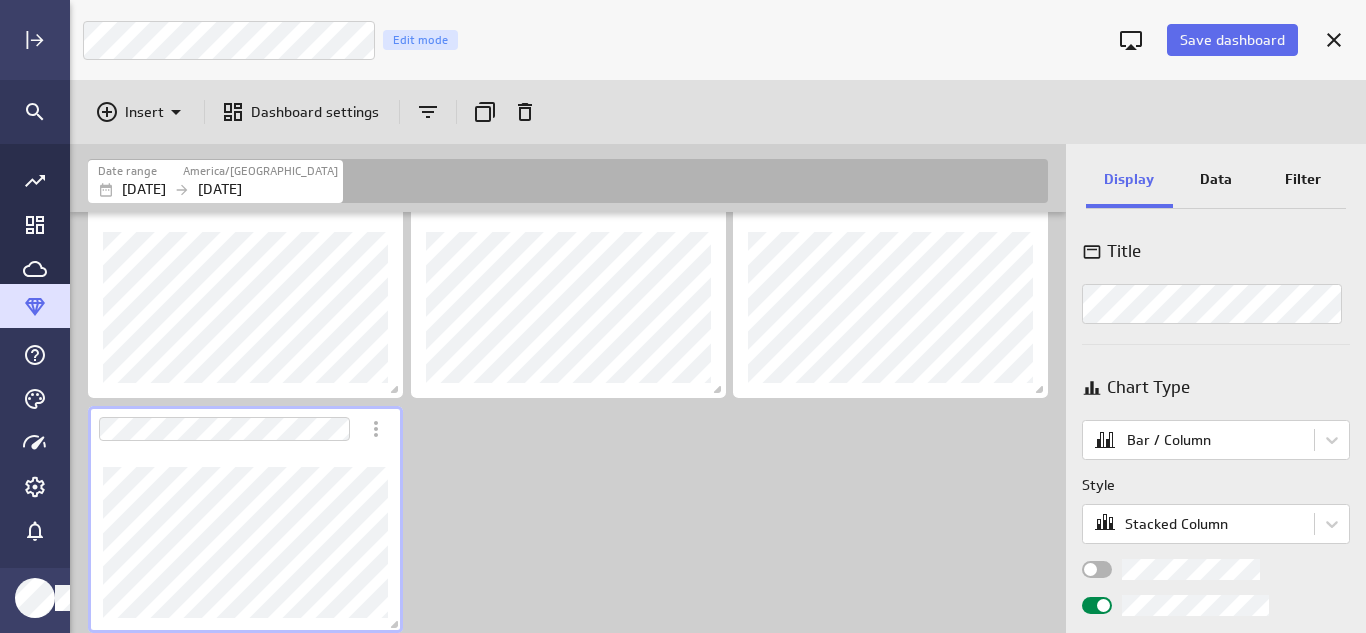 click on "Data" at bounding box center (1216, 179) 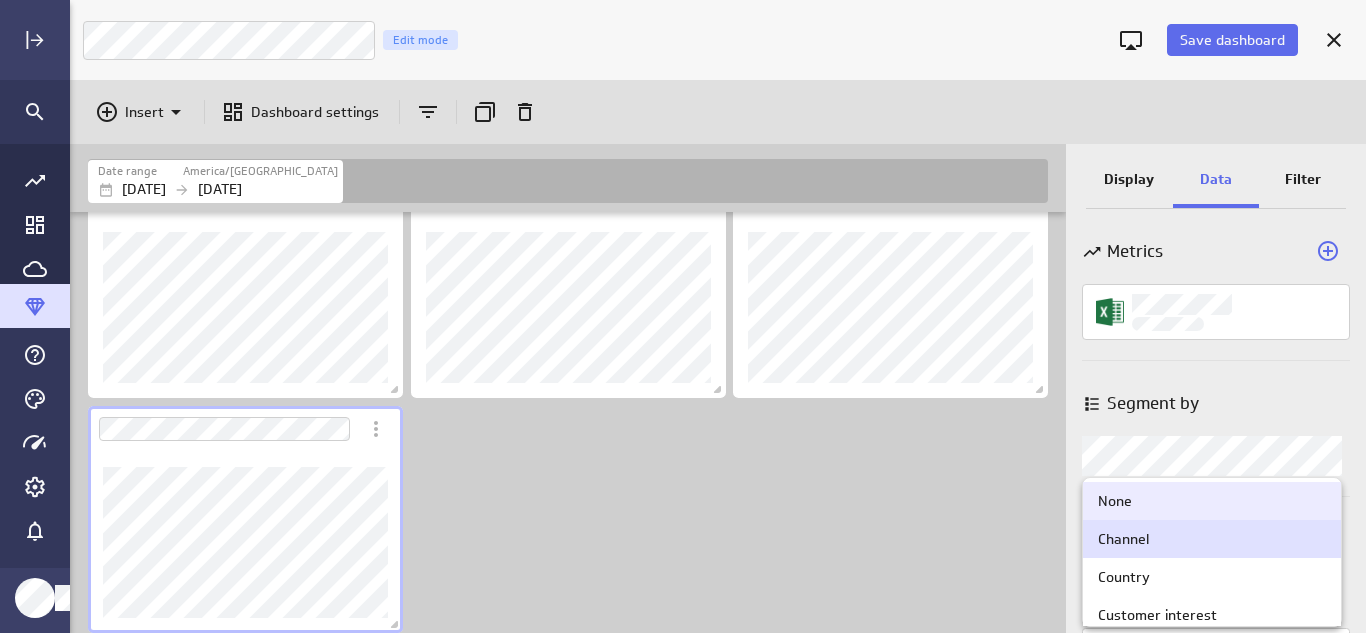 click on "Save dashboard Marketing Dashboard Edit mode Insert Dashboard settings Date range [GEOGRAPHIC_DATA]/[GEOGRAPHIC_DATA] [DATE] [DATE] Display Data Filter   Metrics     Segment by   Segment by   Over   Over Auto (Monthly) (no message) PowerMetrics Assistant Hey [PERSON_NAME]. I’m your PowerMetrics Assistant. If I can’t answer your question, try searching in our  Help Center  (that’s what I do!) You can also contact the  Support Team . How can I help you [DATE]?
Created with Highcharts 9.0.1 None Channel Country Customer interest Product" at bounding box center (683, 316) 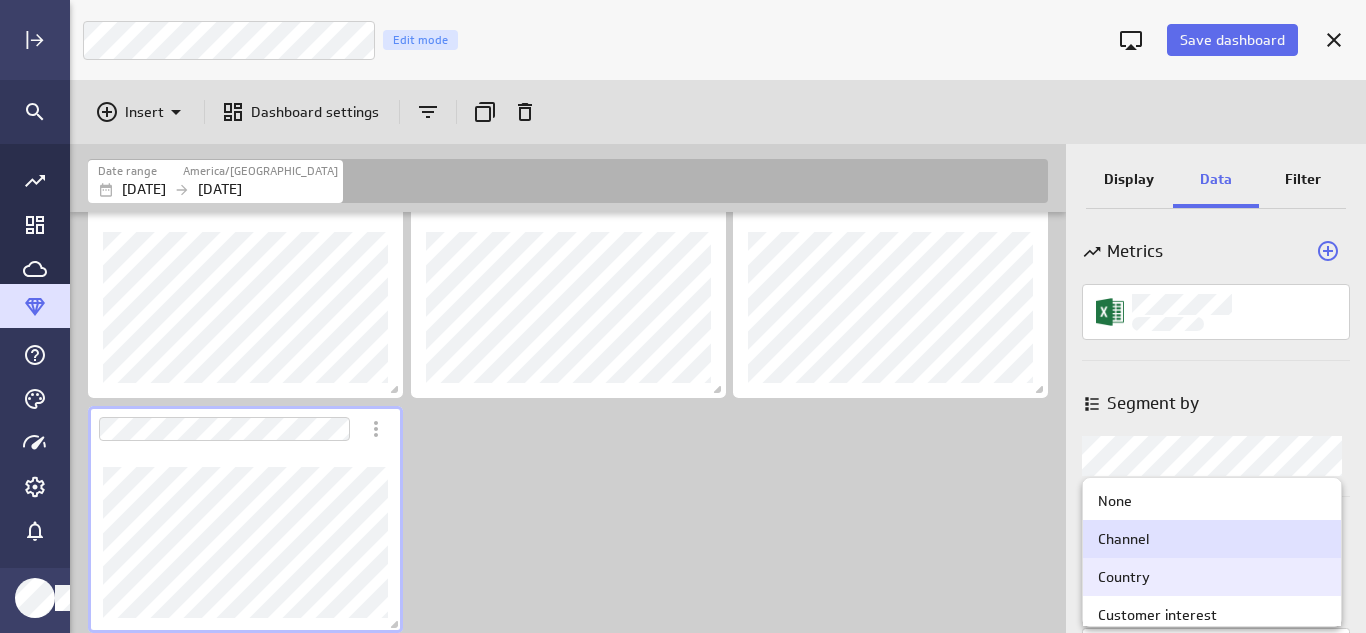 click on "Country" at bounding box center (1212, 577) 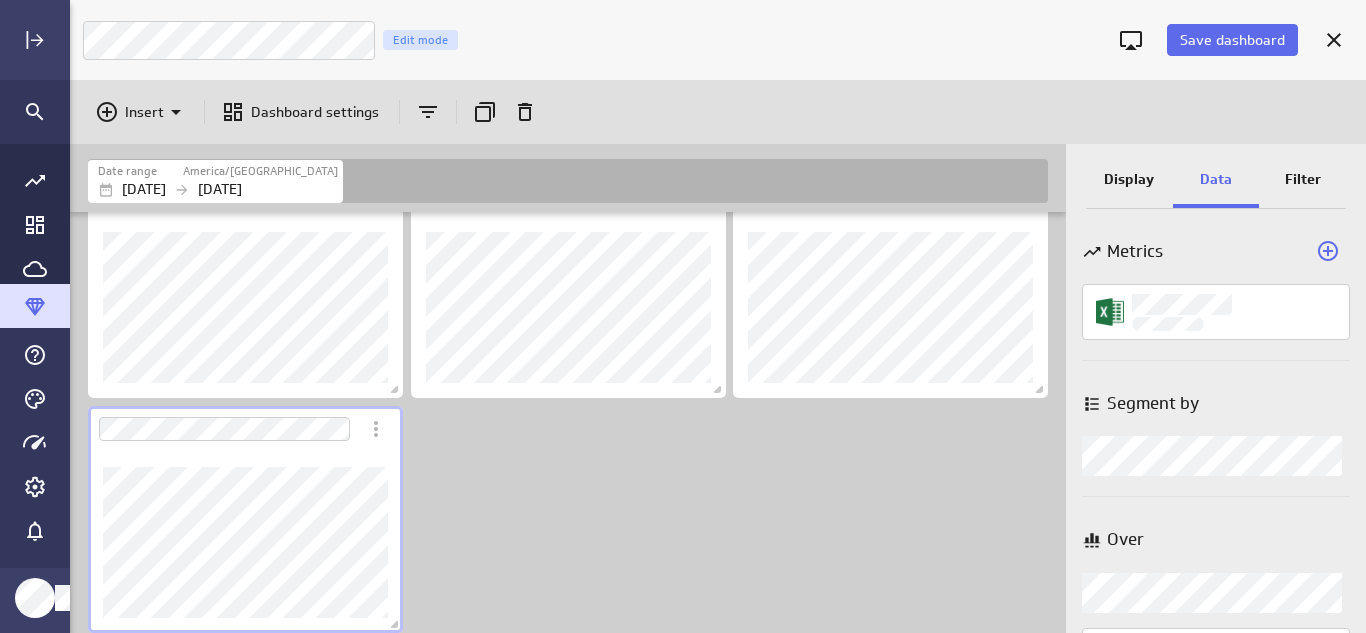 click on "Display" at bounding box center [1129, 179] 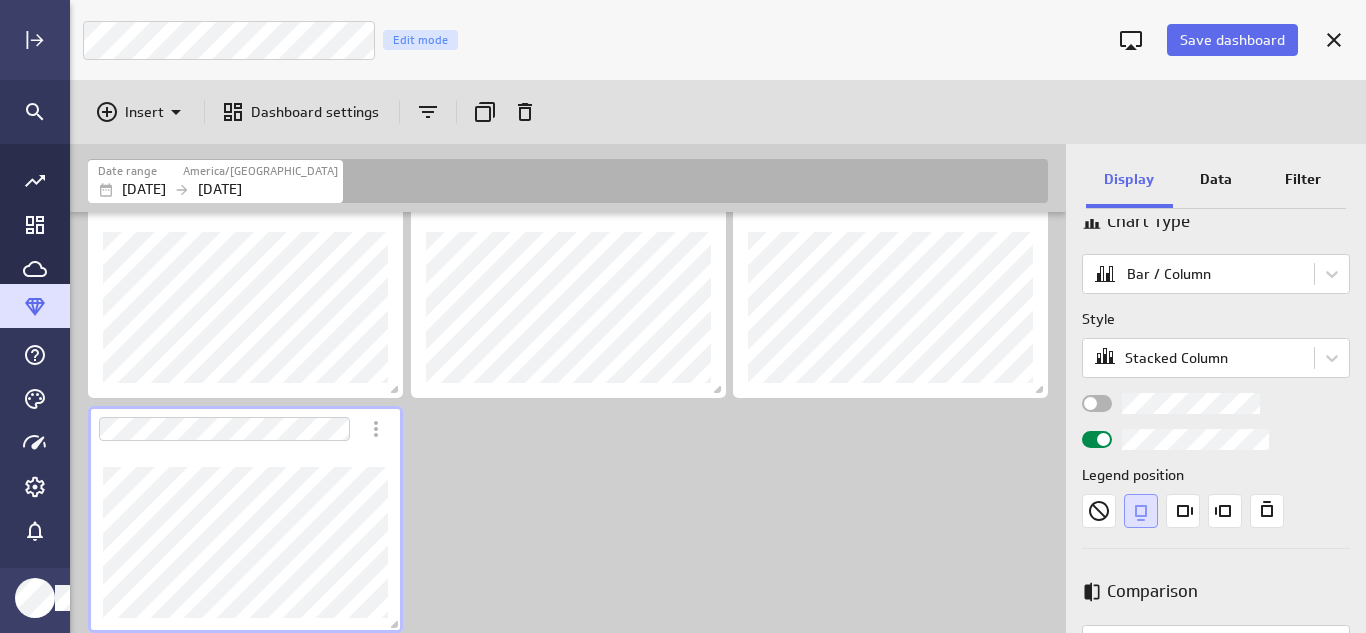 scroll, scrollTop: 200, scrollLeft: 0, axis: vertical 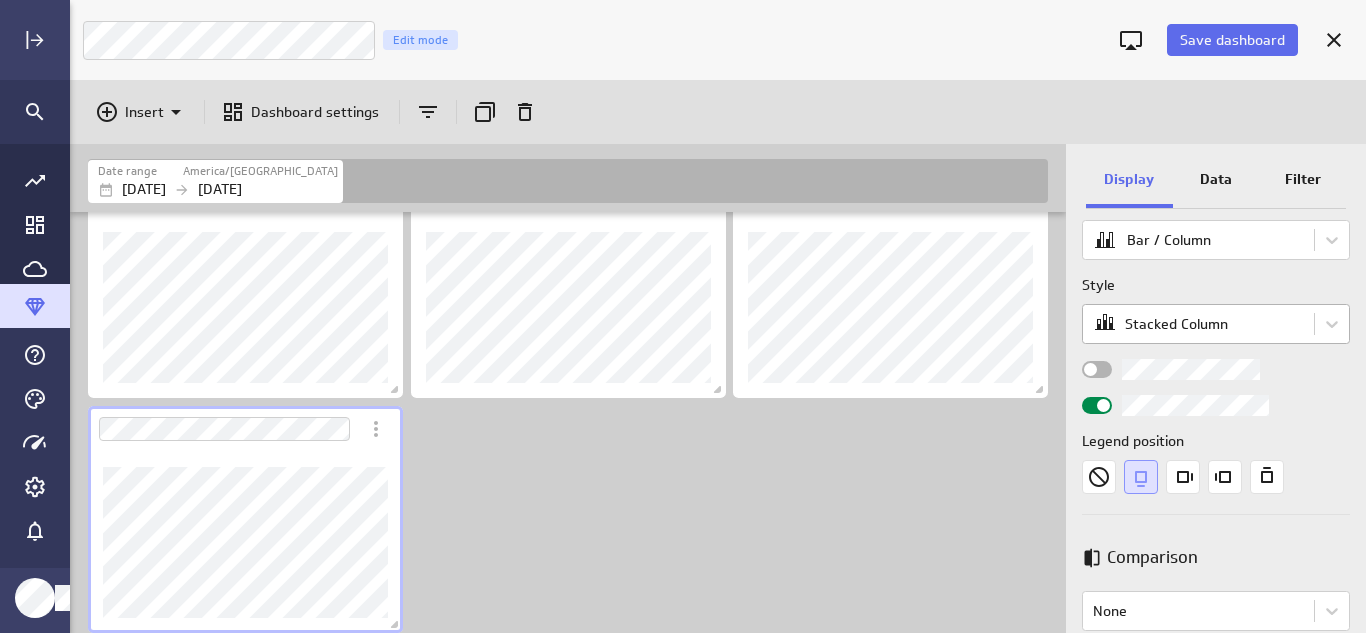 click on "Save dashboard Marketing Dashboard Edit mode Insert Dashboard settings Date range America/[GEOGRAPHIC_DATA] [DATE] [DATE] Display Data Filter   Title     Chart Type   Bar / Column Style Stacked Column Legend position   Comparison   Comparison None   Analyses   No analysis Show current values only   Vertical axis   Axis label None Range Include zero (default)   Sort   Sort x-axis Default Using original data order Sort legend items Default Using original data order (no message) PowerMetrics Assistant Hey [PERSON_NAME]. I’m your PowerMetrics Assistant. If I can’t answer your question, try searching in our  Help Center  (that’s what I do!) You can also contact the  Support Team . How can I help you [DATE]?
Created with Highcharts 9.0.1 Created with Highcharts 9.0.1" at bounding box center [683, 316] 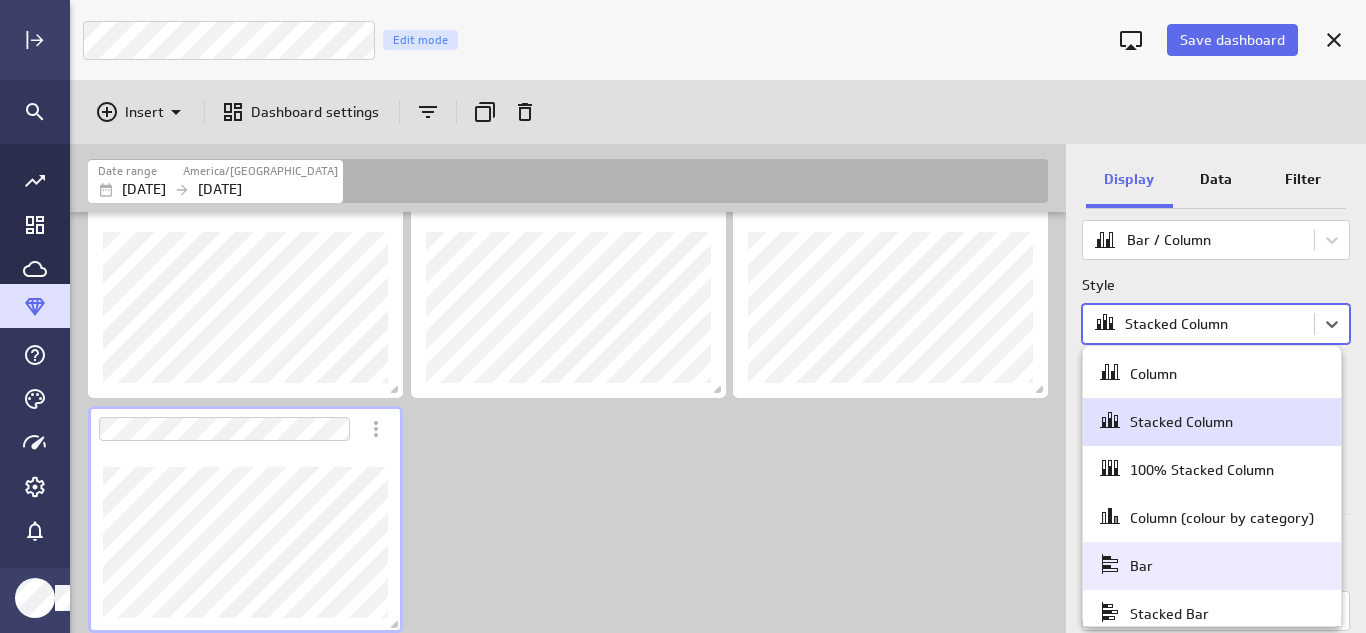 click on "Bar" at bounding box center (1212, 566) 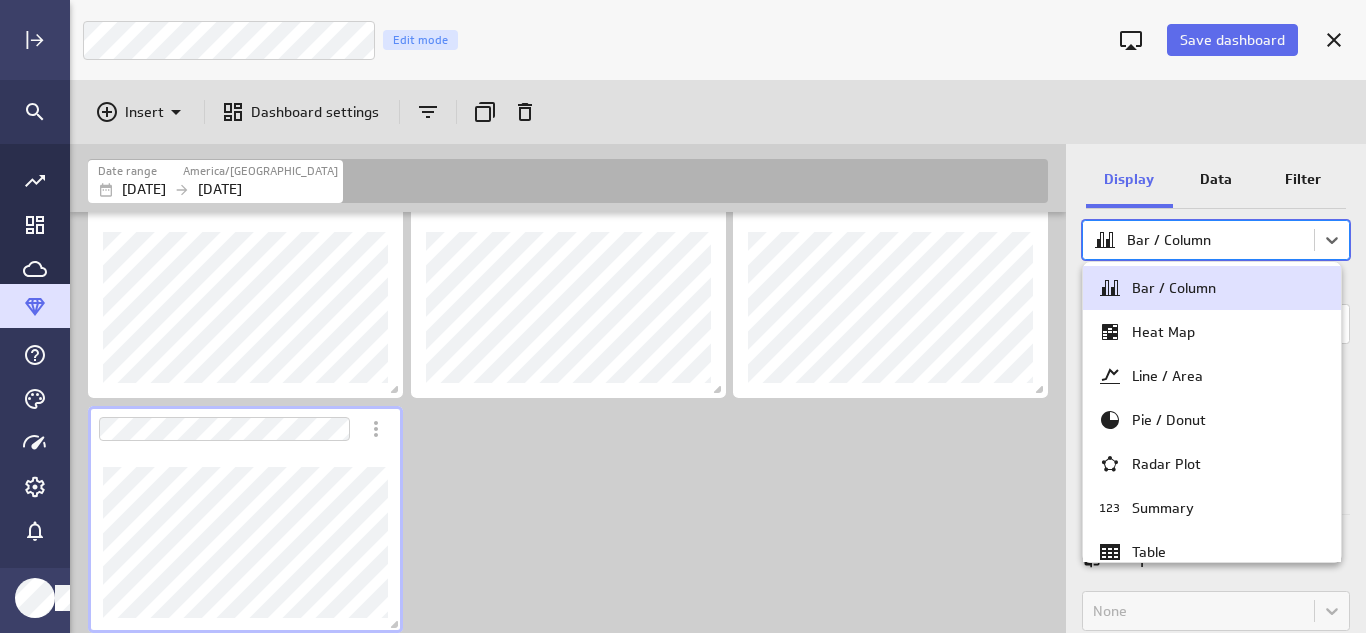 click on "Save dashboard Marketing Dashboard Edit mode Insert Dashboard settings Date range [GEOGRAPHIC_DATA]/[GEOGRAPHIC_DATA] [DATE] [DATE] Display Data Filter   Title     Chart Type   option [object Object] focused, 1 of 11. 11 results available. Use Up and Down to choose options, press Enter to select the currently focused option, press Escape to exit the menu, press Tab to select the option and exit the menu. Bar / Column Style Bar Legend position   Comparison   Comparison None   Analyses   No analysis Show current values only   Horizontal axis   Axis label None Range Include zero (default)   Sort   Sort y-axis Default Using original data order Sort legend items Default Using original data order (no message) PowerMetrics Assistant Hey [PERSON_NAME]. I’m your PowerMetrics Assistant. If I can’t answer your question, try searching in our  Help Center  (that’s what I do!) You can also contact the  Support Team . How can I help you [DATE]?
Created with Highcharts 9.0.1 123" at bounding box center [683, 316] 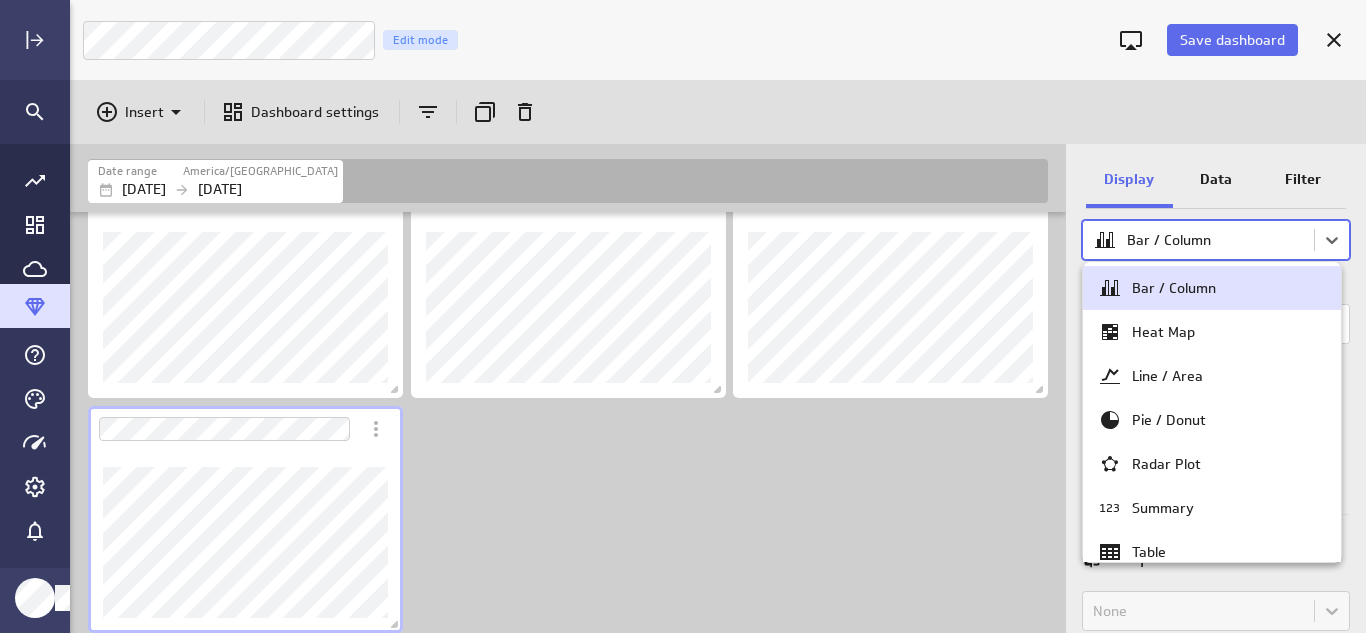 click on "Bar / Column" at bounding box center [1212, 288] 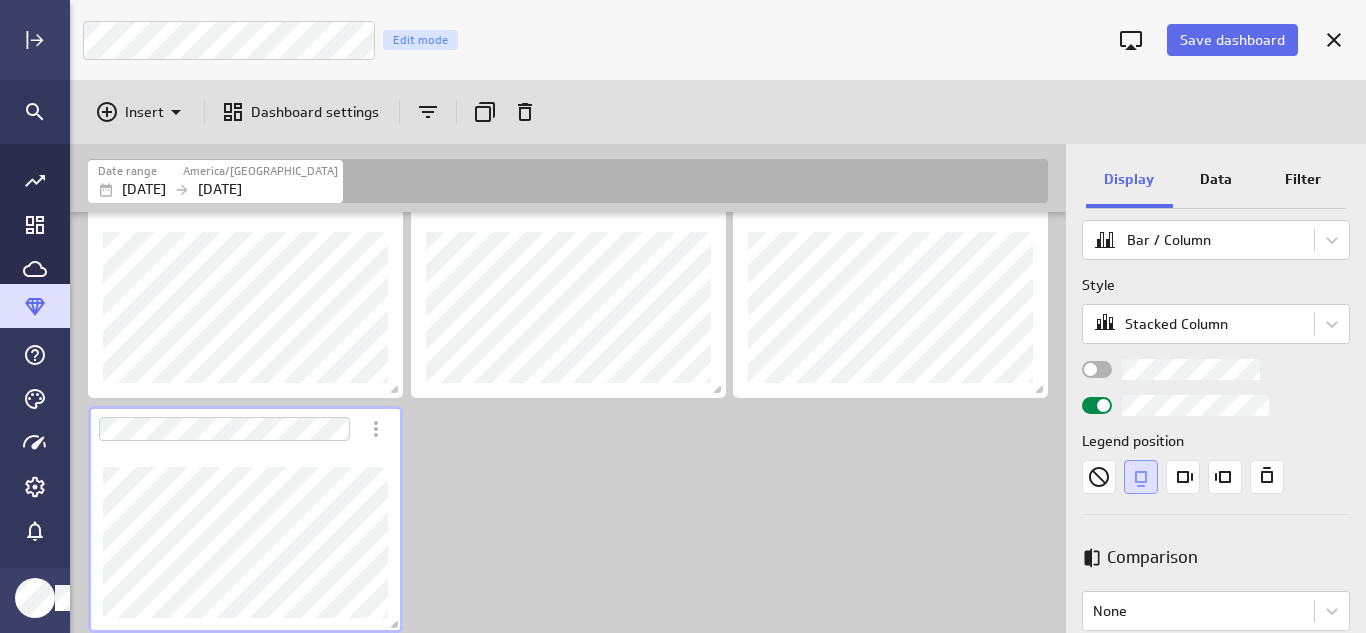 click at bounding box center [572, 402] 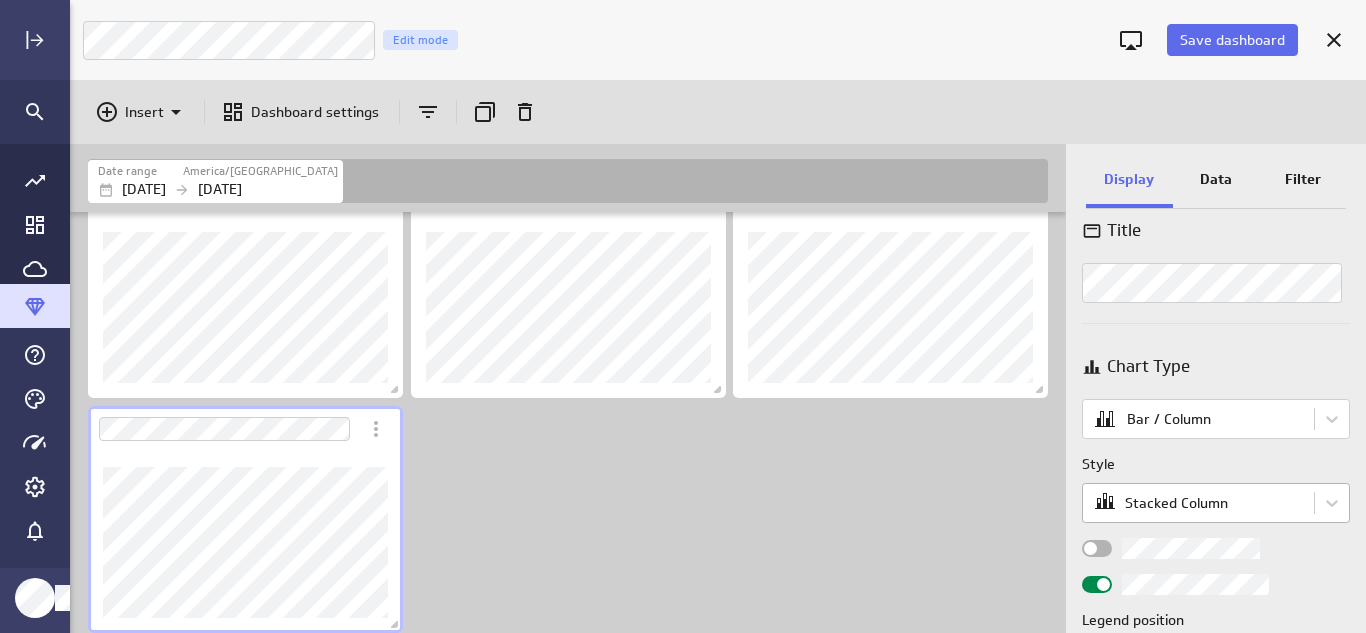 scroll, scrollTop: 0, scrollLeft: 0, axis: both 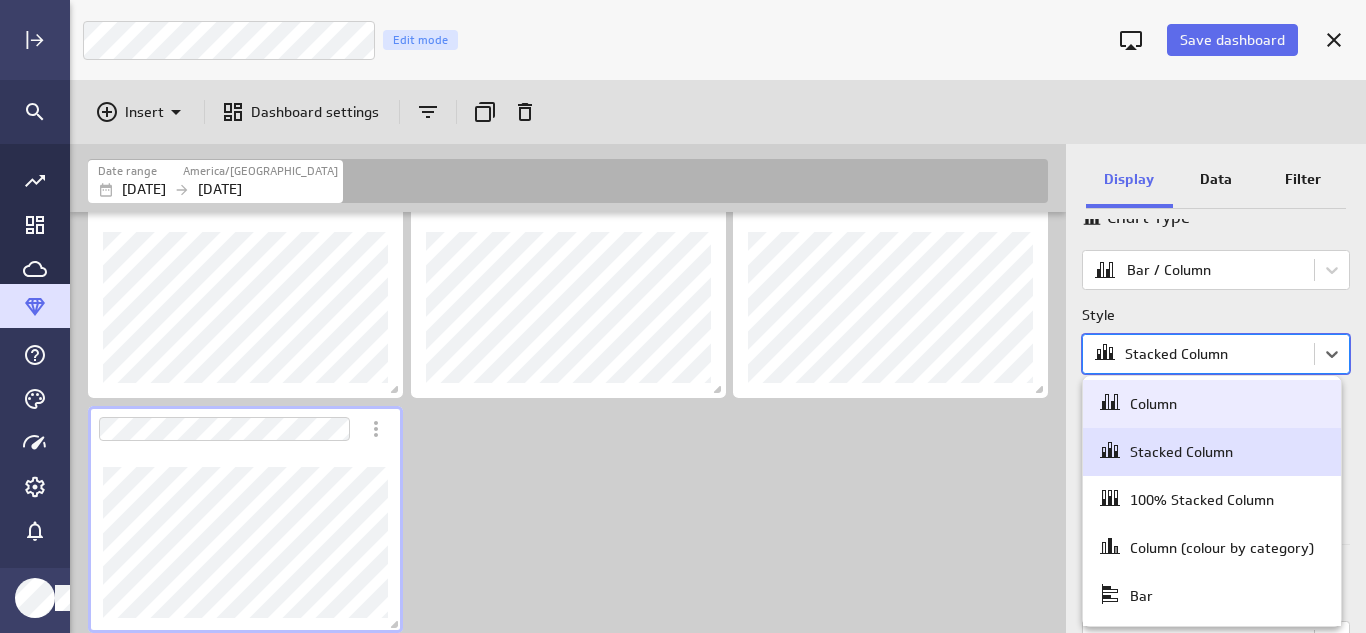 click on "Save dashboard Marketing Dashboard Edit mode Insert Dashboard settings Date range [GEOGRAPHIC_DATA]/[GEOGRAPHIC_DATA] [DATE] [DATE] Display Data Filter   Title     Chart Type   Bar / Column Style option Column focused, 1 of 8. 8 results available. Use Up and Down to choose options, press Enter to select the currently focused option, press Escape to exit the menu, press Tab to select the option and exit the menu. Stacked Column Legend position   Comparison   Comparison None   Analyses   No analysis Show current values only   Vertical axis   Axis label None Range Include zero (default)   Sort   Sort x-axis Default Using original data order Sort legend items Default Using original data order (no message) PowerMetrics Assistant Hey [PERSON_NAME]. I’m your PowerMetrics Assistant. If I can’t answer your question, try searching in our  Help Center  (that’s what I do!) You can also contact the  Support Team . How can I help you [DATE]?
Created with Highcharts 9.0.1 Column" at bounding box center (683, 316) 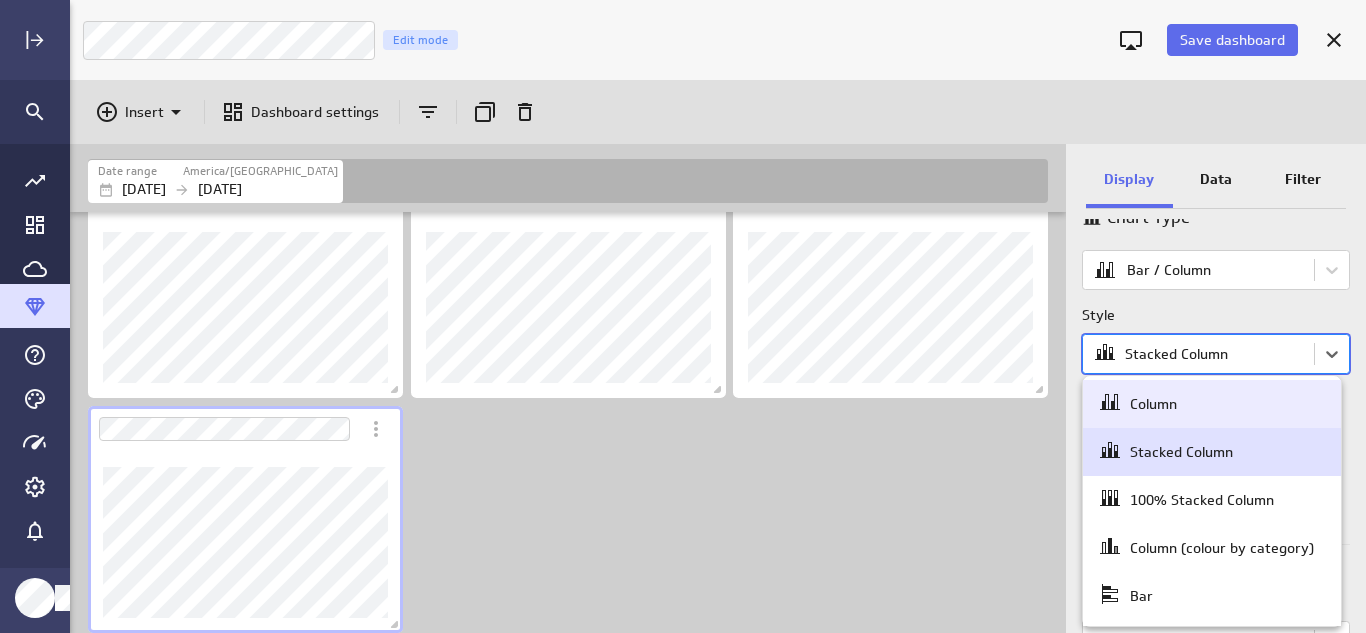 click at bounding box center [683, 316] 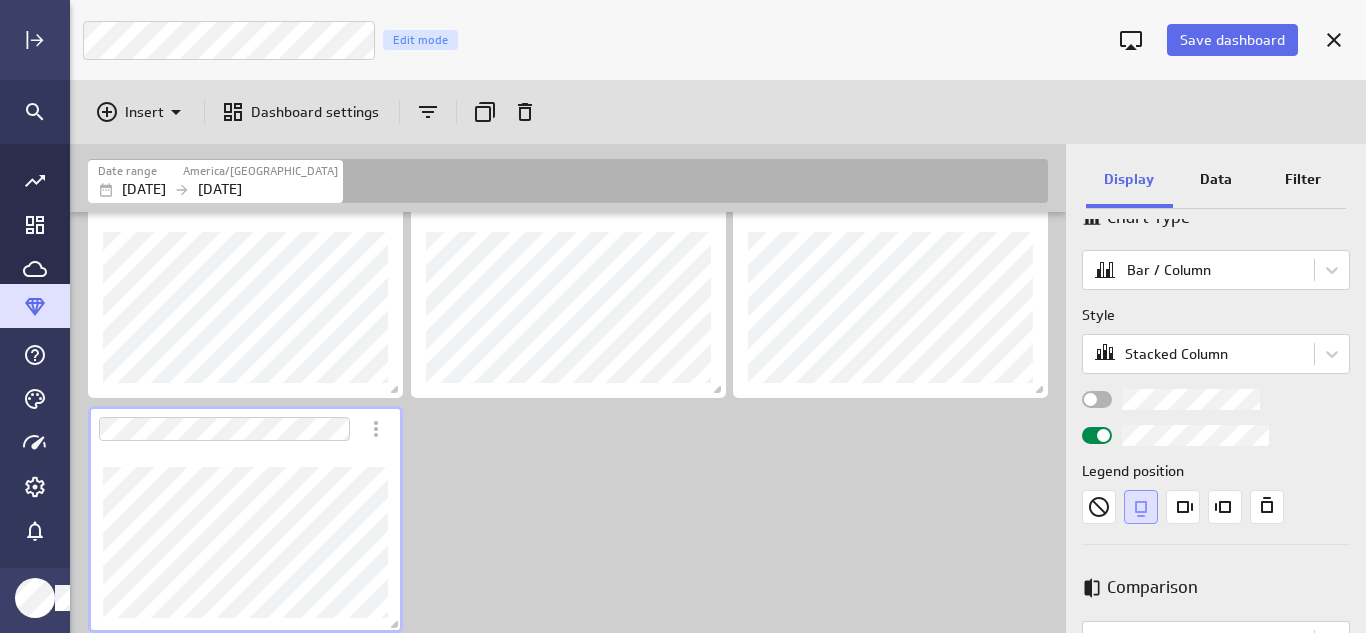 click at bounding box center (572, 402) 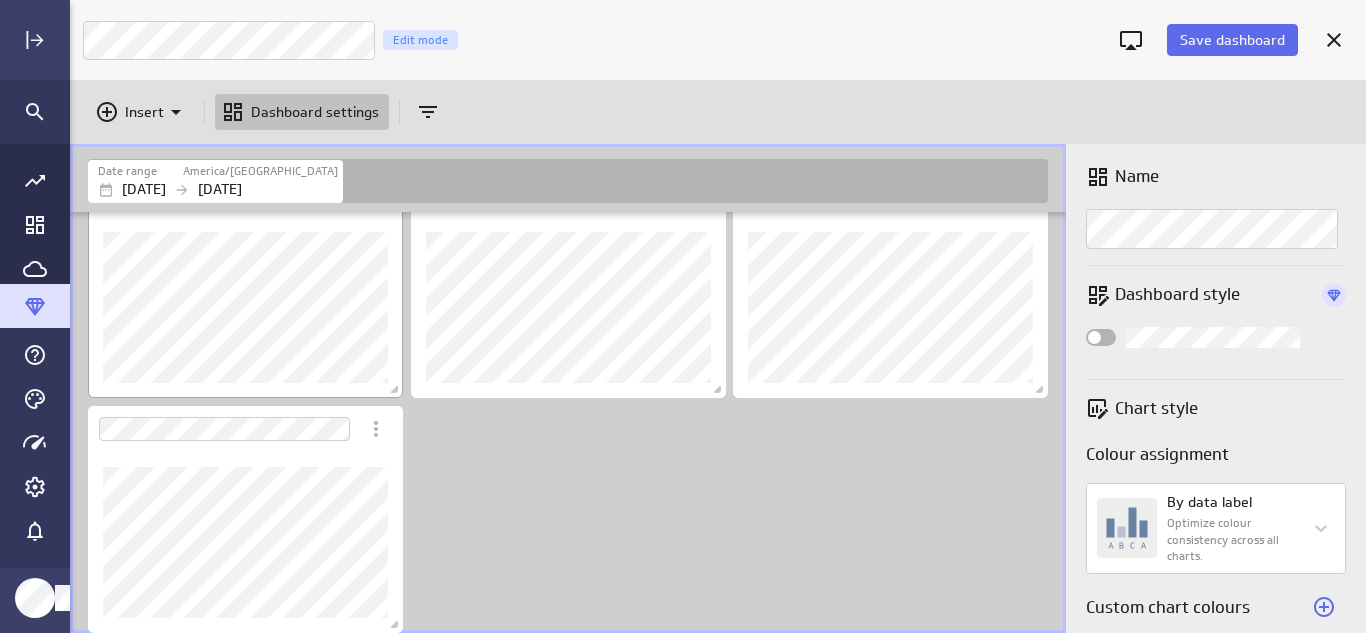scroll, scrollTop: 0, scrollLeft: 0, axis: both 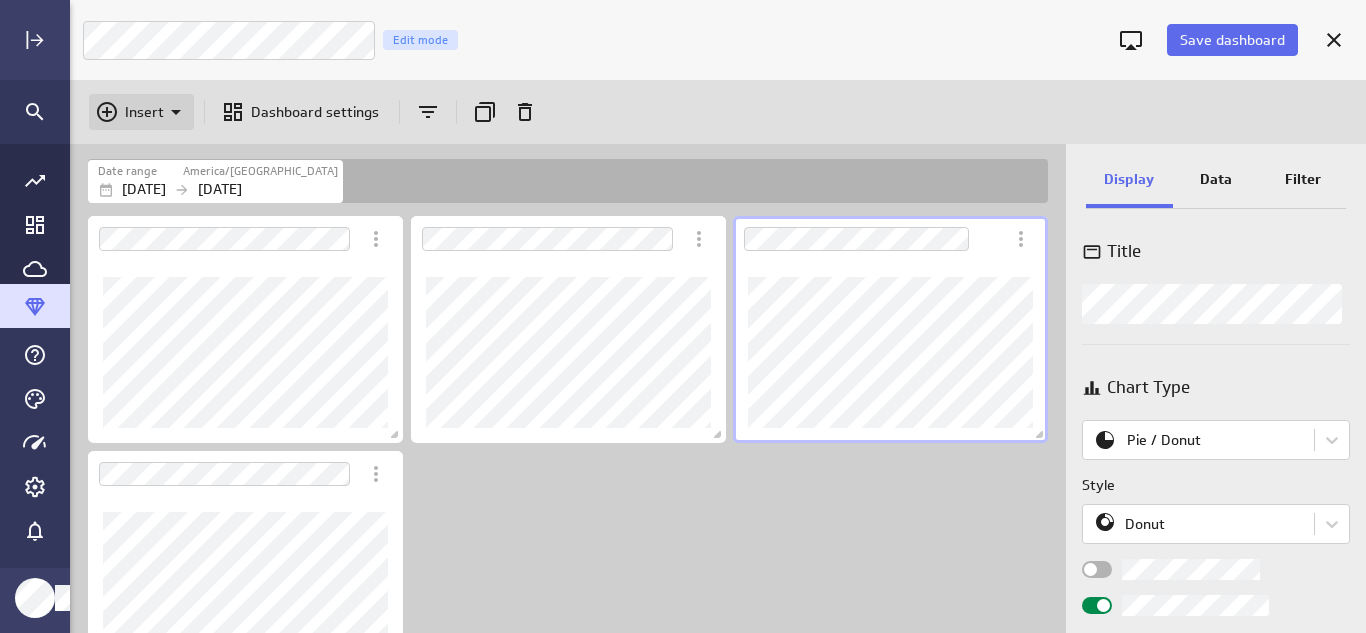 click 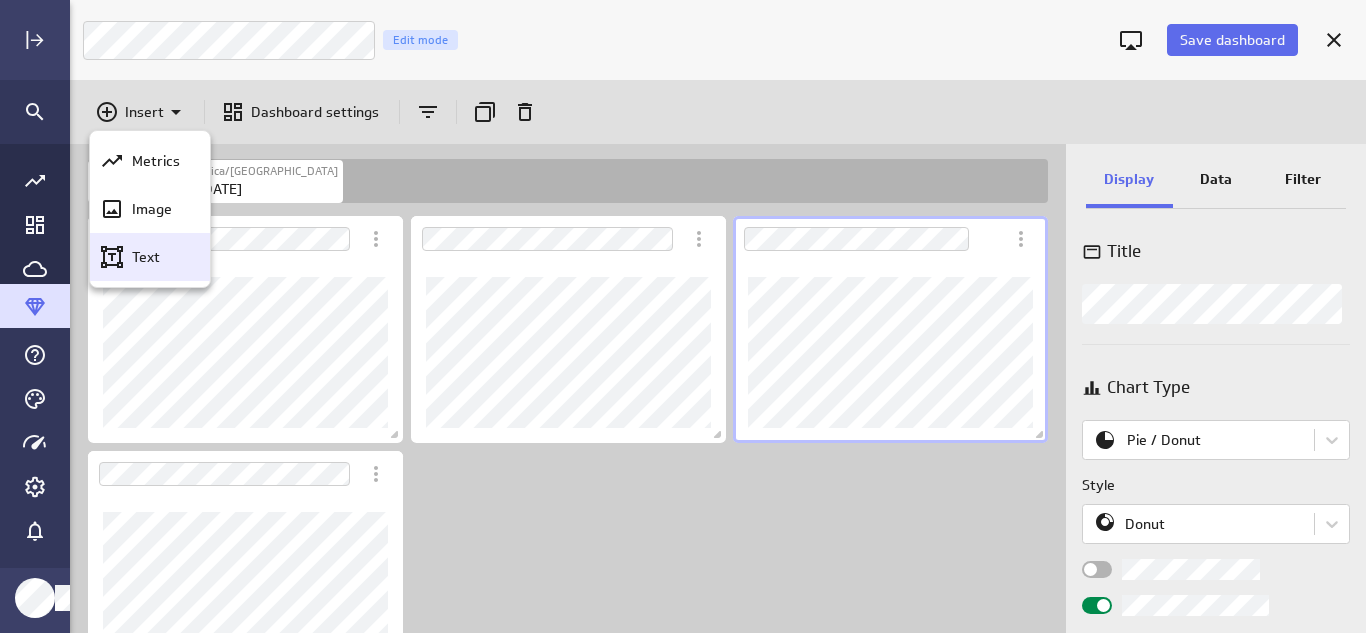 click on "Text" at bounding box center (146, 257) 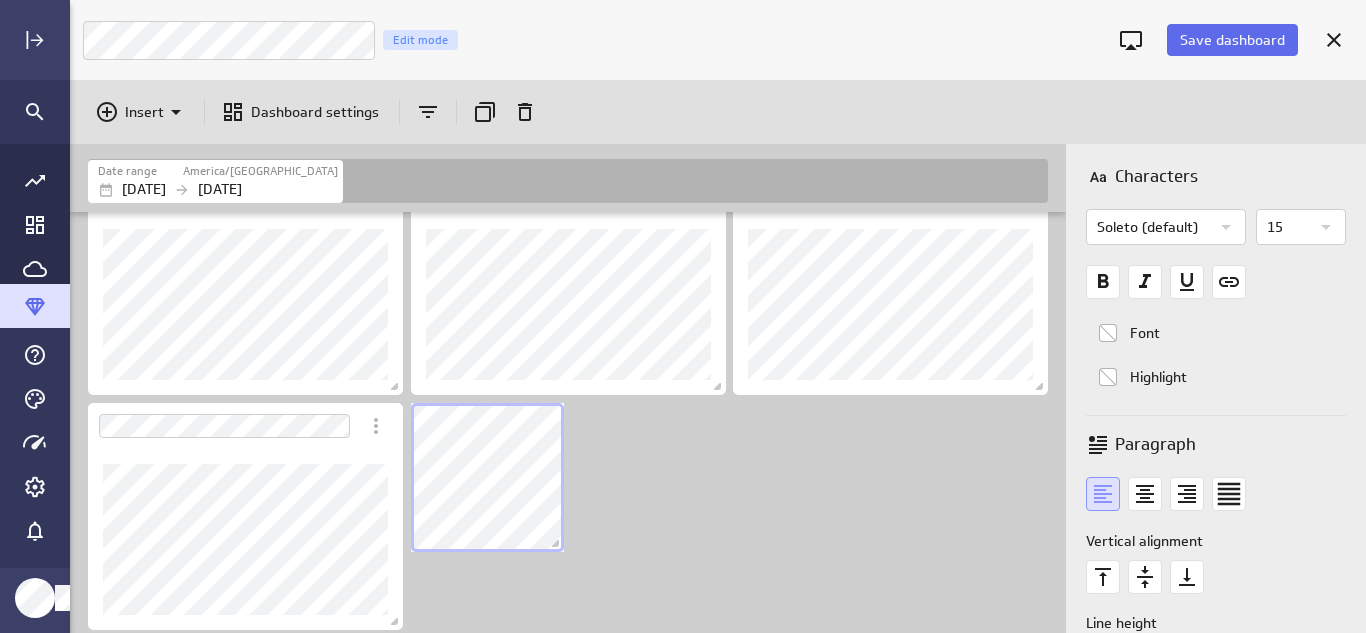 scroll, scrollTop: 49, scrollLeft: 0, axis: vertical 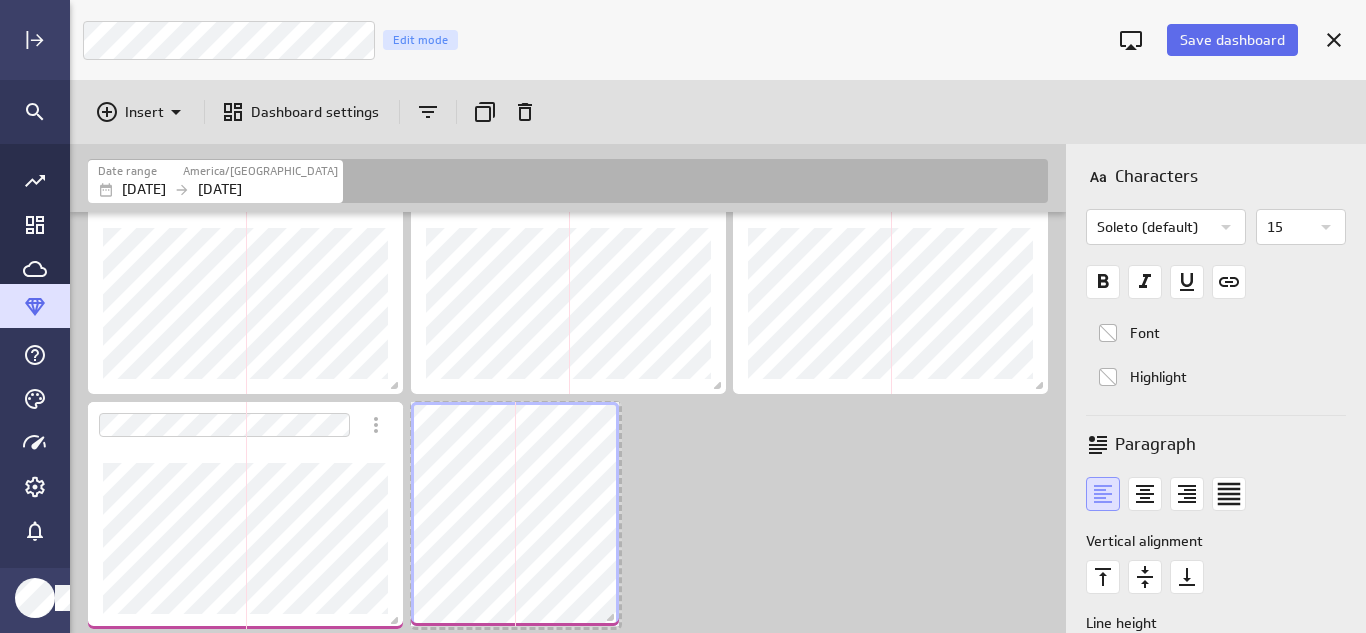 drag, startPoint x: 564, startPoint y: 546, endPoint x: 619, endPoint y: 621, distance: 93.00538 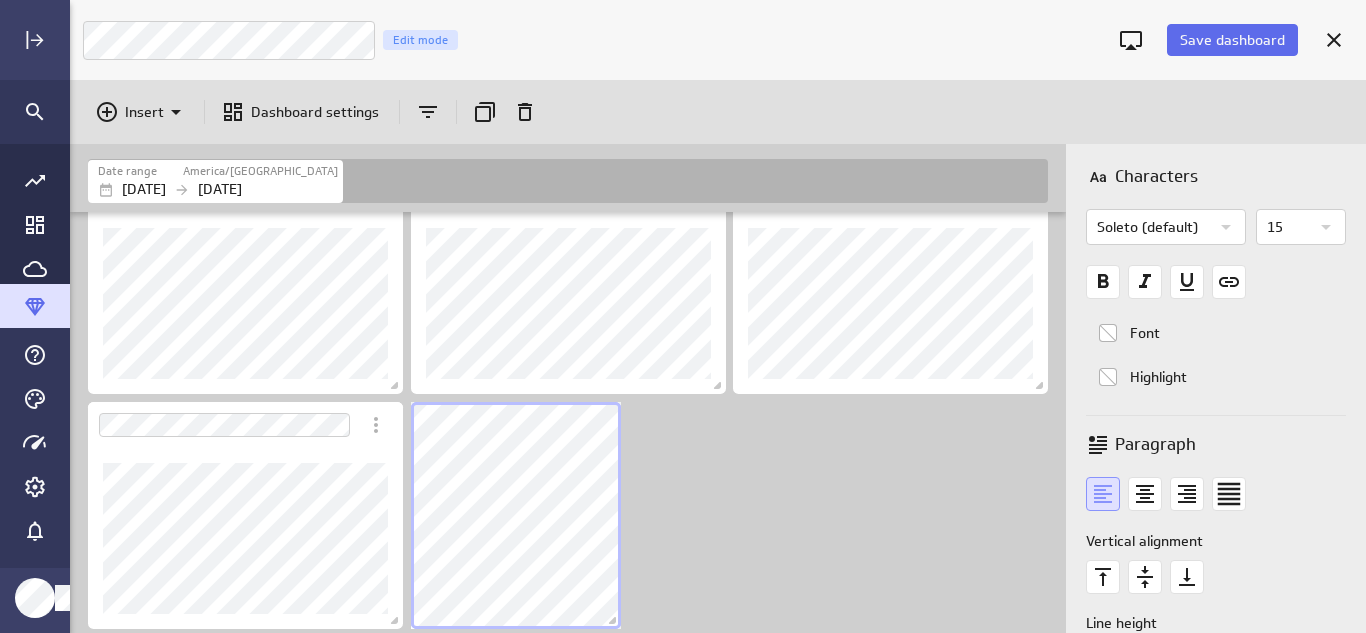 click at bounding box center (572, 398) 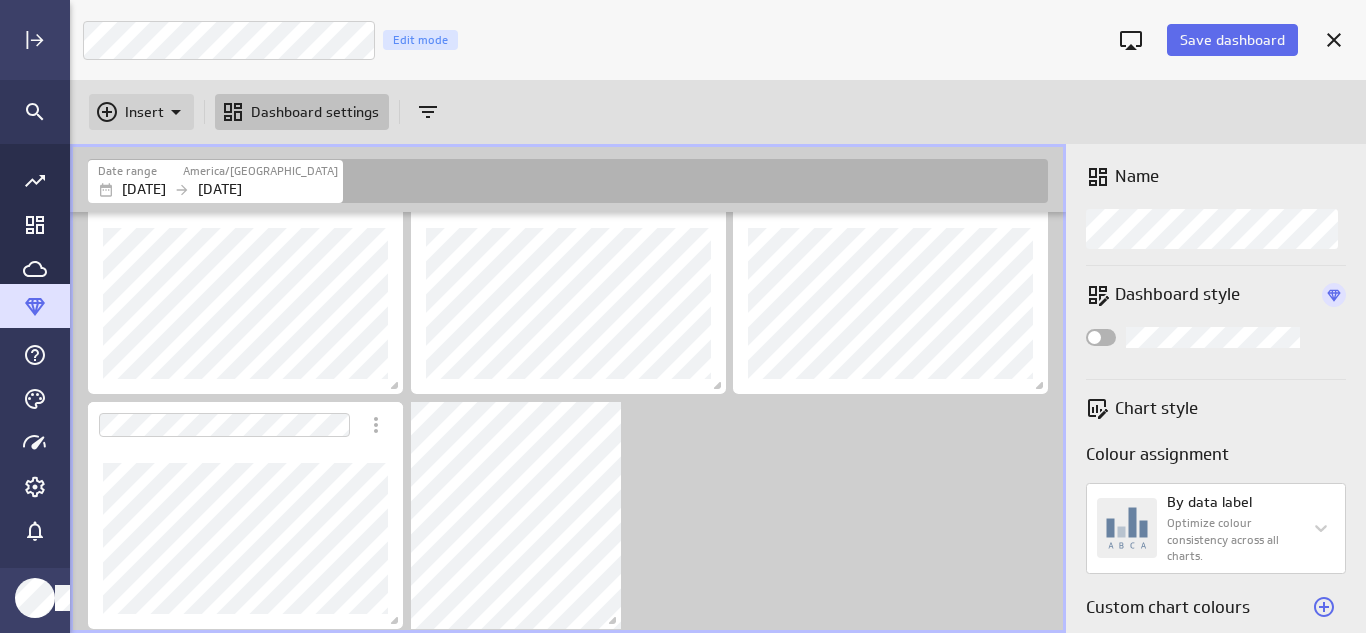 click 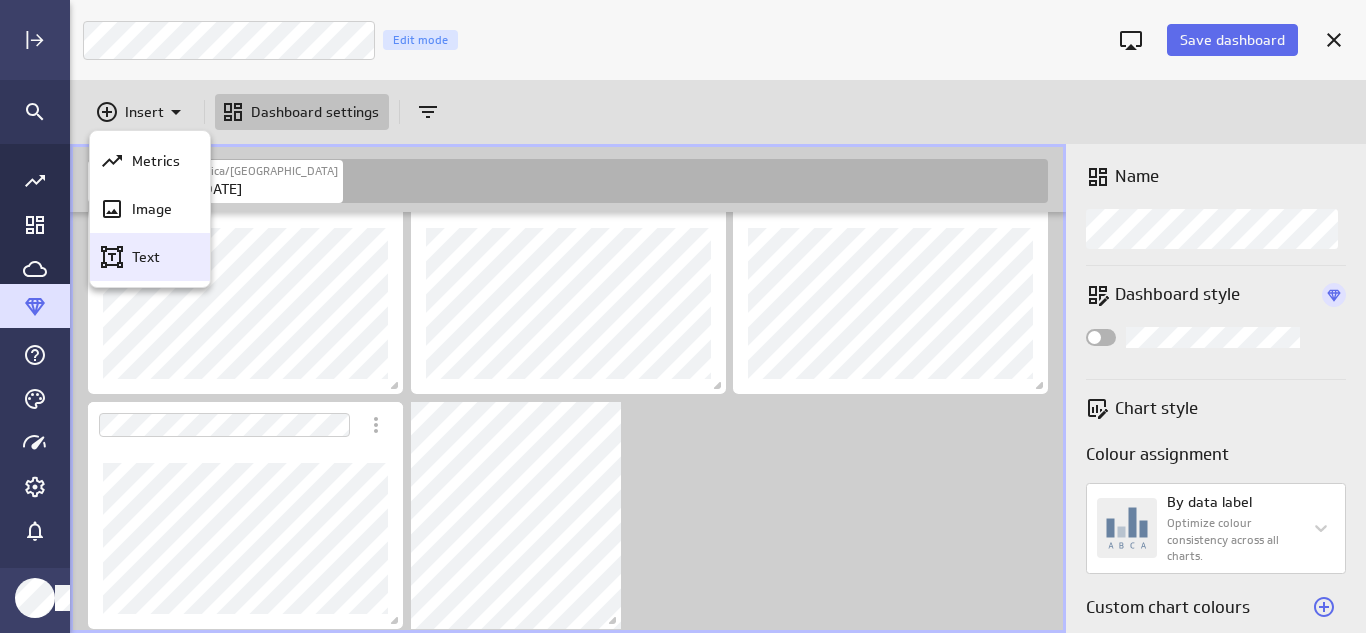 click on "Text" at bounding box center (159, 257) 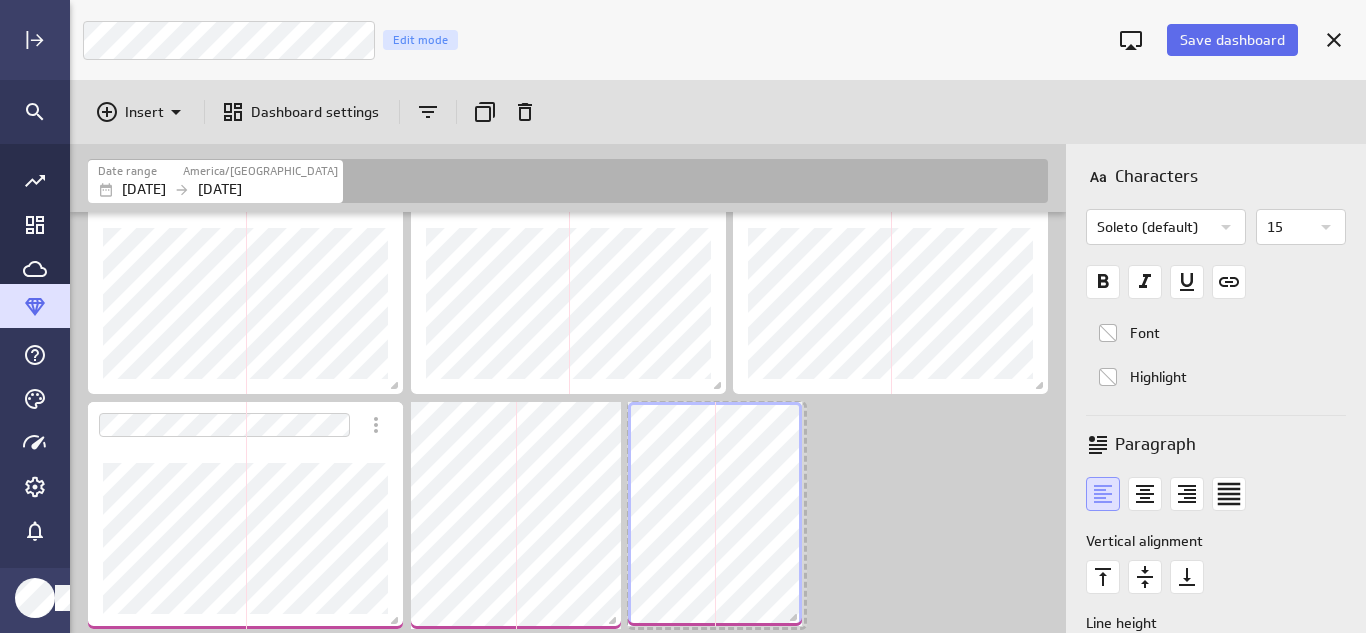 drag, startPoint x: 788, startPoint y: 606, endPoint x: 793, endPoint y: 622, distance: 16.763054 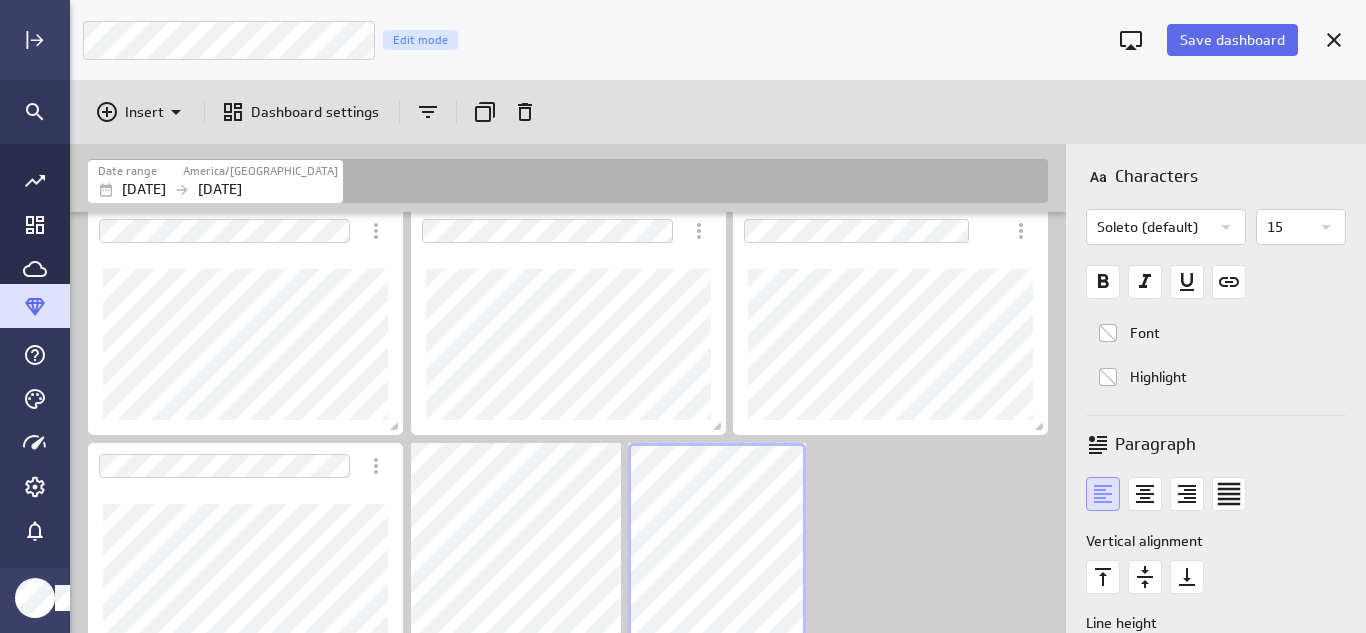scroll, scrollTop: 0, scrollLeft: 0, axis: both 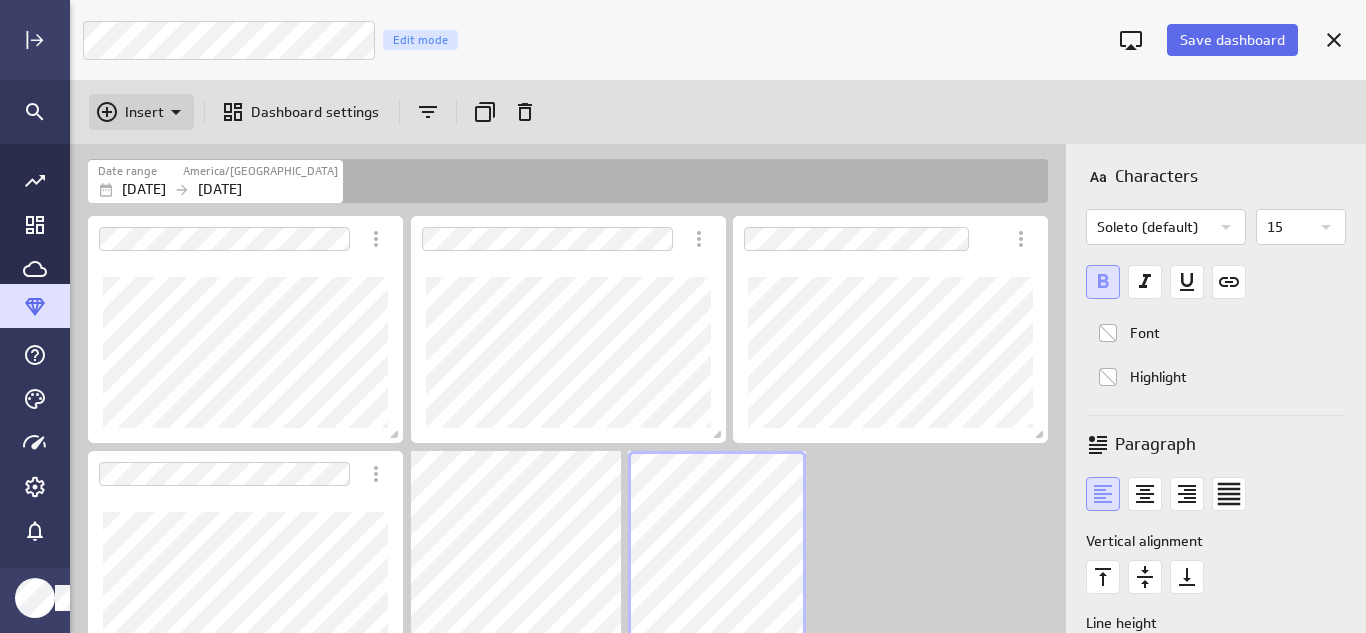 click on "Insert" at bounding box center (144, 112) 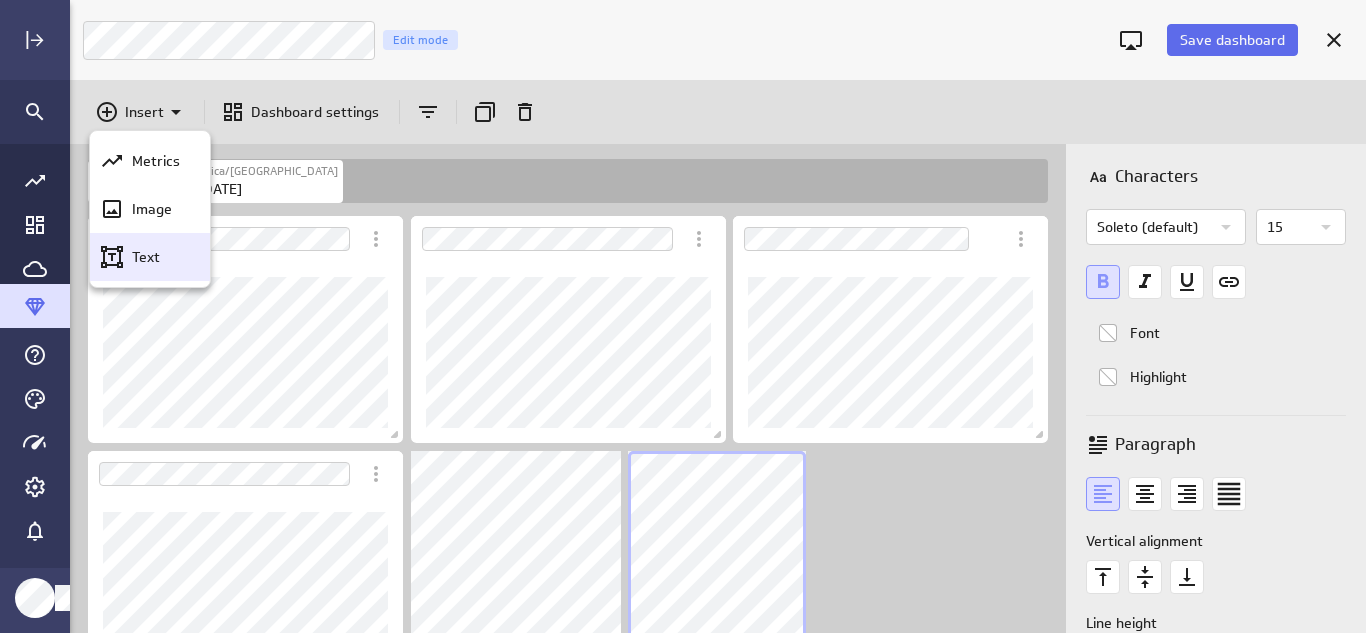 click on "Text" at bounding box center [146, 257] 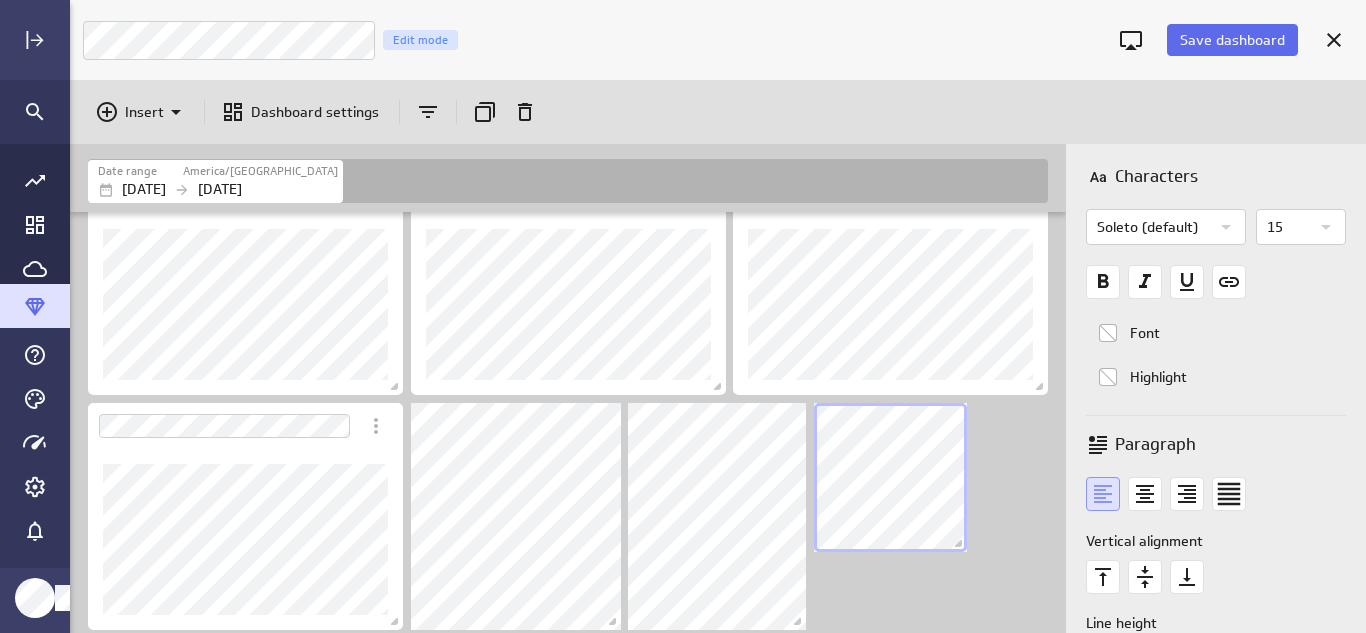 scroll, scrollTop: 49, scrollLeft: 0, axis: vertical 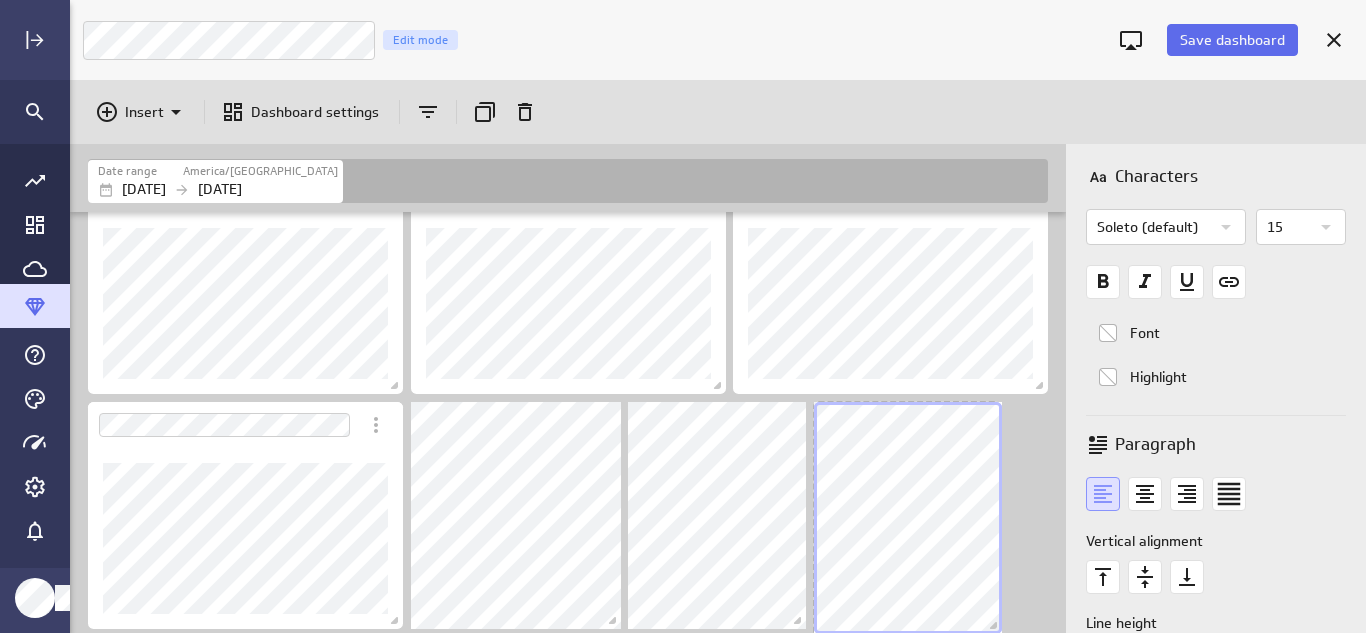 drag, startPoint x: 966, startPoint y: 547, endPoint x: 1002, endPoint y: 630, distance: 90.47099 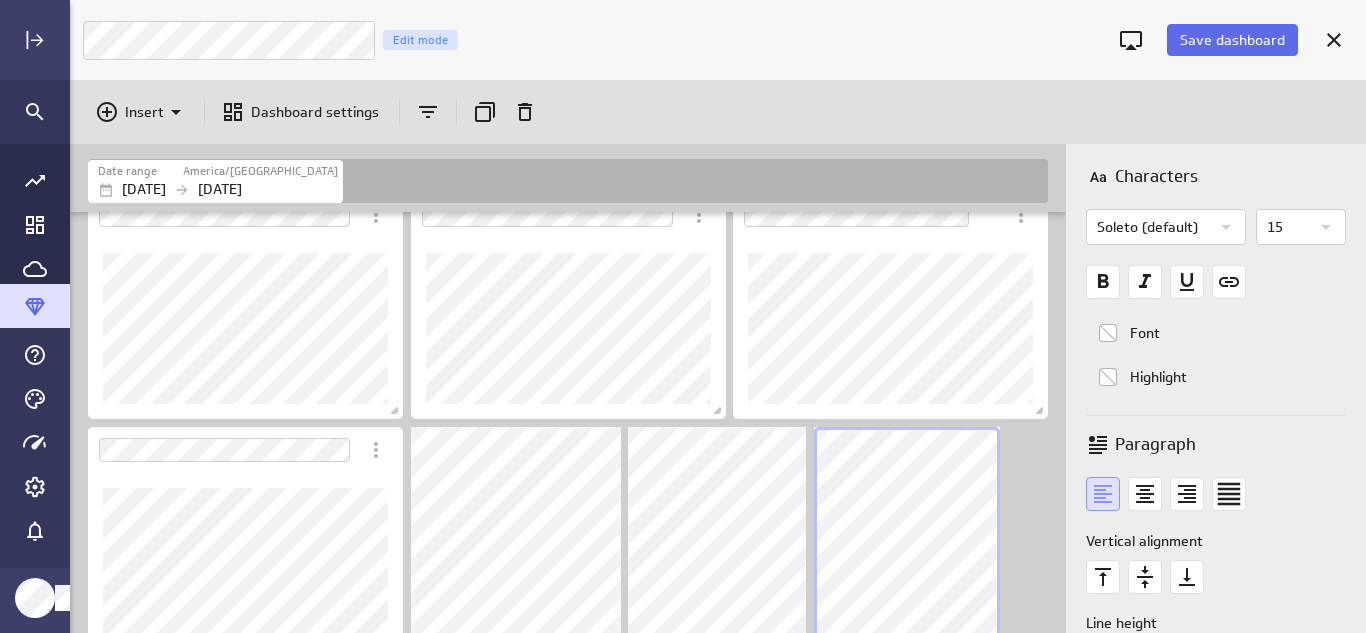 scroll, scrollTop: 0, scrollLeft: 0, axis: both 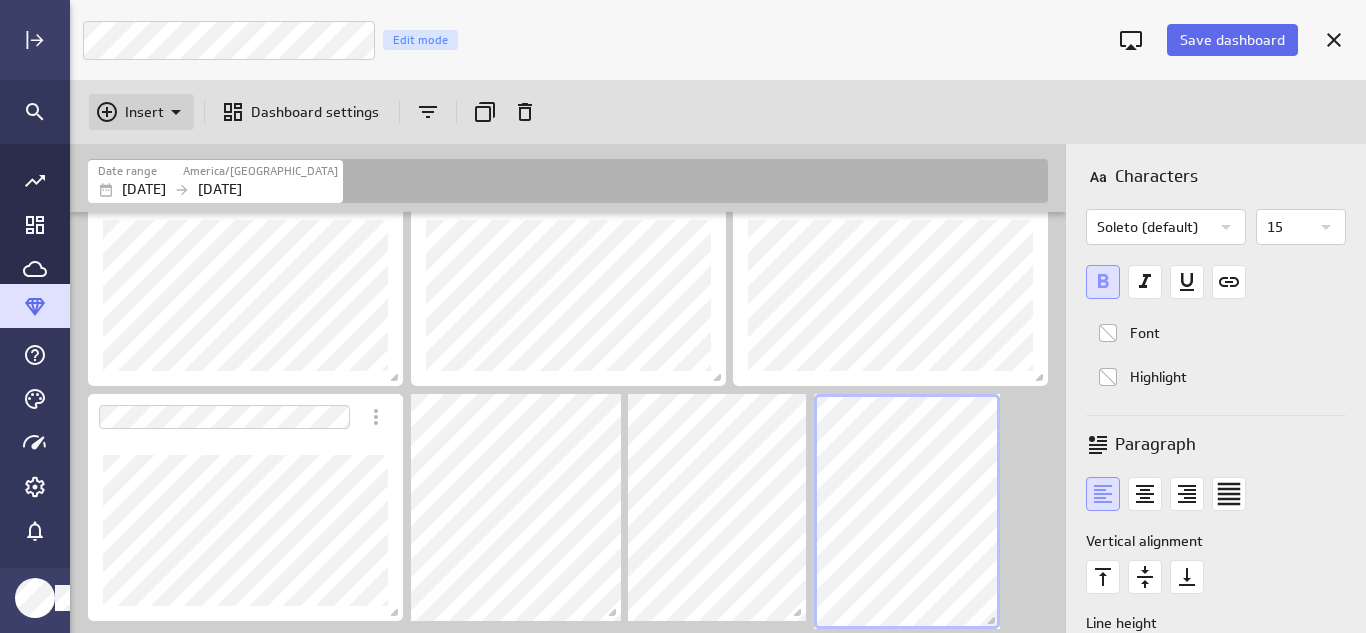 click on "Insert" at bounding box center (144, 112) 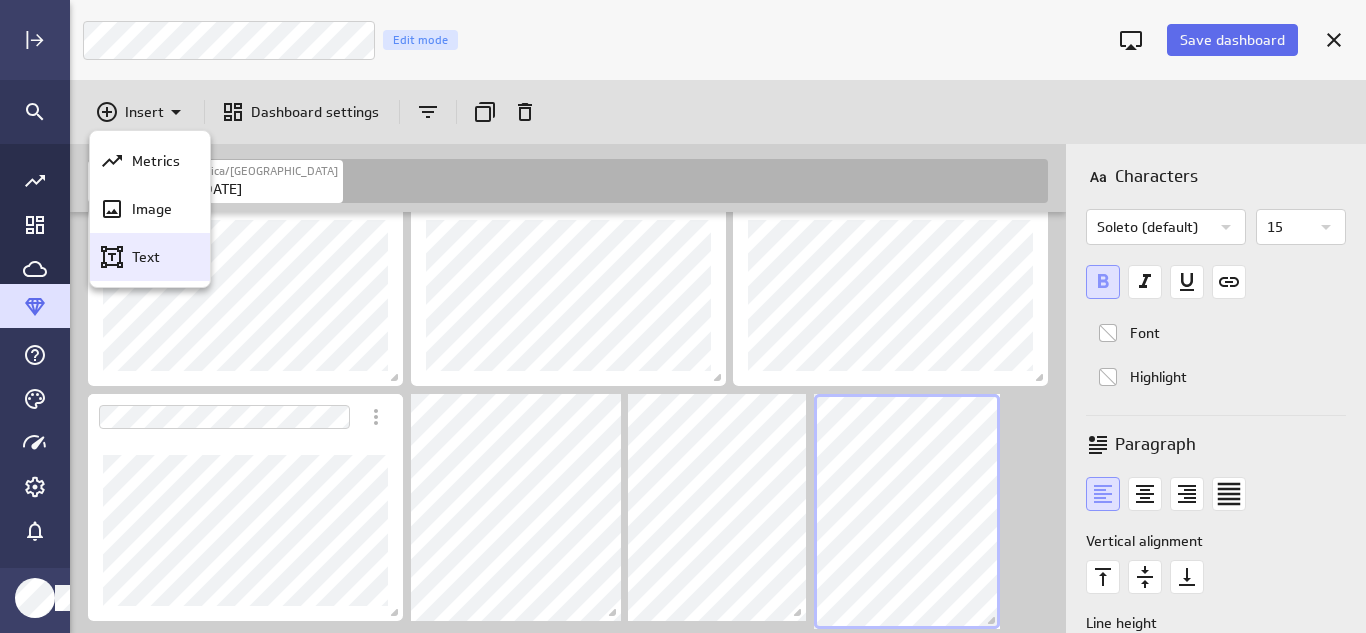 click on "Text" at bounding box center (159, 257) 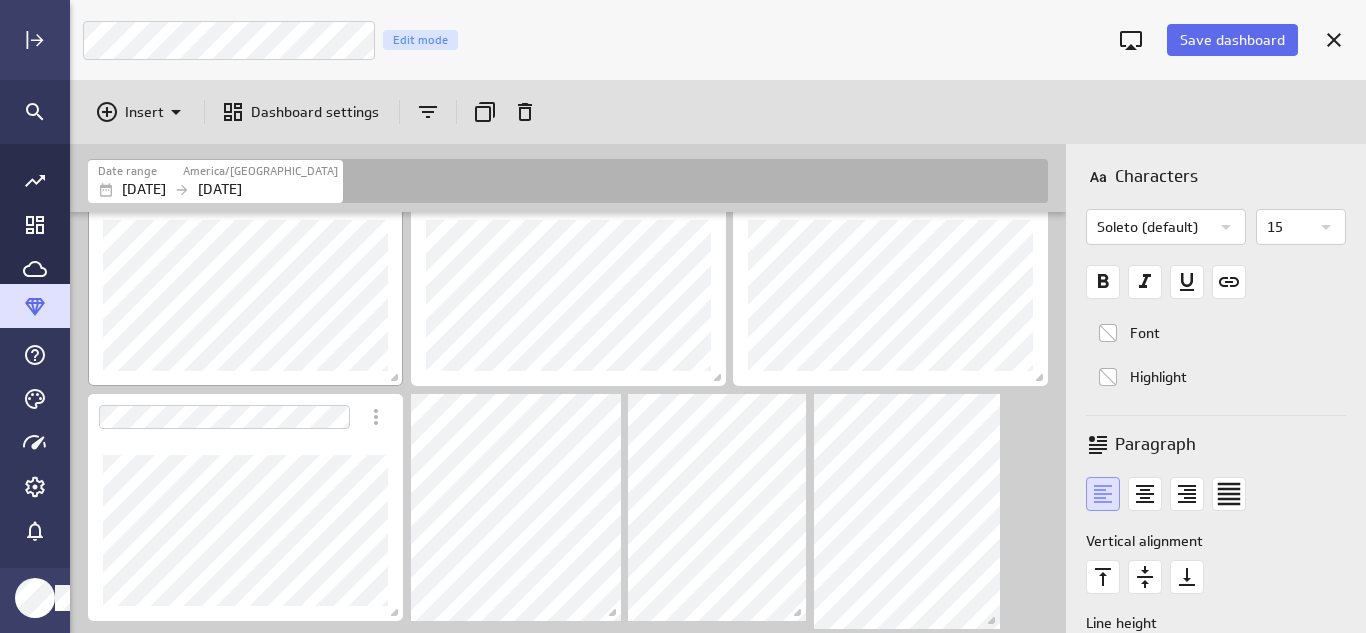scroll, scrollTop: 214, scrollLeft: 0, axis: vertical 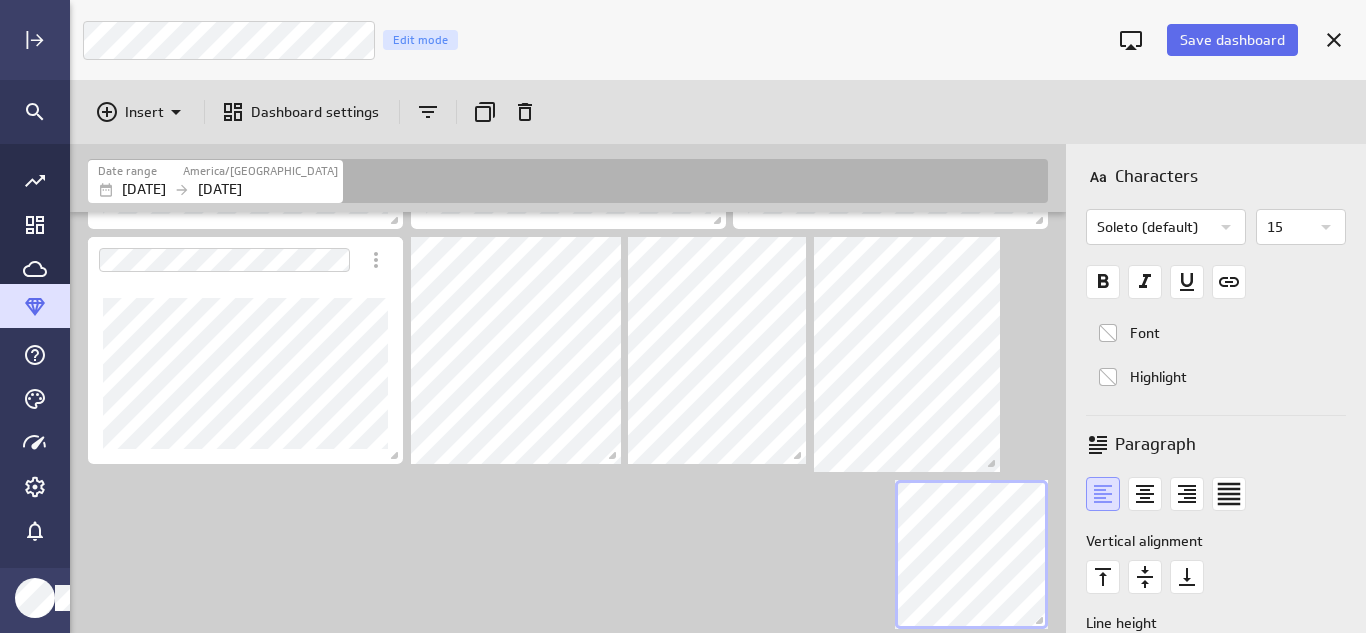 click at bounding box center [572, 315] 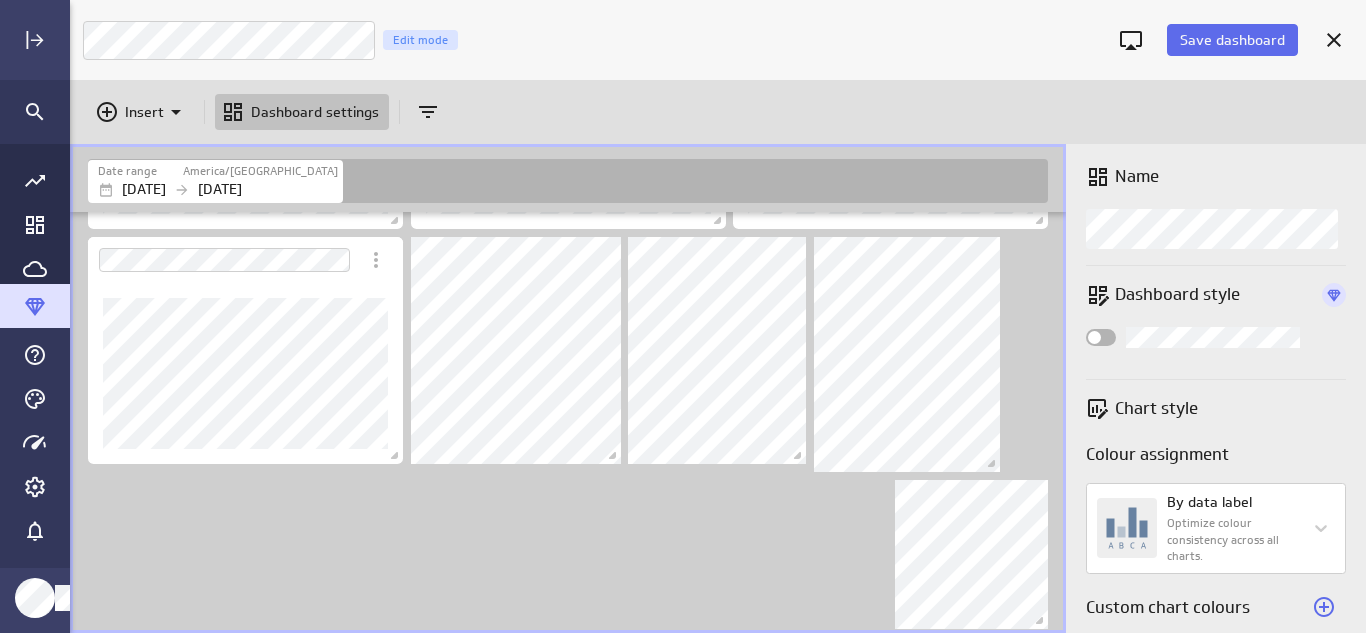 drag, startPoint x: 787, startPoint y: 522, endPoint x: 800, endPoint y: 523, distance: 13.038404 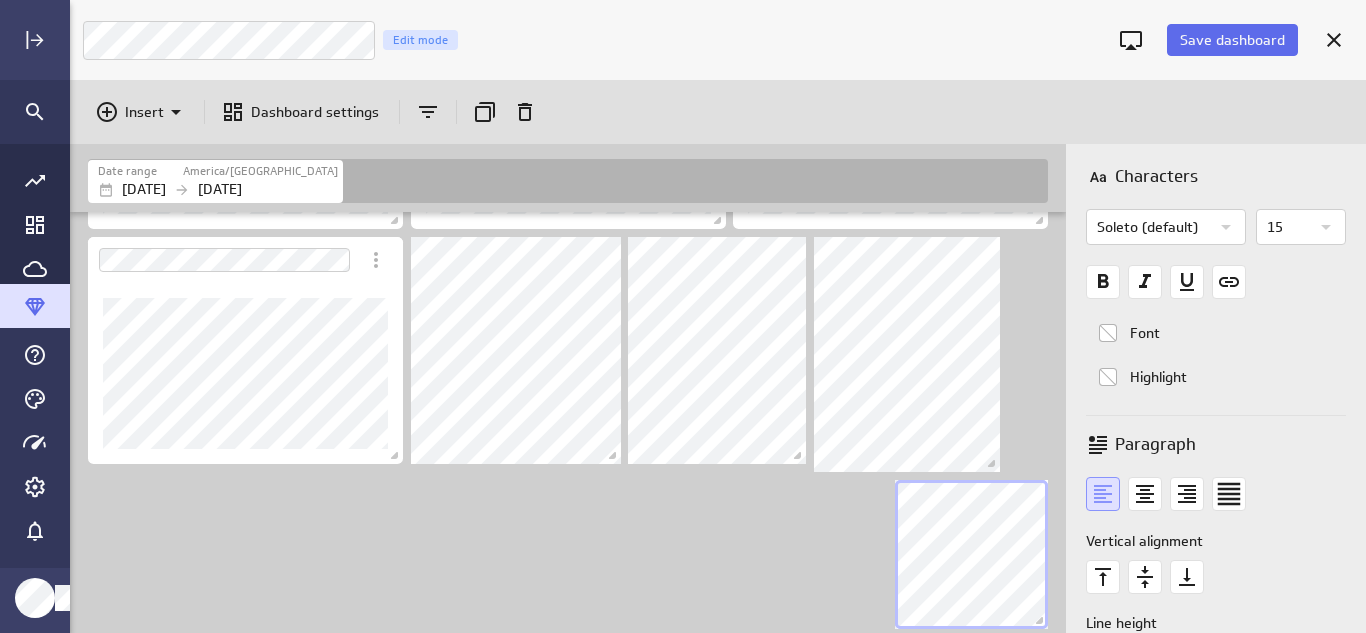 click at bounding box center [572, 315] 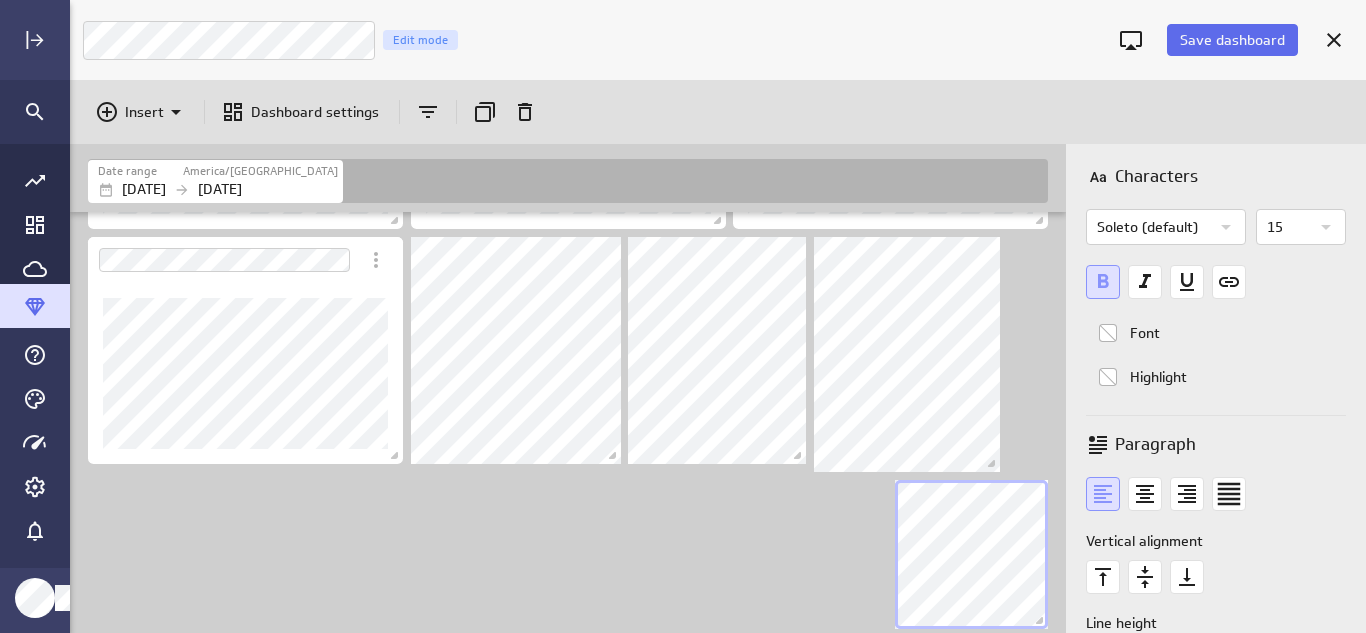 click at bounding box center (572, 315) 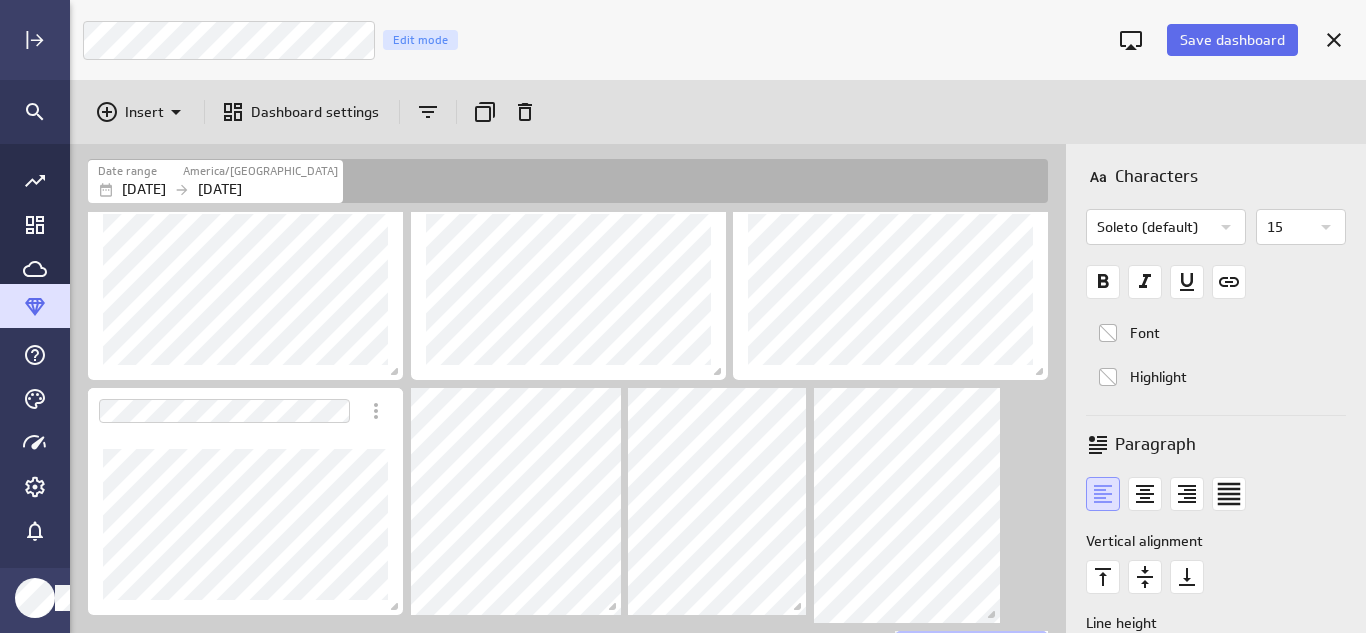 scroll, scrollTop: 0, scrollLeft: 0, axis: both 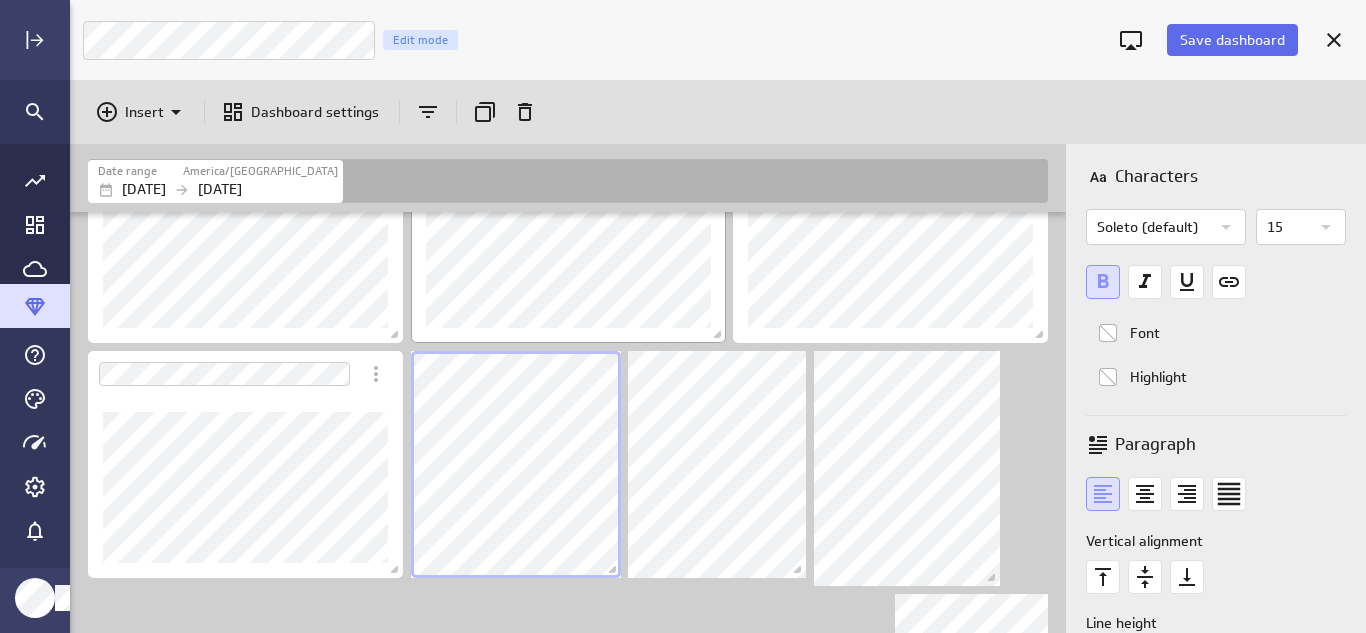 click at bounding box center (572, 429) 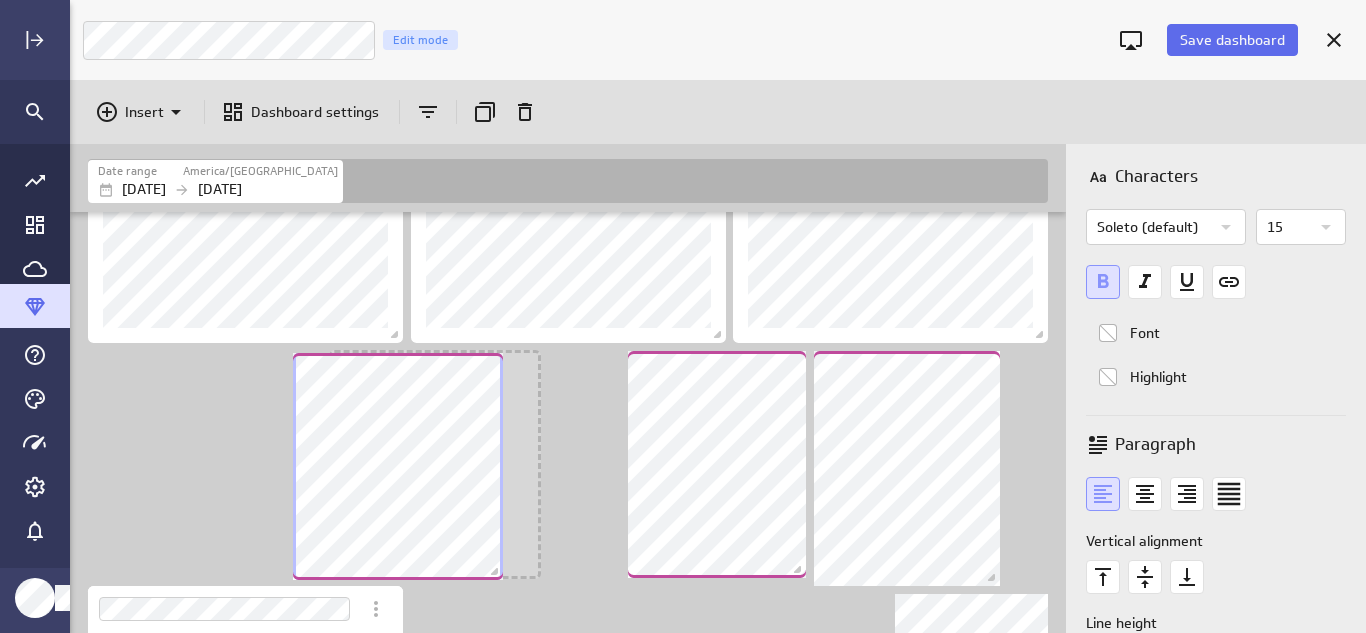 scroll, scrollTop: 10, scrollLeft: 10, axis: both 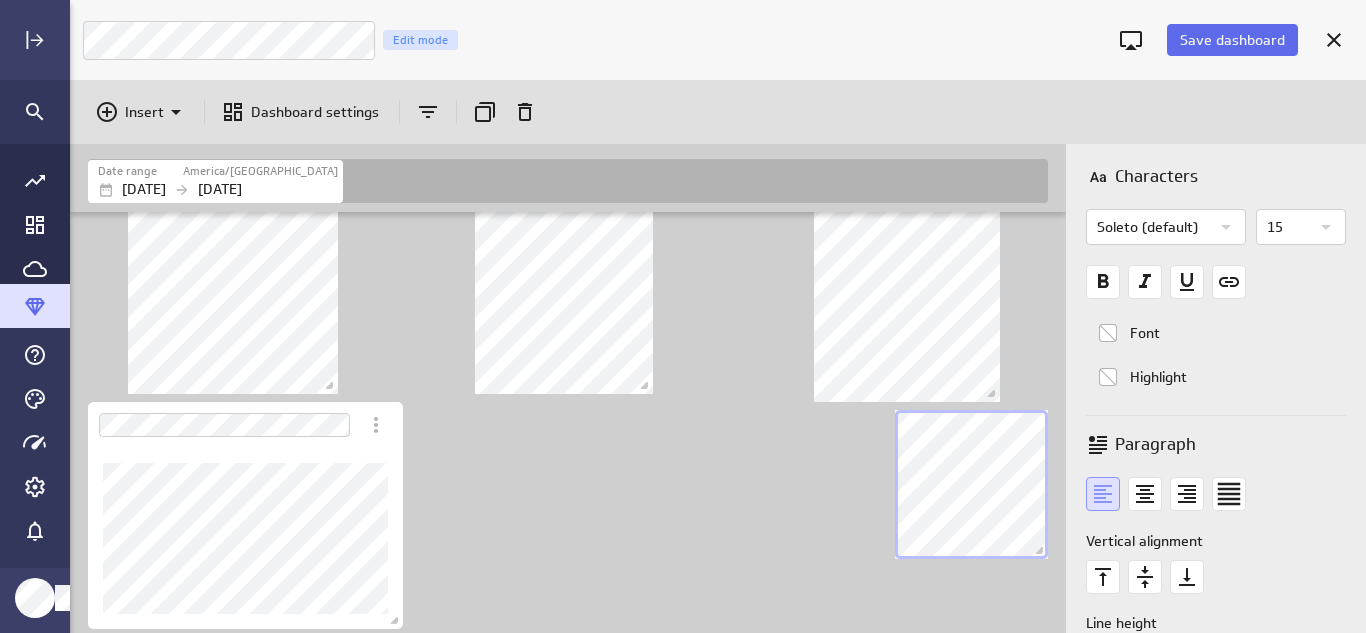 click at bounding box center [572, 280] 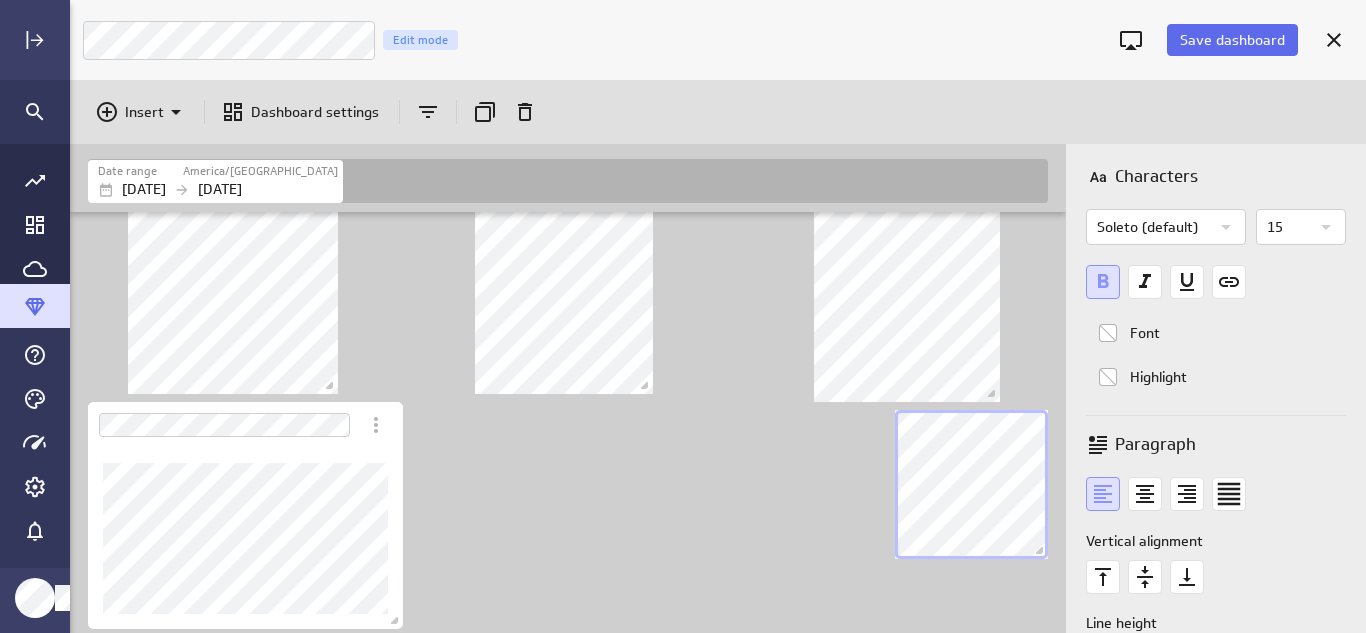 click at bounding box center [572, 280] 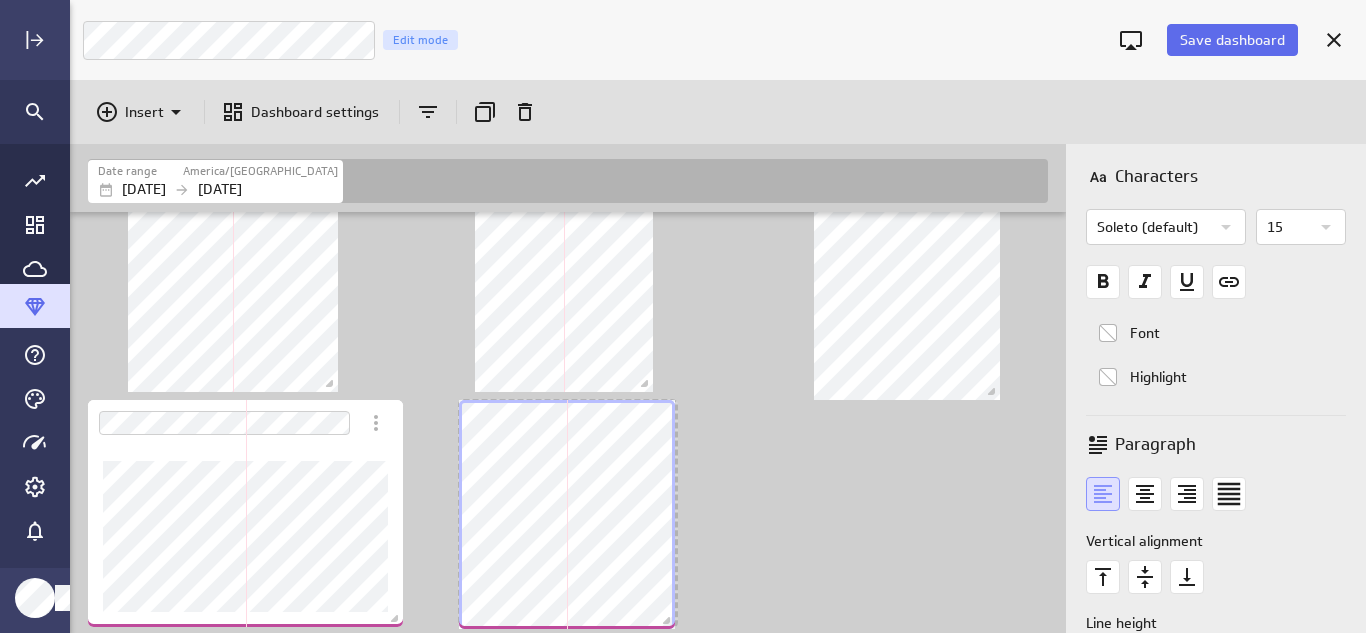 scroll, scrollTop: 317, scrollLeft: 0, axis: vertical 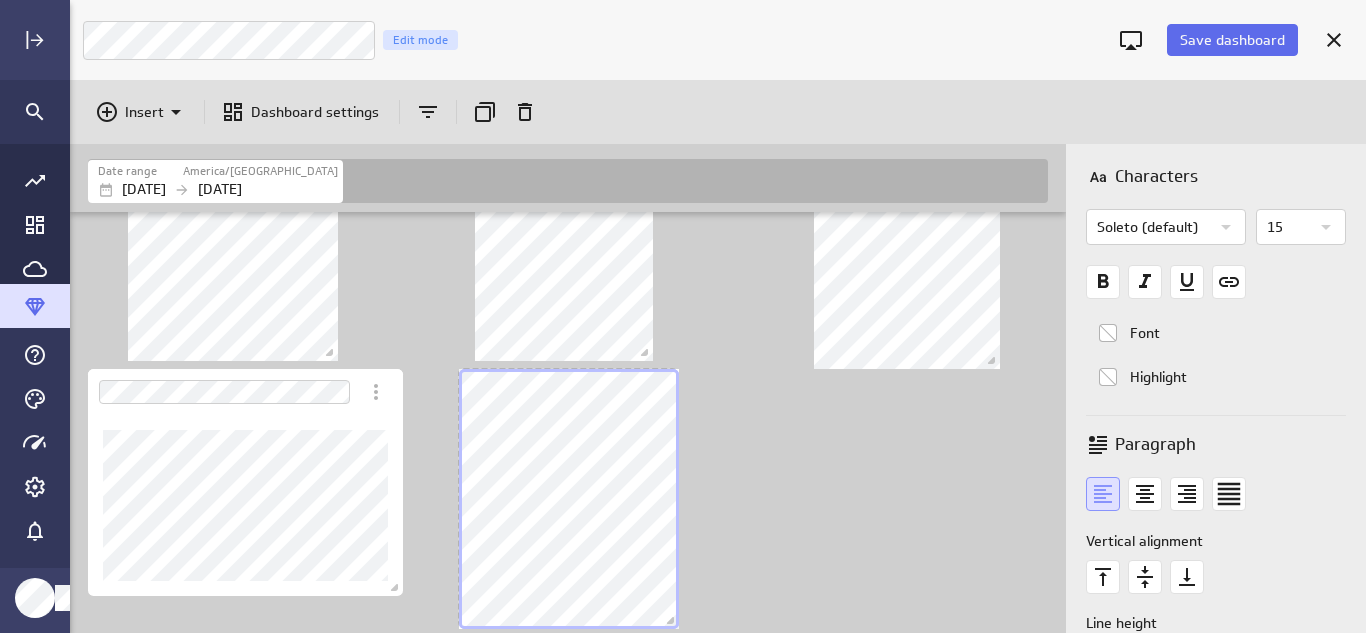 drag, startPoint x: 607, startPoint y: 547, endPoint x: 674, endPoint y: 634, distance: 109.80892 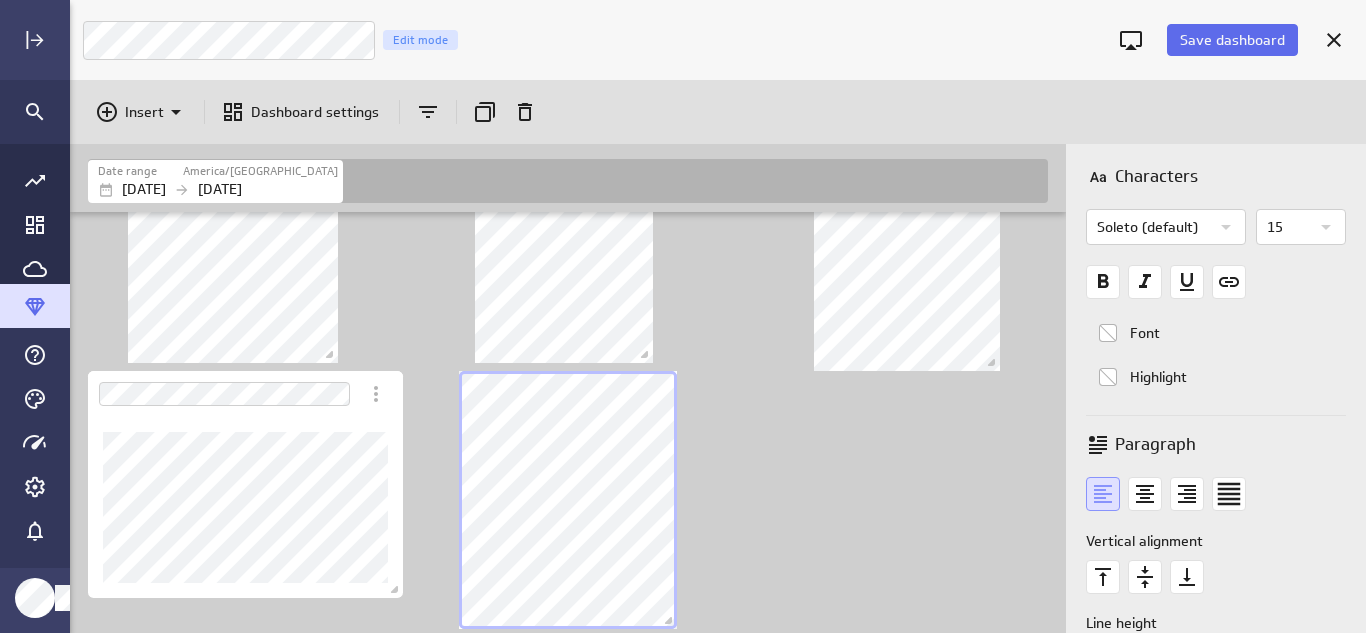 scroll, scrollTop: 315, scrollLeft: 0, axis: vertical 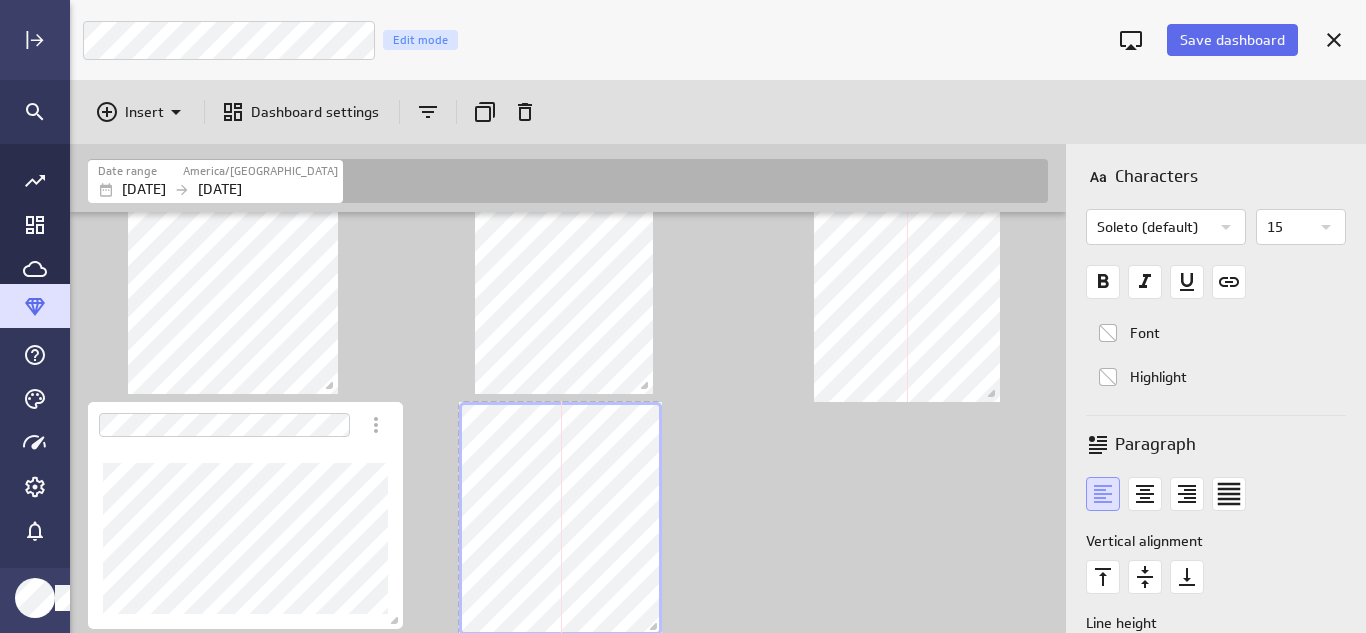 drag, startPoint x: 669, startPoint y: 622, endPoint x: 654, endPoint y: 628, distance: 16.155495 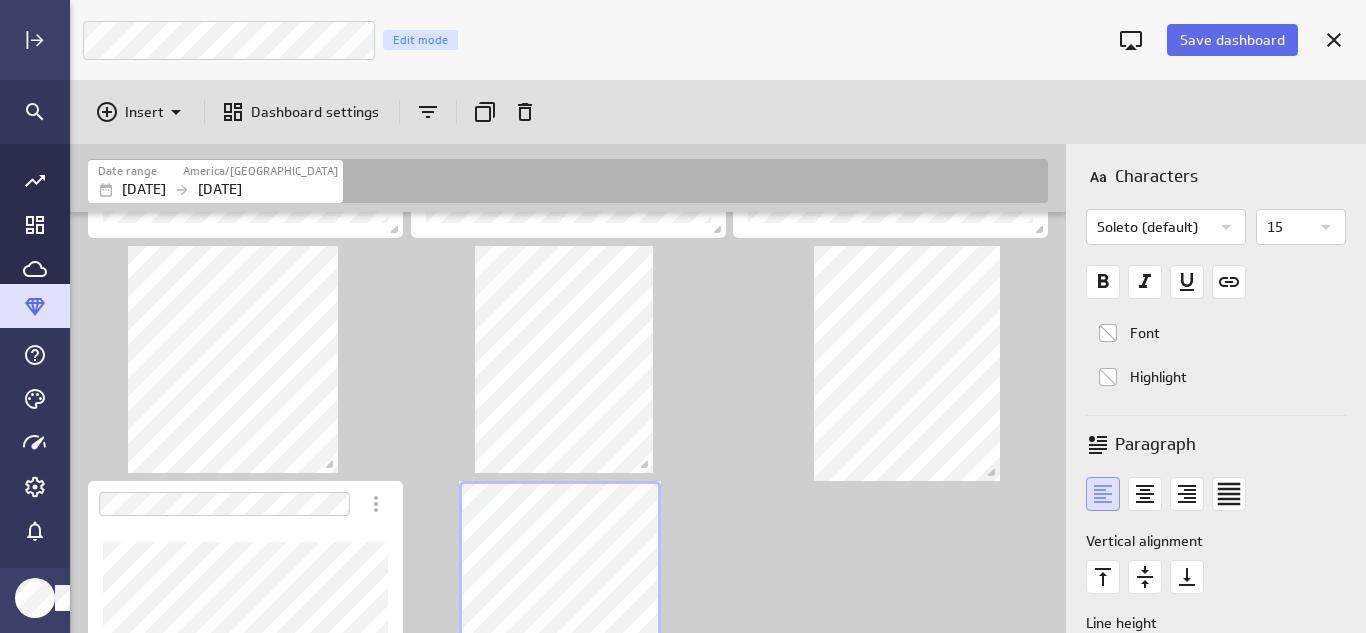 scroll 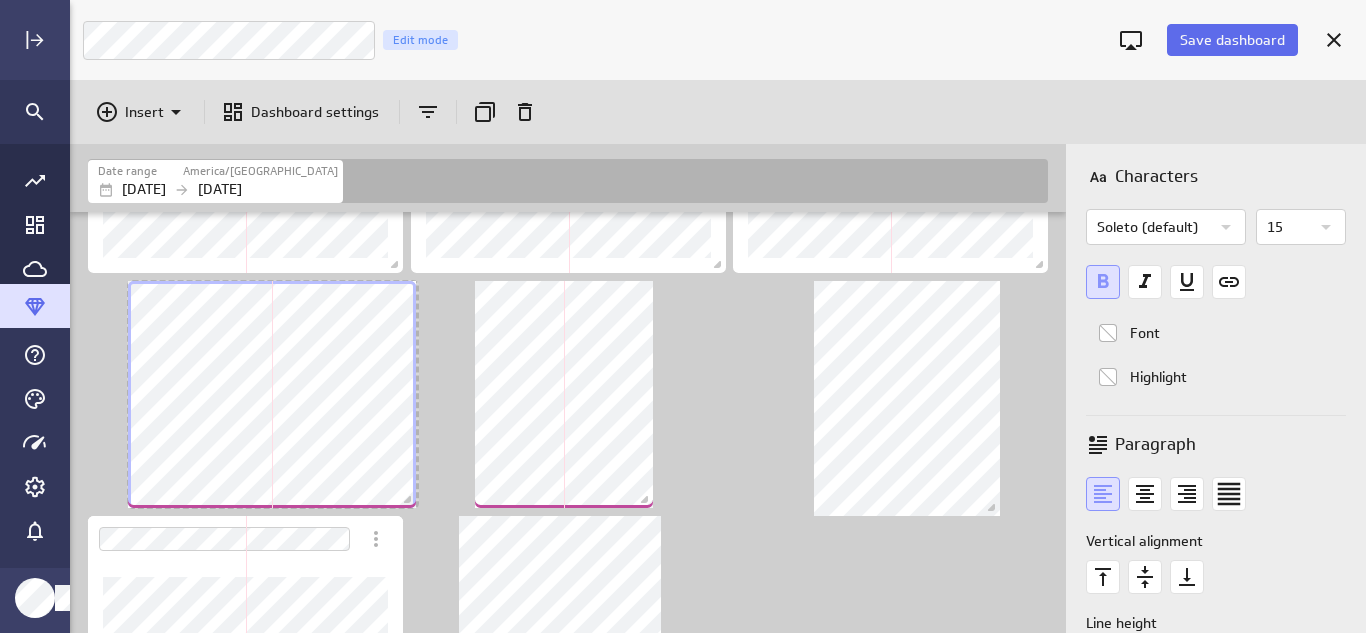 drag, startPoint x: 332, startPoint y: 507, endPoint x: 410, endPoint y: 507, distance: 78 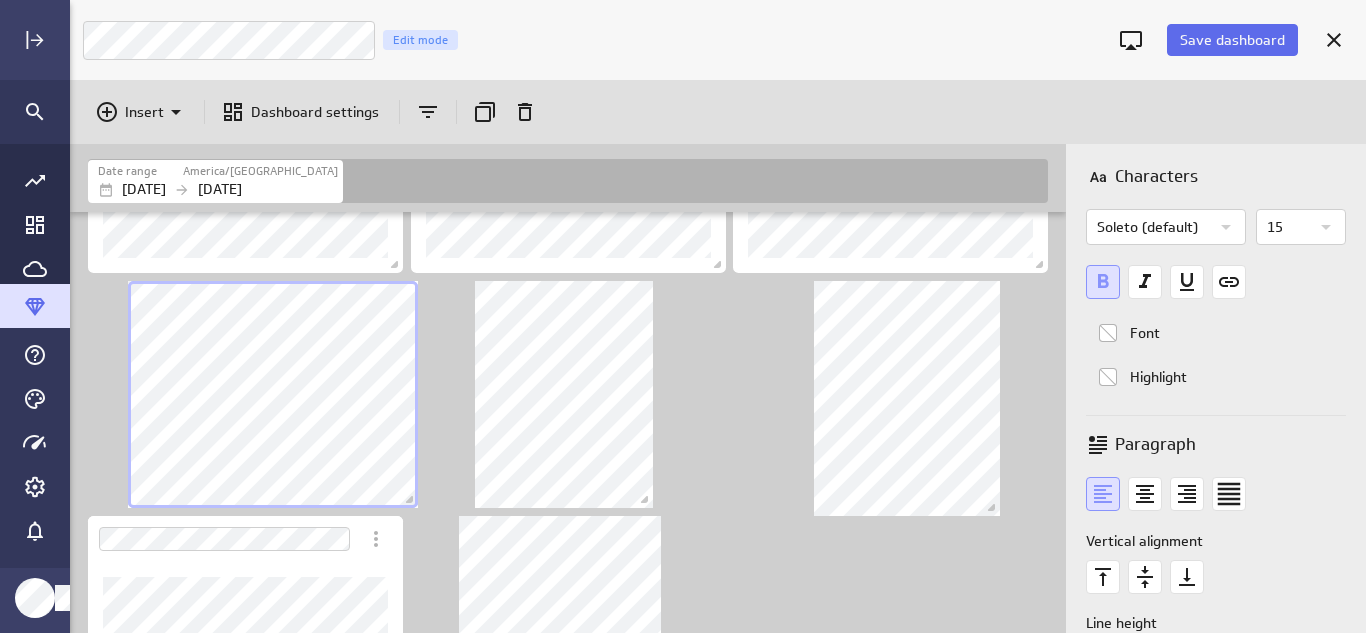 click at bounding box center [572, 398] 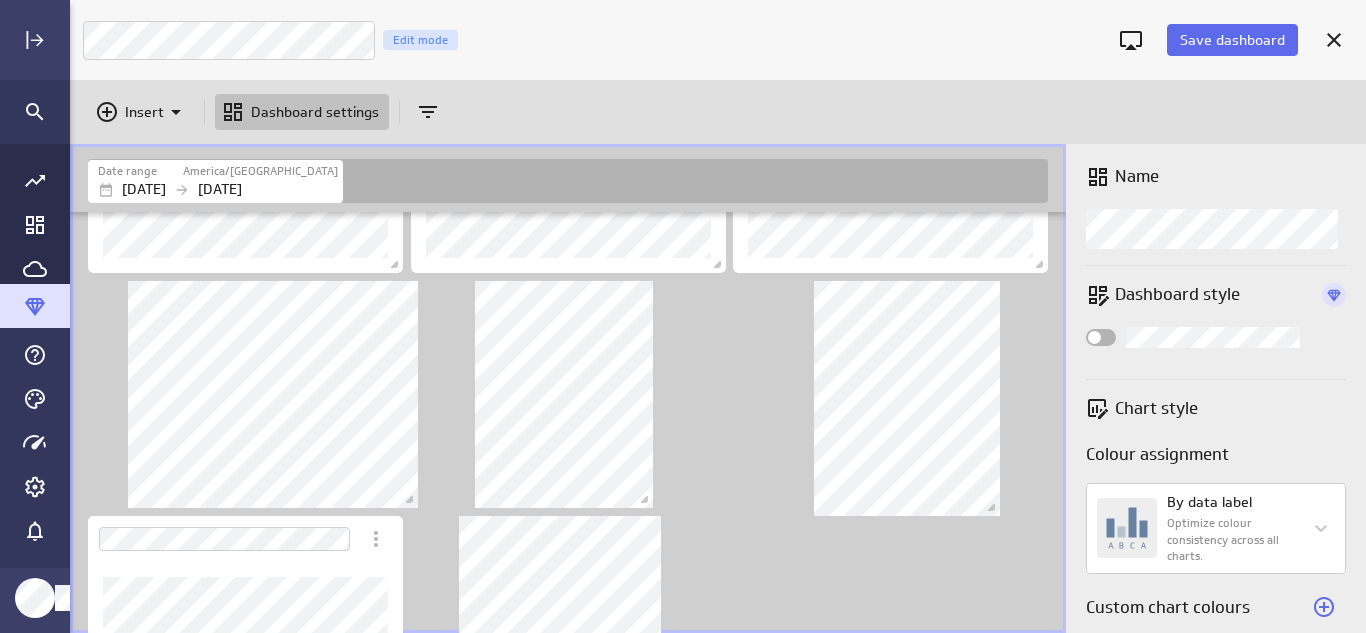 click at bounding box center [273, 394] 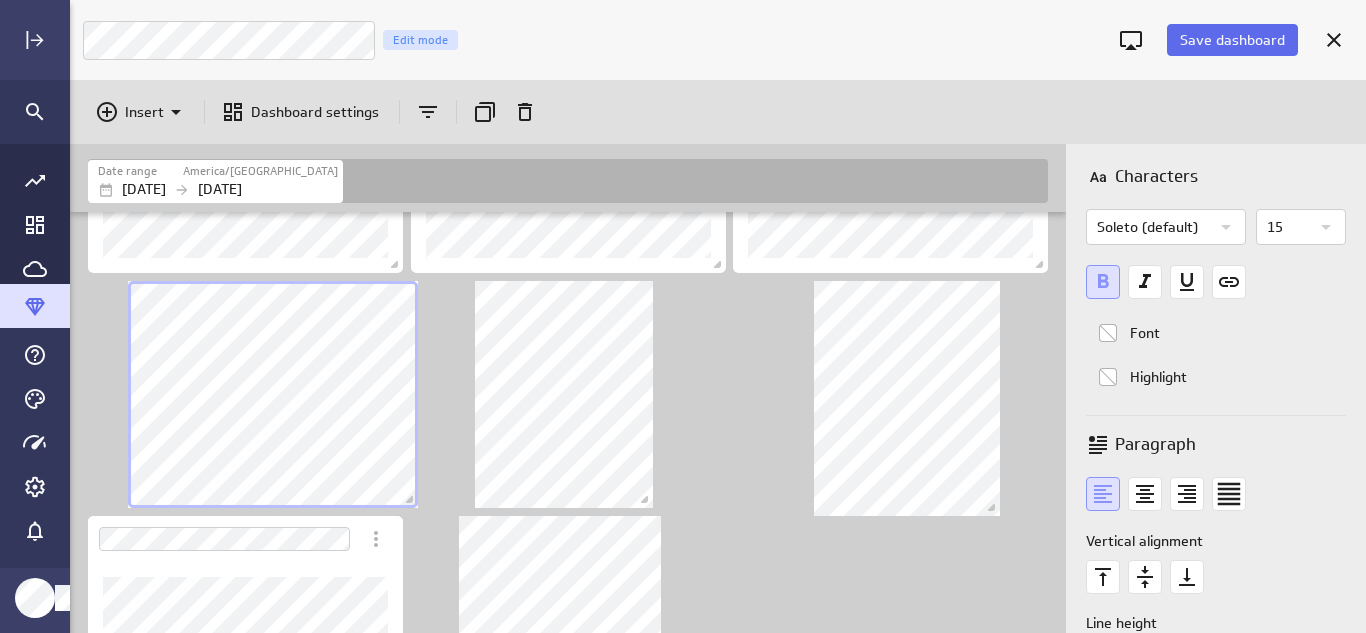 click at bounding box center (572, 398) 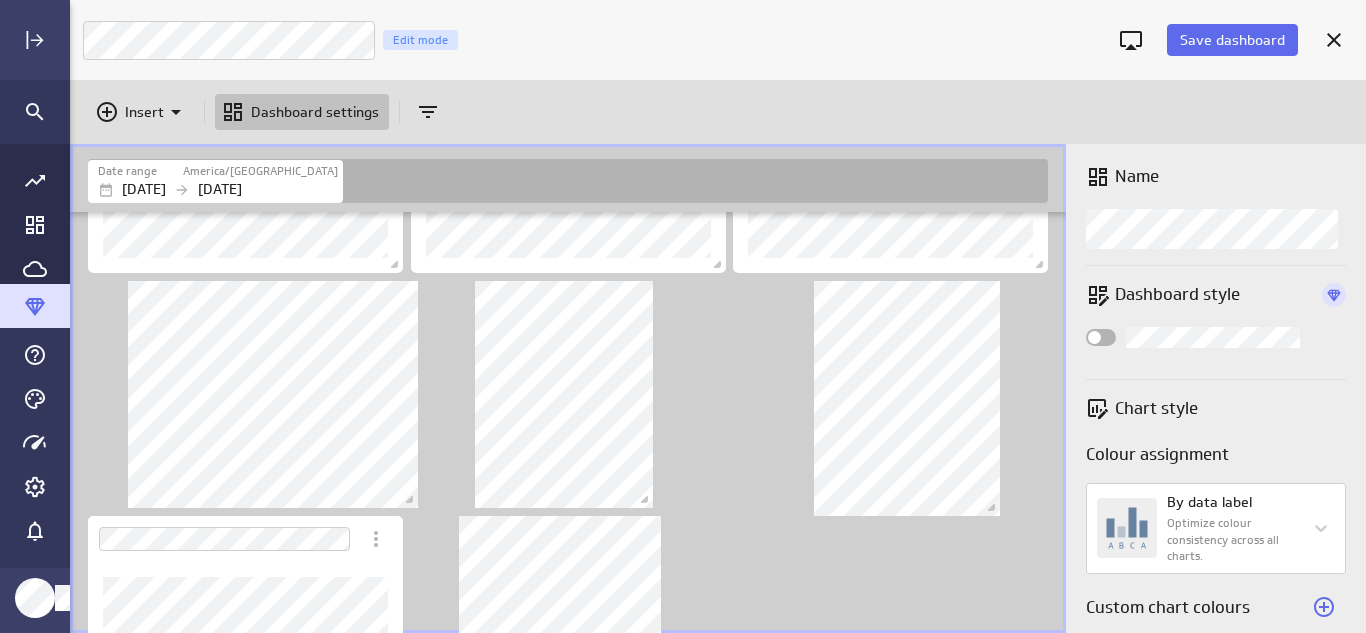 click at bounding box center (572, 398) 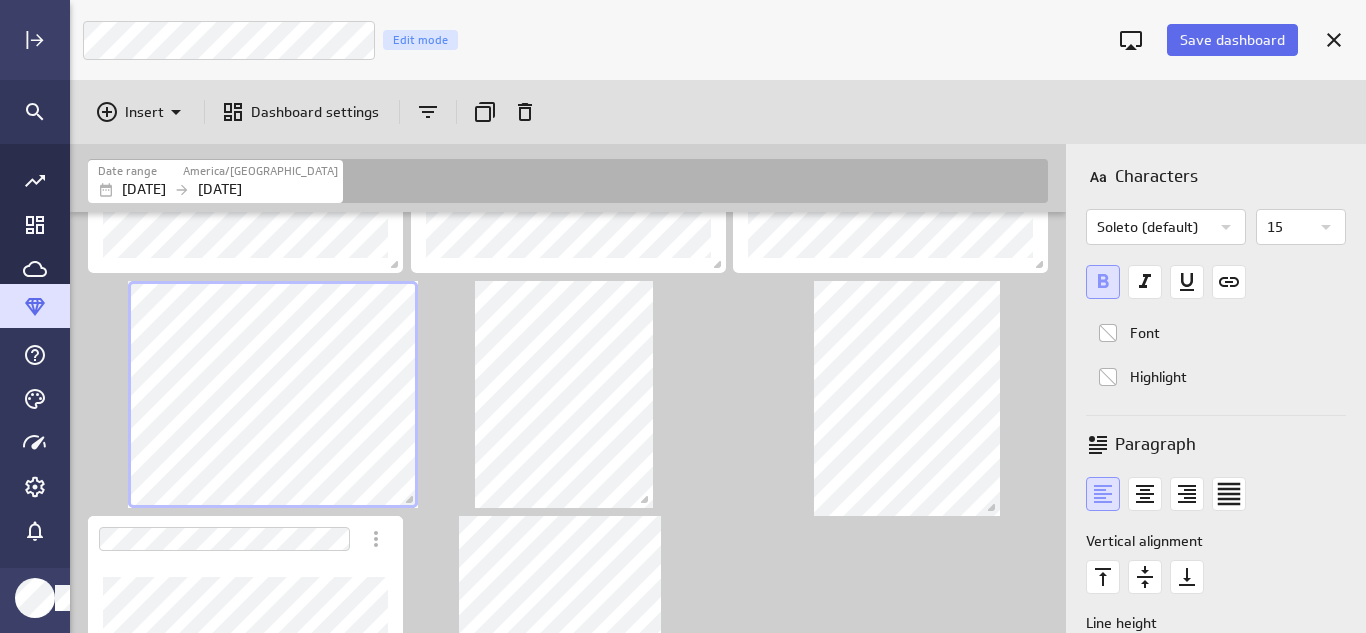 click at bounding box center (572, 398) 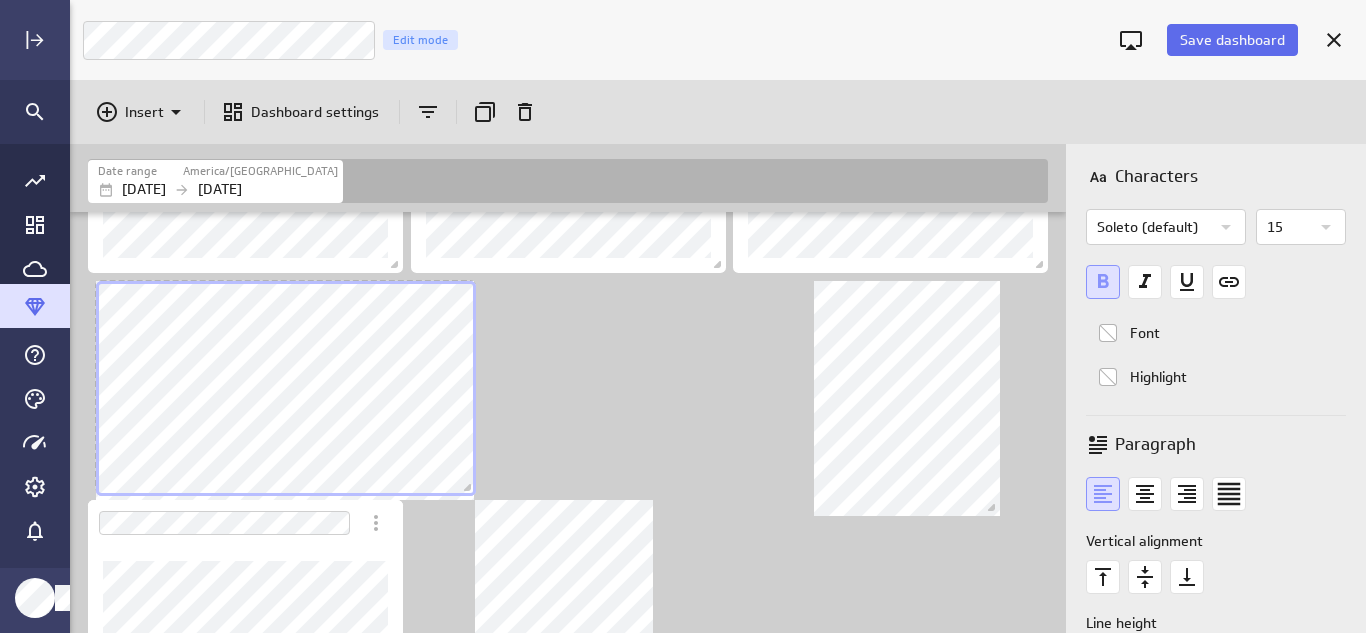 scroll, scrollTop: 10, scrollLeft: 10, axis: both 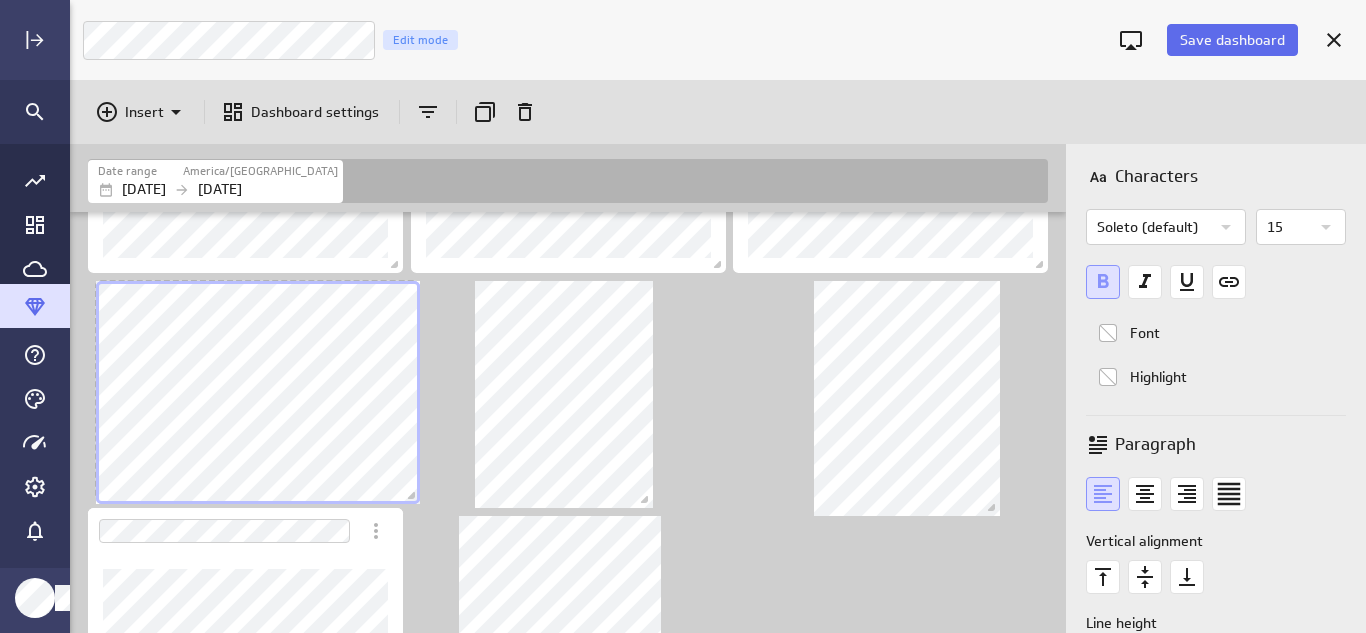drag, startPoint x: 381, startPoint y: 500, endPoint x: 415, endPoint y: 495, distance: 34.36568 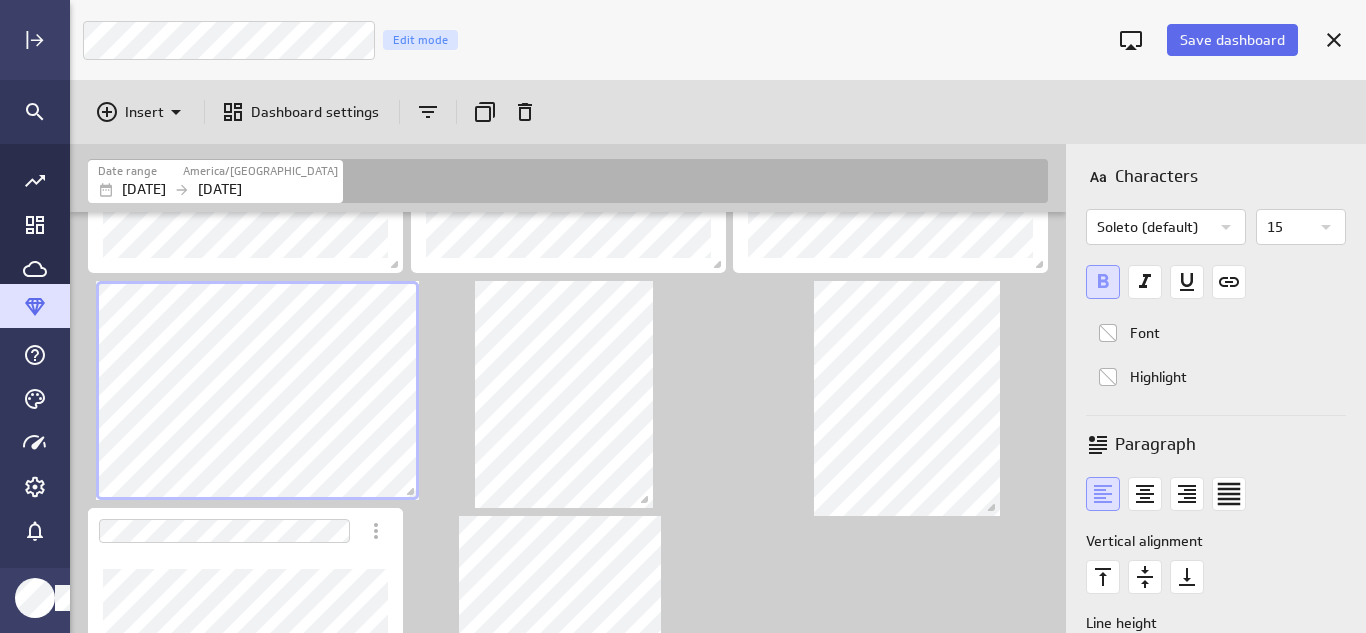 click at bounding box center (572, 398) 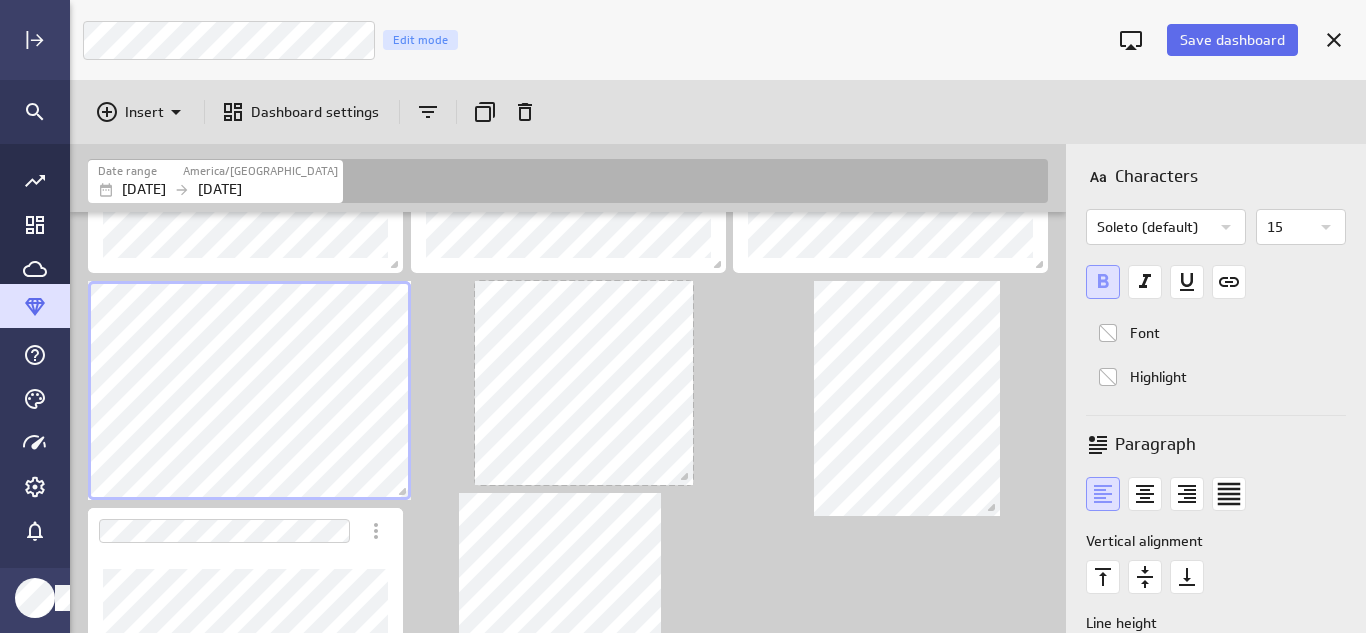 scroll, scrollTop: 732, scrollLeft: 1003, axis: both 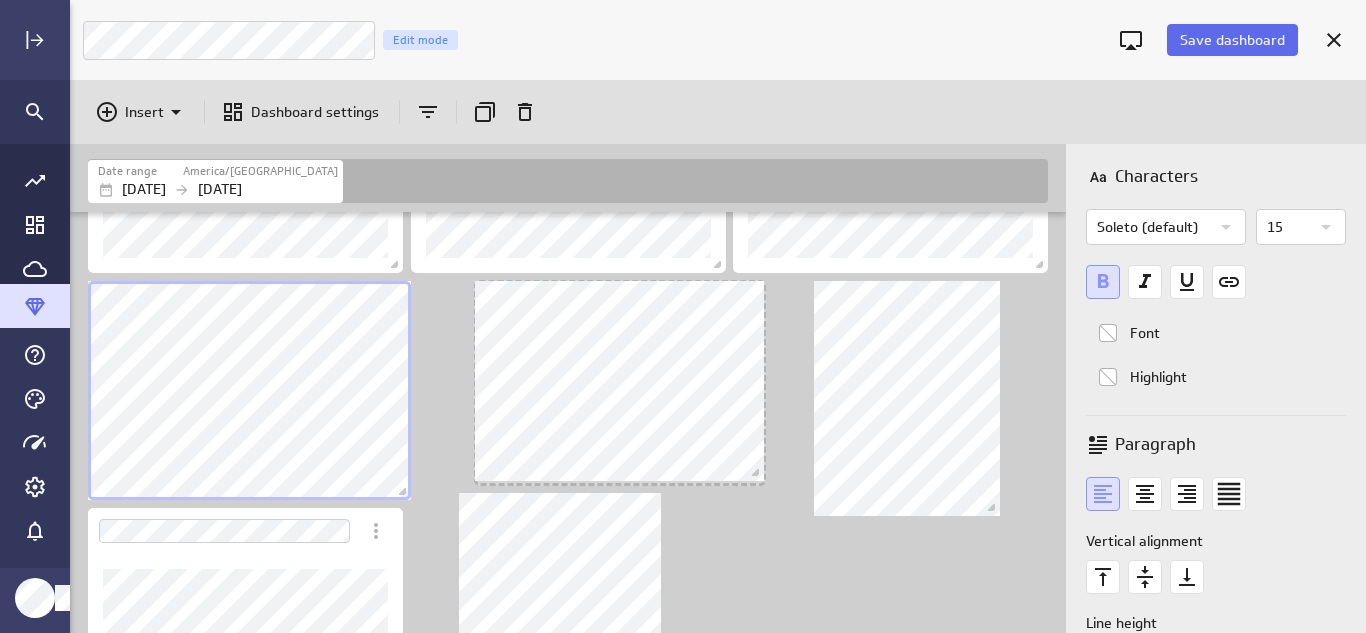 drag, startPoint x: 650, startPoint y: 506, endPoint x: 761, endPoint y: 479, distance: 114.236595 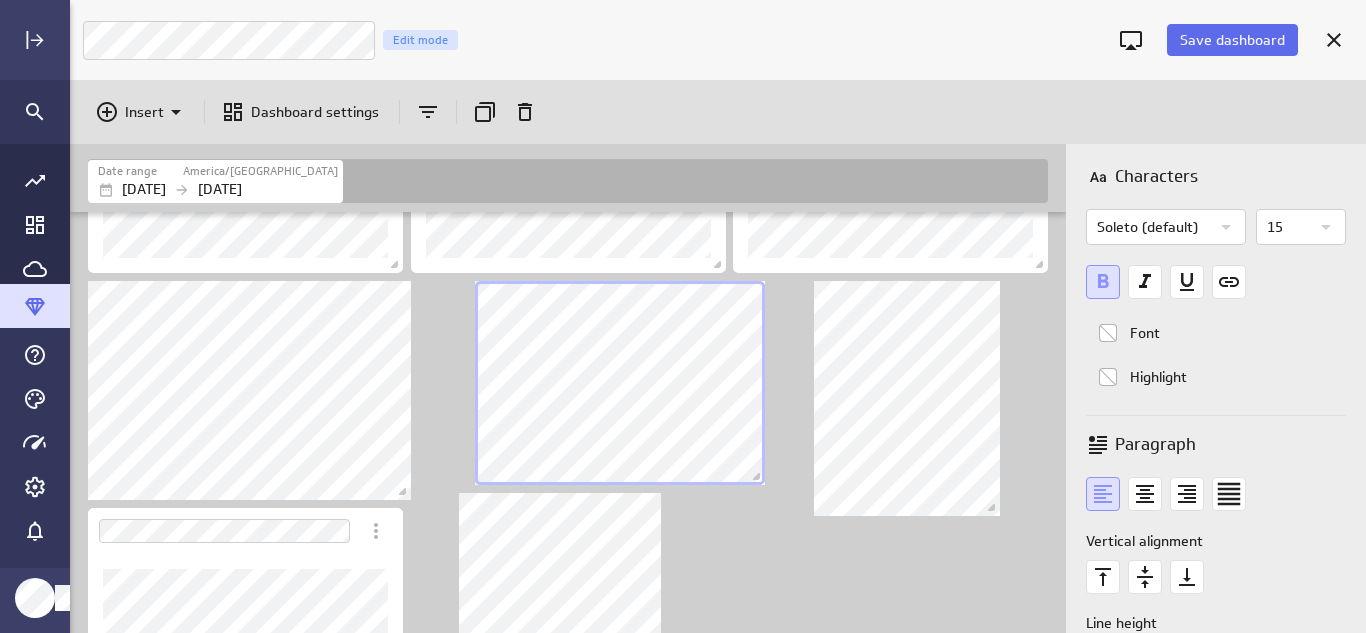 click at bounding box center (572, 390) 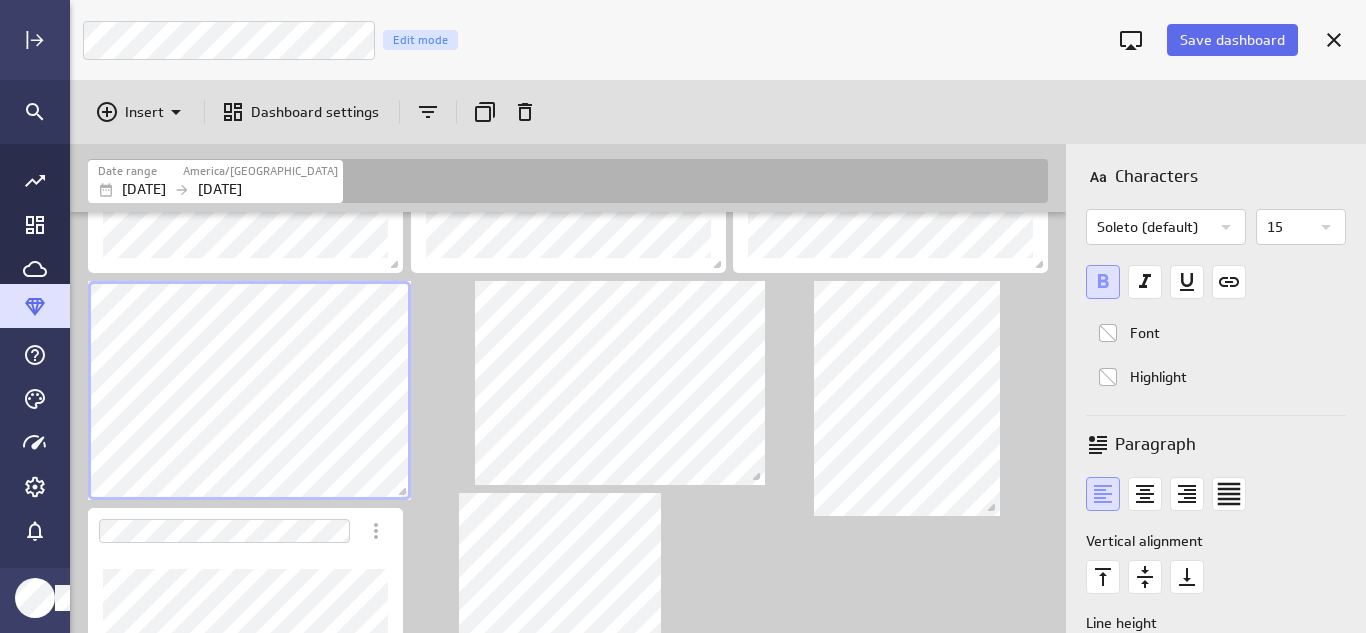 click at bounding box center [572, 390] 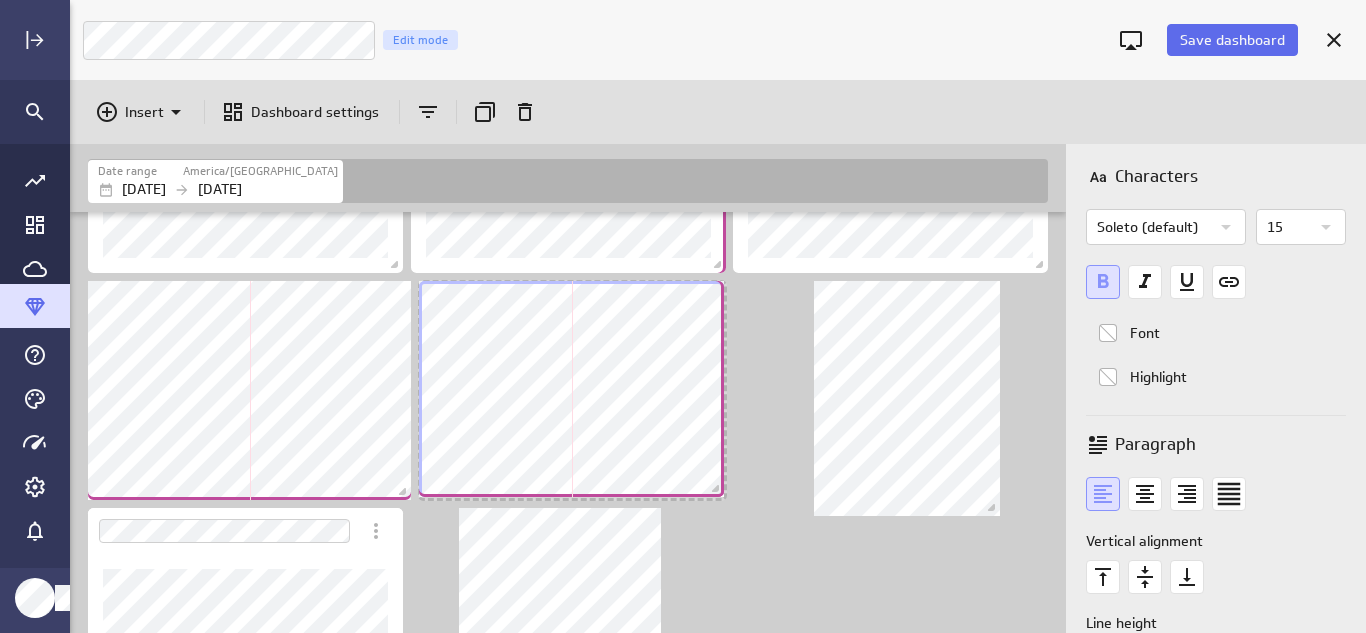 scroll, scrollTop: 10, scrollLeft: 10, axis: both 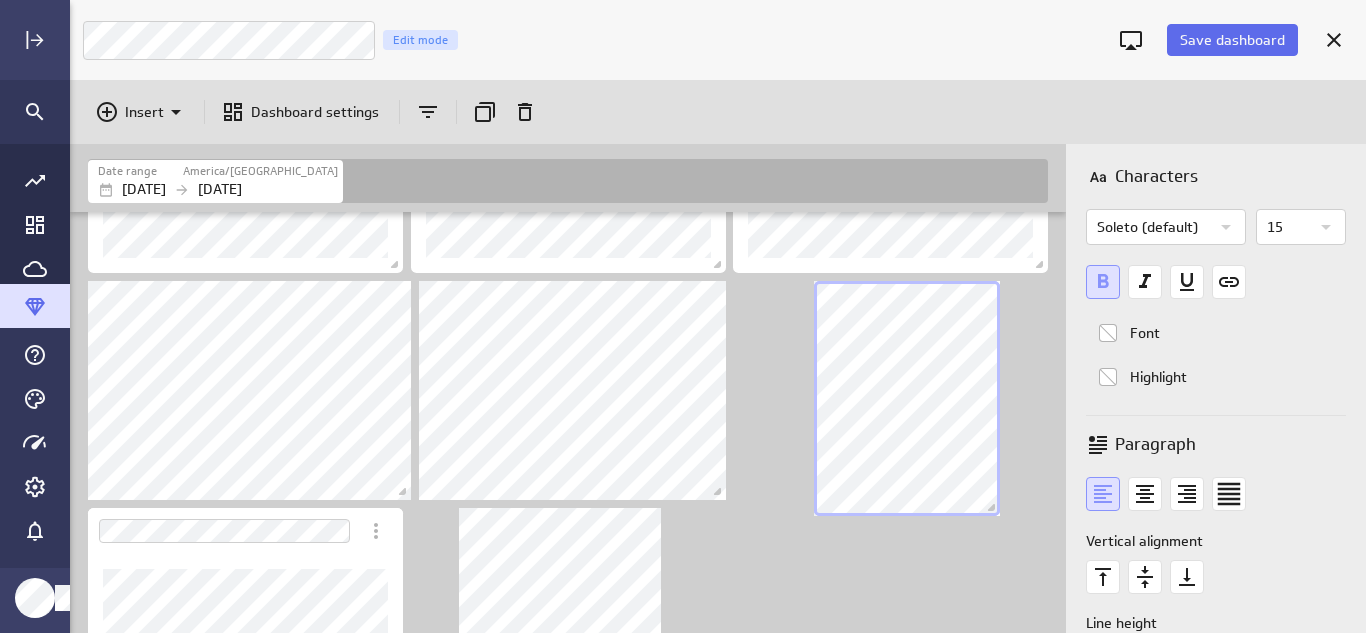 click at bounding box center (572, 394) 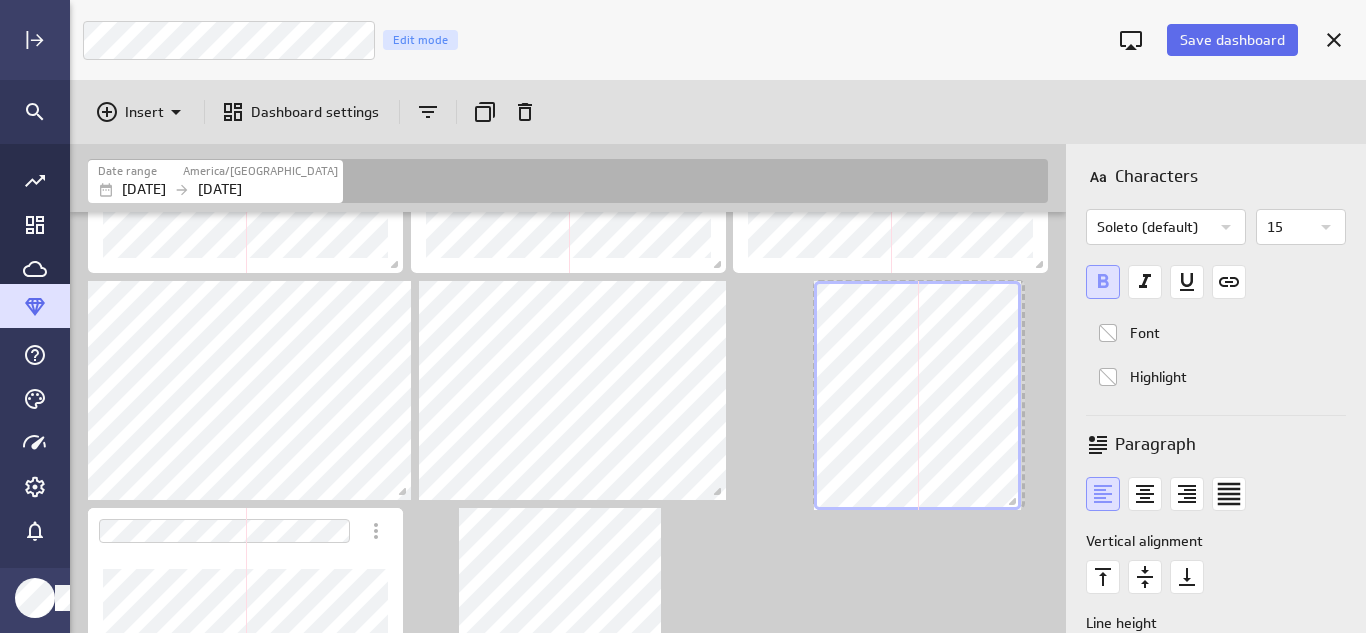 drag, startPoint x: 998, startPoint y: 512, endPoint x: 1011, endPoint y: 506, distance: 14.3178215 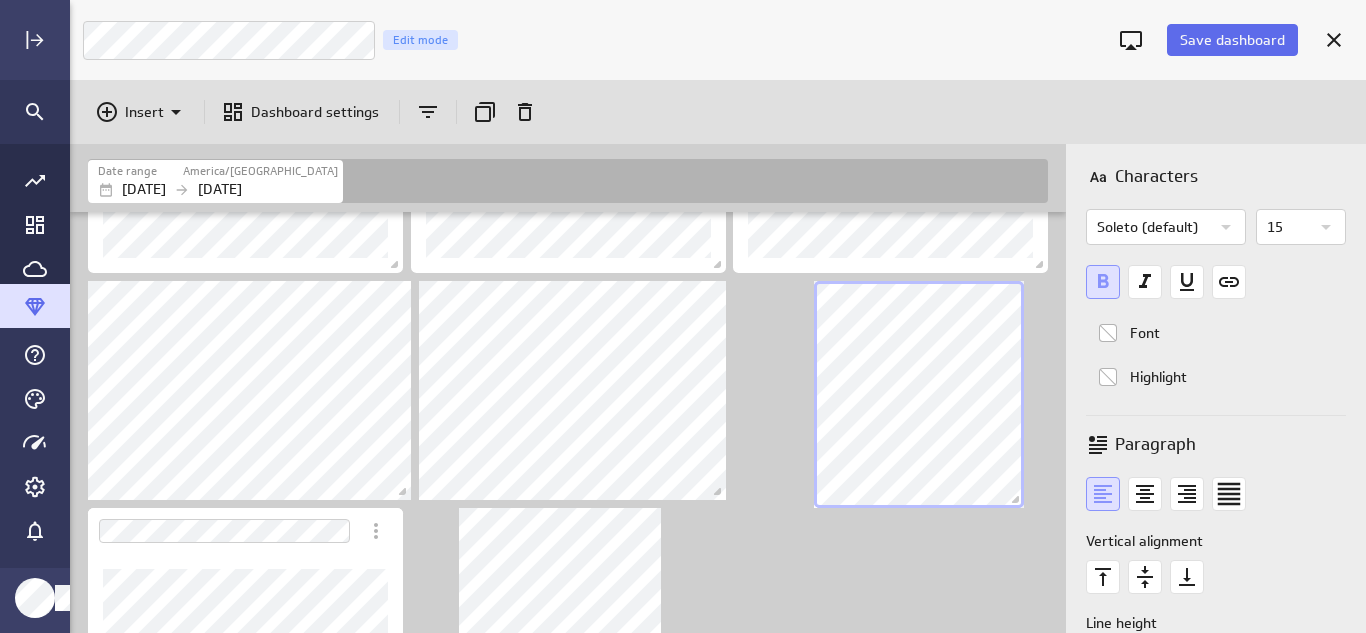 click at bounding box center (572, 394) 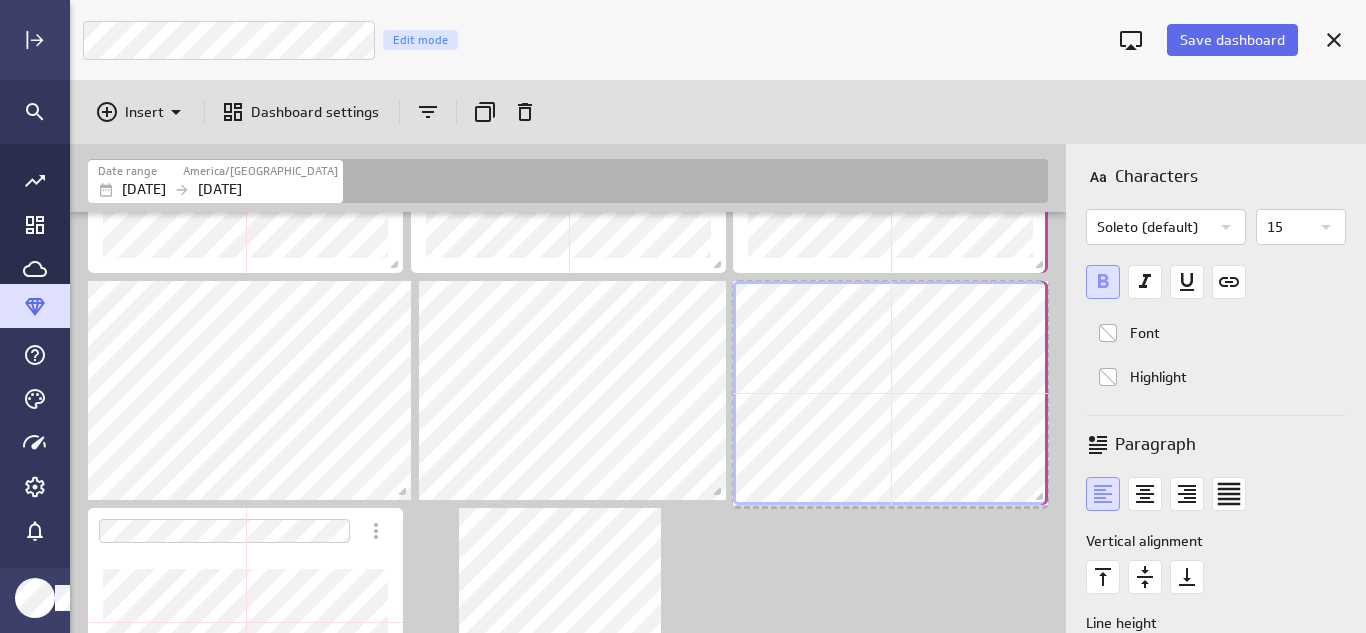 drag, startPoint x: 937, startPoint y: 503, endPoint x: 1045, endPoint y: 500, distance: 108.04166 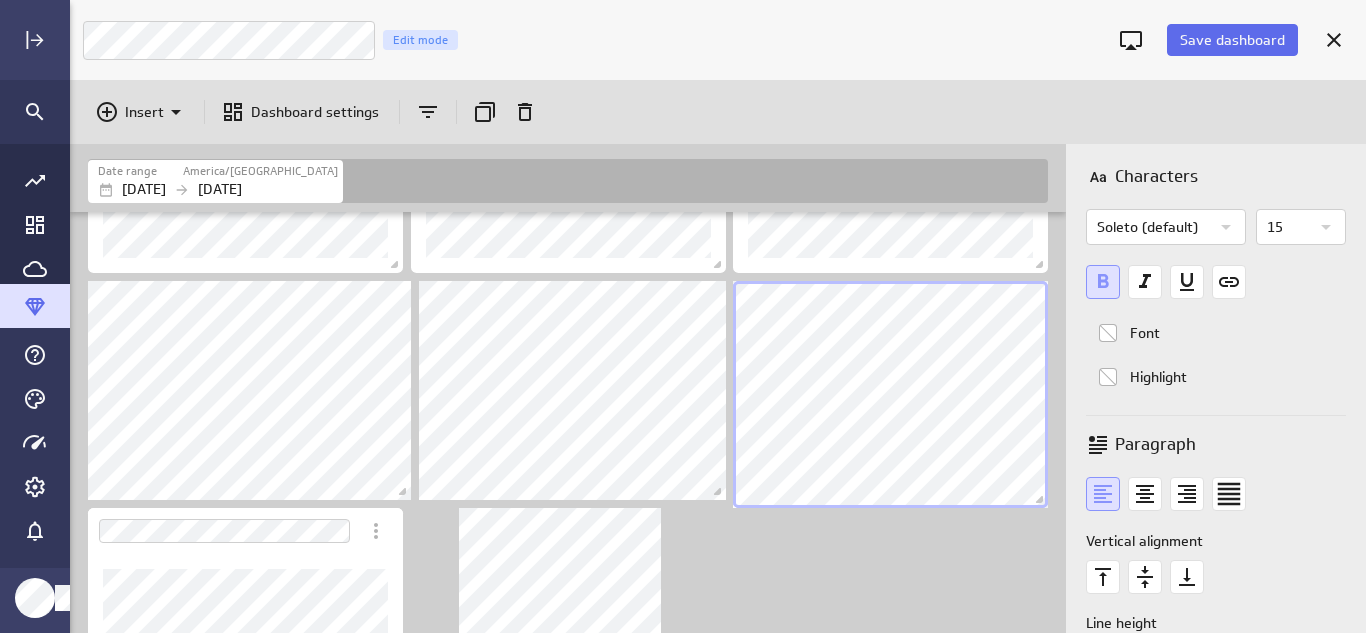 scroll, scrollTop: 284, scrollLeft: 0, axis: vertical 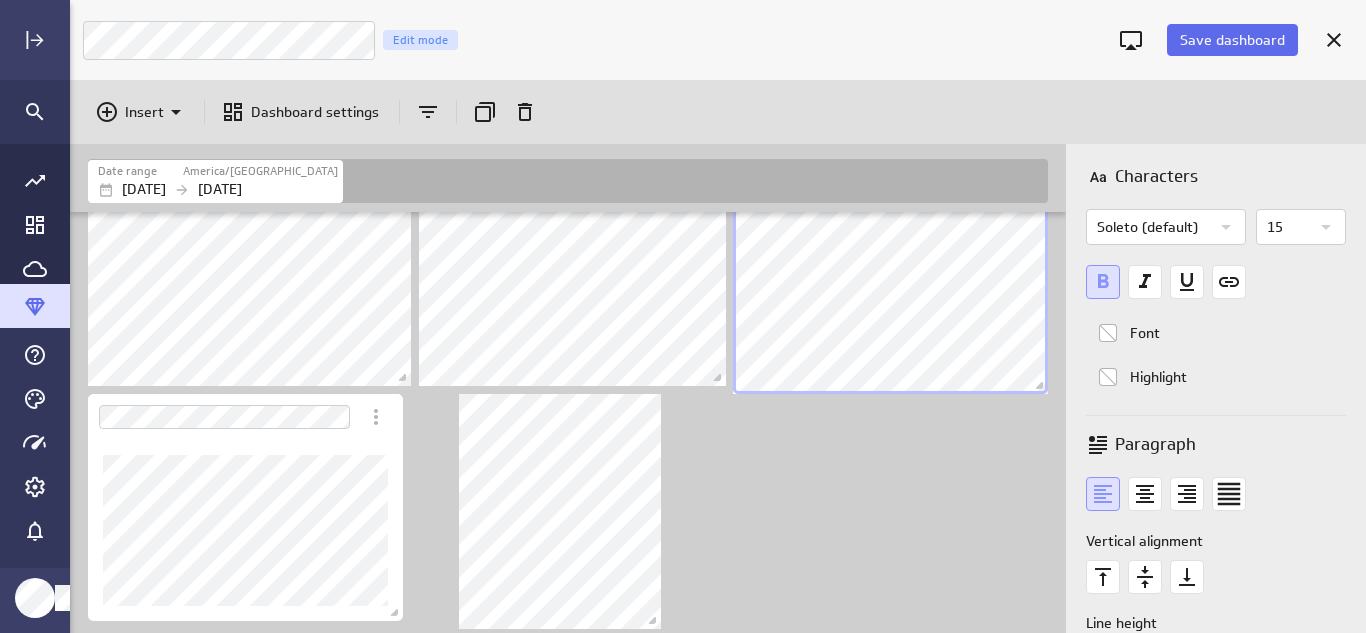 click at bounding box center [560, 511] 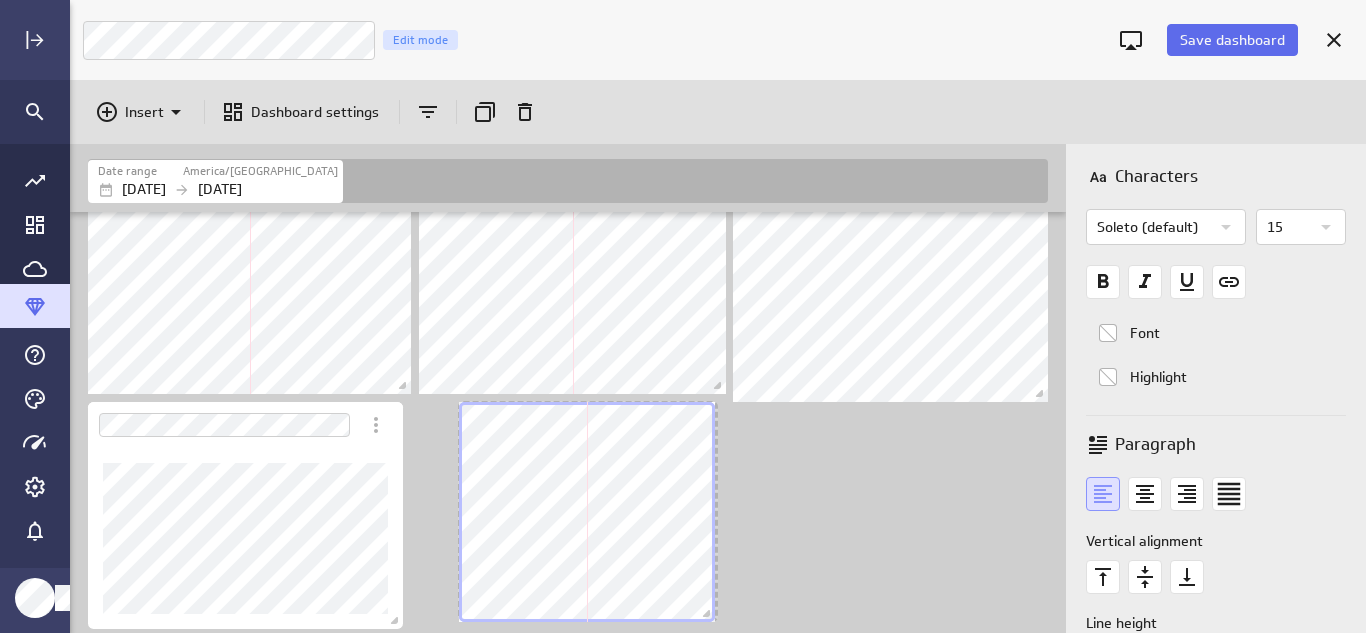 scroll, scrollTop: 732, scrollLeft: 1003, axis: both 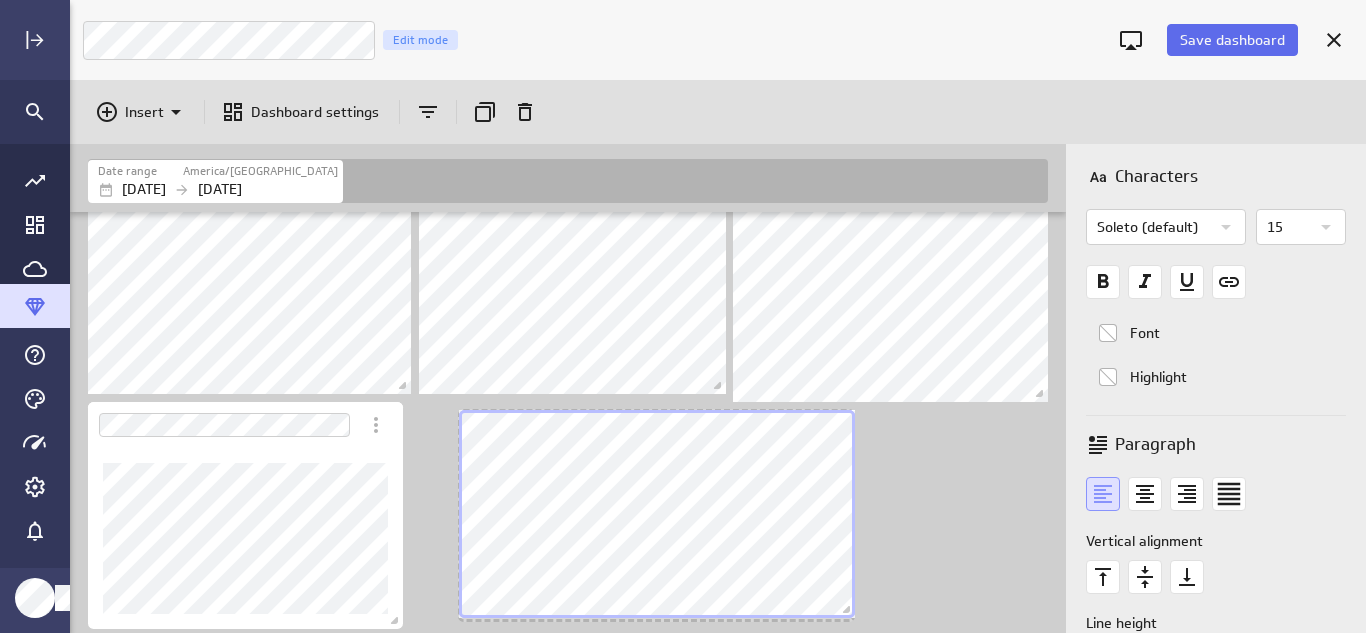 drag, startPoint x: 655, startPoint y: 622, endPoint x: 849, endPoint y: 611, distance: 194.3116 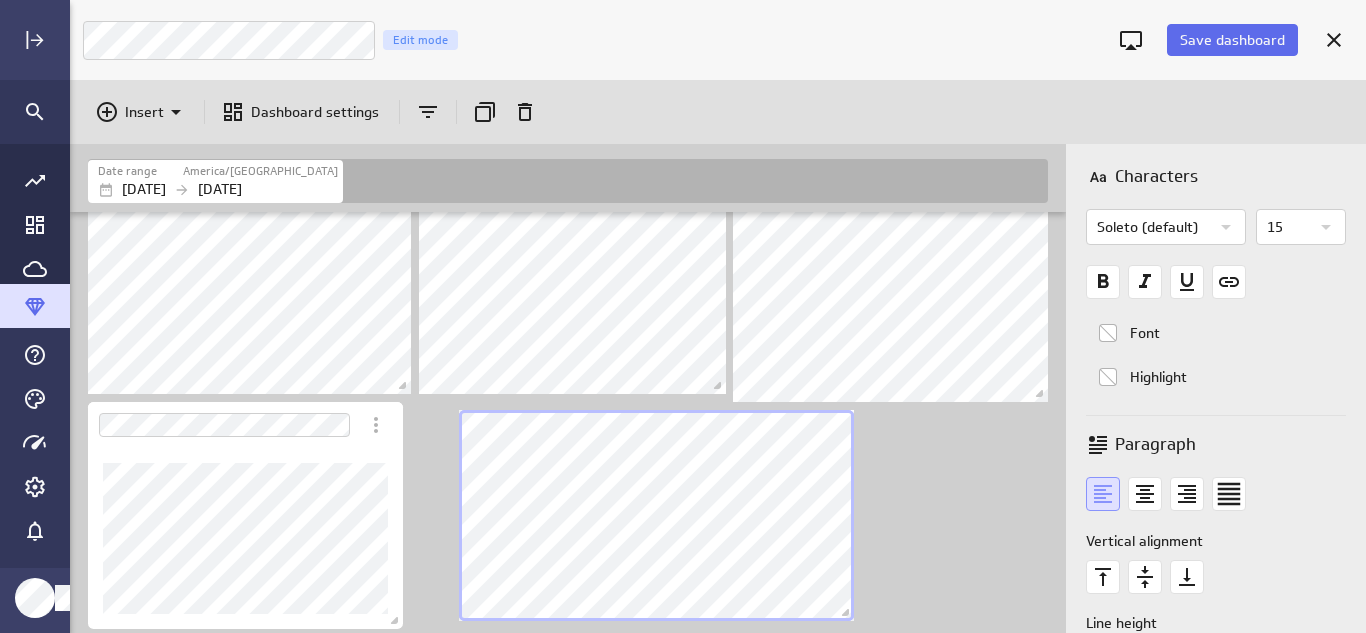 click at bounding box center (572, 284) 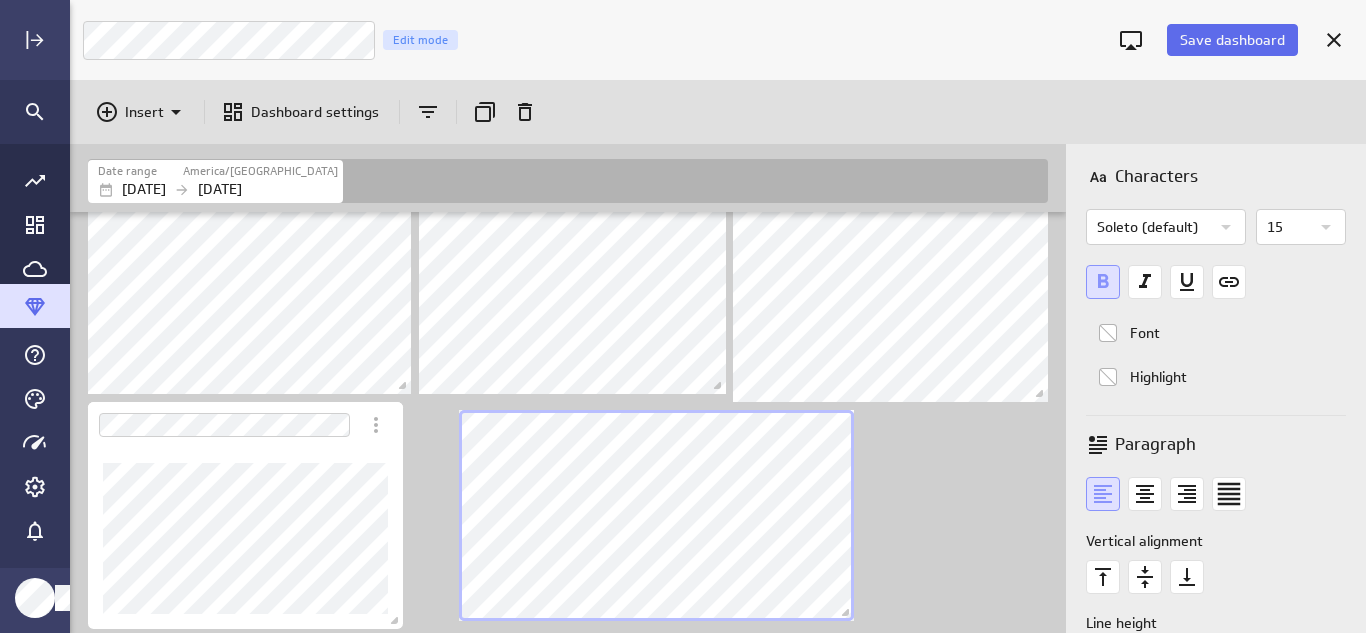 click at bounding box center (572, 284) 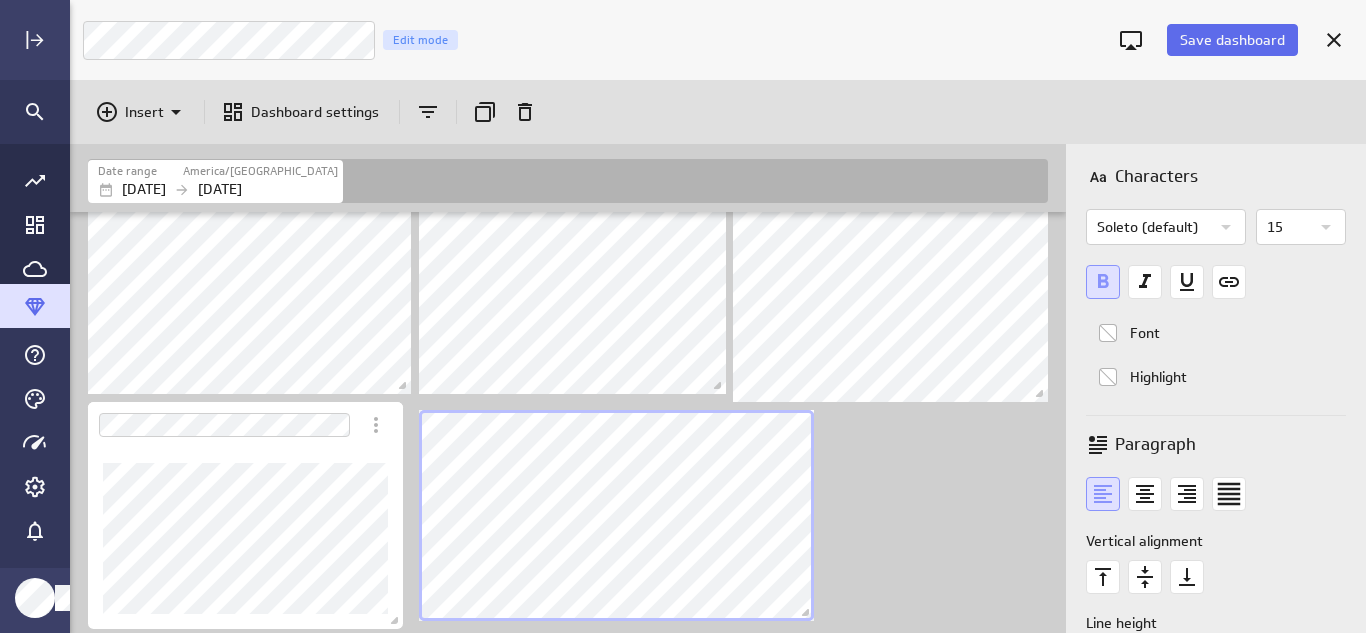 click at bounding box center [616, 515] 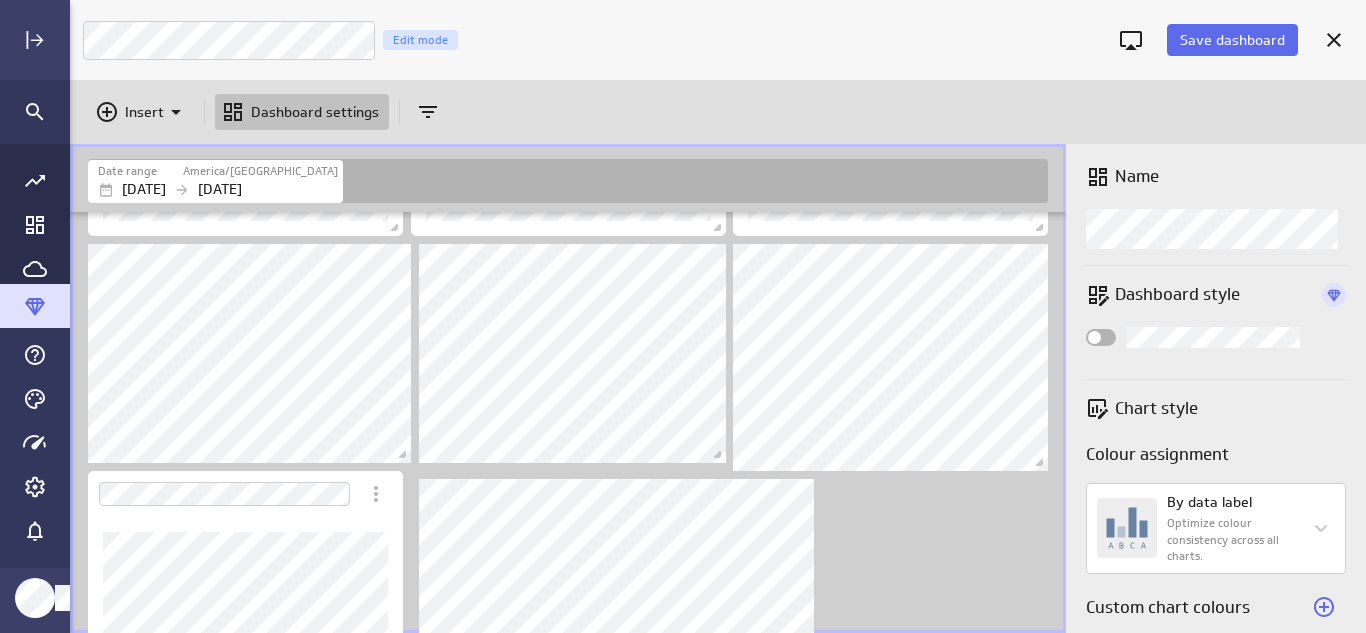 scroll, scrollTop: 76, scrollLeft: 0, axis: vertical 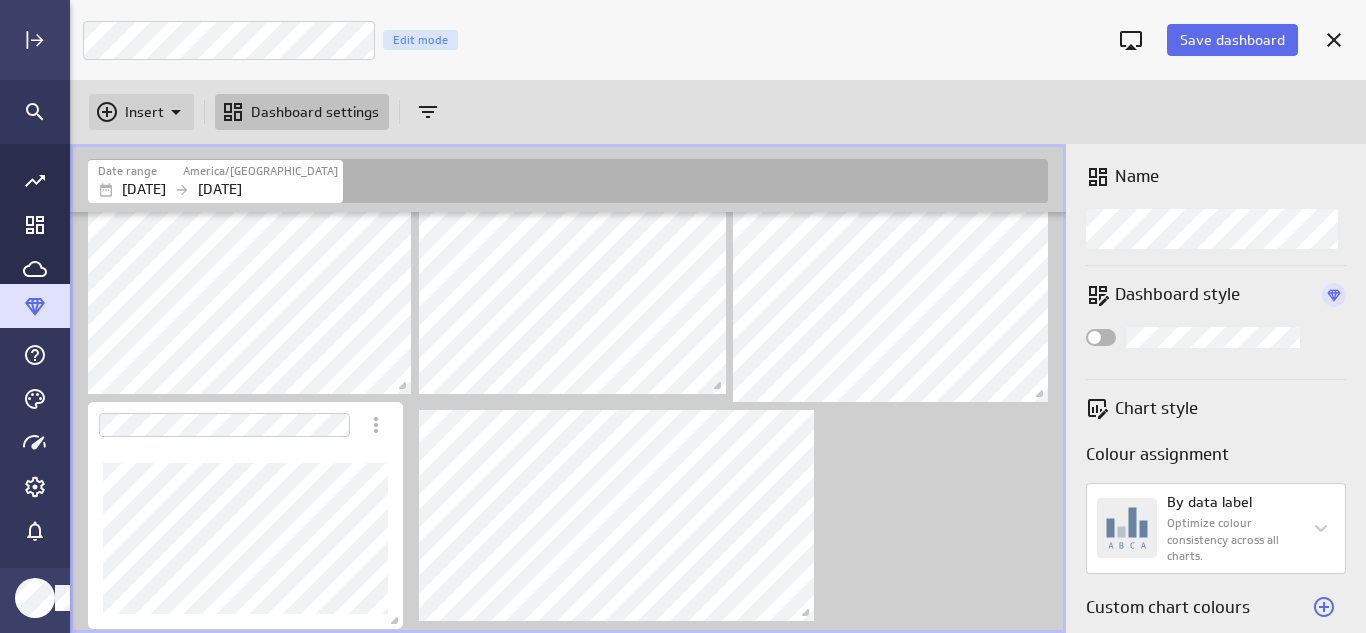 click on "Insert" at bounding box center [141, 112] 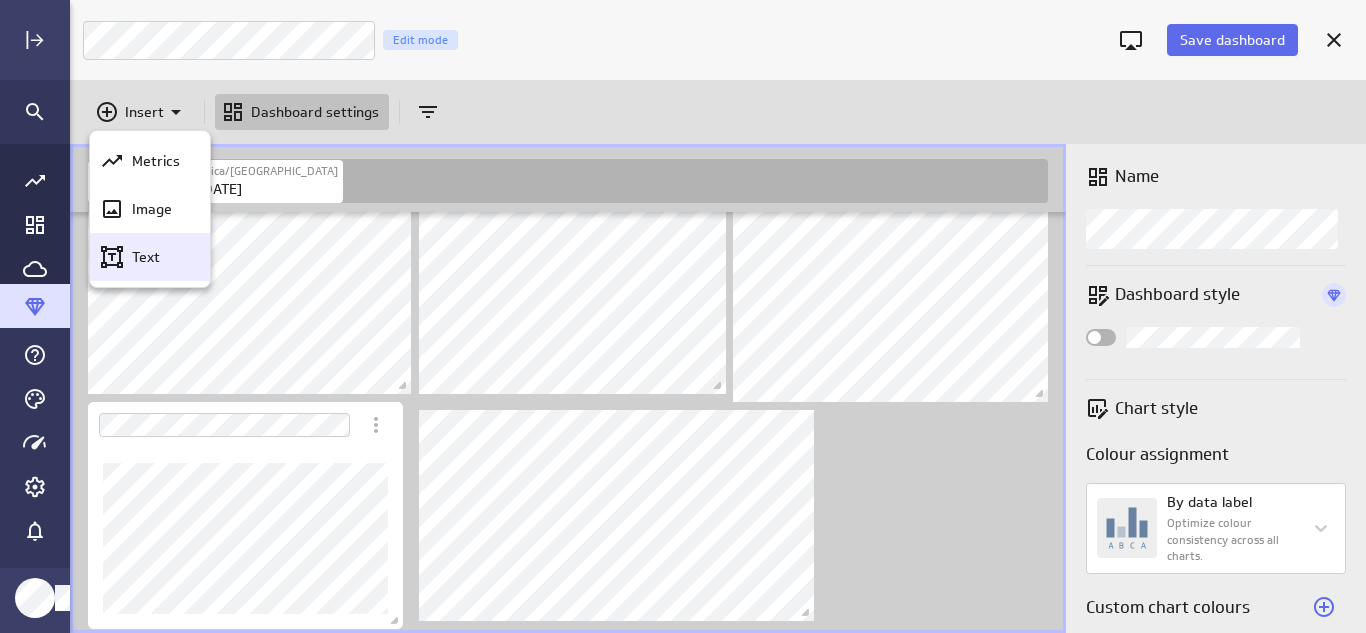 click on "Text" at bounding box center (146, 257) 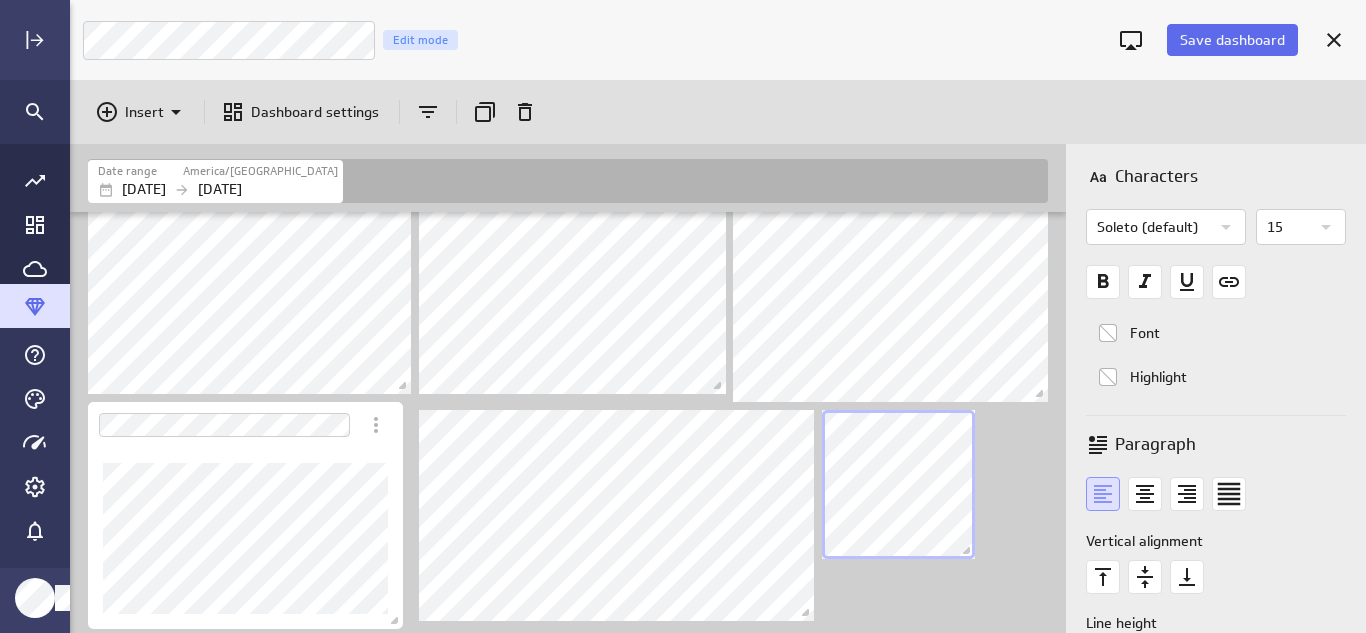 click at bounding box center (572, 284) 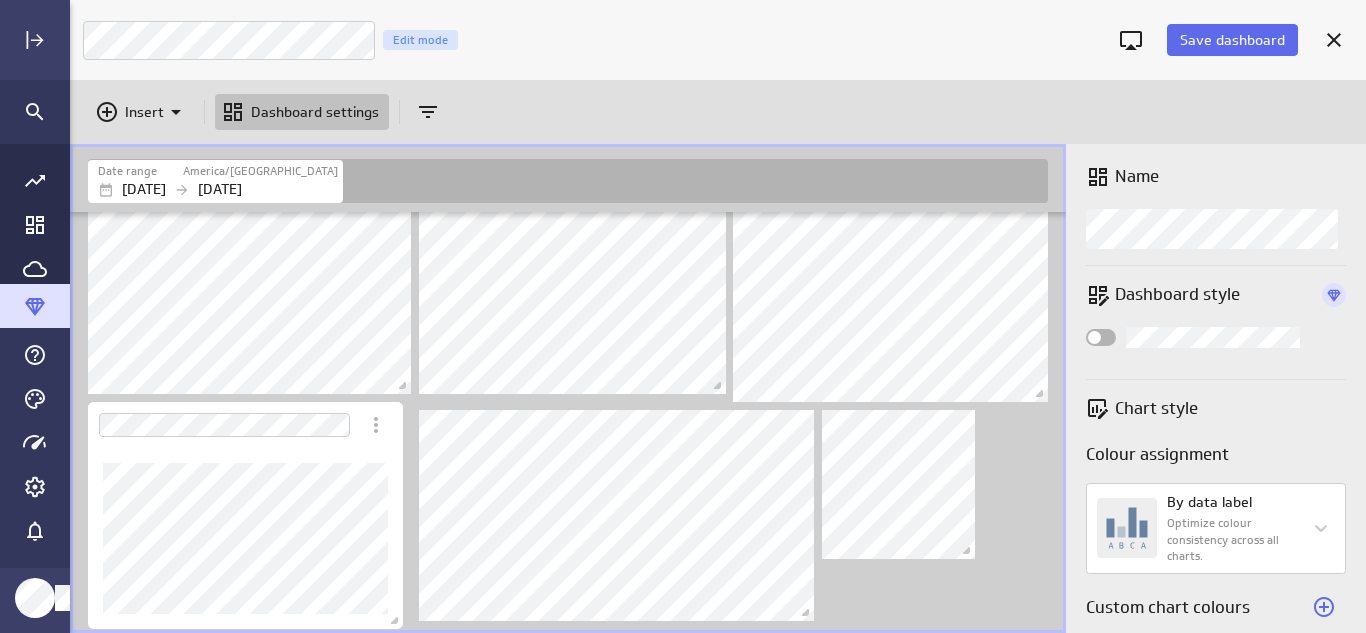 click at bounding box center [572, 284] 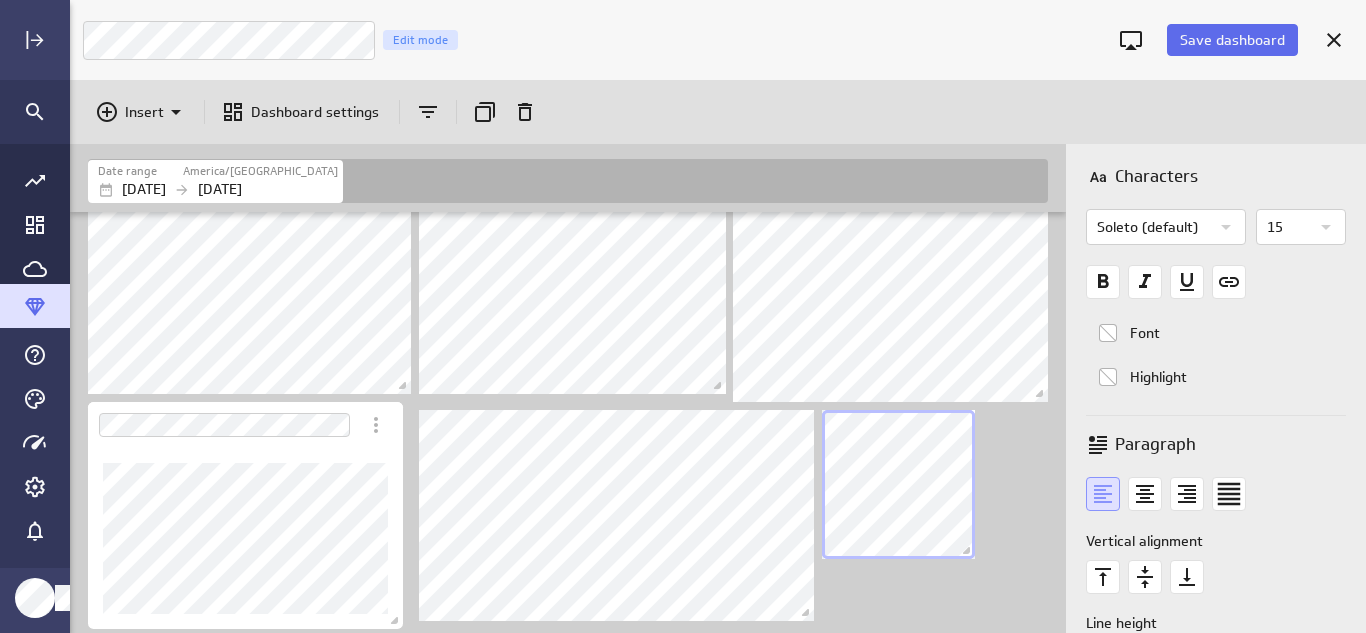 click at bounding box center [572, 284] 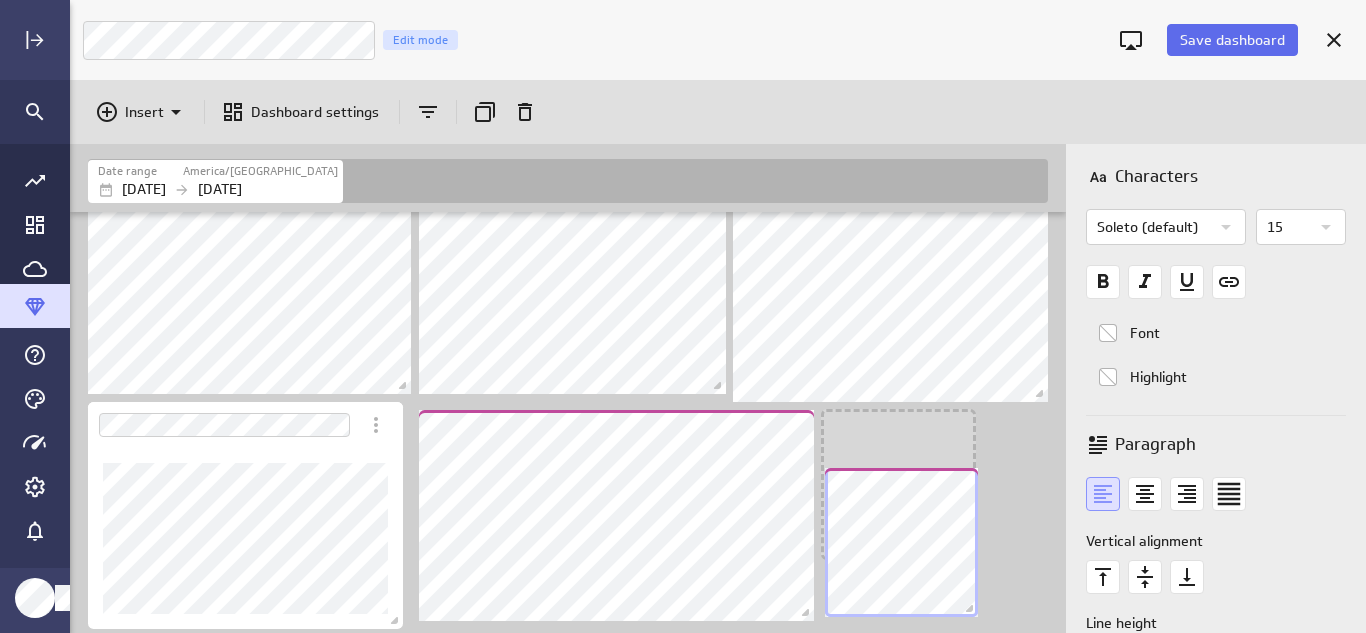 scroll, scrollTop: 10, scrollLeft: 10, axis: both 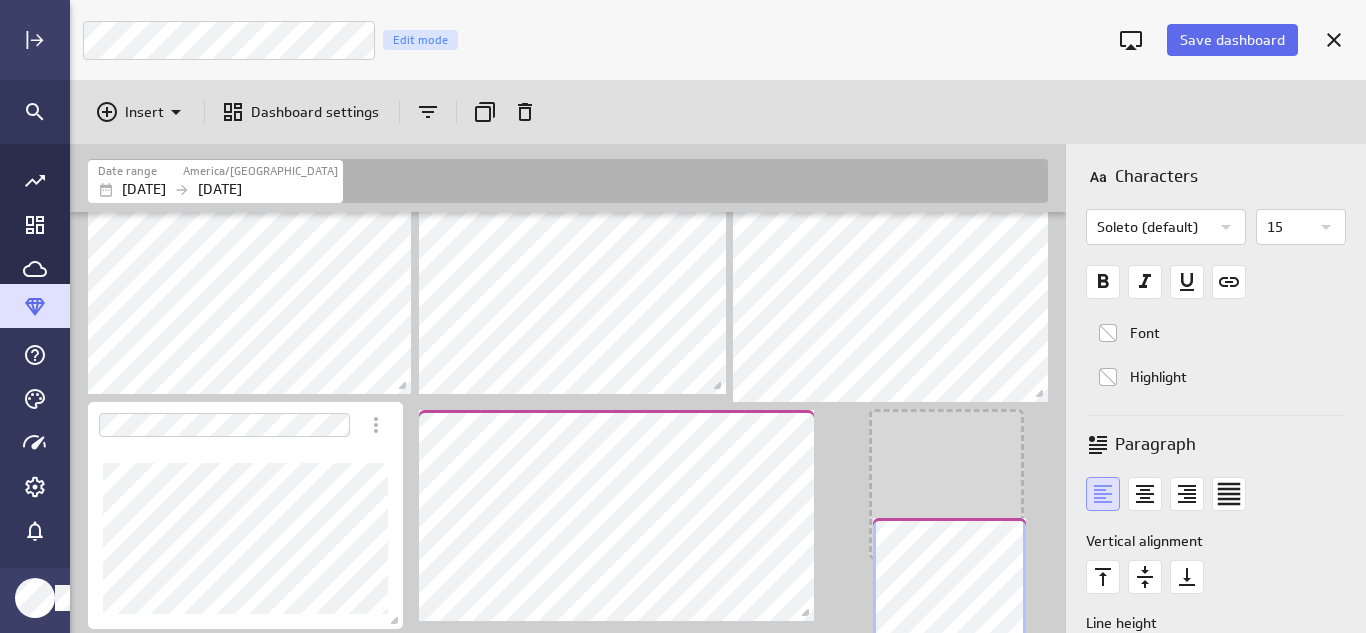 click on "Save dashboard Marketing Dashboard Edit mode Insert Dashboard settings Date range America/Toronto Sep 08 2024 Jul 11 2025   Characters   Soleto (default) 15 Font Highlight   Paragraph   Vertical alignment Line height Single (no message) PowerMetrics Assistant Hey Jessica. I’m your PowerMetrics Assistant. If I can’t answer your question, try searching in our  Help Center  (that’s what I do!) You can also contact the  Support Team . How can I help you today?
Created with Highcharts 9.0.1 Created with Highcharts 9.0.1 Created with Highcharts 9.0.1 Created with Highcharts 9.0.1" at bounding box center [683, 316] 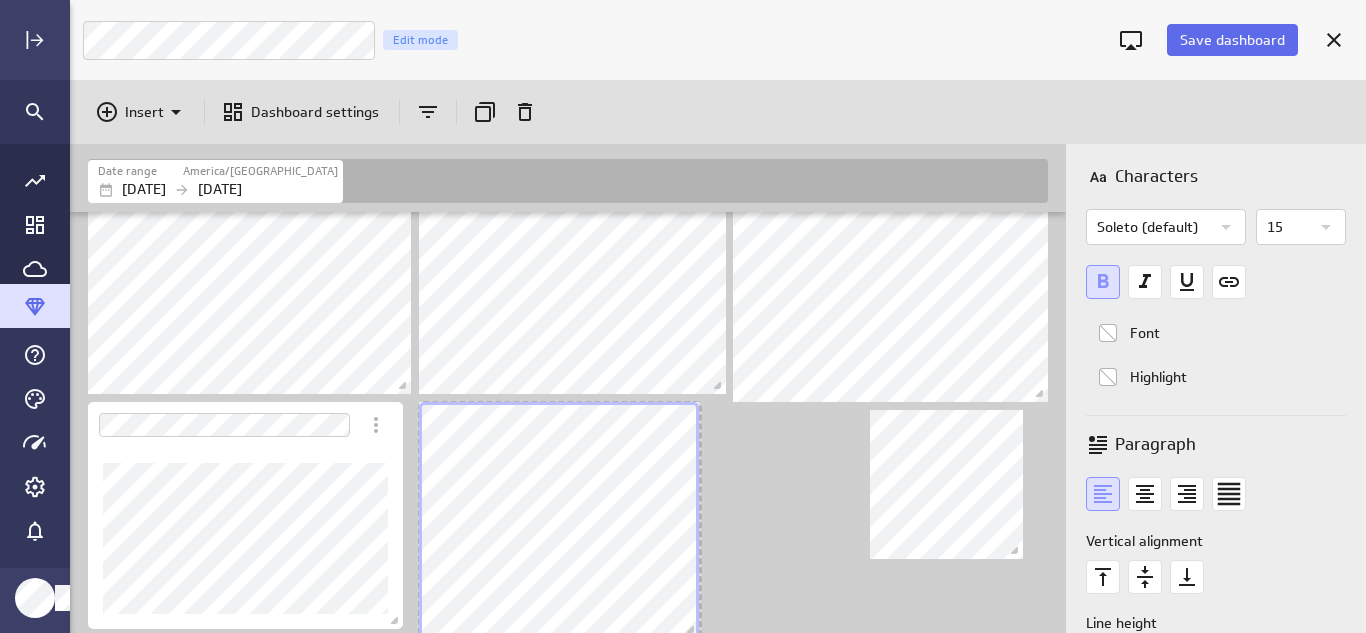 scroll, scrollTop: 9, scrollLeft: 10, axis: both 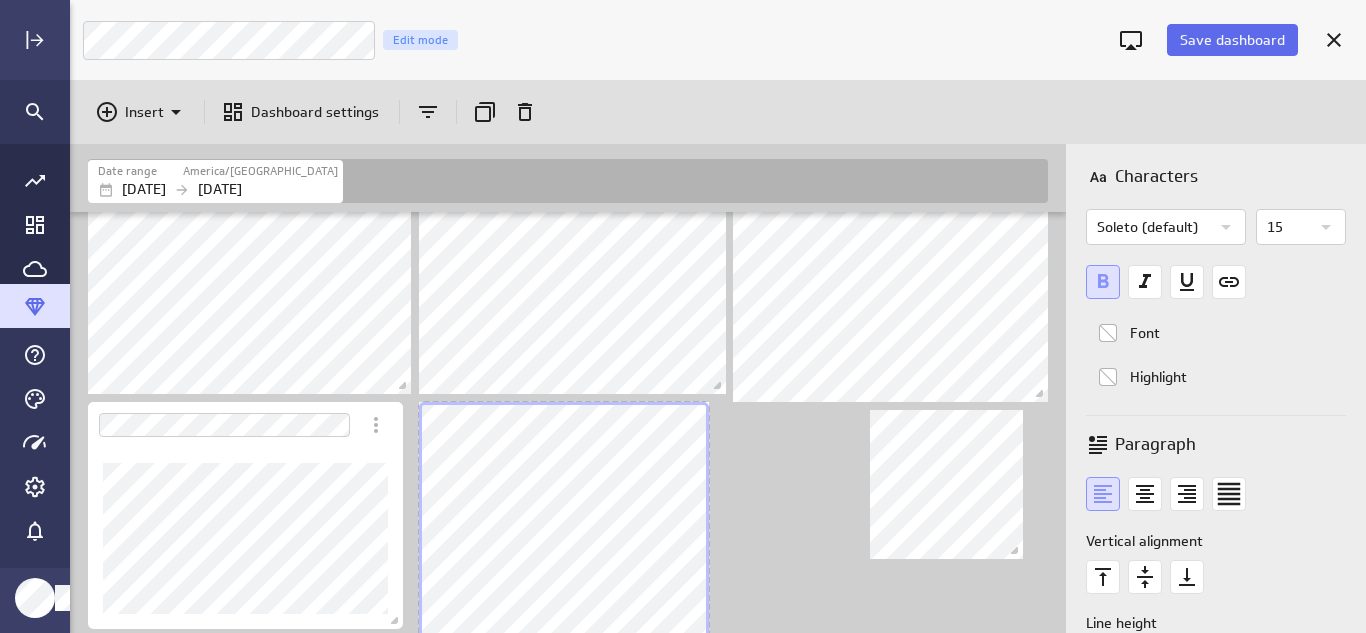 drag, startPoint x: 808, startPoint y: 611, endPoint x: 703, endPoint y: 647, distance: 111 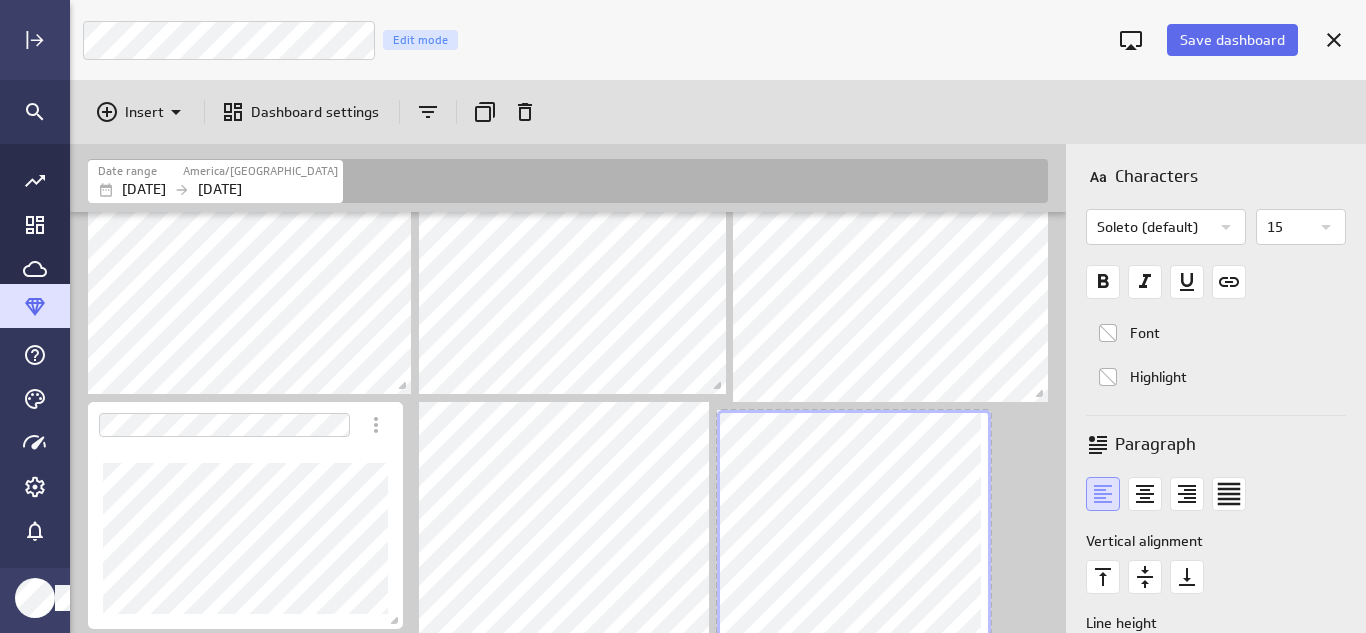 scroll, scrollTop: 323, scrollLeft: 0, axis: vertical 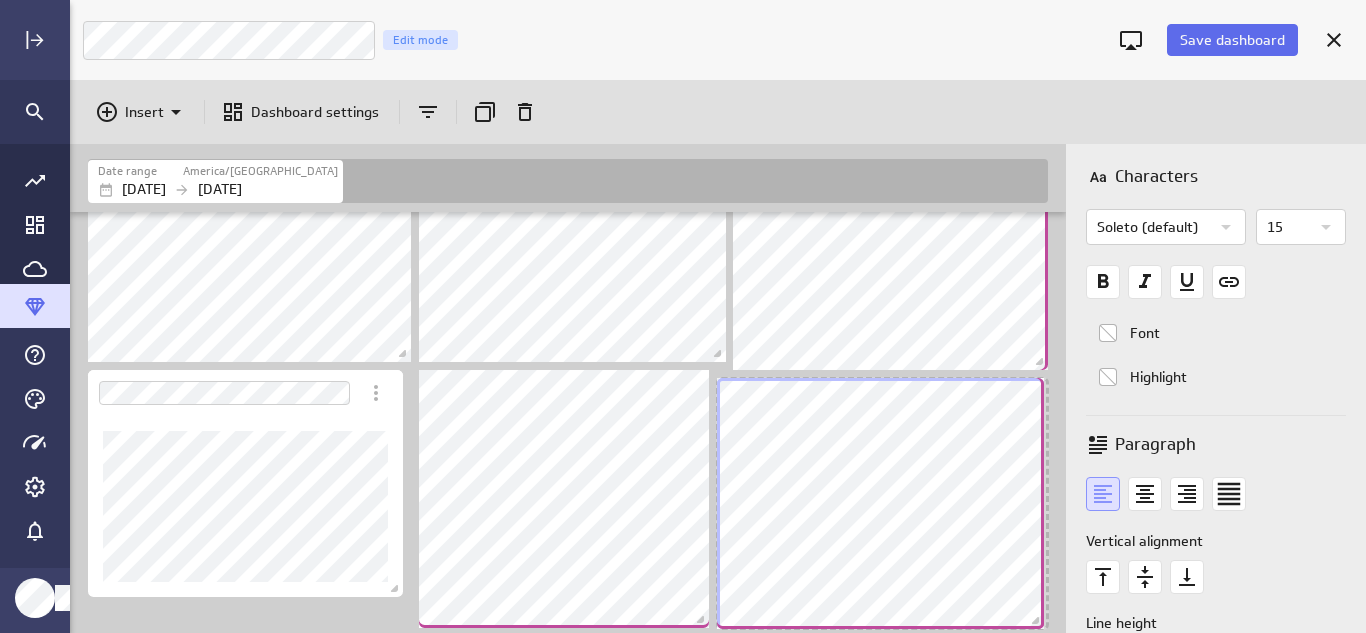 drag, startPoint x: 860, startPoint y: 554, endPoint x: 1034, endPoint y: 624, distance: 187.55266 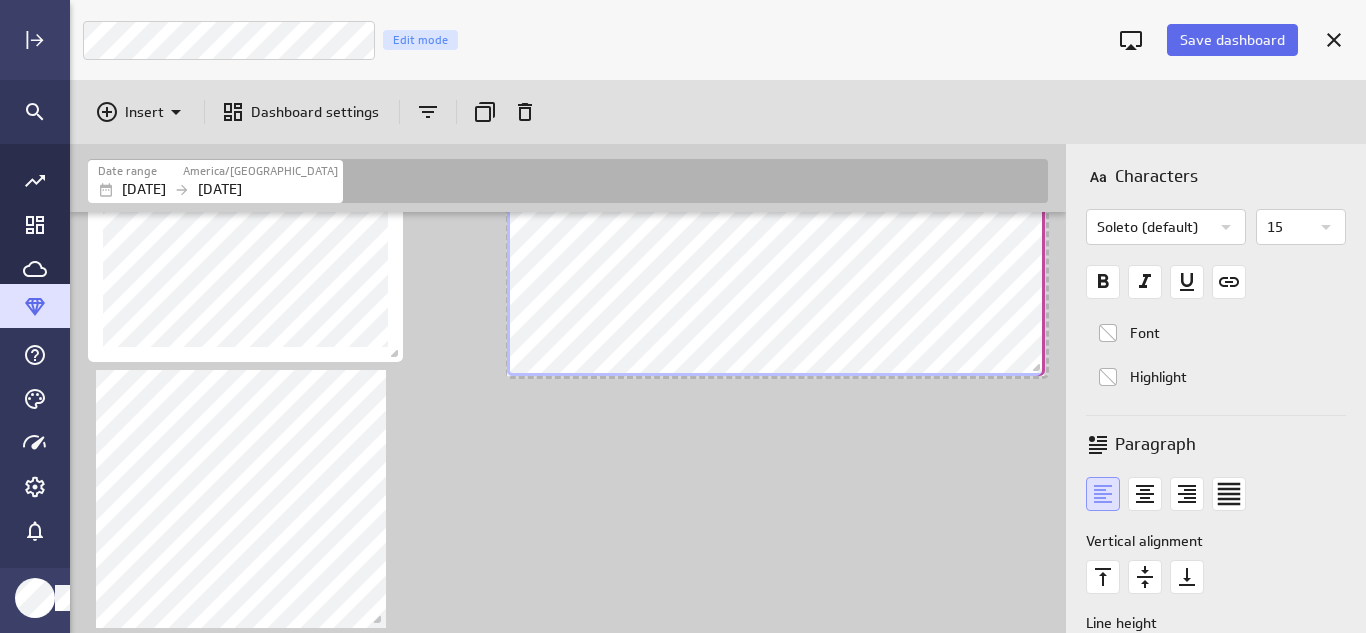 drag, startPoint x: 839, startPoint y: 393, endPoint x: 1046, endPoint y: 375, distance: 207.78113 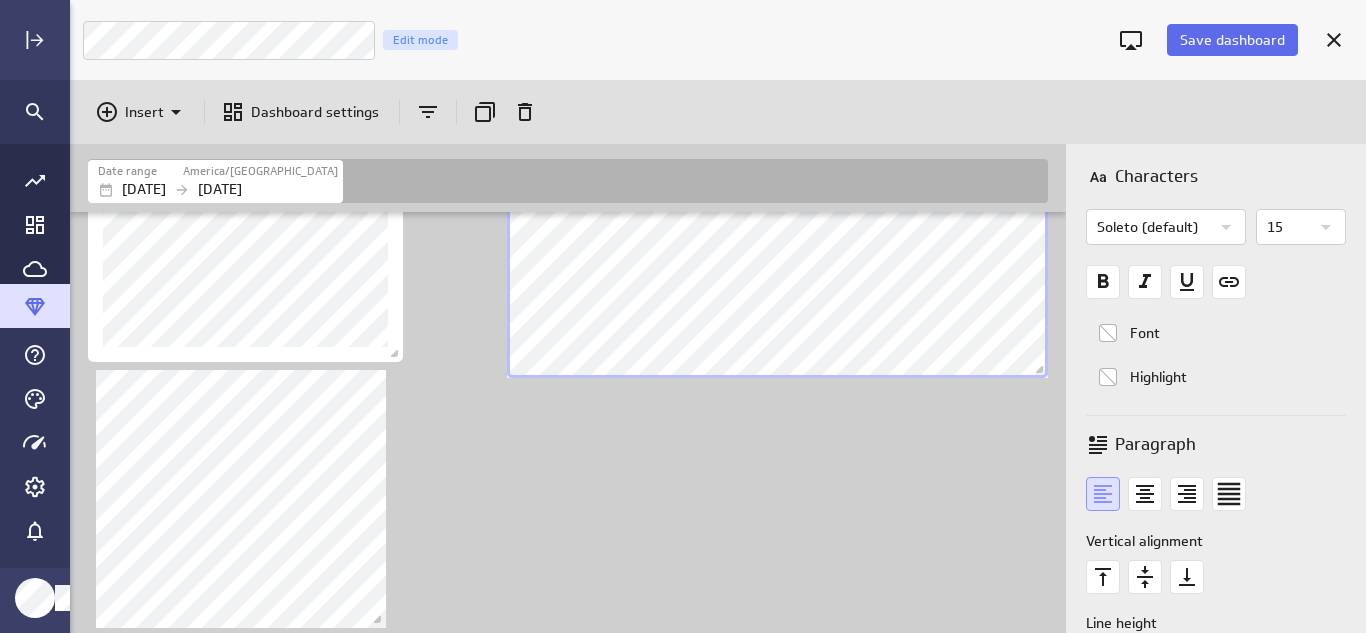 drag, startPoint x: 919, startPoint y: 516, endPoint x: 886, endPoint y: 413, distance: 108.157295 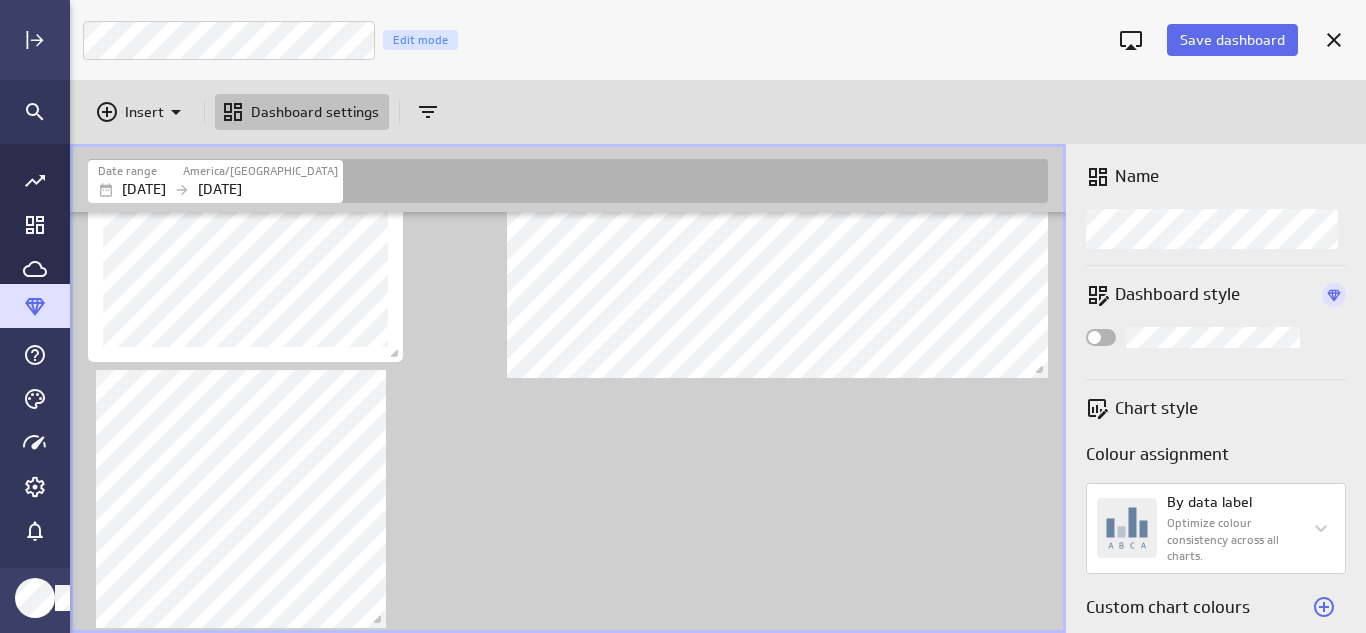 click at bounding box center [572, 151] 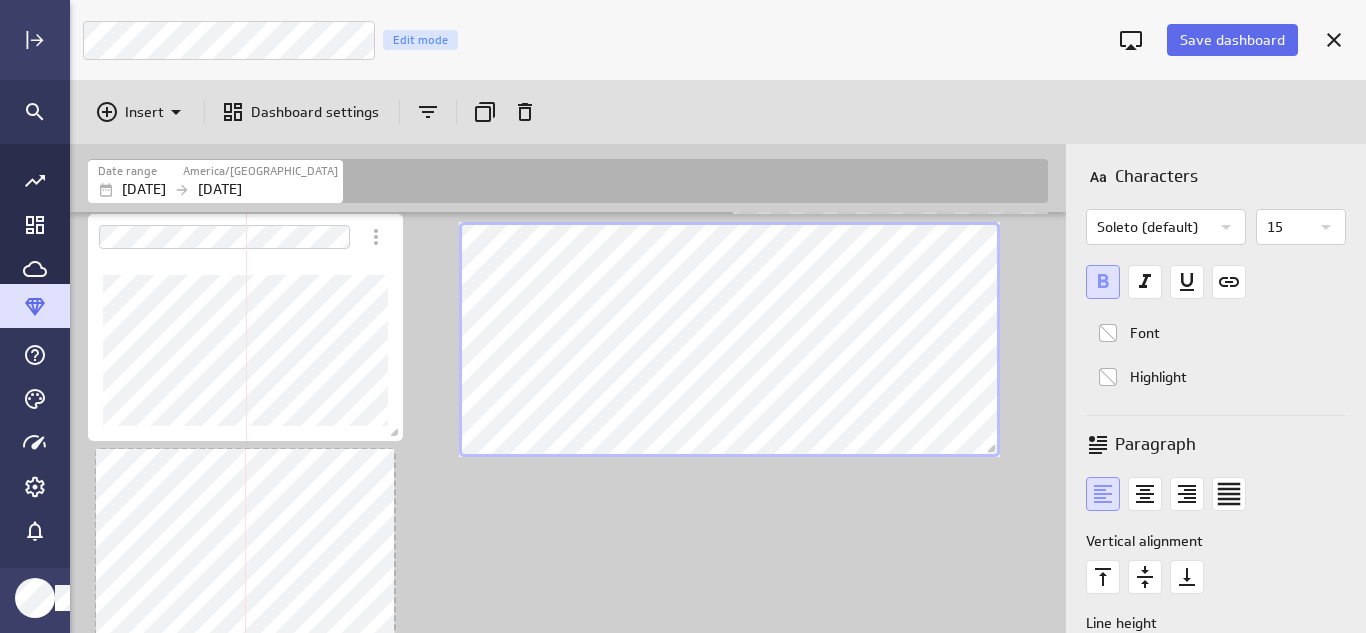 drag, startPoint x: 379, startPoint y: 621, endPoint x: 387, endPoint y: 667, distance: 46.69047 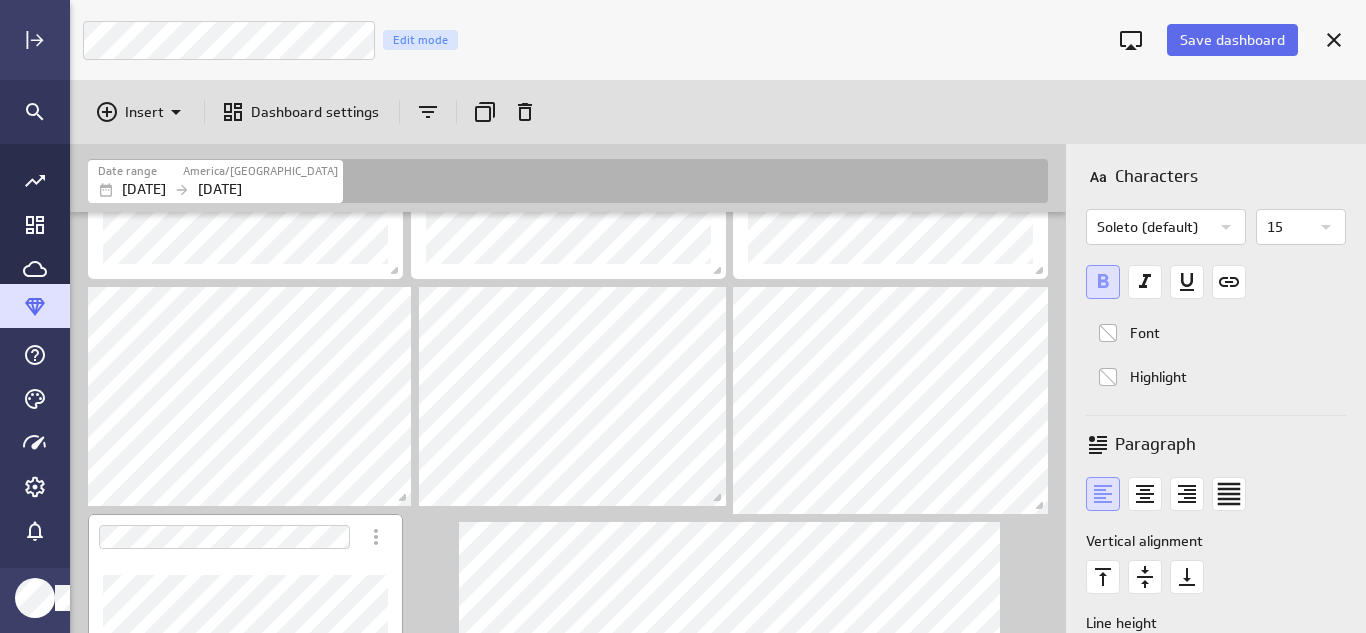 scroll, scrollTop: 200, scrollLeft: 0, axis: vertical 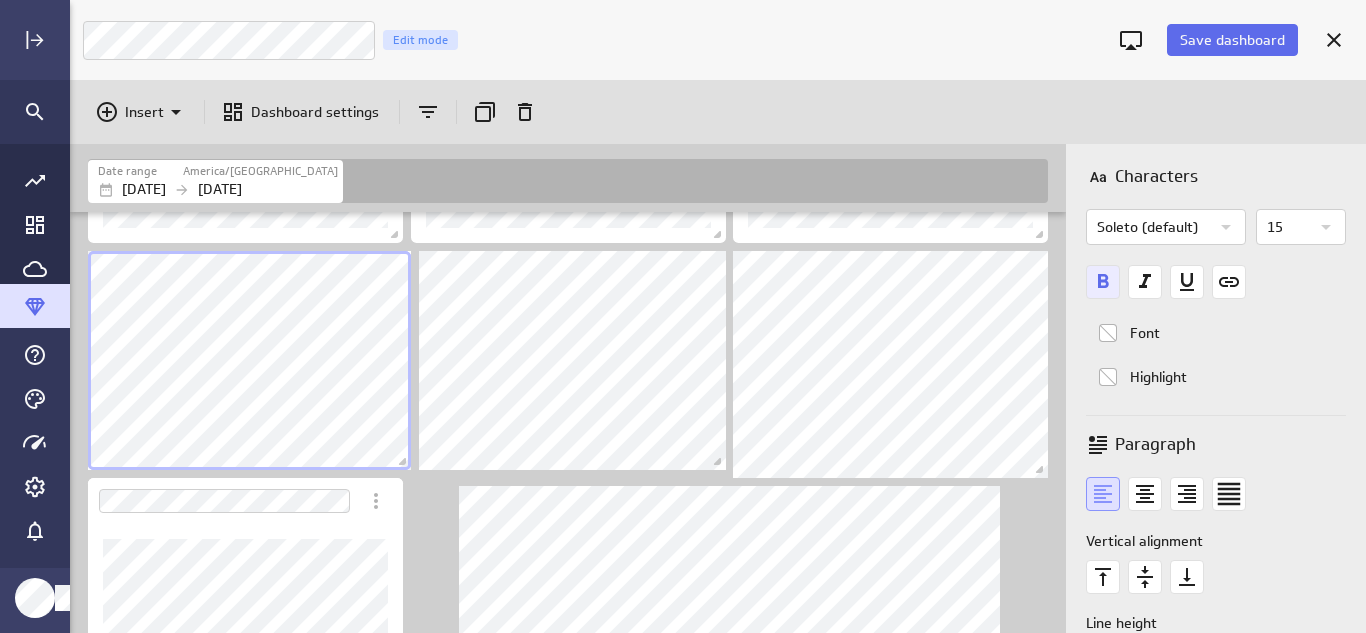 click 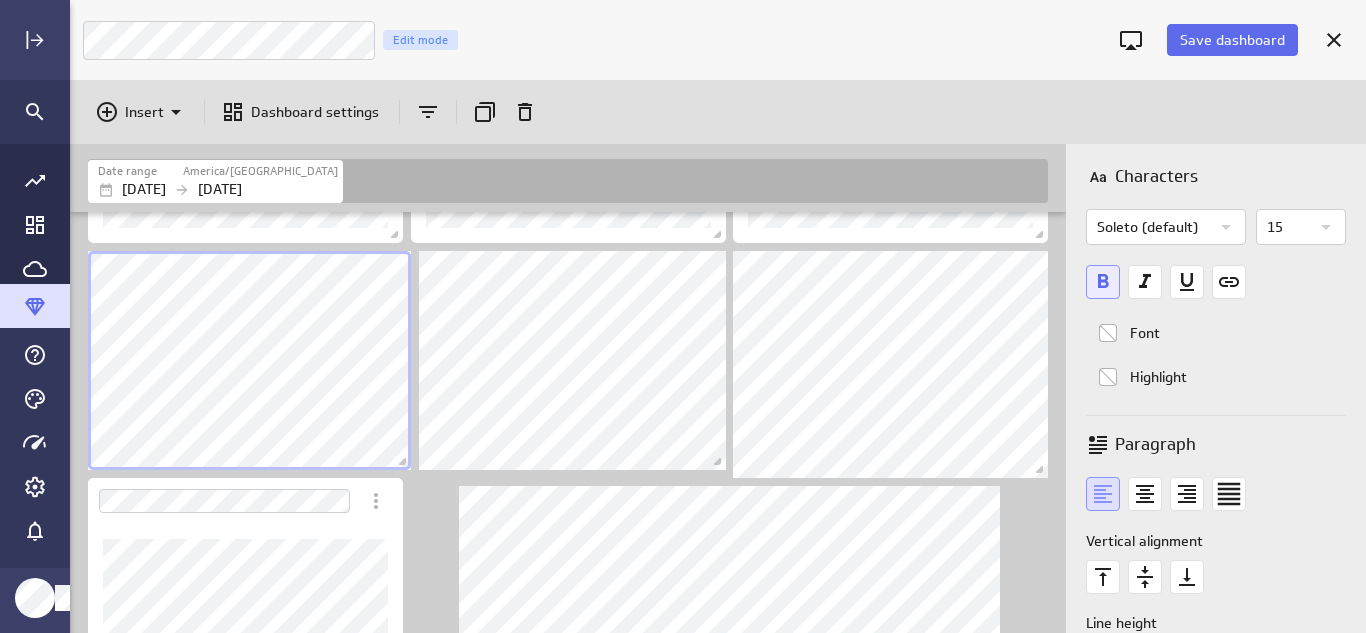 click 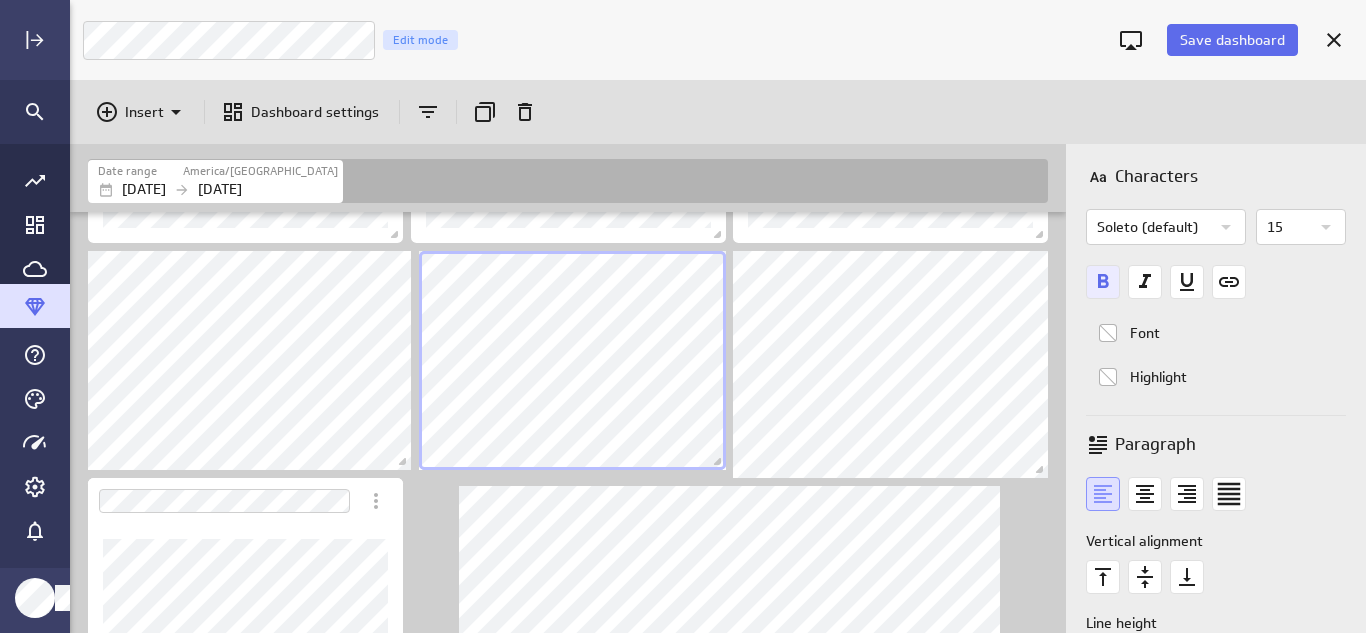 click 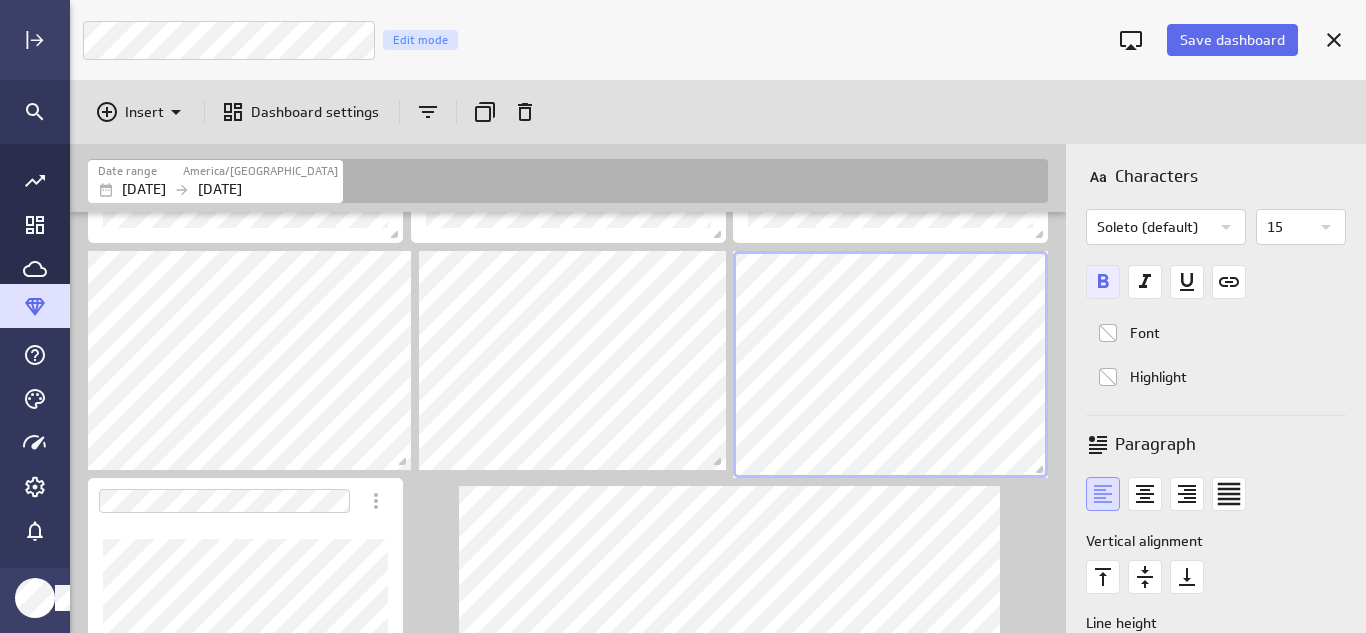 click 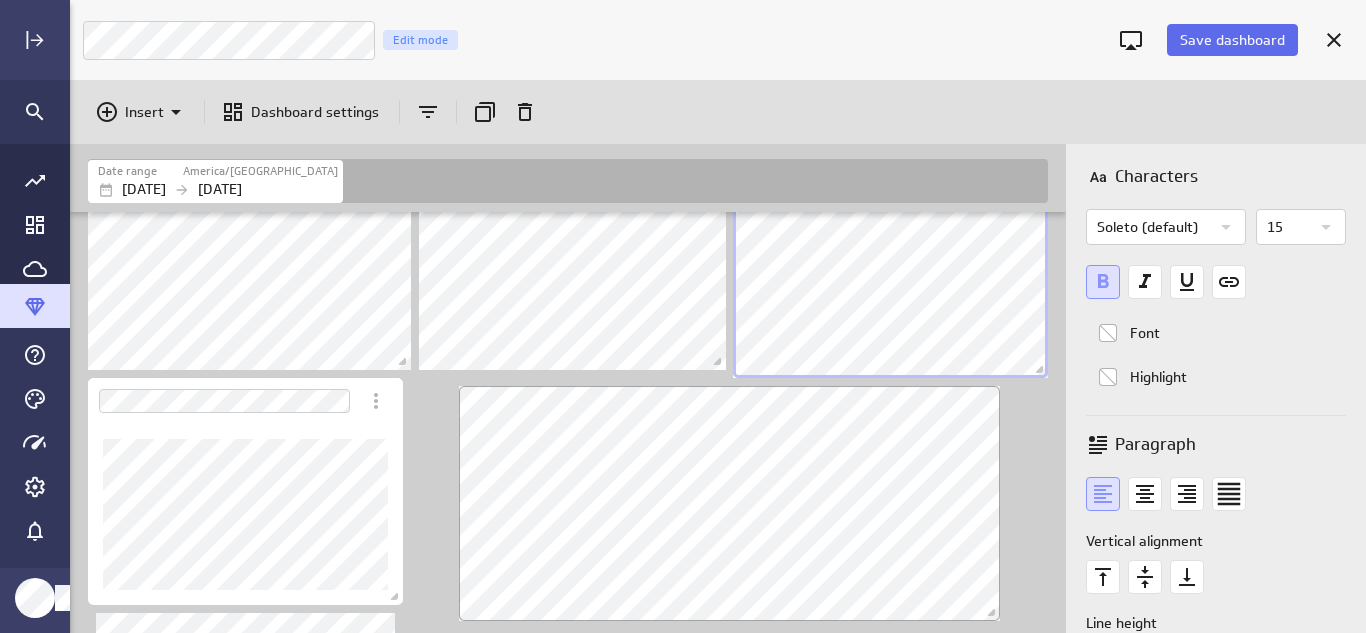 scroll, scrollTop: 300, scrollLeft: 0, axis: vertical 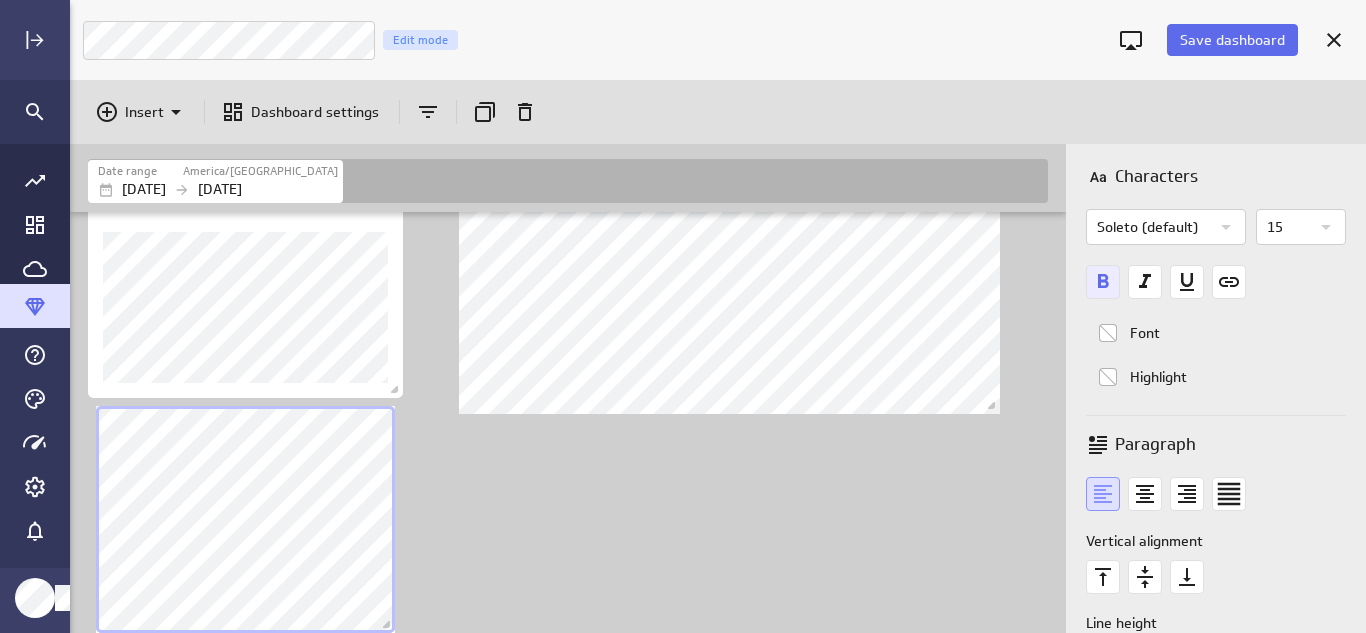 click 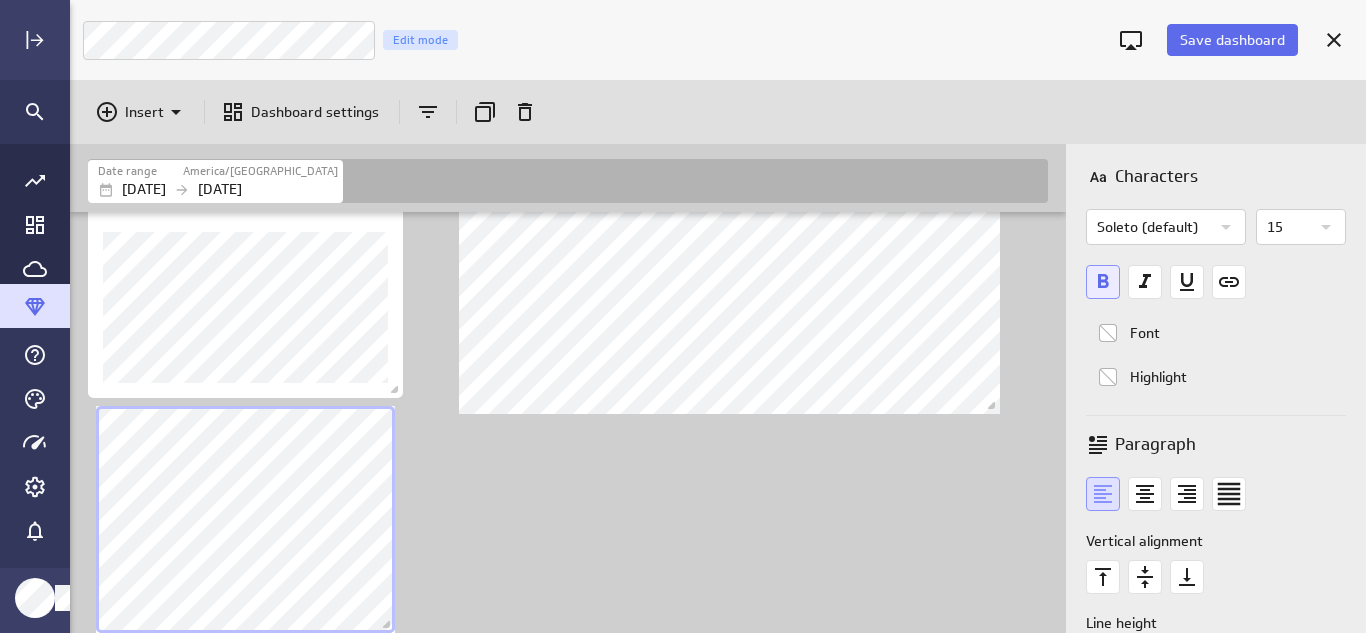click 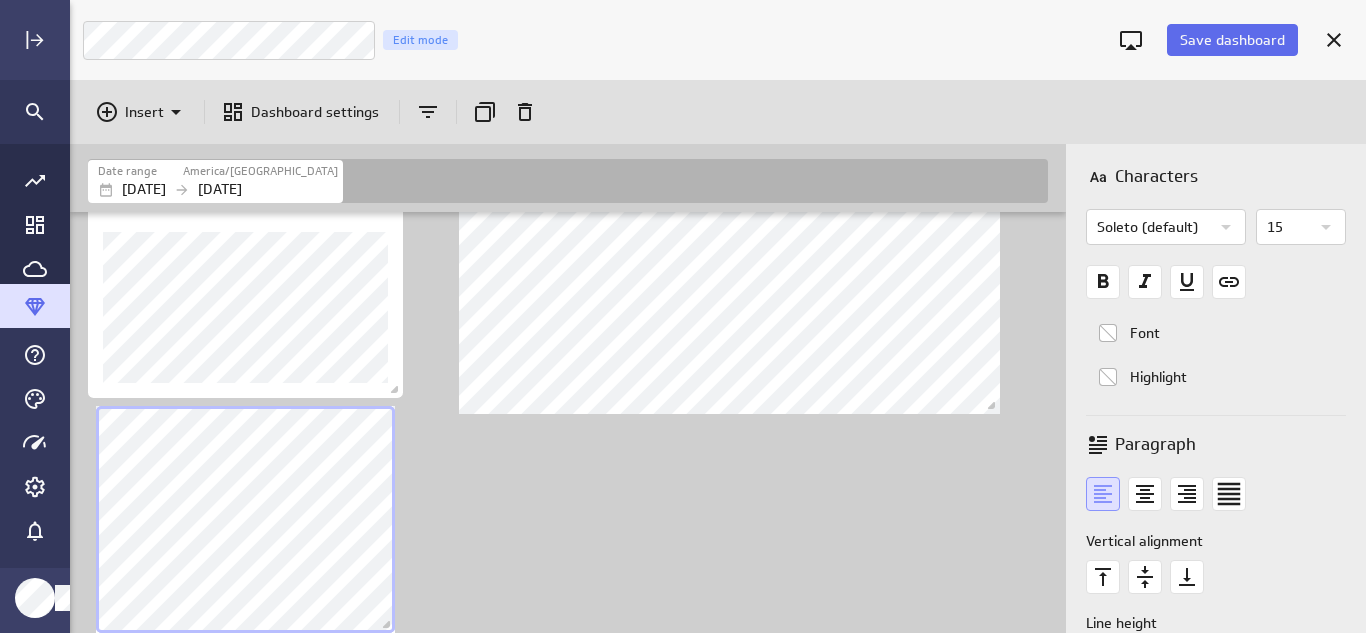 click at bounding box center [572, 171] 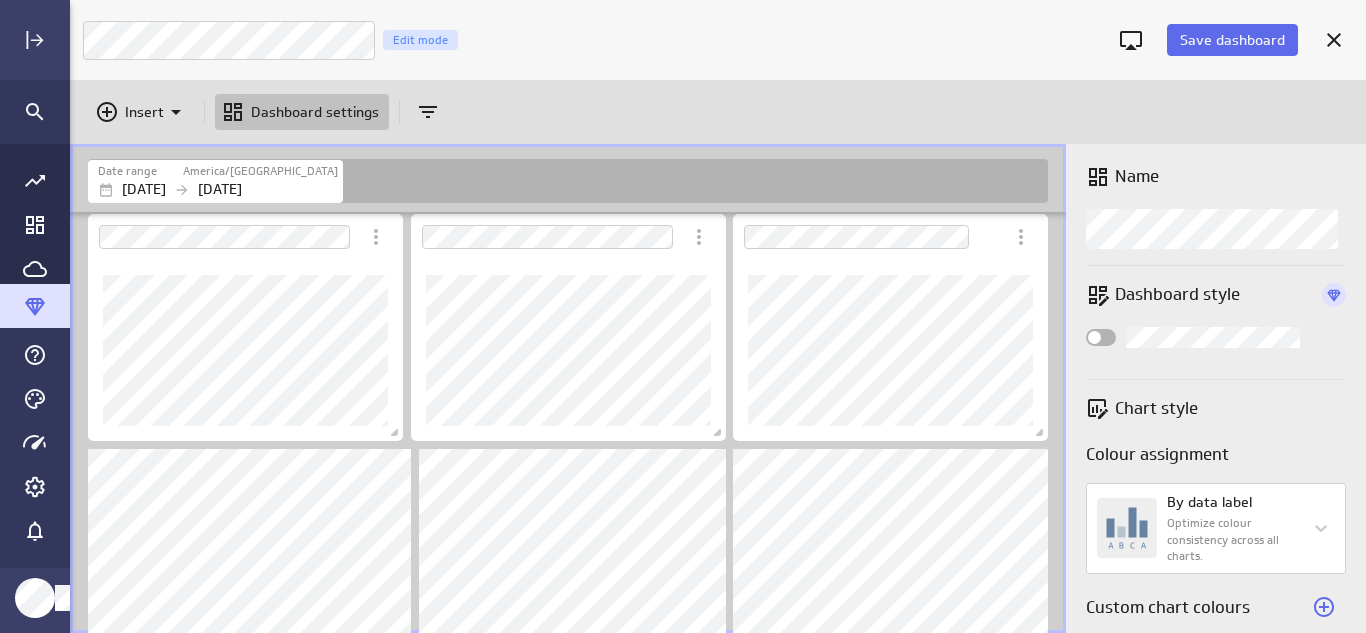 scroll, scrollTop: 0, scrollLeft: 0, axis: both 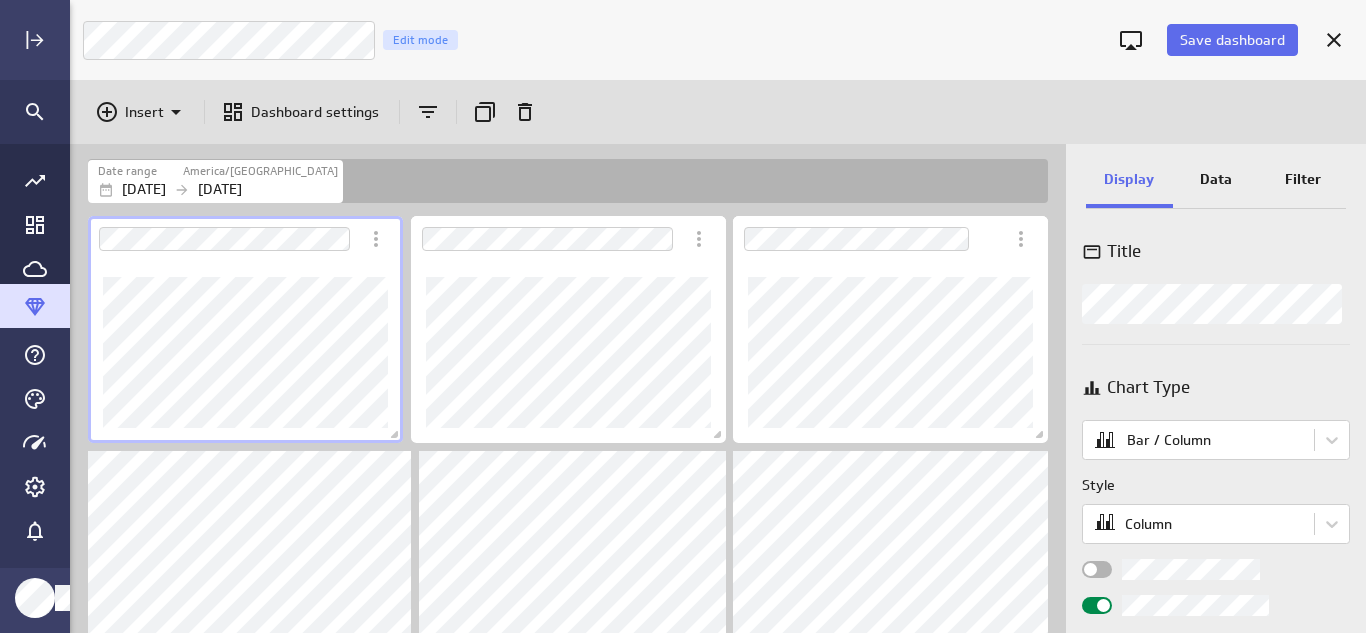 click at bounding box center (1097, 569) 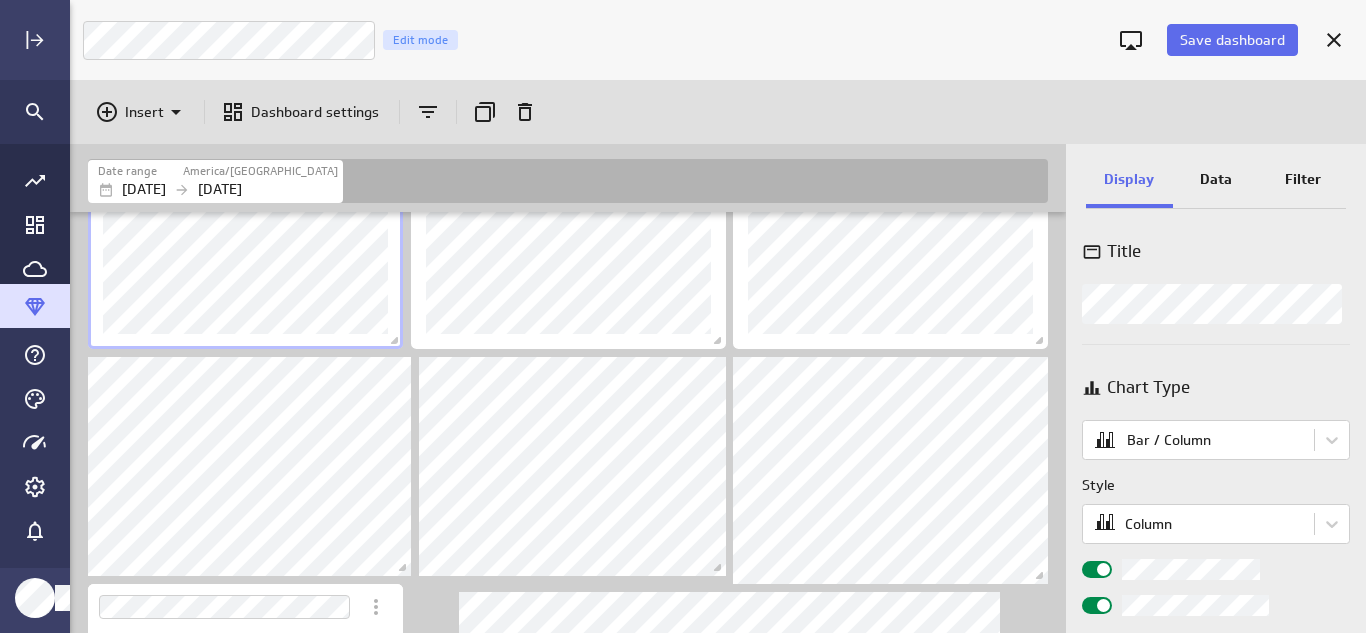 scroll, scrollTop: 0, scrollLeft: 0, axis: both 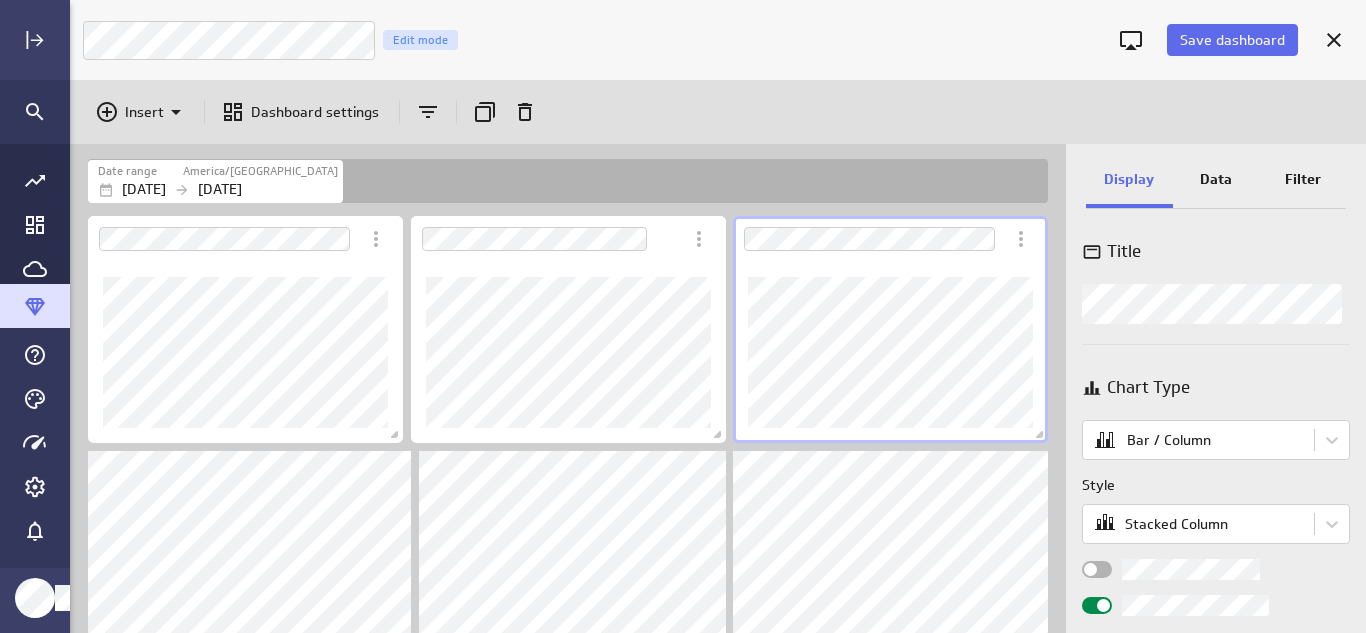 click at bounding box center [1216, 569] 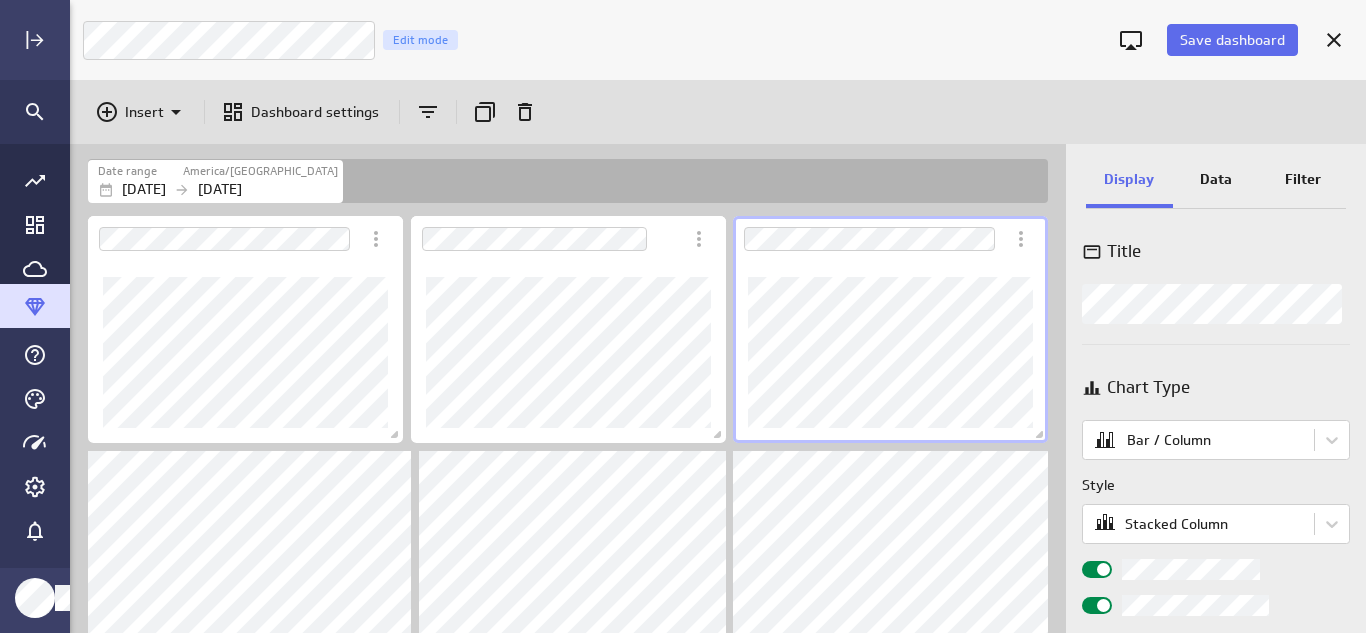 click at bounding box center (1097, 569) 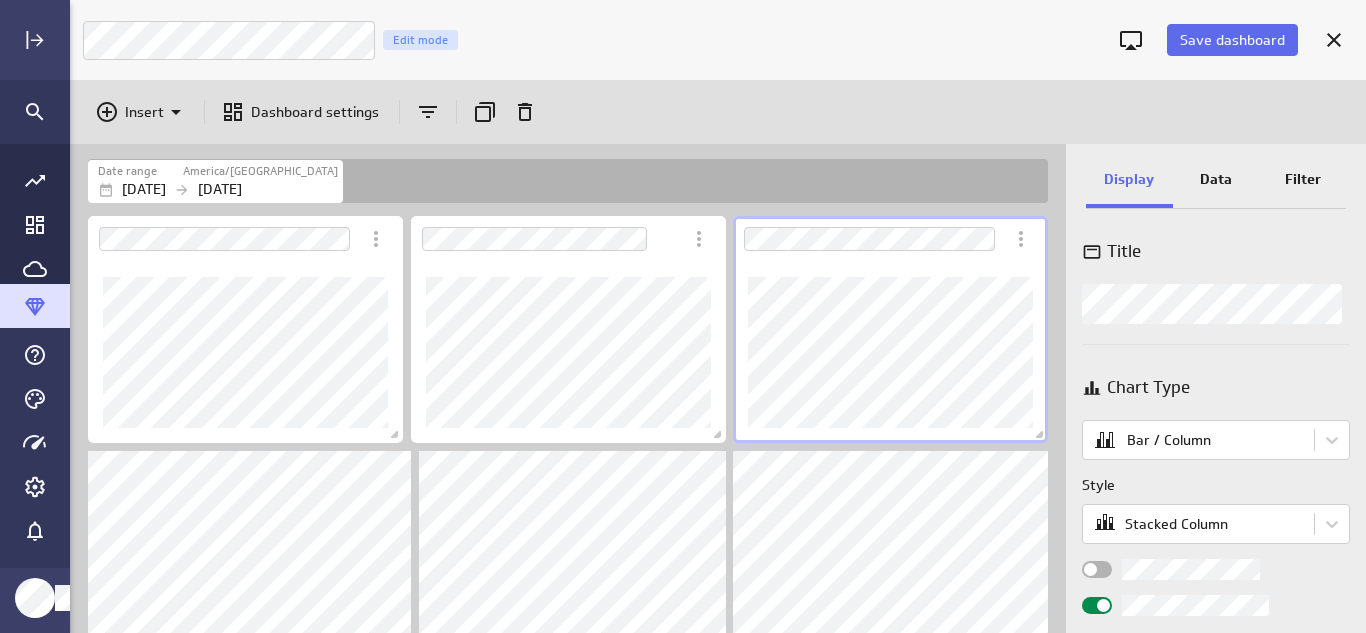 click at bounding box center [1097, 569] 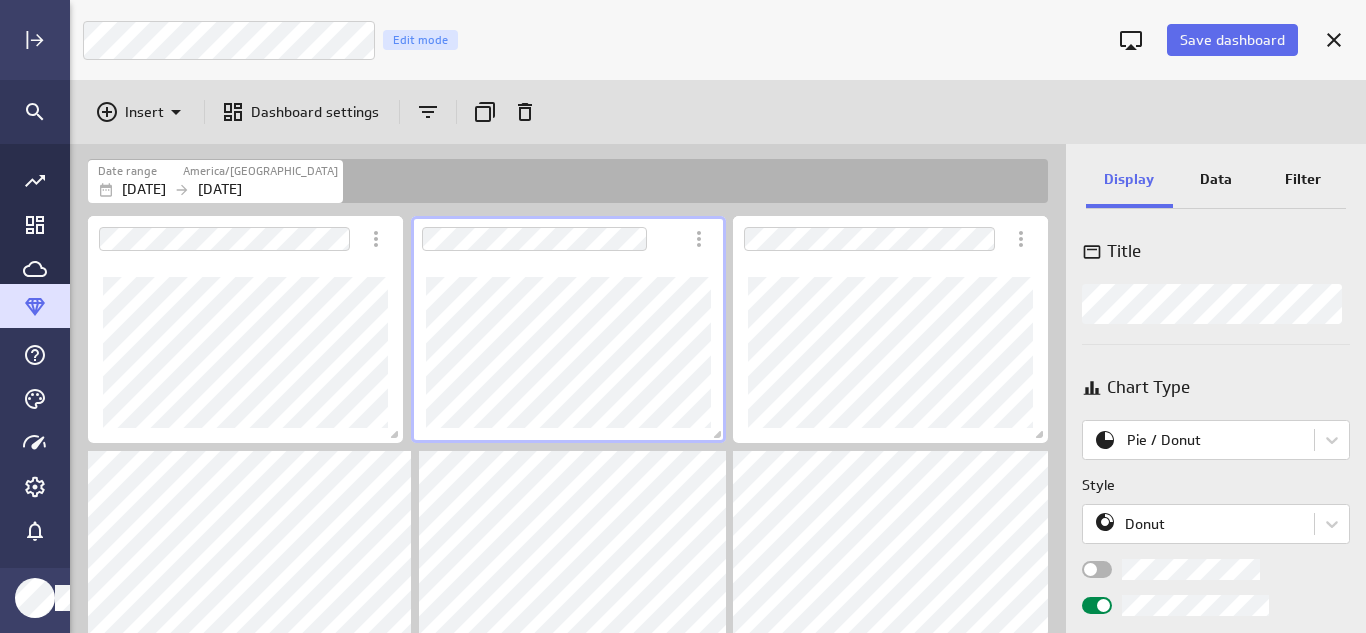 click at bounding box center [1097, 569] 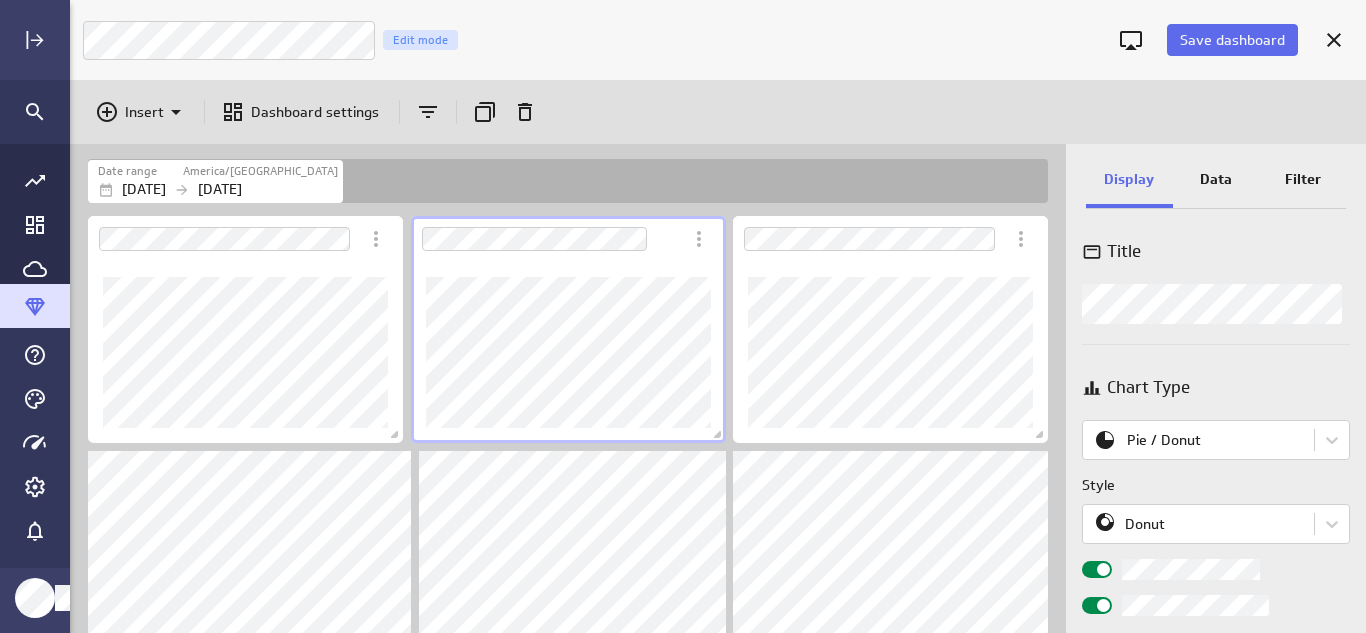 click at bounding box center (1097, 569) 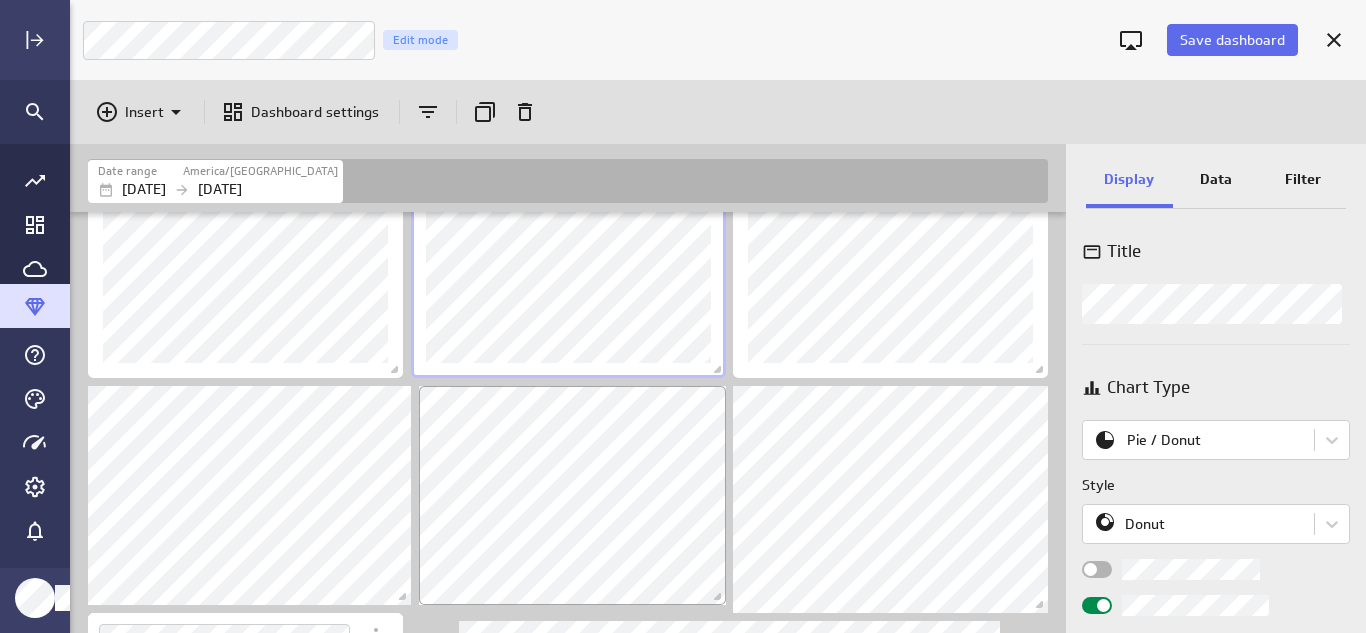 scroll, scrollTop: 100, scrollLeft: 0, axis: vertical 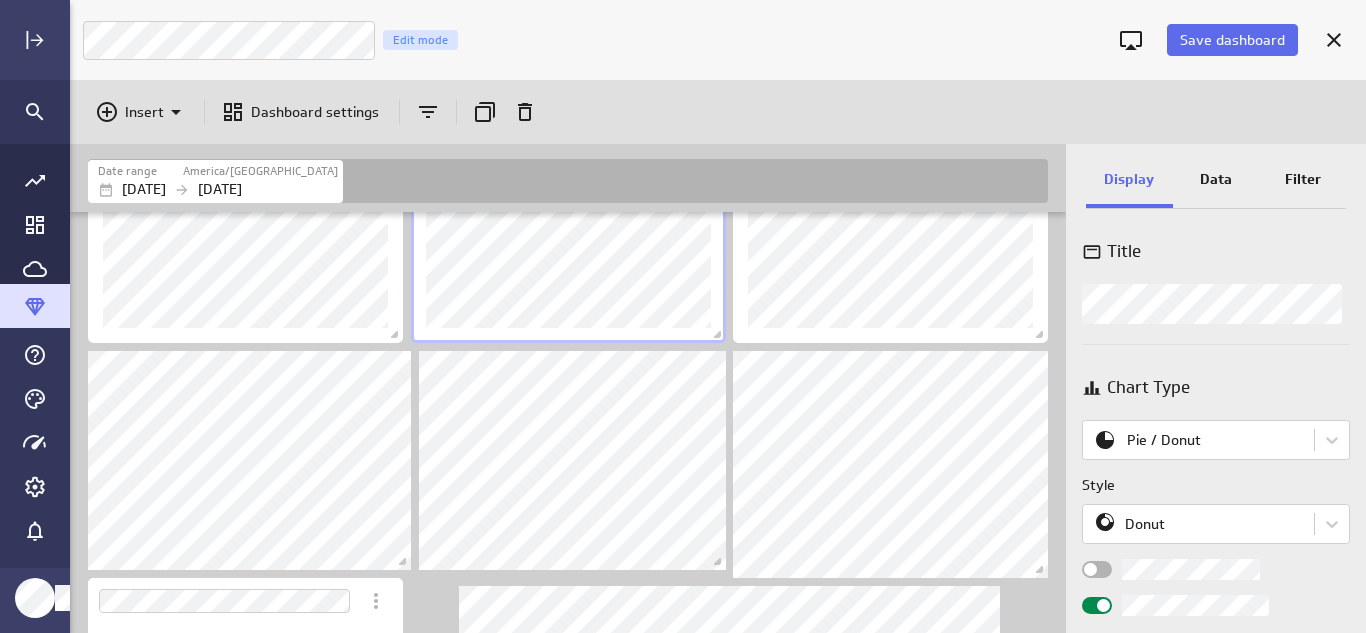 click at bounding box center (1097, 569) 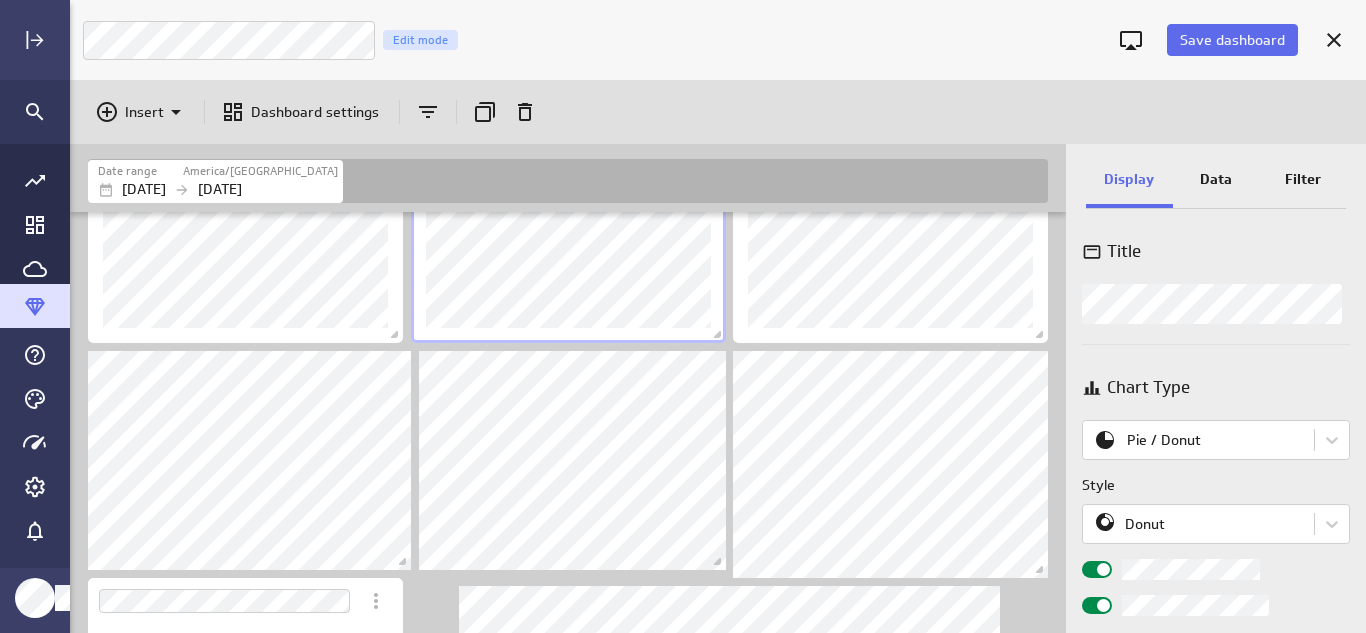 click at bounding box center [1097, 569] 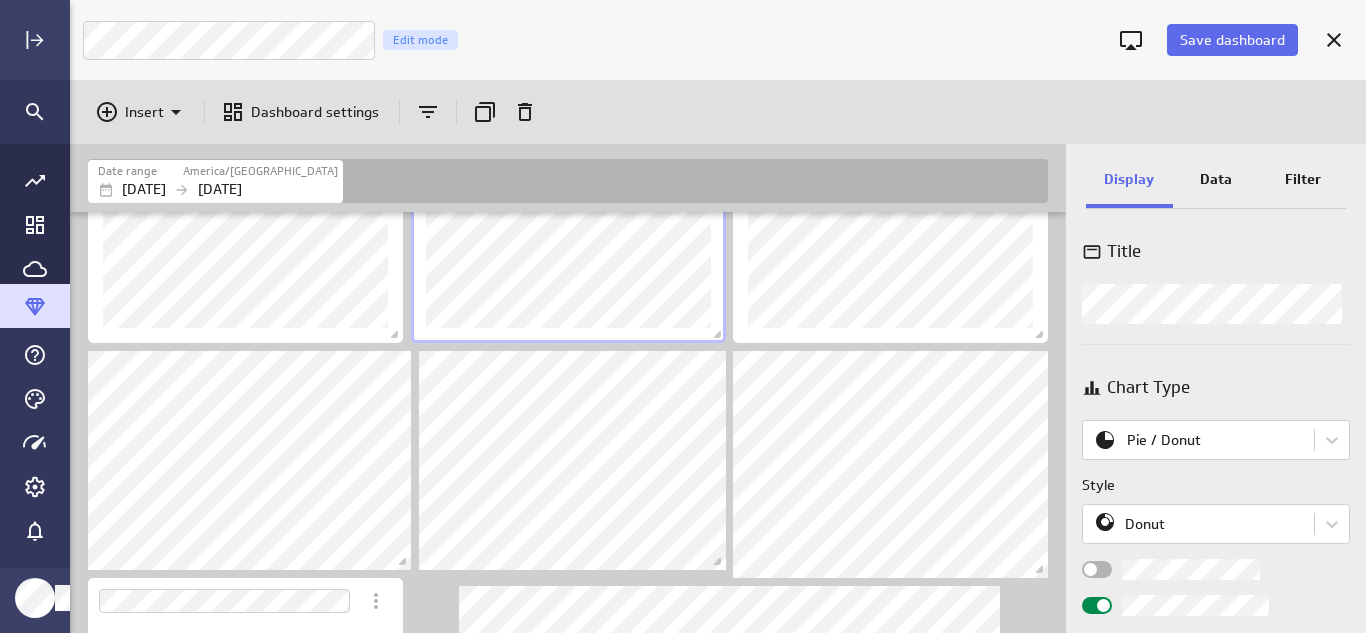 click at bounding box center (1090, 569) 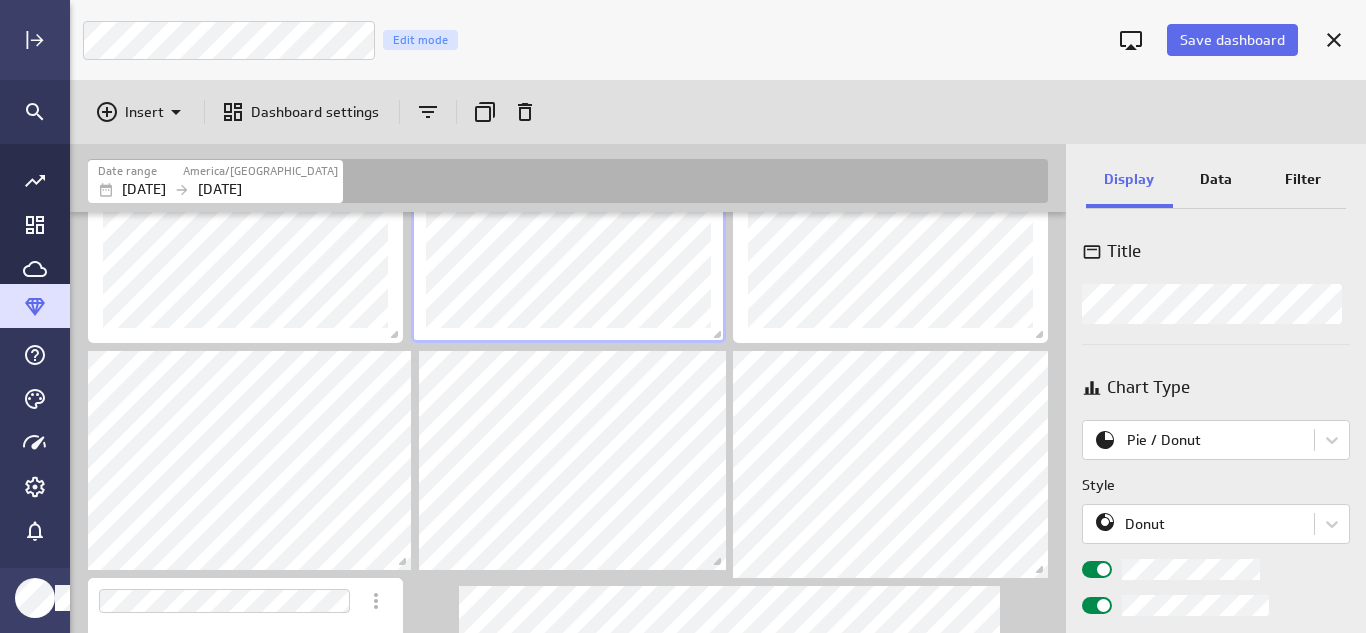 click at bounding box center (1097, 569) 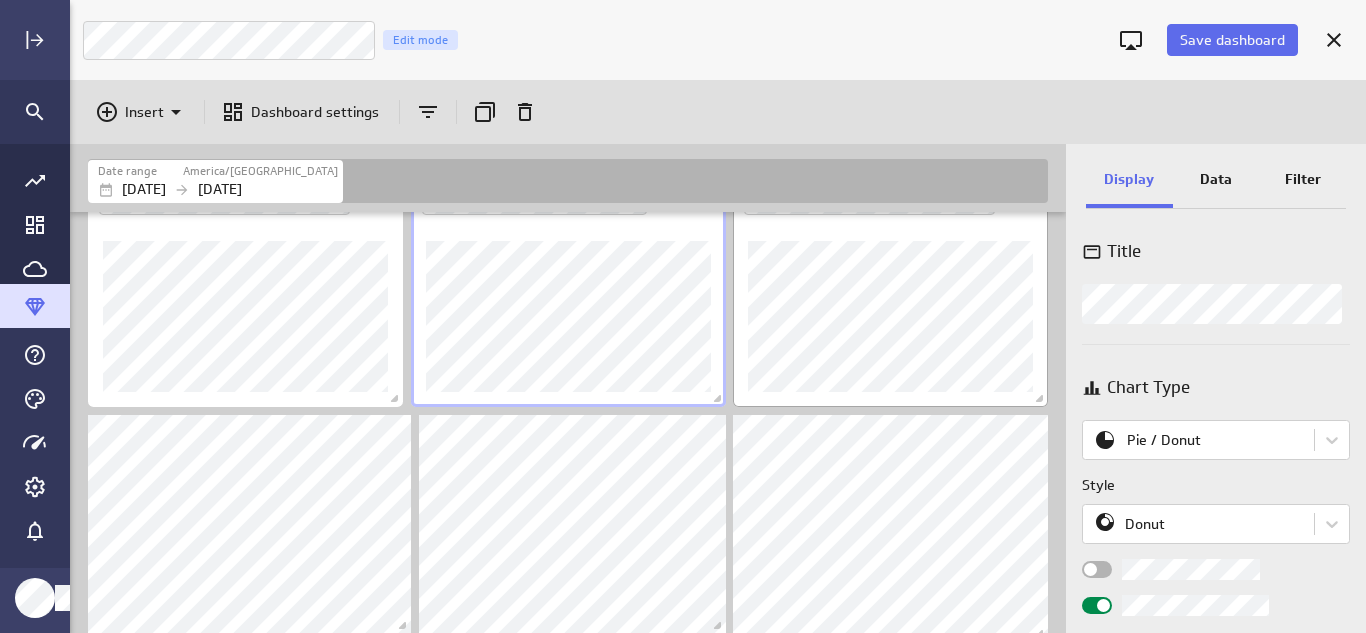 scroll, scrollTop: 0, scrollLeft: 0, axis: both 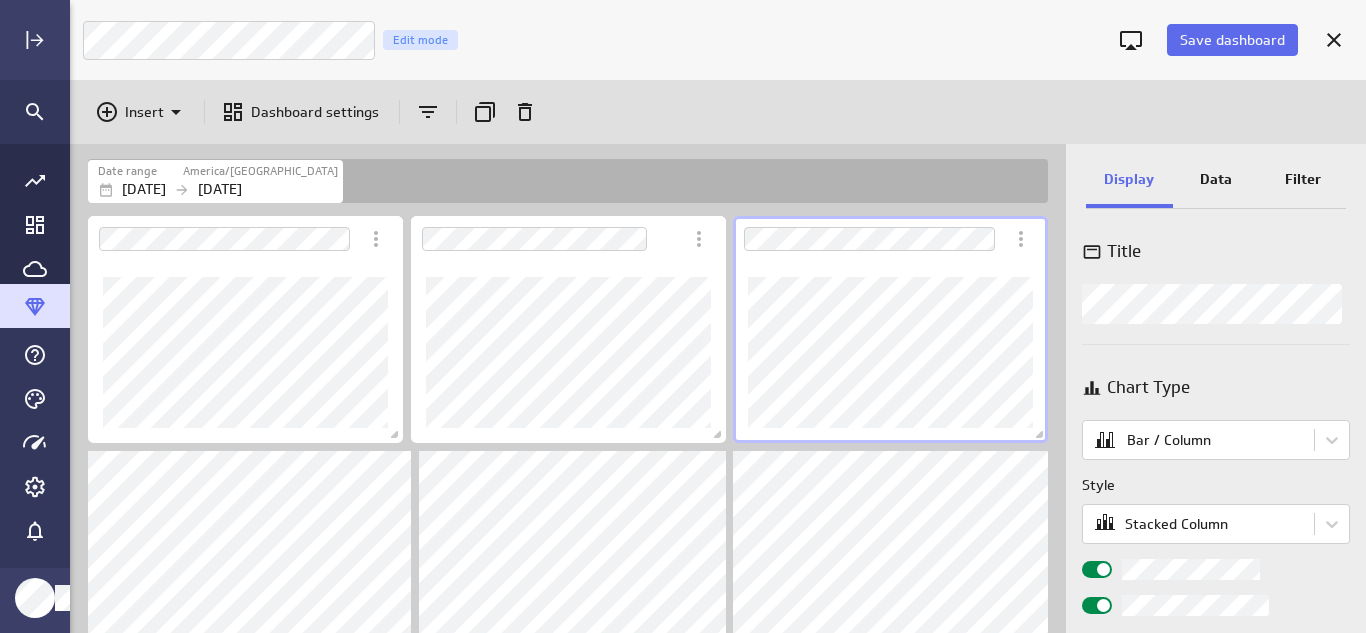 click at bounding box center (1097, 569) 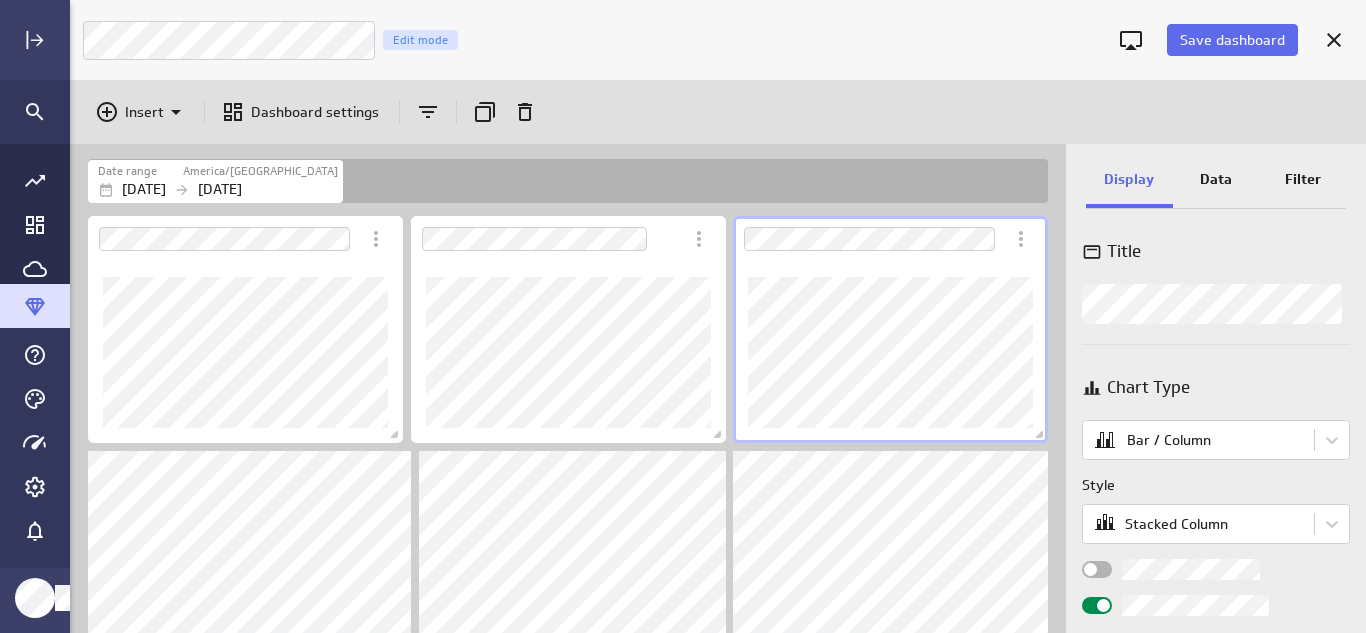 click at bounding box center (1090, 569) 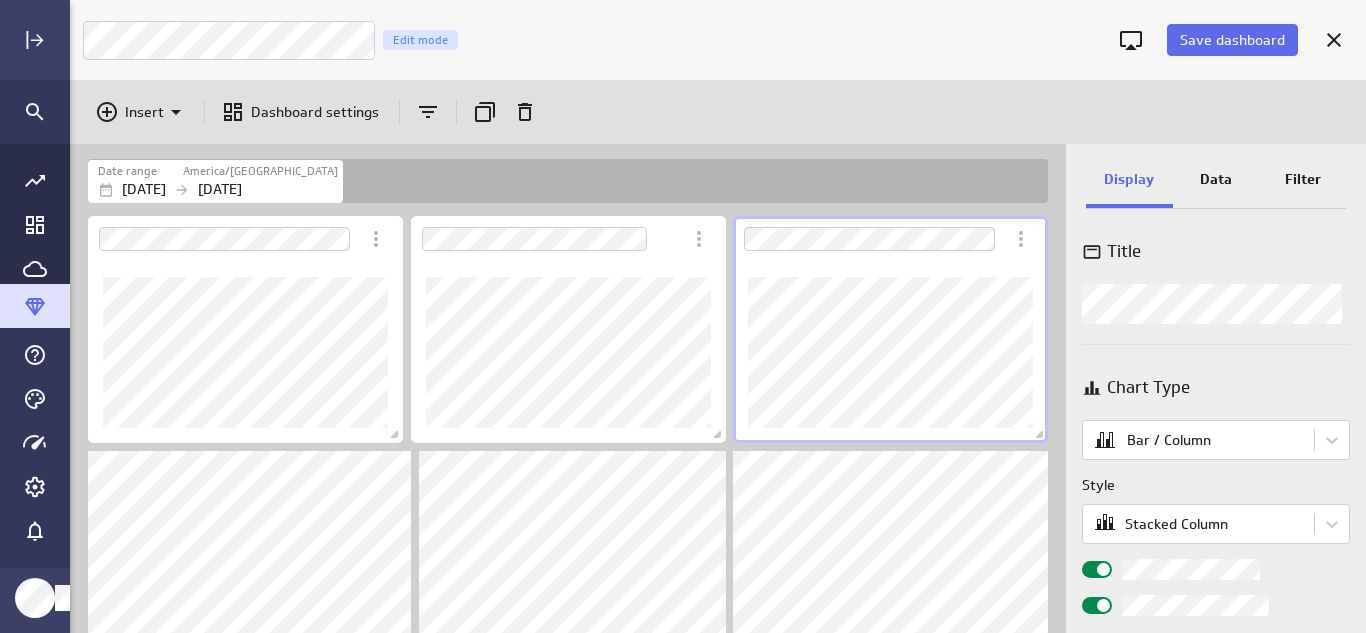 click at bounding box center (1097, 569) 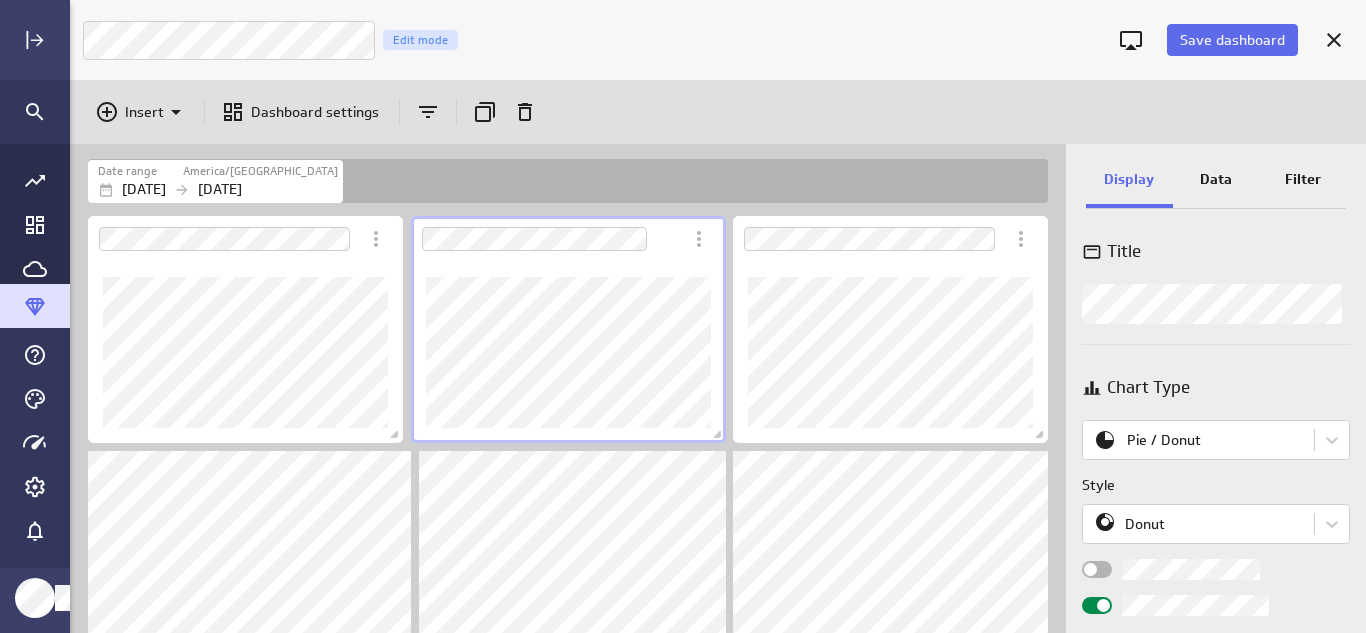 click at bounding box center (1097, 569) 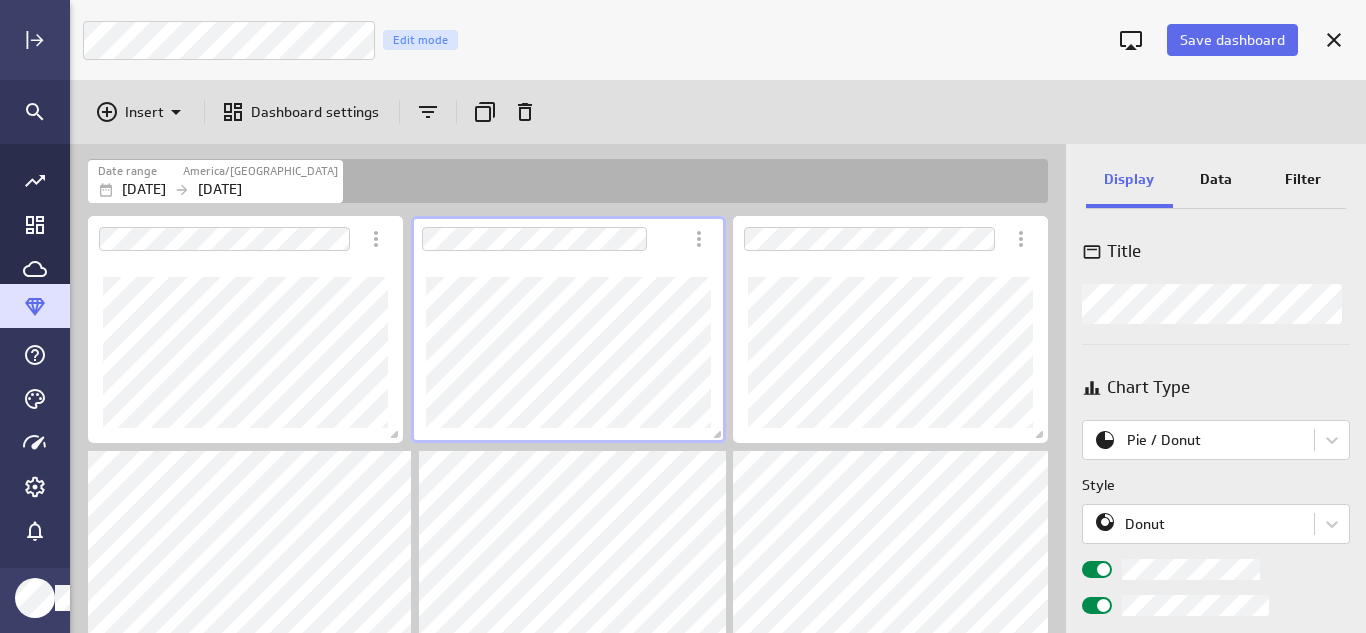 click at bounding box center (1103, 569) 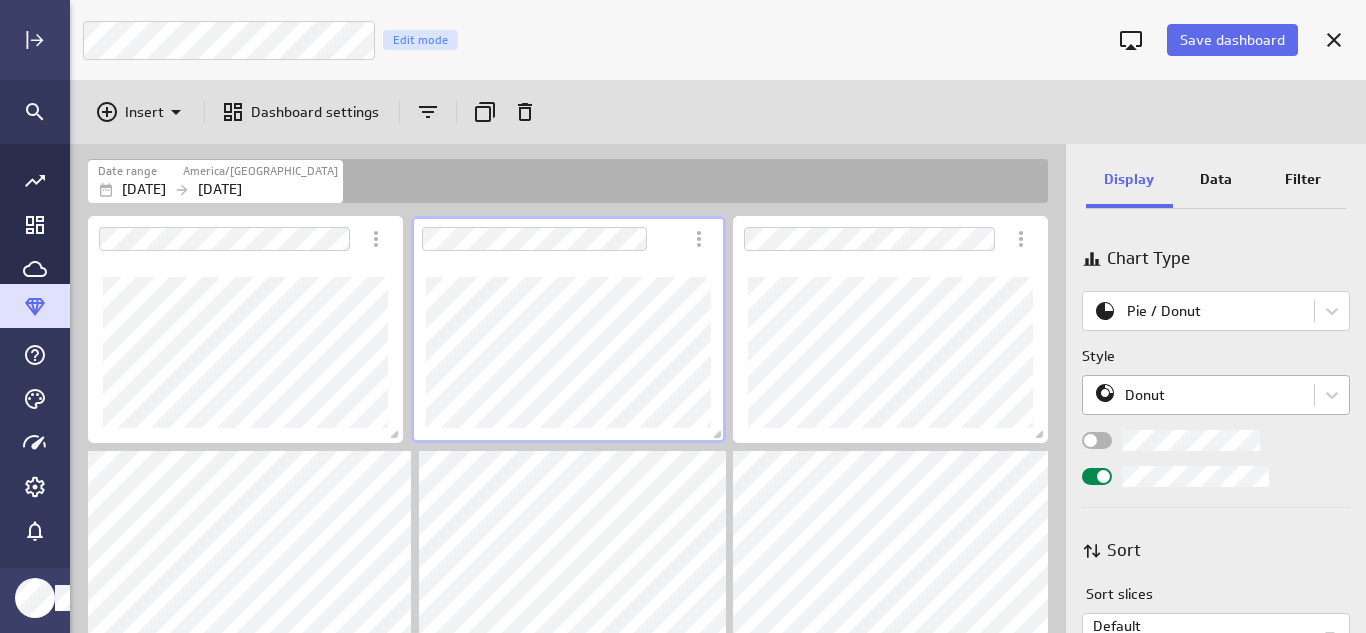 scroll, scrollTop: 13, scrollLeft: 0, axis: vertical 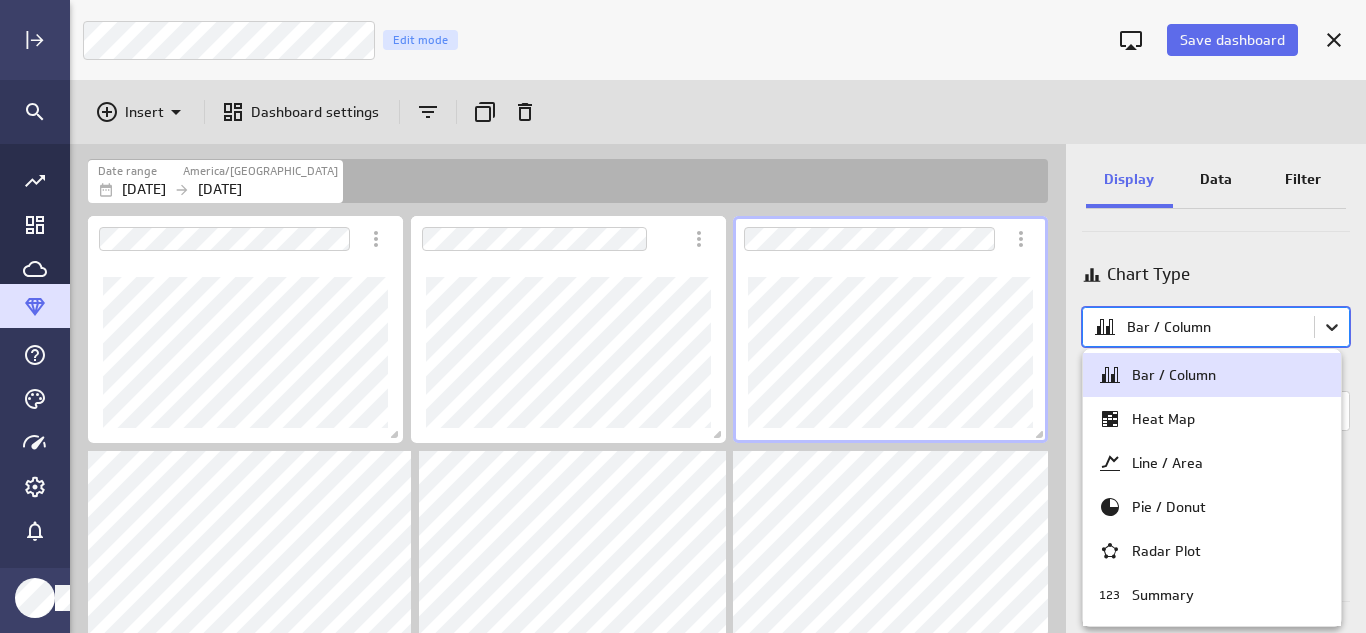 click on "Save dashboard Marketing Dashboard Edit mode Insert Dashboard settings Date range [GEOGRAPHIC_DATA]/[GEOGRAPHIC_DATA] [DATE] [DATE] Display Data Filter   Title     Chart Type   option [object Object] focused, 1 of 11. 11 results available. Use Up and Down to choose options, press Enter to select the currently focused option, press Escape to exit the menu, press Tab to select the option and exit the menu. Bar / Column Style Stacked Column Legend position   Comparison   Comparison None   Analyses   No analysis Show current values only   Vertical axis   Axis label None Range Include zero (default)   Sort   Sort x-axis Default Using original data order Sort legend items Default Using original data order (no message) PowerMetrics Assistant Hey [PERSON_NAME]. I’m your PowerMetrics Assistant. If I can’t answer your question, try searching in our  Help Center  (that’s what I do!) You can also contact the  Support Team . How can I help you [DATE]?
Bar / Column Heat Map 123" at bounding box center [683, 316] 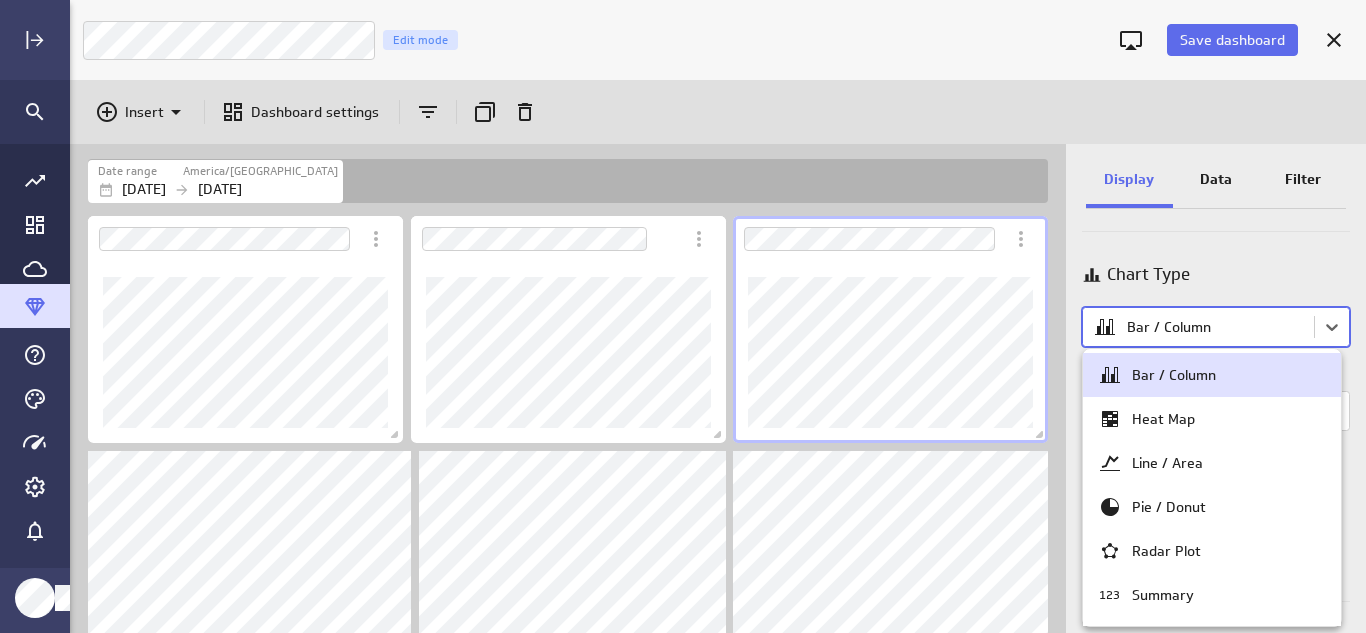 click on "Bar / Column" at bounding box center [1212, 375] 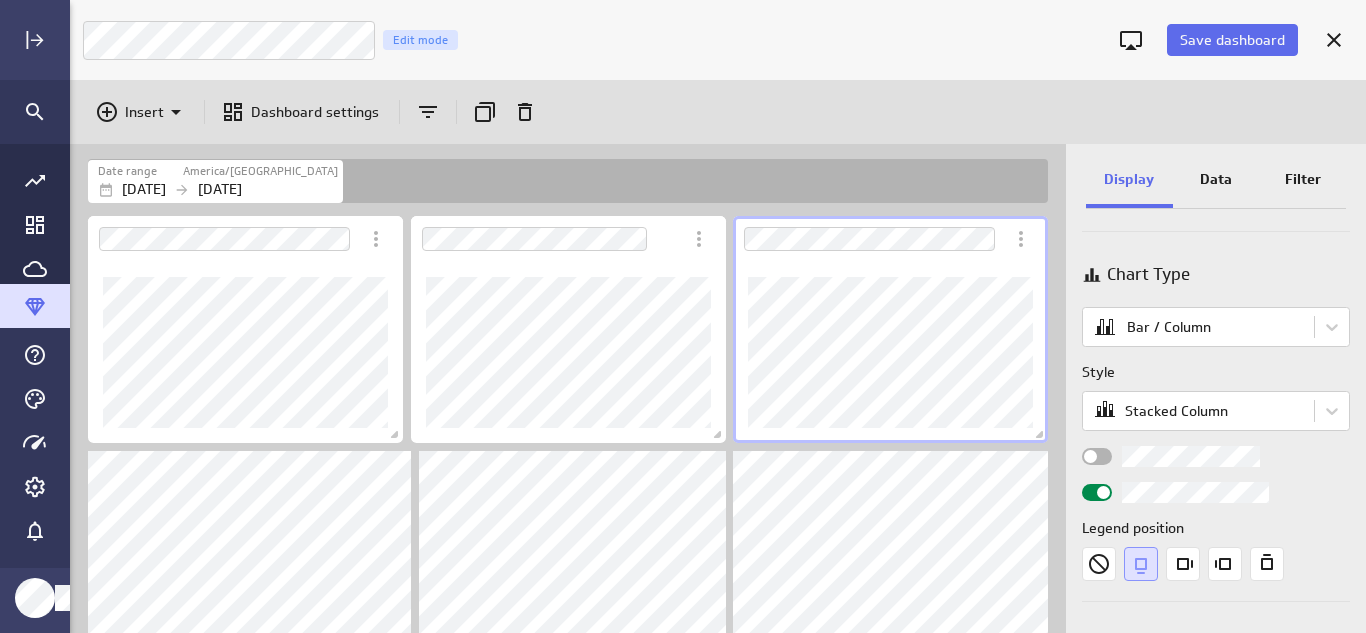 click on "Style" at bounding box center [1216, 372] 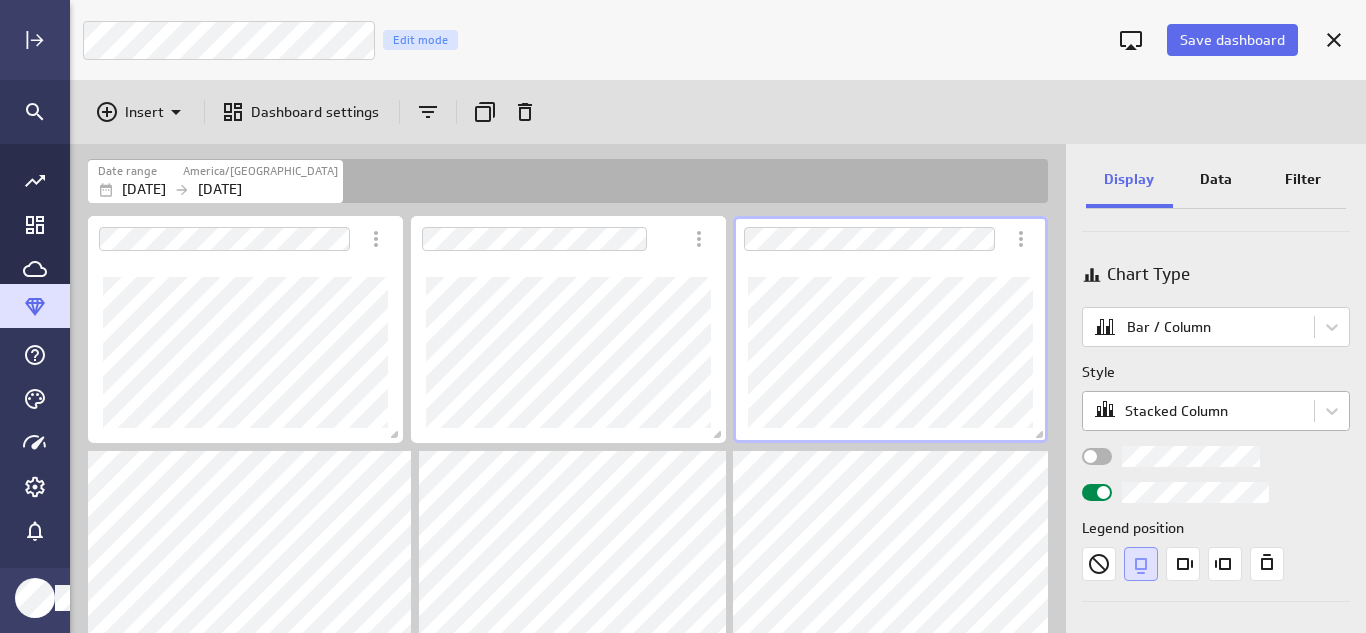 click on "Save dashboard Marketing Dashboard Edit mode Insert Dashboard settings Date range America/Toronto Sep 08 2024 Jul 11 2025 Display Data Filter   Title     Chart Type   Bar / Column Style Stacked Column Legend position   Comparison   Comparison None   Analyses   No analysis Show current values only   Vertical axis   Axis label None Range Include zero (default)   Sort   Sort x-axis Default Using original data order Sort legend items Default Using original data order (no message) PowerMetrics Assistant Hey Jessica. I’m your PowerMetrics Assistant. If I can’t answer your question, try searching in our  Help Center  (that’s what I do!) You can also contact the  Support Team . How can I help you today?
Created with Highcharts 9.0.1 Created with Highcharts 9.0.1 Created with Highcharts 9.0.1 Created with Highcharts 9.0.1" at bounding box center [683, 316] 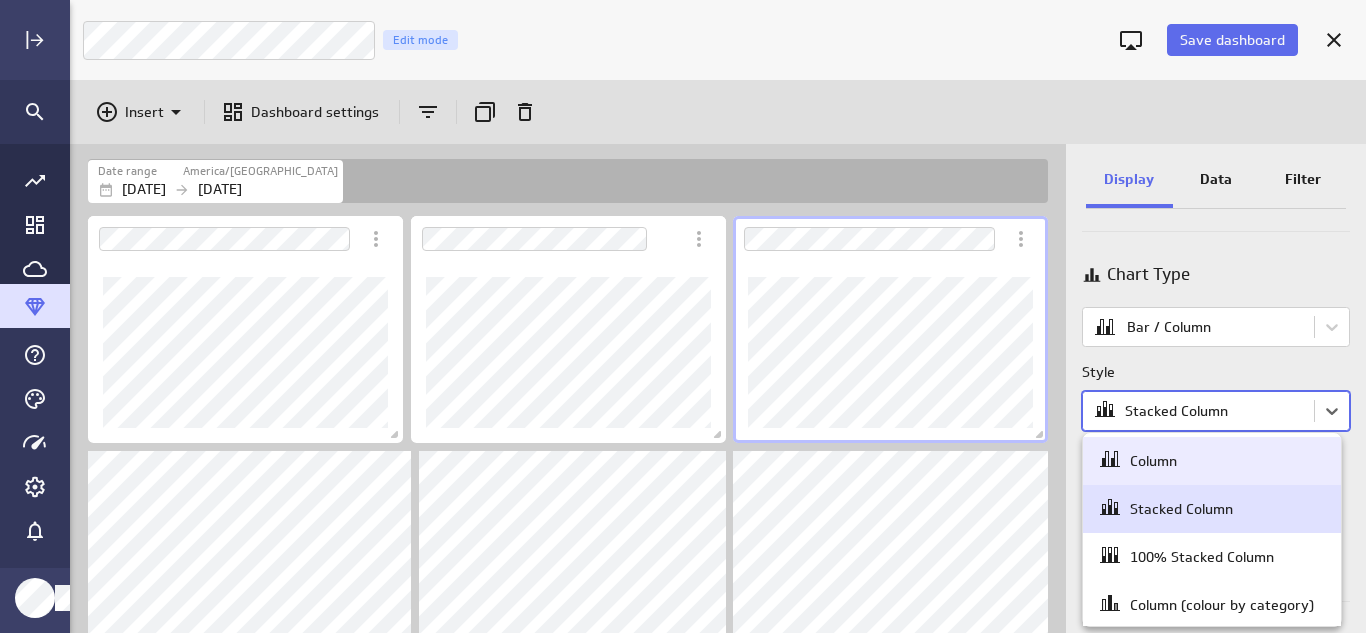 click on "Column" at bounding box center [1212, 461] 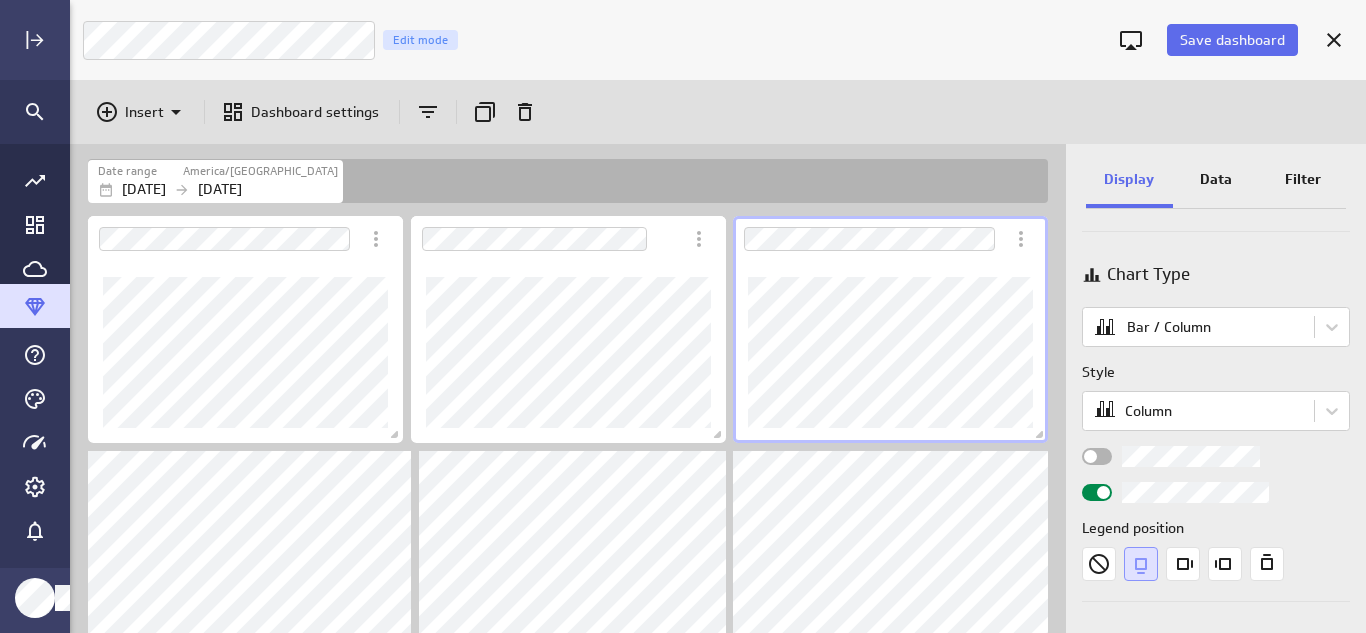 scroll, scrollTop: 213, scrollLeft: 0, axis: vertical 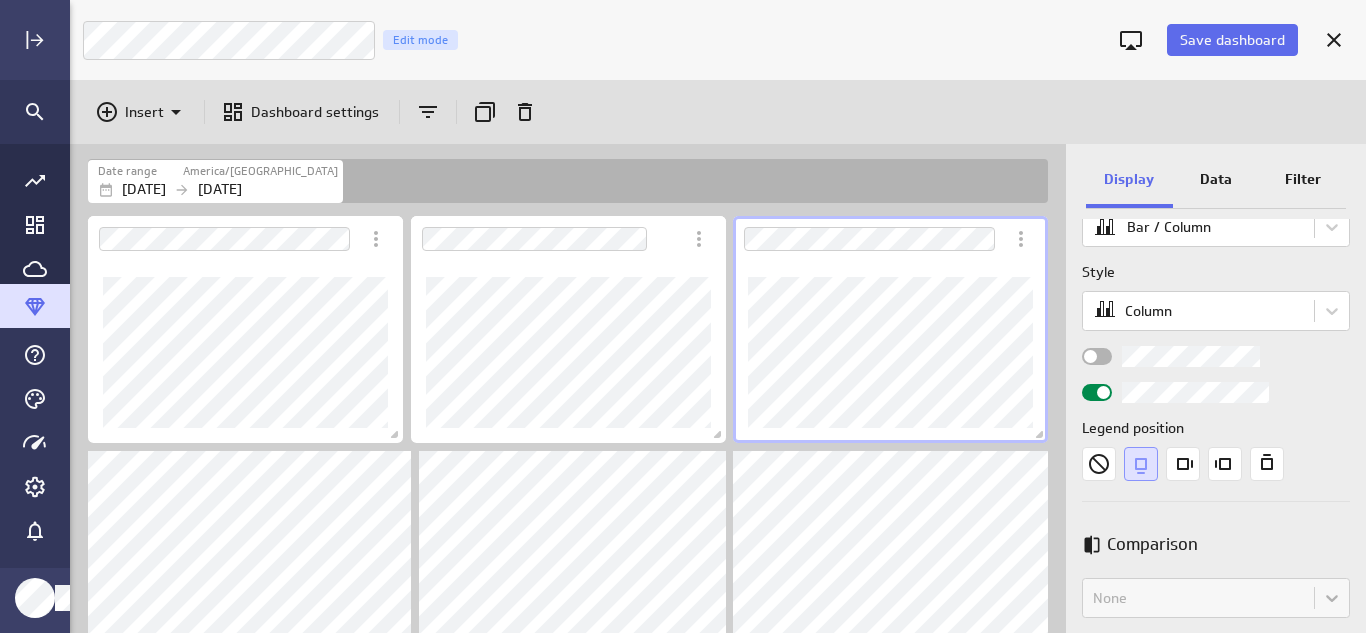 click at bounding box center [890, 352] 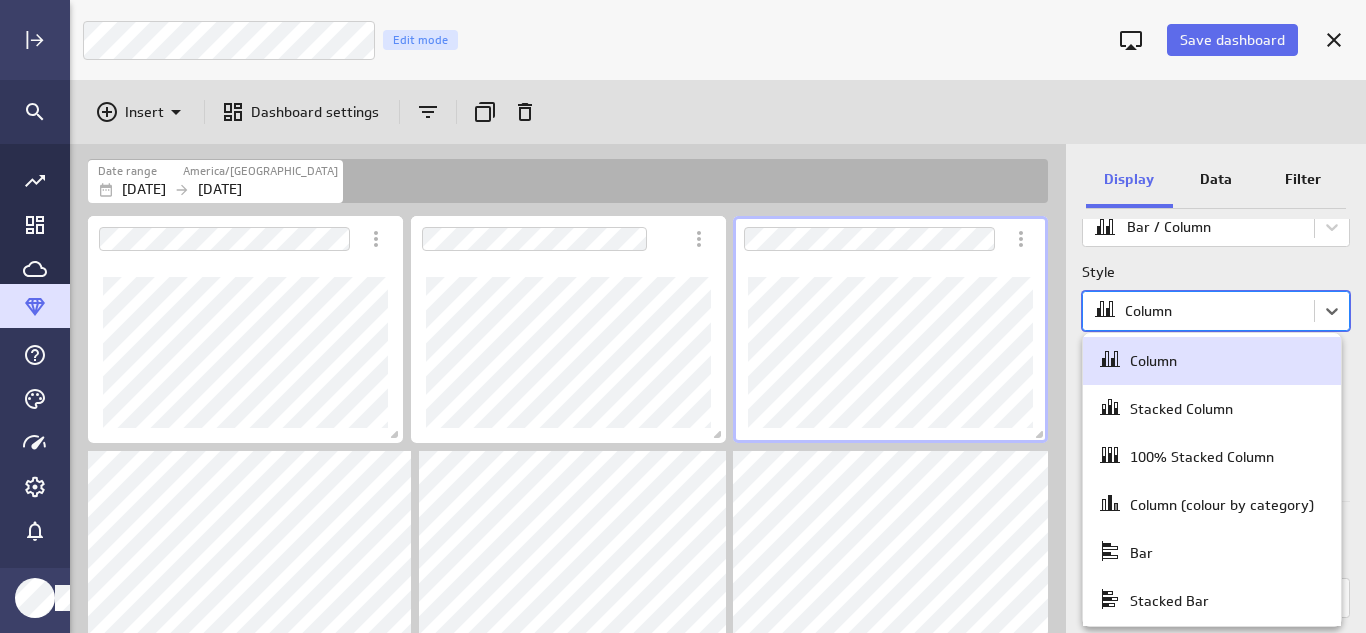 click on "Save dashboard Marketing Dashboard Edit mode Insert Dashboard settings Date range [GEOGRAPHIC_DATA]/[GEOGRAPHIC_DATA] [DATE] [DATE] Display Data Filter   Title     Chart Type   Bar / Column Style option Column focused, 1 of 8. 8 results available. Use Up and Down to choose options, press Enter to select the currently focused option, press Escape to exit the menu, press Tab to select the option and exit the menu. Column Legend position   Comparison   Comparison None   Analyses   No analysis Show current values only   Vertical axis   Axis label None Range Include zero (default)   Sort   Sort x-axis Default Using original data order Sort legend items Default Using original data order (no message) PowerMetrics Assistant Hey [PERSON_NAME]. I’m your PowerMetrics Assistant. If I can’t answer your question, try searching in our  Help Center  (that’s what I do!) You can also contact the  Support Team . How can I help you [DATE]?
Created with Highcharts 9.0.1 Column Bar" at bounding box center [683, 316] 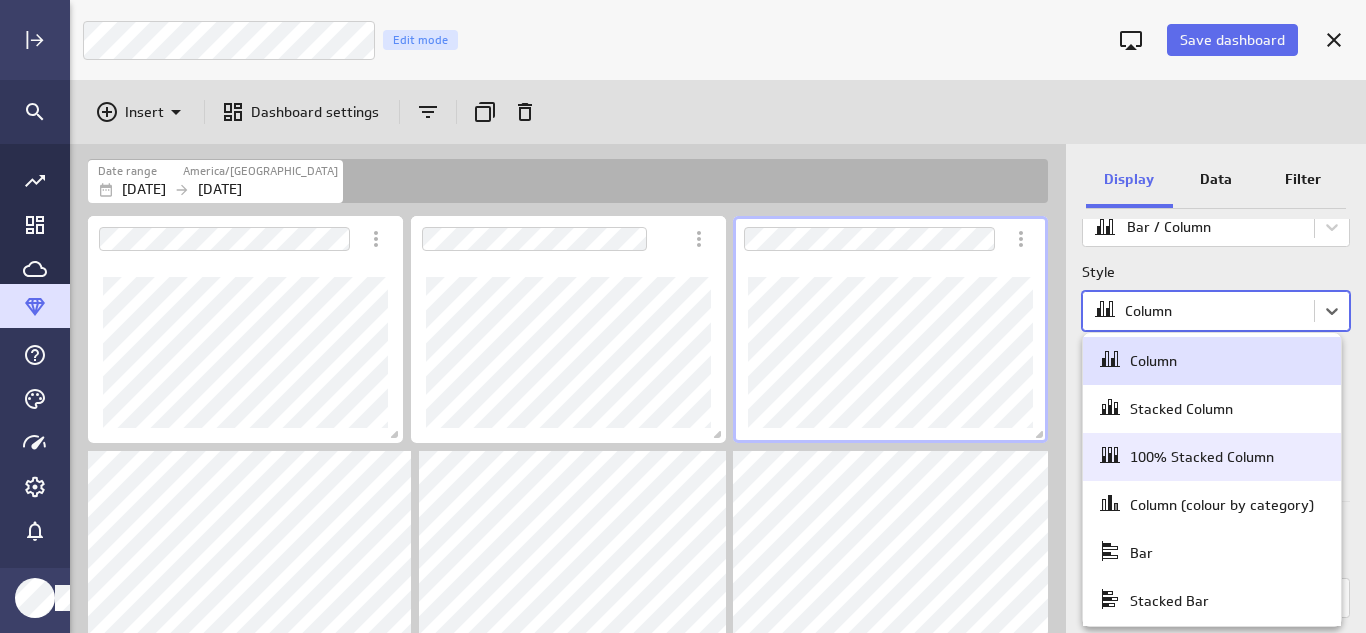 click on "100% Stacked Column" at bounding box center [1202, 457] 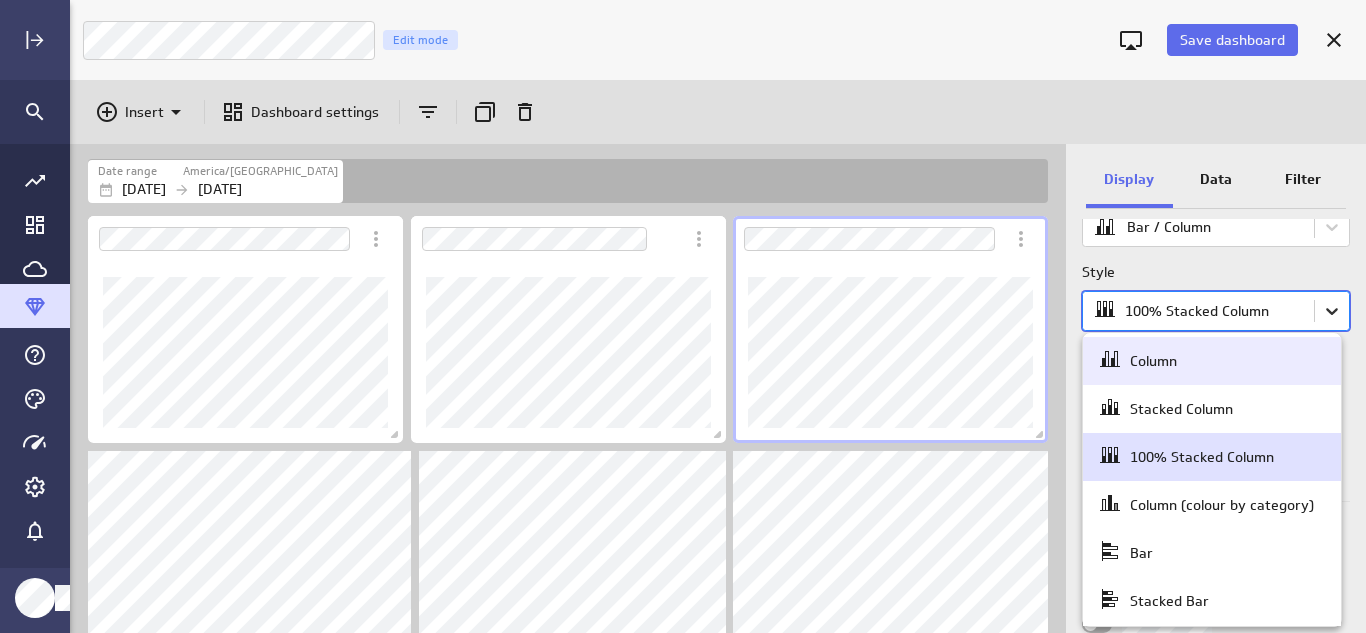 click on "Save dashboard Marketing Dashboard Edit mode Insert Dashboard settings Date range America/Toronto Sep 08 2024 Jul 11 2025 Display Data Filter   Title     Chart Type   Bar / Column Style option Column focused, 1 of 8. 8 results available. Use Up and Down to choose options, press Enter to select the currently focused option, press Escape to exit the menu, press Tab to select the option and exit the menu. 100% Stacked Column Legend position   Vertical axis   Axis label None   Sort   Sort x-axis Default Using original data order Sort legend items Default Using original data order (no message) PowerMetrics Assistant Hey Jessica. I’m your PowerMetrics Assistant. If I can’t answer your question, try searching in our  Help Center  (that’s what I do!) You can also contact the  Support Team . How can I help you today?
Created with Highcharts 9.0.1 Created with Highcharts 9.0.1 Created with Highcharts 9.0.1 Column Stacked Column 100% Stacked Column Bar" at bounding box center [683, 316] 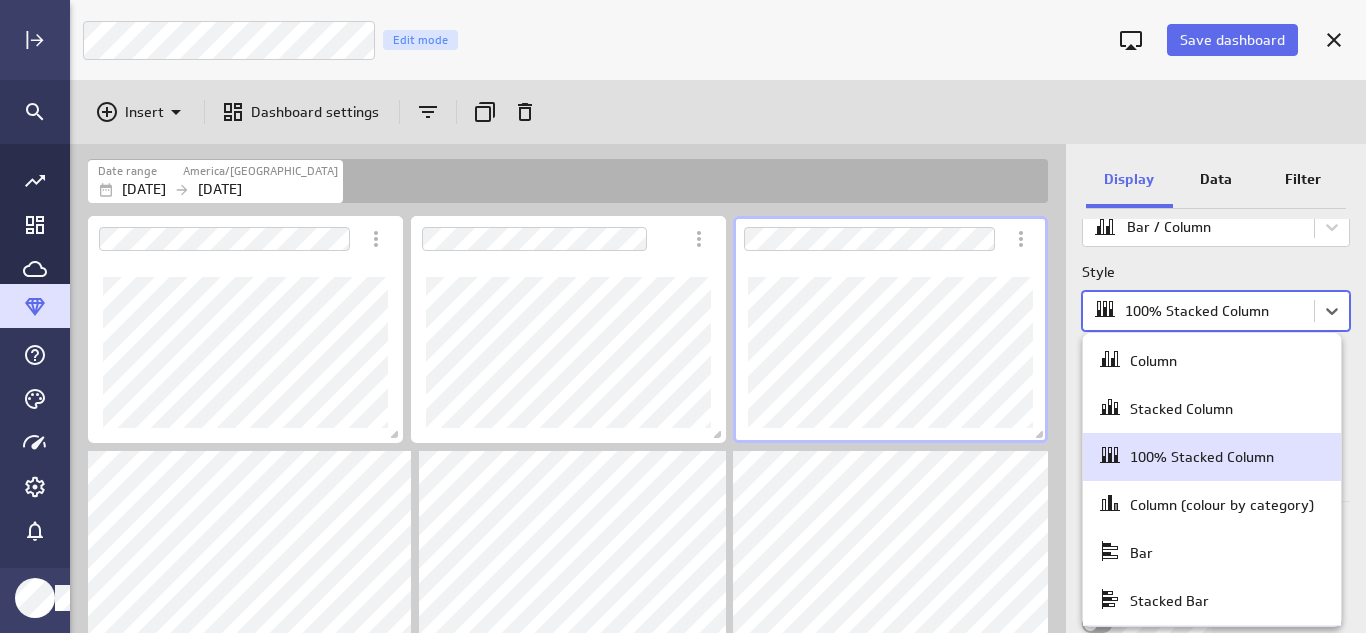 scroll, scrollTop: 99, scrollLeft: 0, axis: vertical 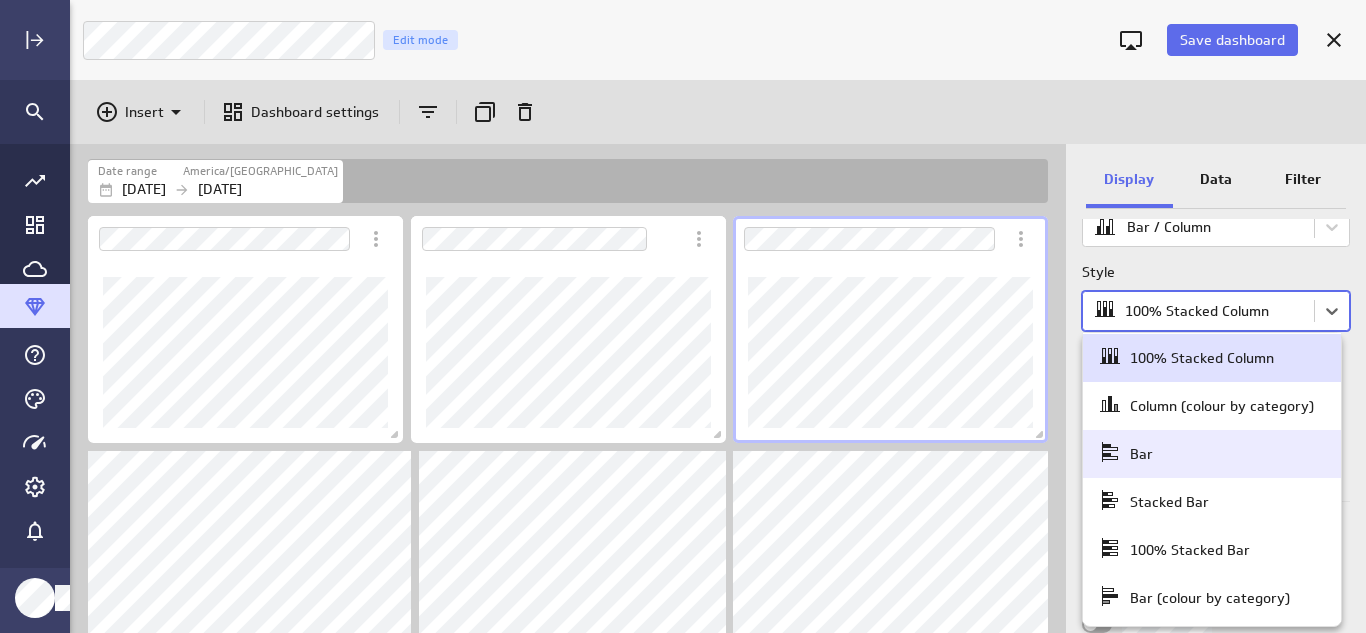 click on "Bar" at bounding box center (1212, 454) 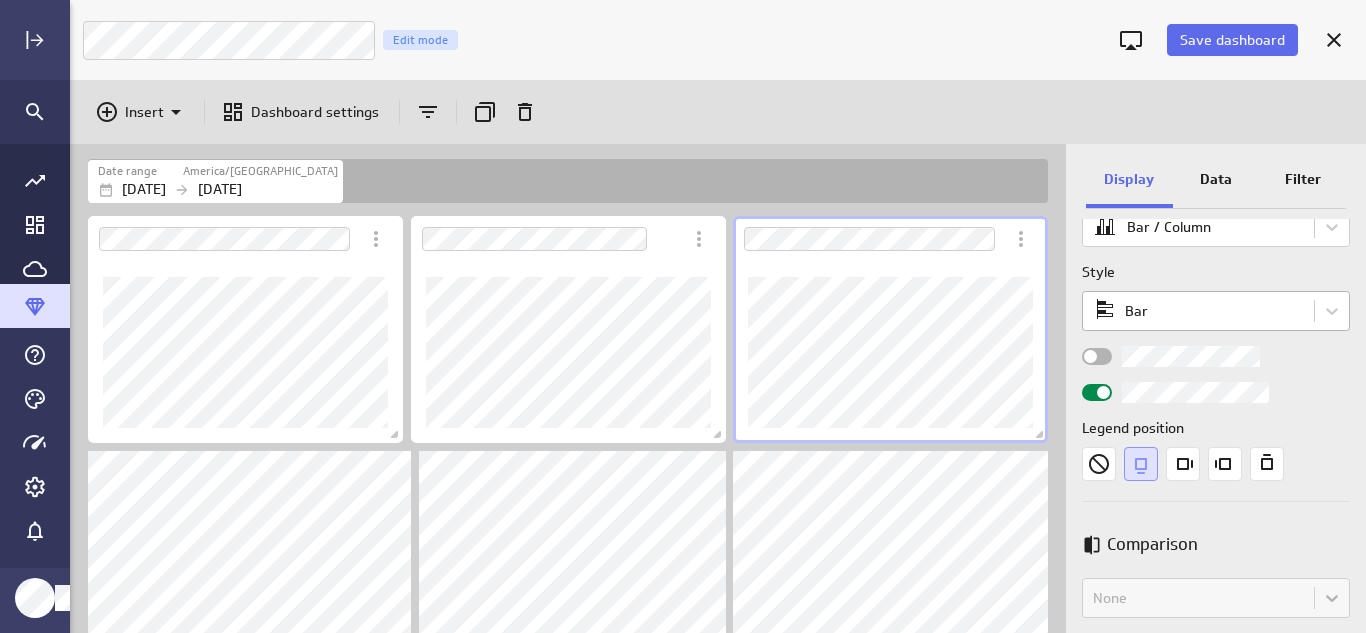 click on "Save dashboard Marketing Dashboard Edit mode Insert Dashboard settings Date range America/Toronto Sep 08 2024 Jul 11 2025 Display Data Filter   Title     Chart Type   Bar / Column Style Bar Legend position   Comparison   Comparison None   Analyses   No analysis Show current values only   Horizontal axis   Axis label None Range Include zero (default)   Sort   Sort y-axis Default Using original data order Sort legend items Default Using original data order (no message) PowerMetrics Assistant Hey Jessica. I’m your PowerMetrics Assistant. If I can’t answer your question, try searching in our  Help Center  (that’s what I do!) You can also contact the  Support Team . How can I help you today?
Created with Highcharts 9.0.1 Created with Highcharts 9.0.1 Created with Highcharts 9.0.1" at bounding box center [683, 316] 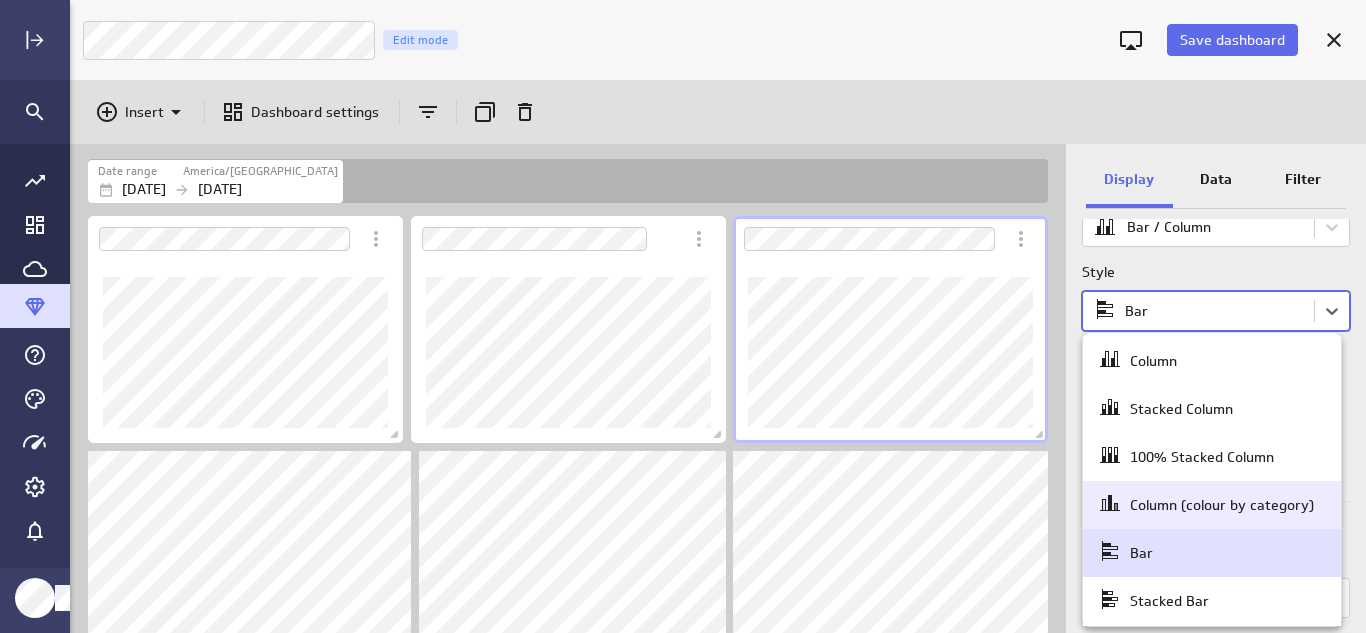 scroll, scrollTop: 0, scrollLeft: 0, axis: both 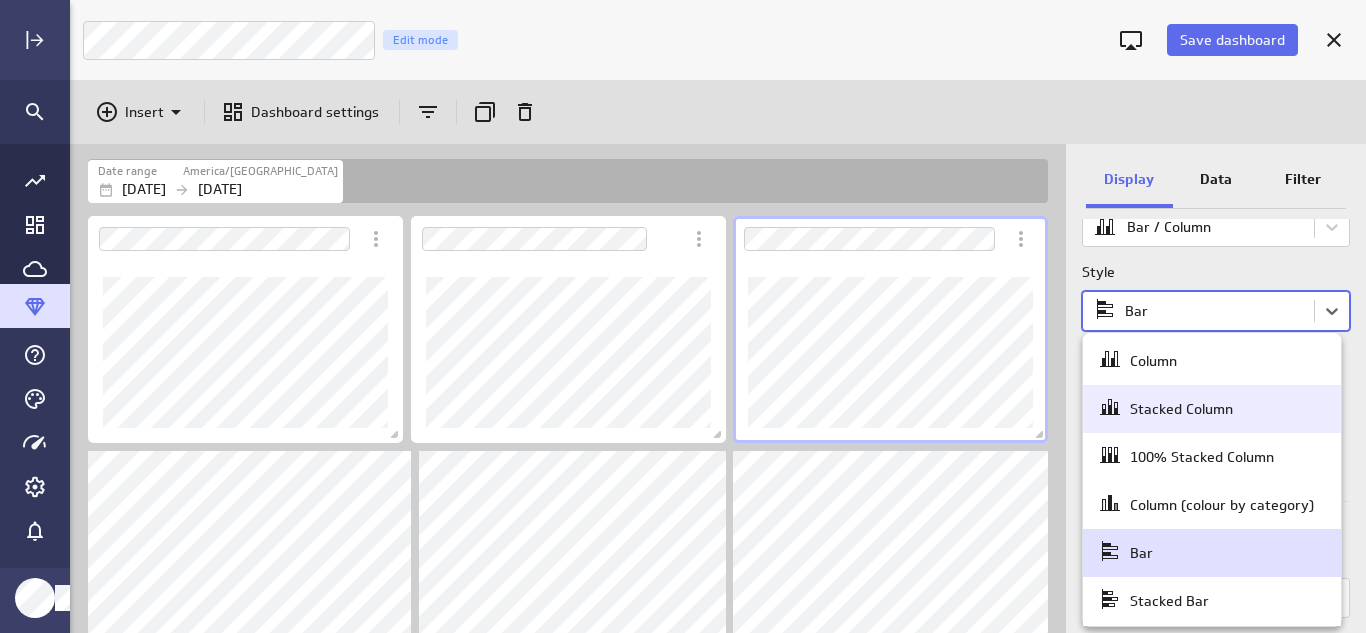 click on "Stacked Column" at bounding box center [1181, 409] 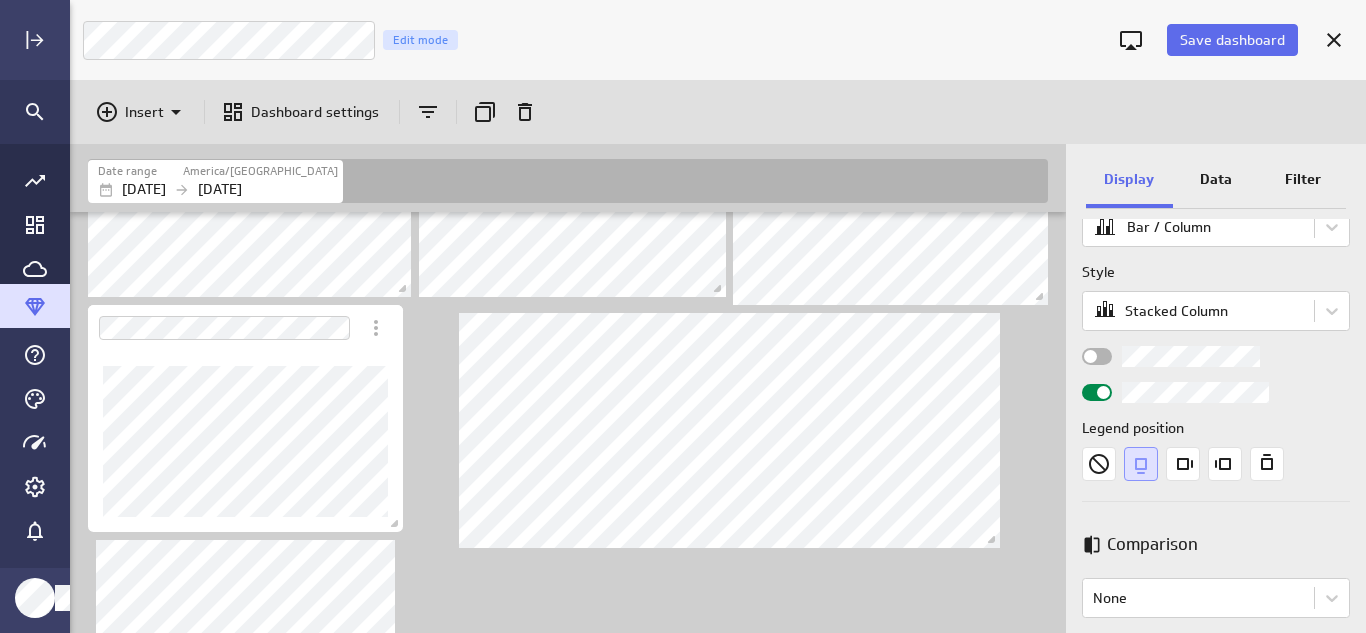 scroll, scrollTop: 511, scrollLeft: 0, axis: vertical 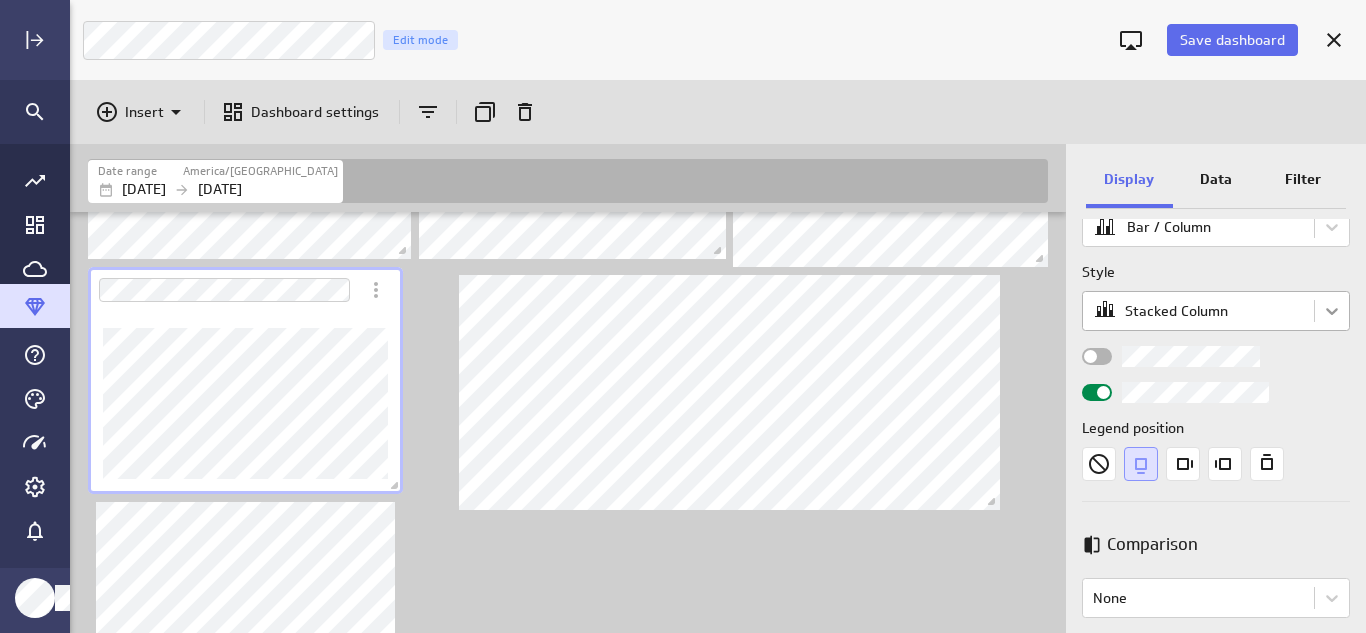 click on "Save dashboard Marketing Dashboard Edit mode Insert Dashboard settings Date range America/Toronto Sep 08 2024 Jul 11 2025 Display Data Filter   Title     Chart Type   Bar / Column Style Stacked Column Legend position   Comparison   Comparison None   Analyses   No analysis Show current values only   Vertical axis   Axis label None Range Include zero (default)   Sort   Sort x-axis Default Using original data order Sort legend items Default Using original data order (no message) PowerMetrics Assistant Hey Jessica. I’m your PowerMetrics Assistant. If I can’t answer your question, try searching in our  Help Center  (that’s what I do!) You can also contact the  Support Team . How can I help you today?
Created with Highcharts 9.0.1 Created with Highcharts 9.0.1 Created with Highcharts 9.0.1 Created with Highcharts 9.0.1" at bounding box center (683, 316) 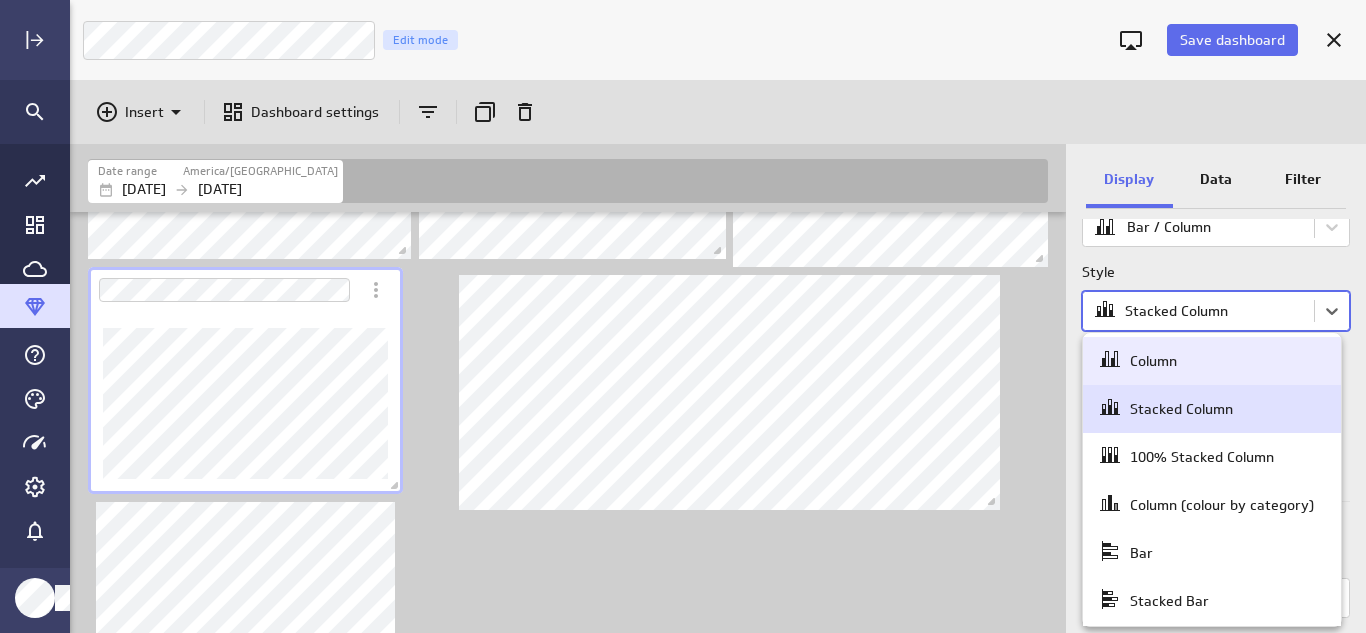 click on "Column" at bounding box center [1212, 361] 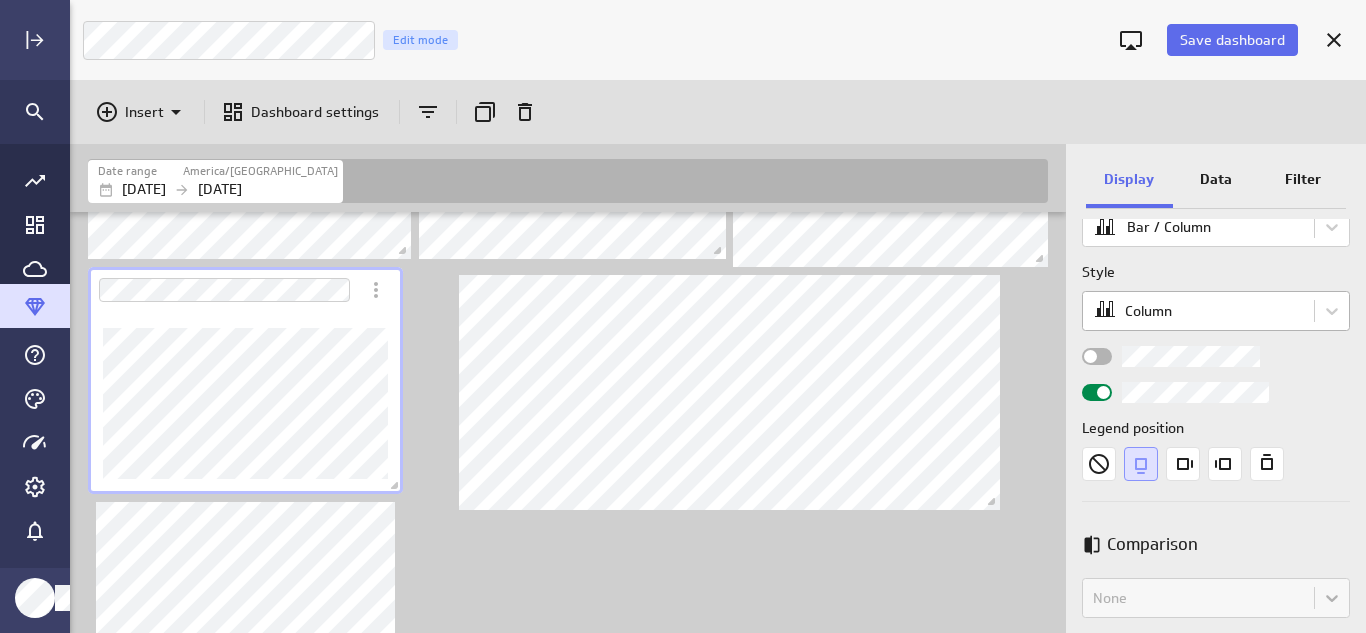click on "Save dashboard Marketing Dashboard Edit mode Insert Dashboard settings Date range America/Toronto Sep 08 2024 Jul 11 2025 Display Data Filter   Title     Chart Type   Bar / Column Style Column Legend position   Comparison   Comparison None   Analyses   No analysis Show current values only   Vertical axis   Axis label None Range Include zero (default)   Sort   Sort x-axis Default Using original data order Sort legend items Default Using original data order (no message) PowerMetrics Assistant Hey Jessica. I’m your PowerMetrics Assistant. If I can’t answer your question, try searching in our  Help Center  (that’s what I do!) You can also contact the  Support Team . How can I help you today?
Created with Highcharts 9.0.1 Created with Highcharts 9.0.1 Created with Highcharts 9.0.1" at bounding box center [683, 316] 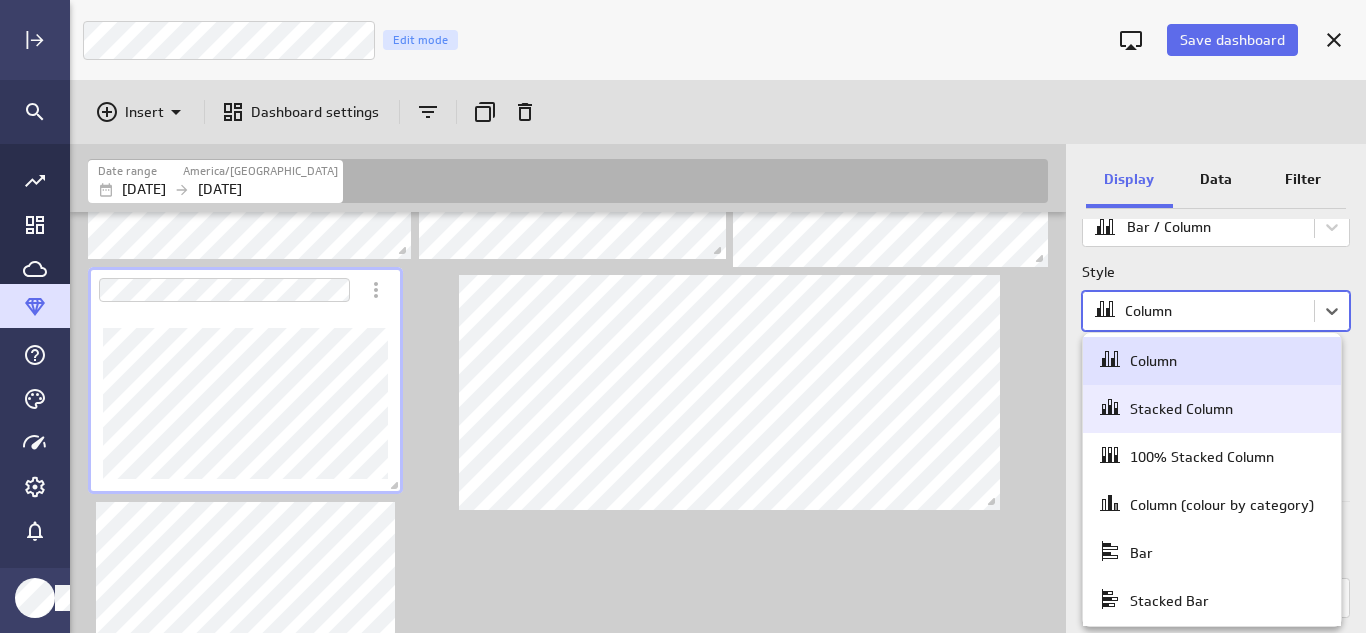 click on "Stacked Column" at bounding box center (1181, 409) 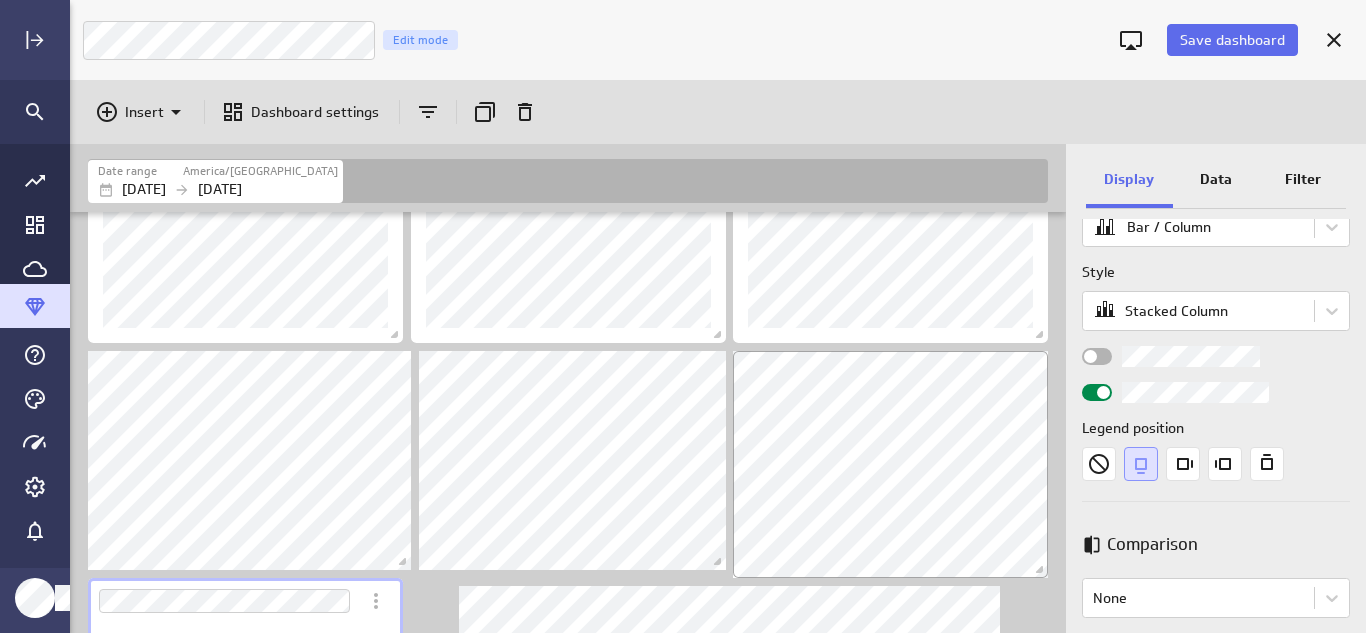 scroll, scrollTop: 0, scrollLeft: 0, axis: both 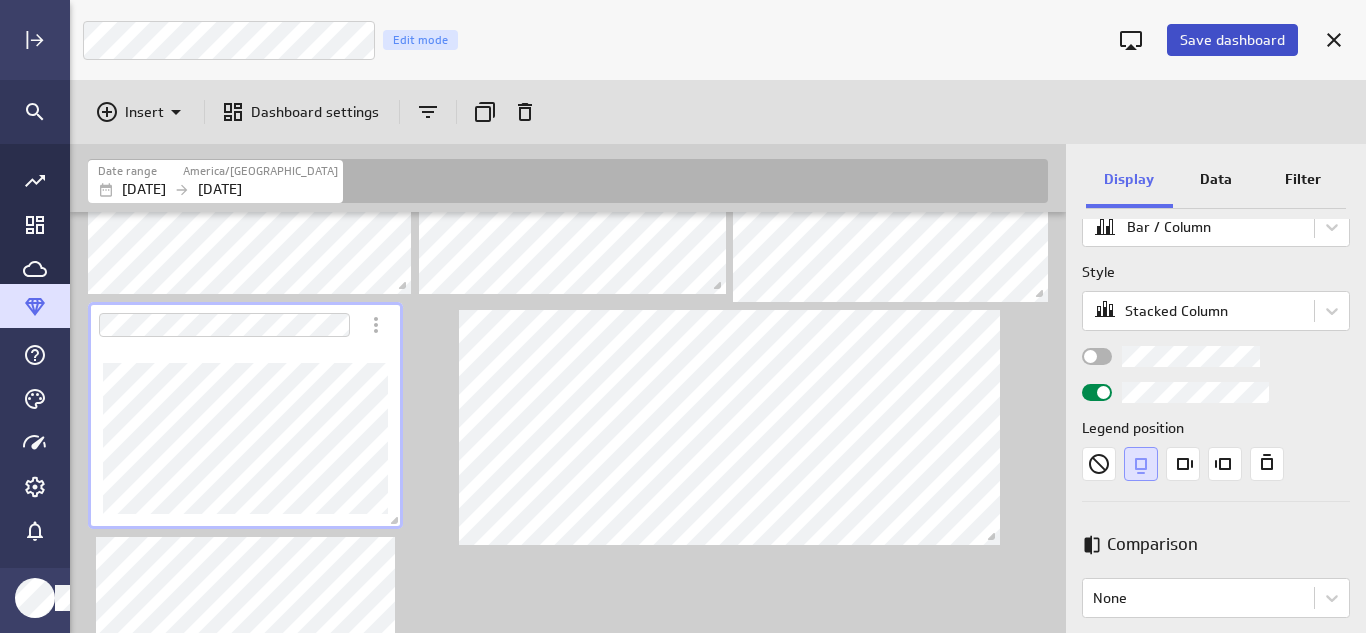 click on "Save dashboard" at bounding box center [1232, 40] 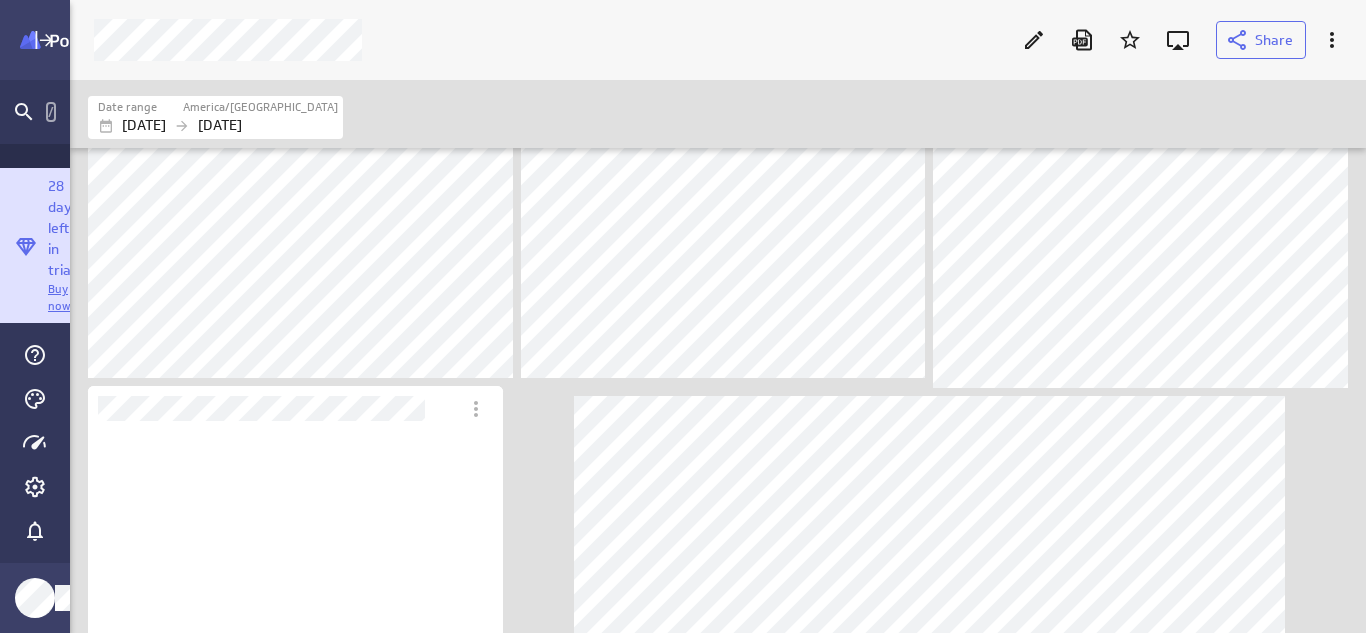 scroll, scrollTop: 10, scrollLeft: 18, axis: both 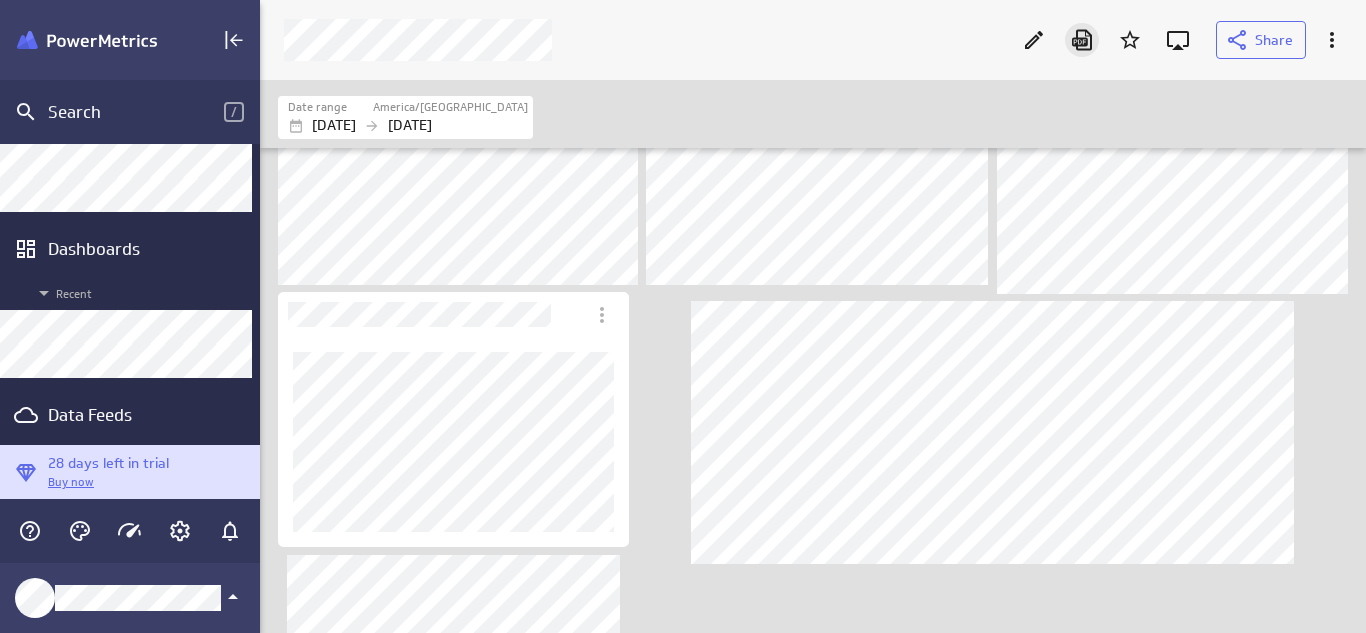 click 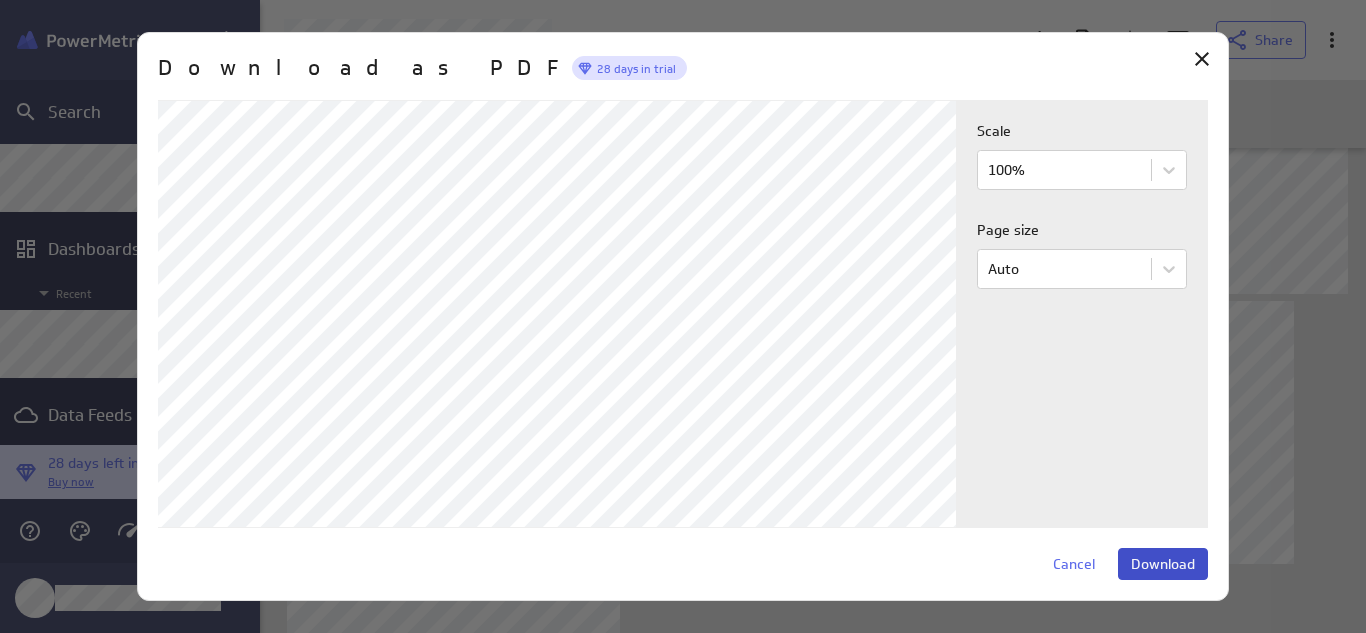 click on "Download" at bounding box center (1163, 564) 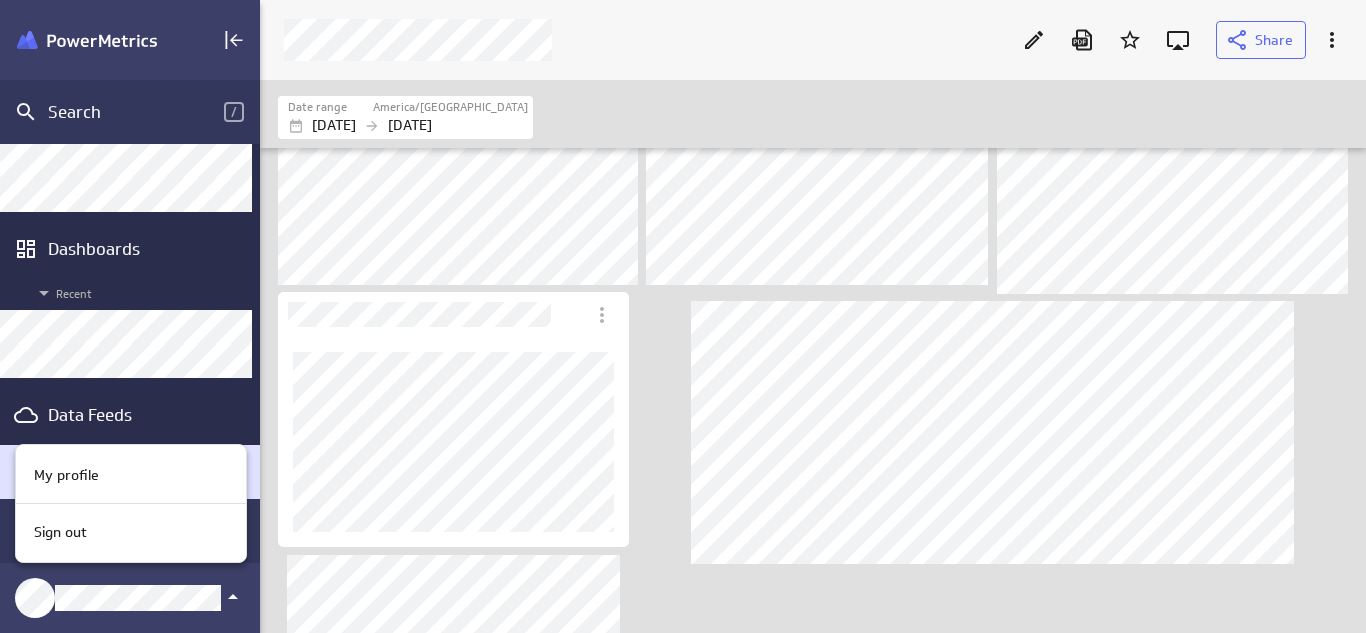 click on "Sign out" at bounding box center (60, 532) 